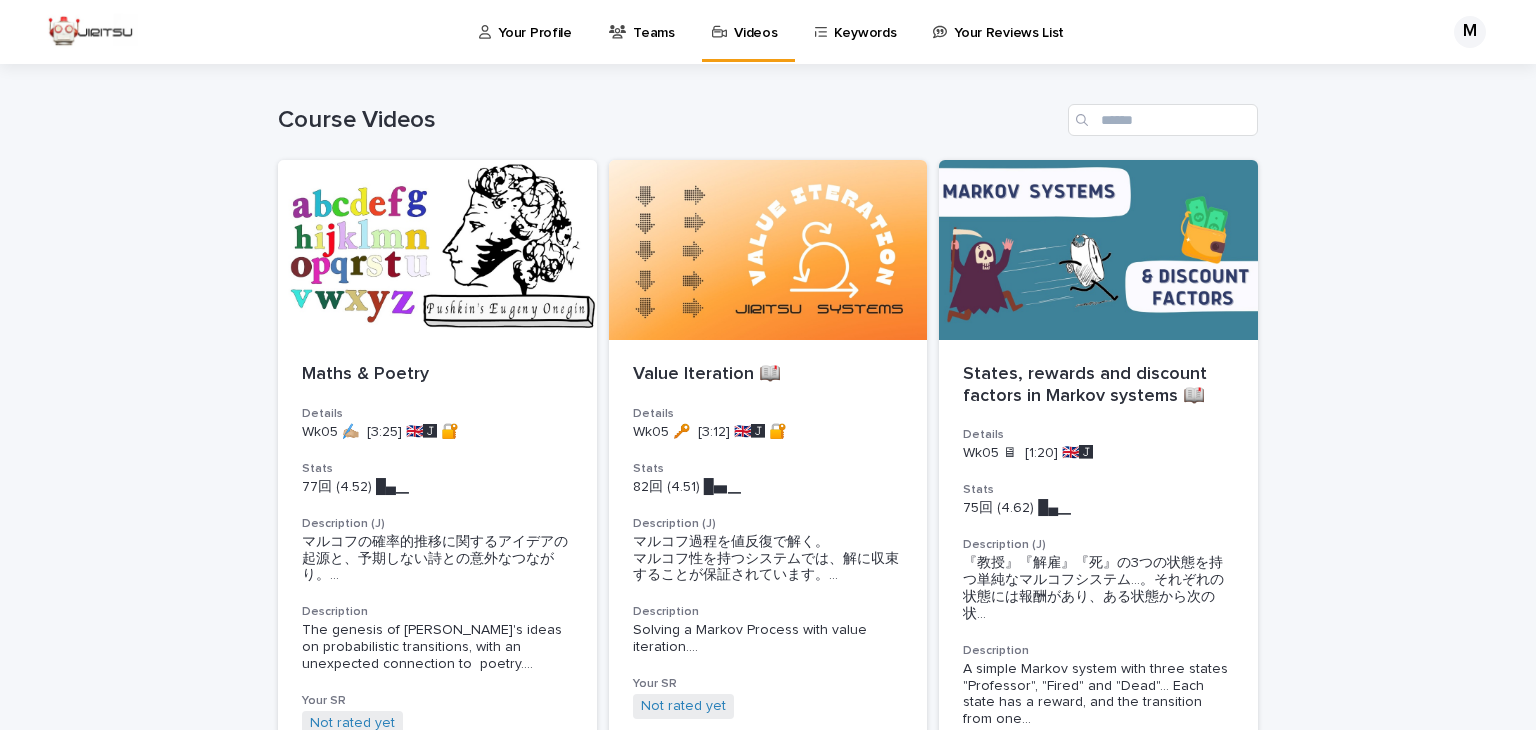 scroll, scrollTop: 0, scrollLeft: 0, axis: both 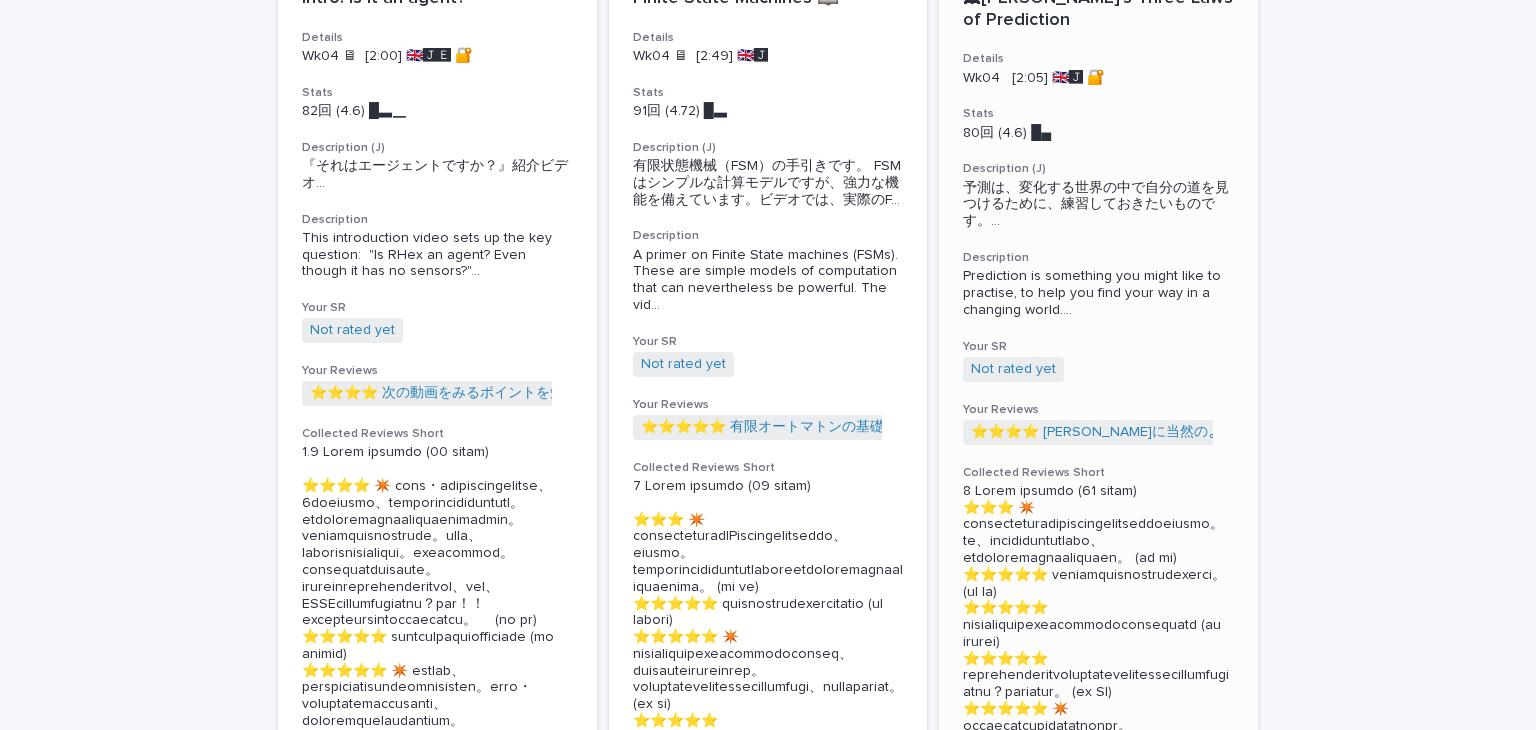 click on "Not rated yet" at bounding box center (1013, 369) 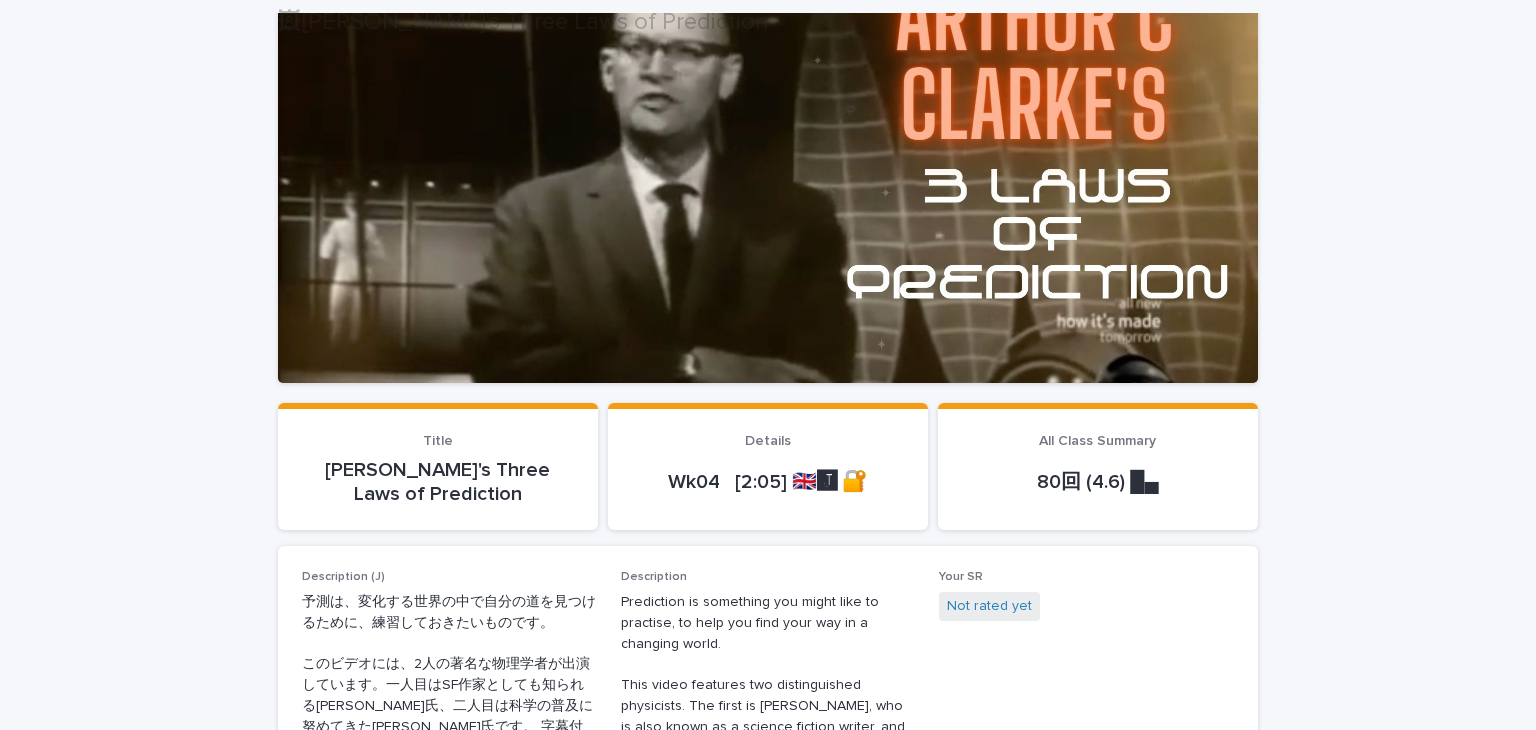 scroll, scrollTop: 208, scrollLeft: 0, axis: vertical 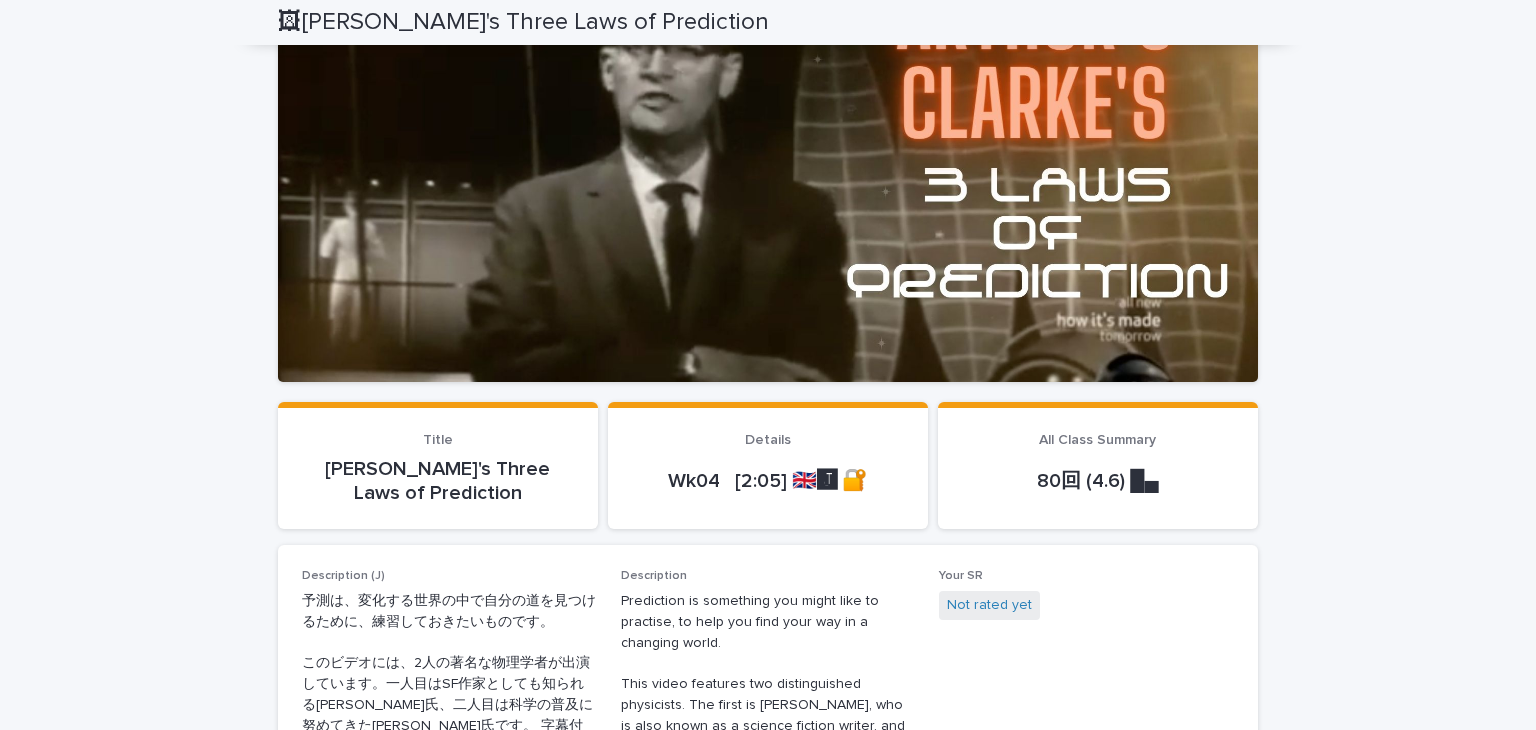 click on "Not rated yet" at bounding box center (989, 605) 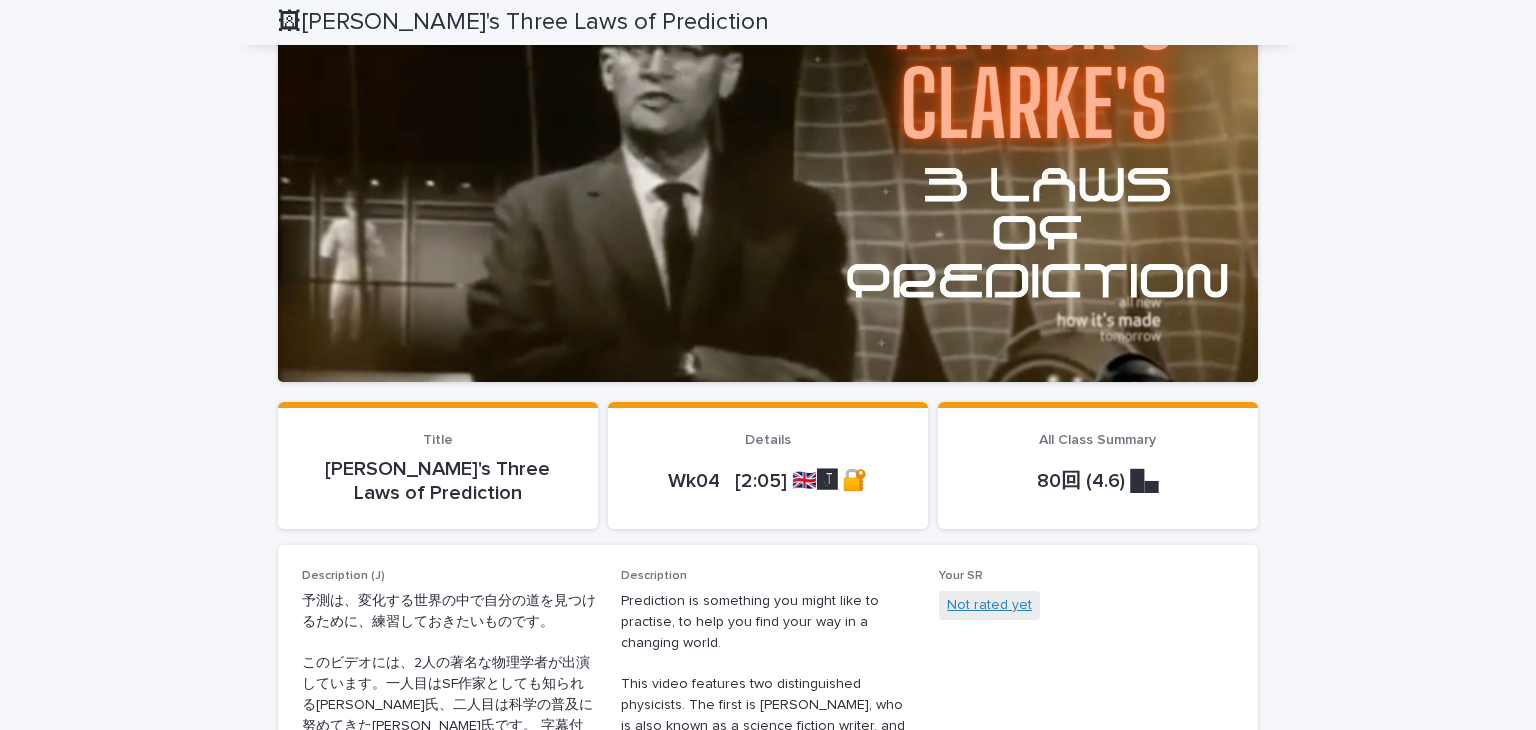 click on "Not rated yet" at bounding box center (989, 605) 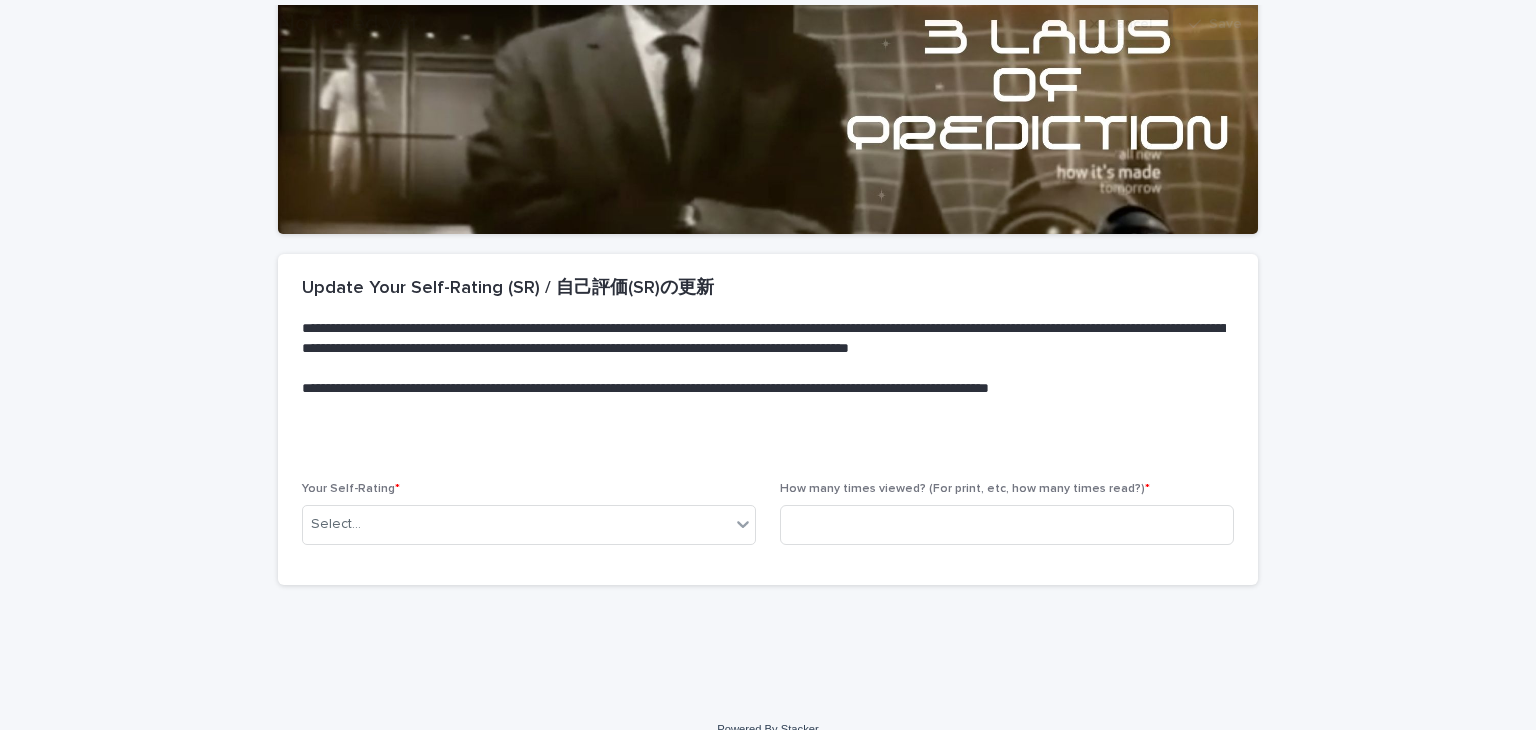 scroll, scrollTop: 384, scrollLeft: 0, axis: vertical 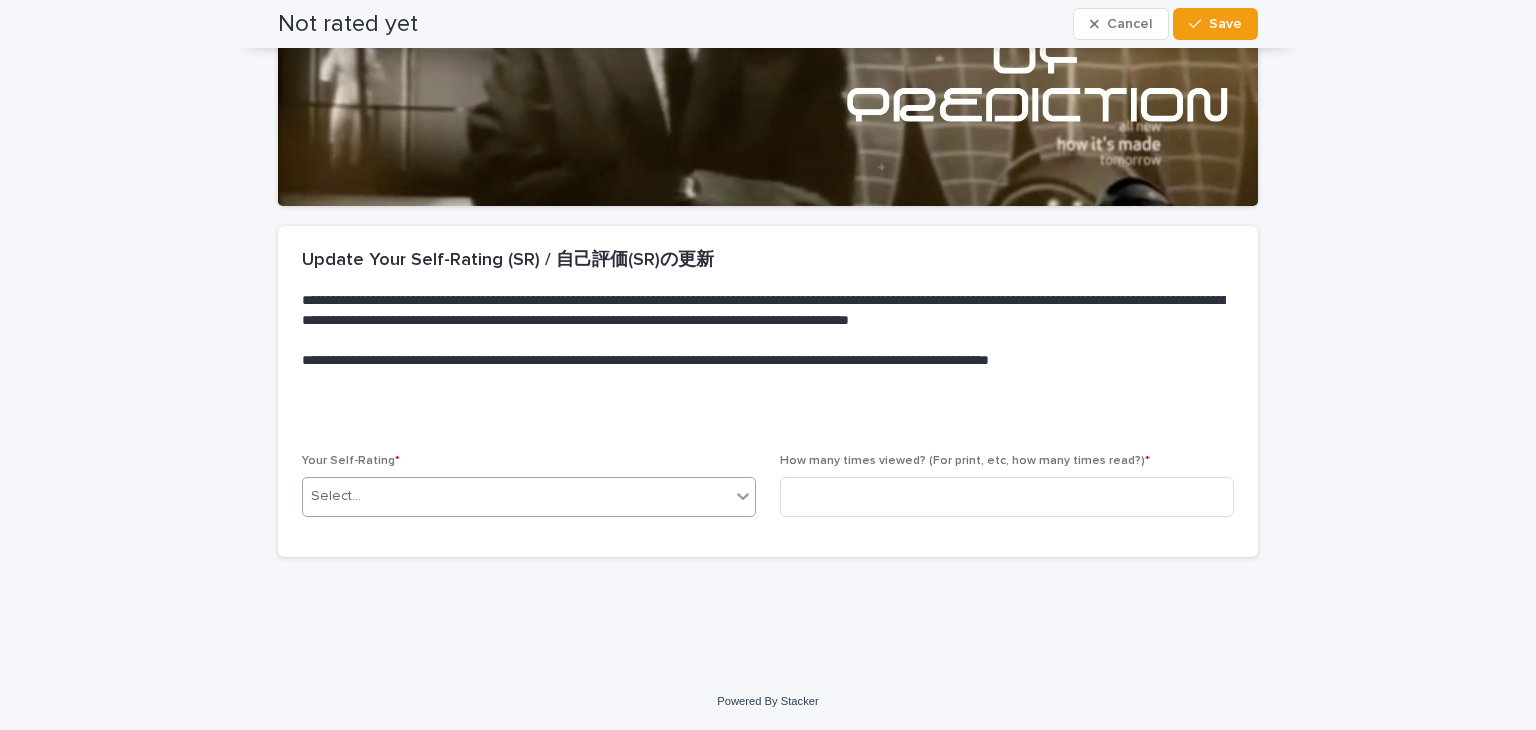 click on "Select..." at bounding box center [516, 496] 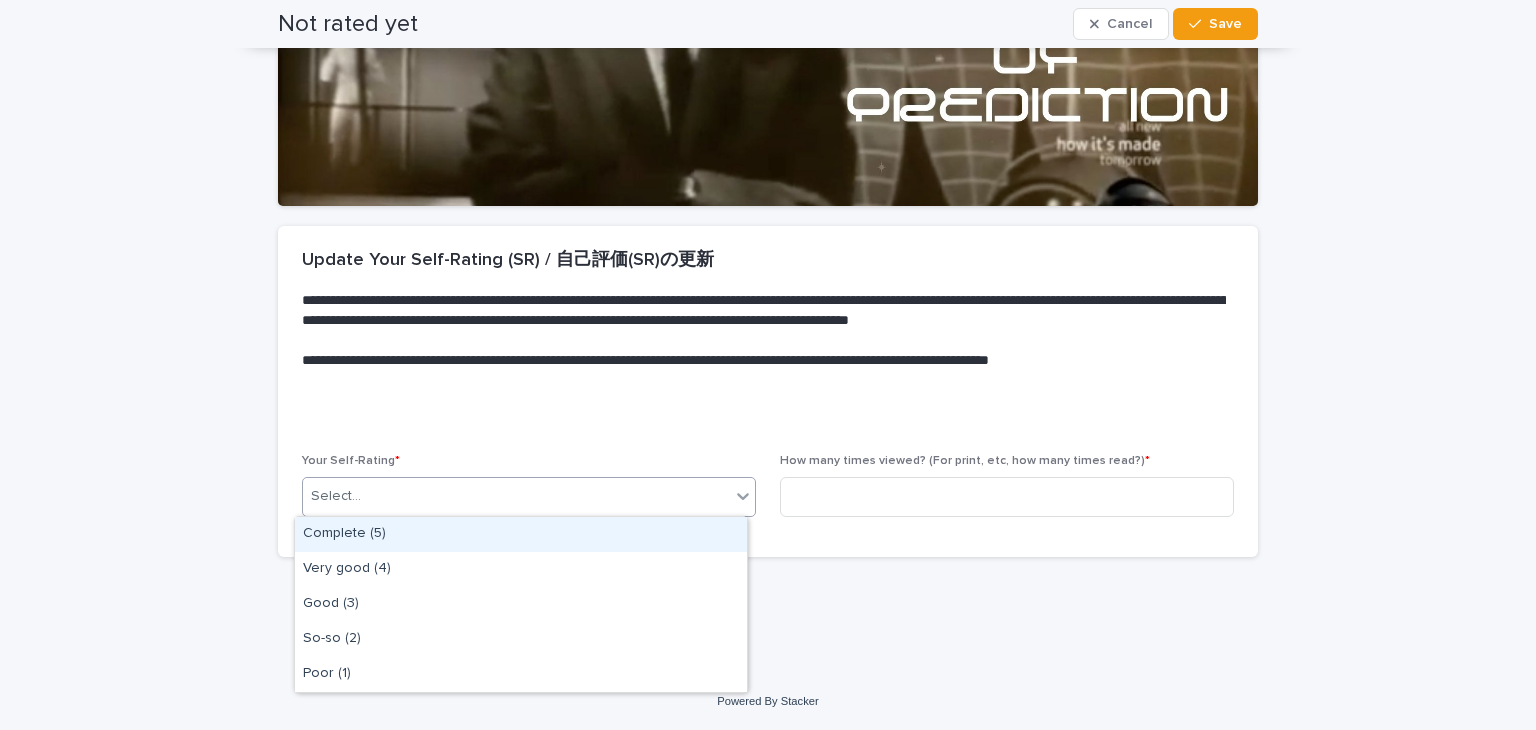 click on "Complete (5)" at bounding box center (521, 534) 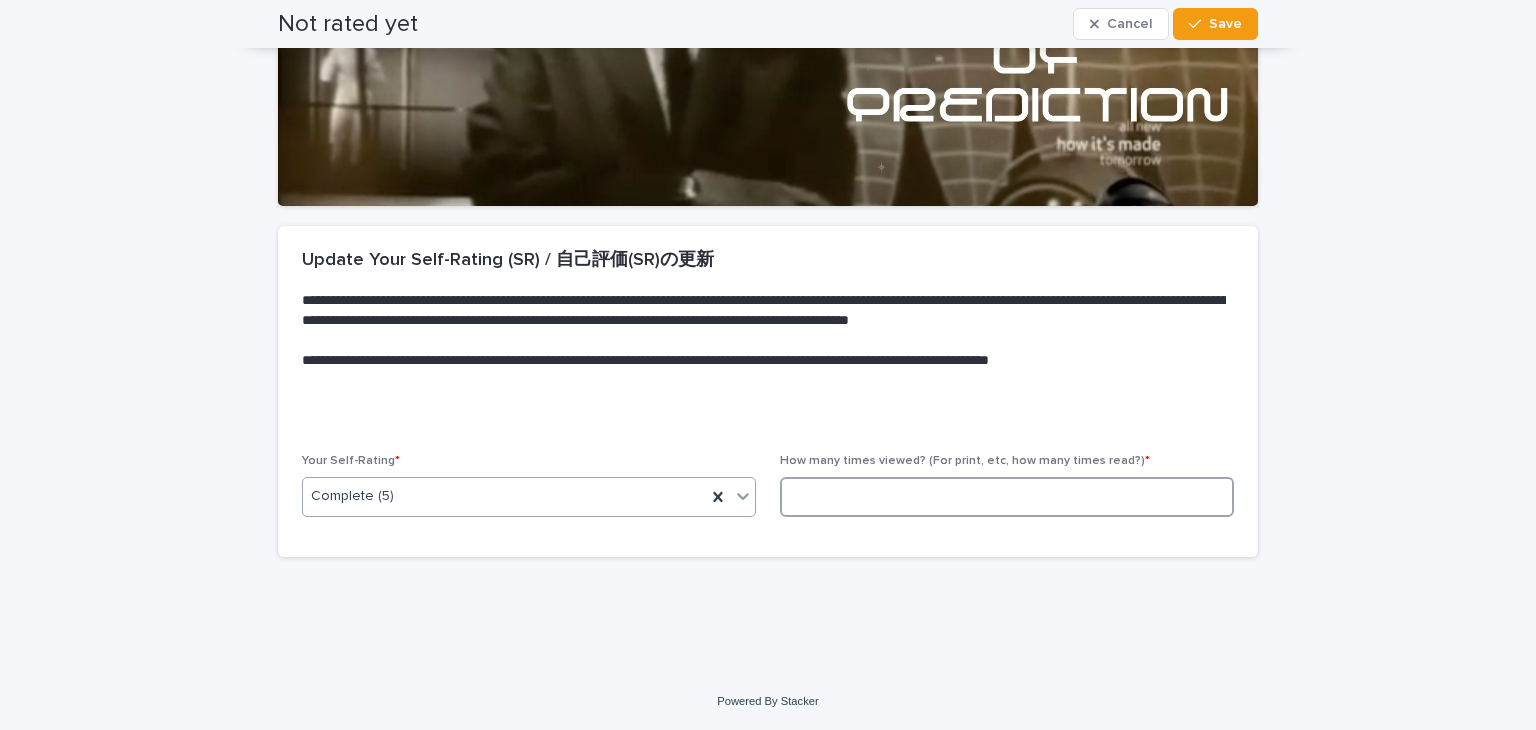 click at bounding box center (1007, 497) 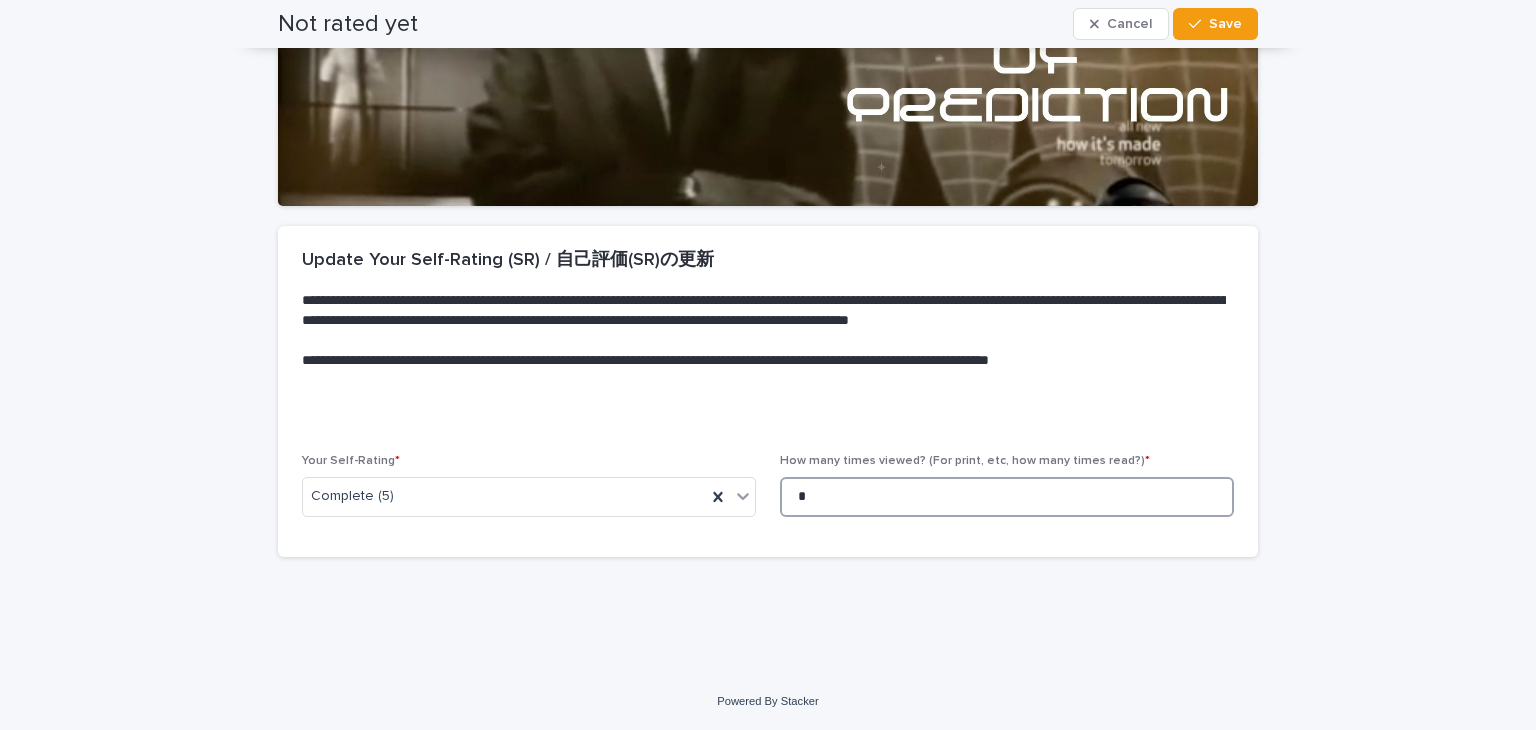 type on "*" 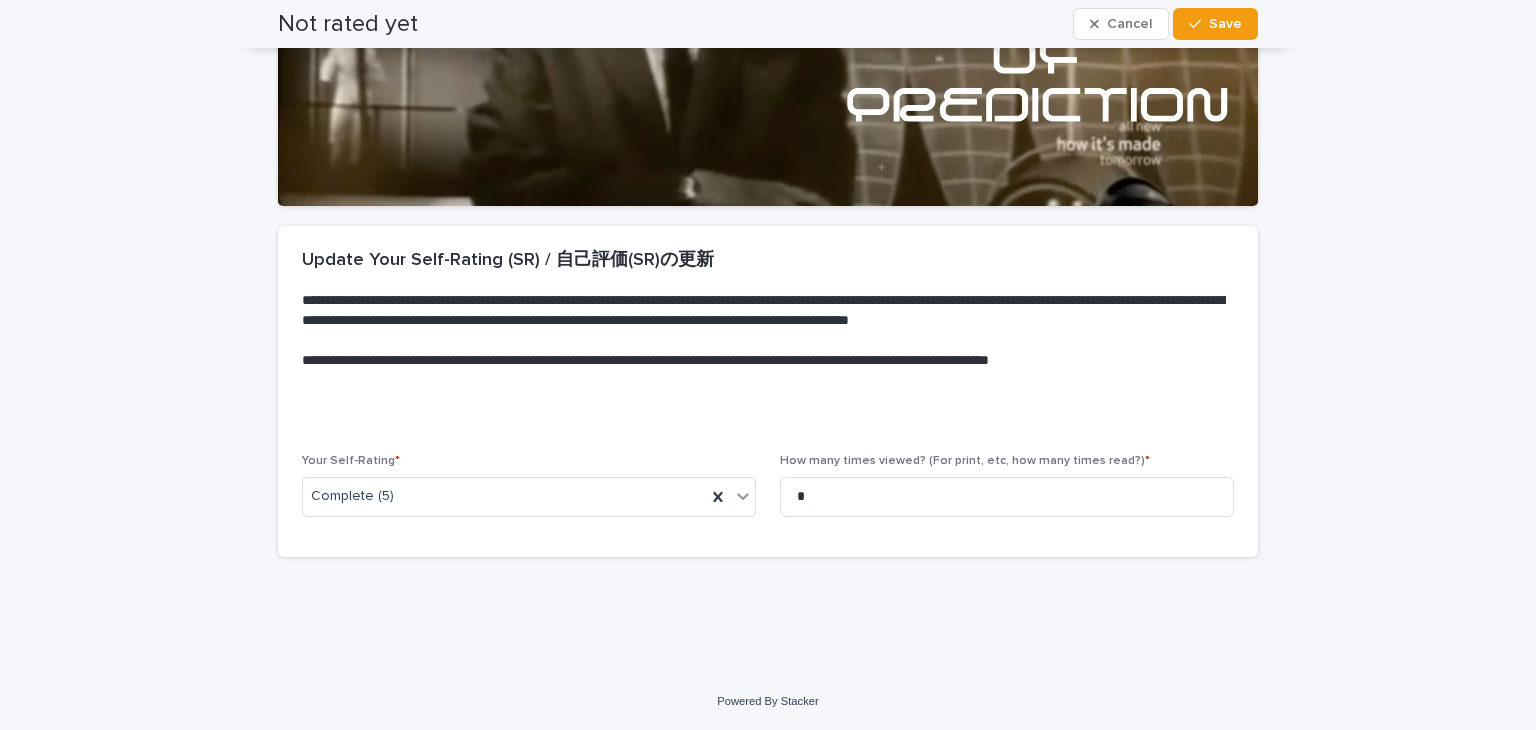 click on "Not rated yet Cancel Save" at bounding box center (768, 24) 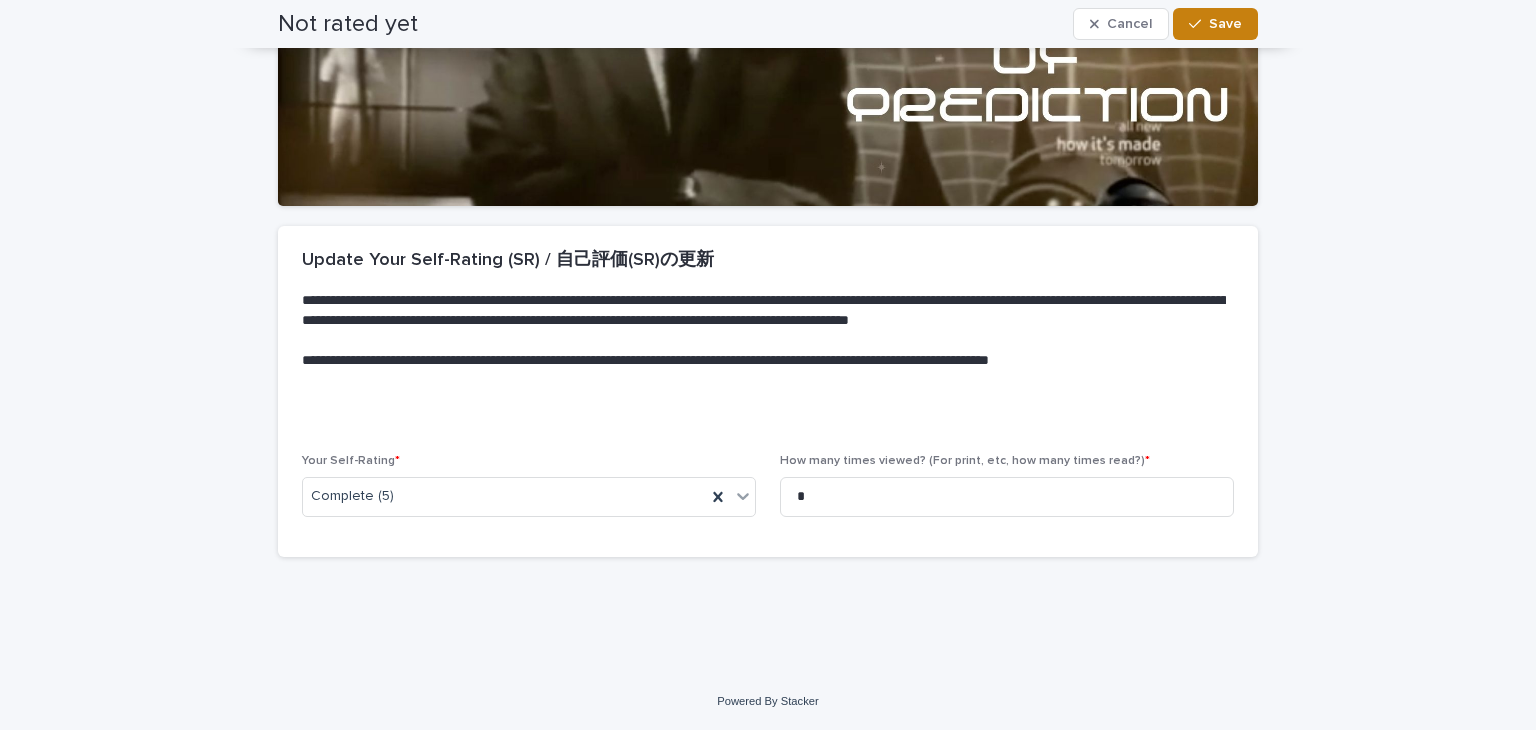 click on "Save" at bounding box center (1215, 24) 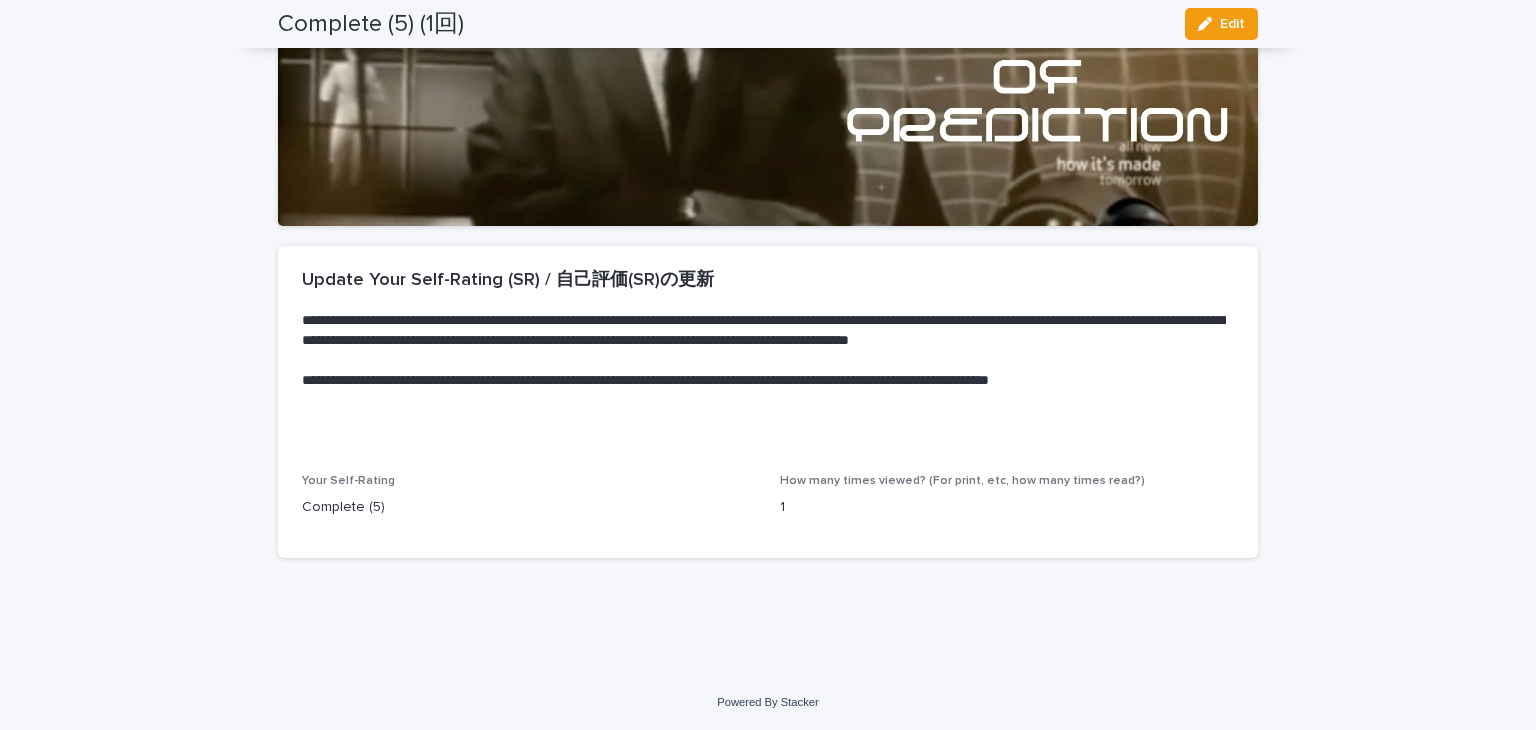scroll, scrollTop: 0, scrollLeft: 0, axis: both 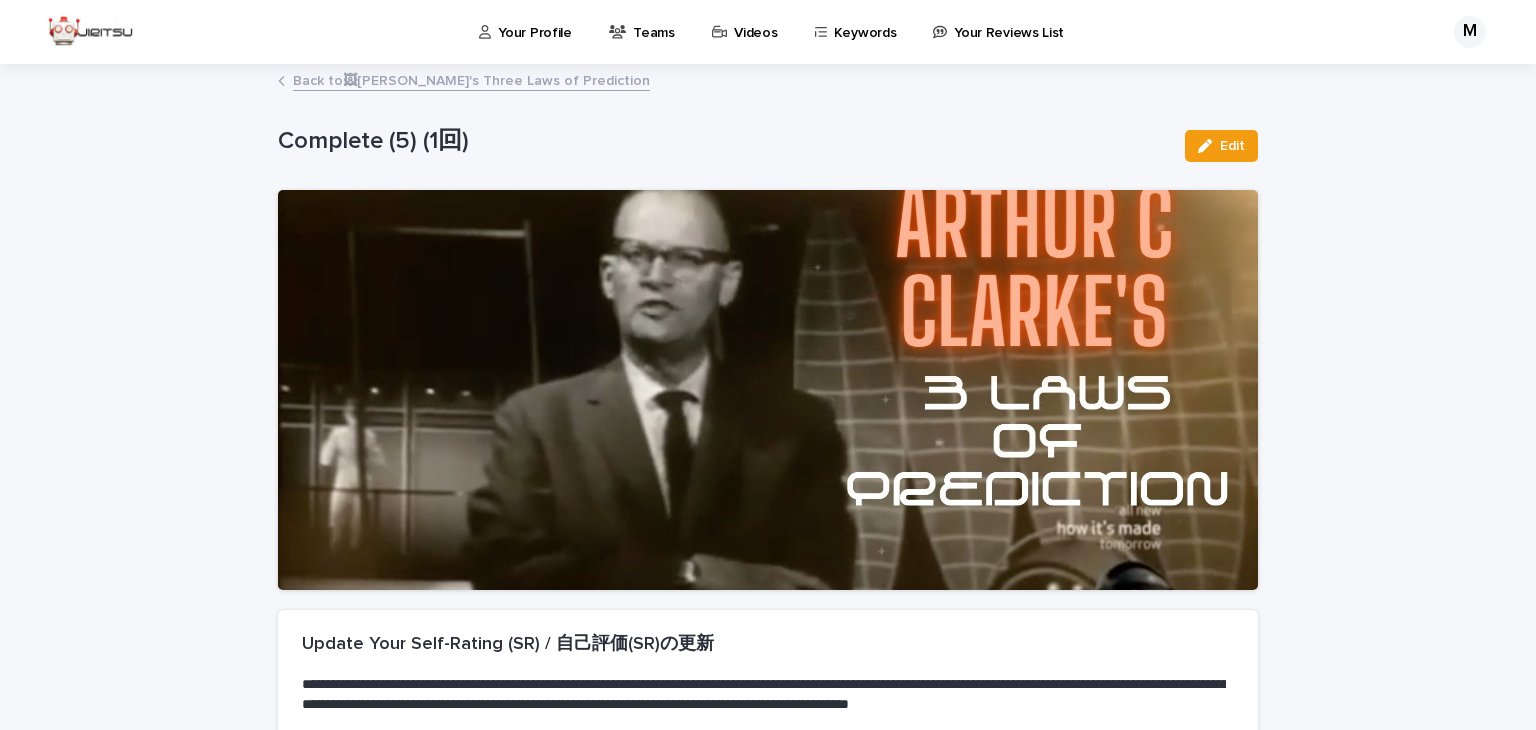 click 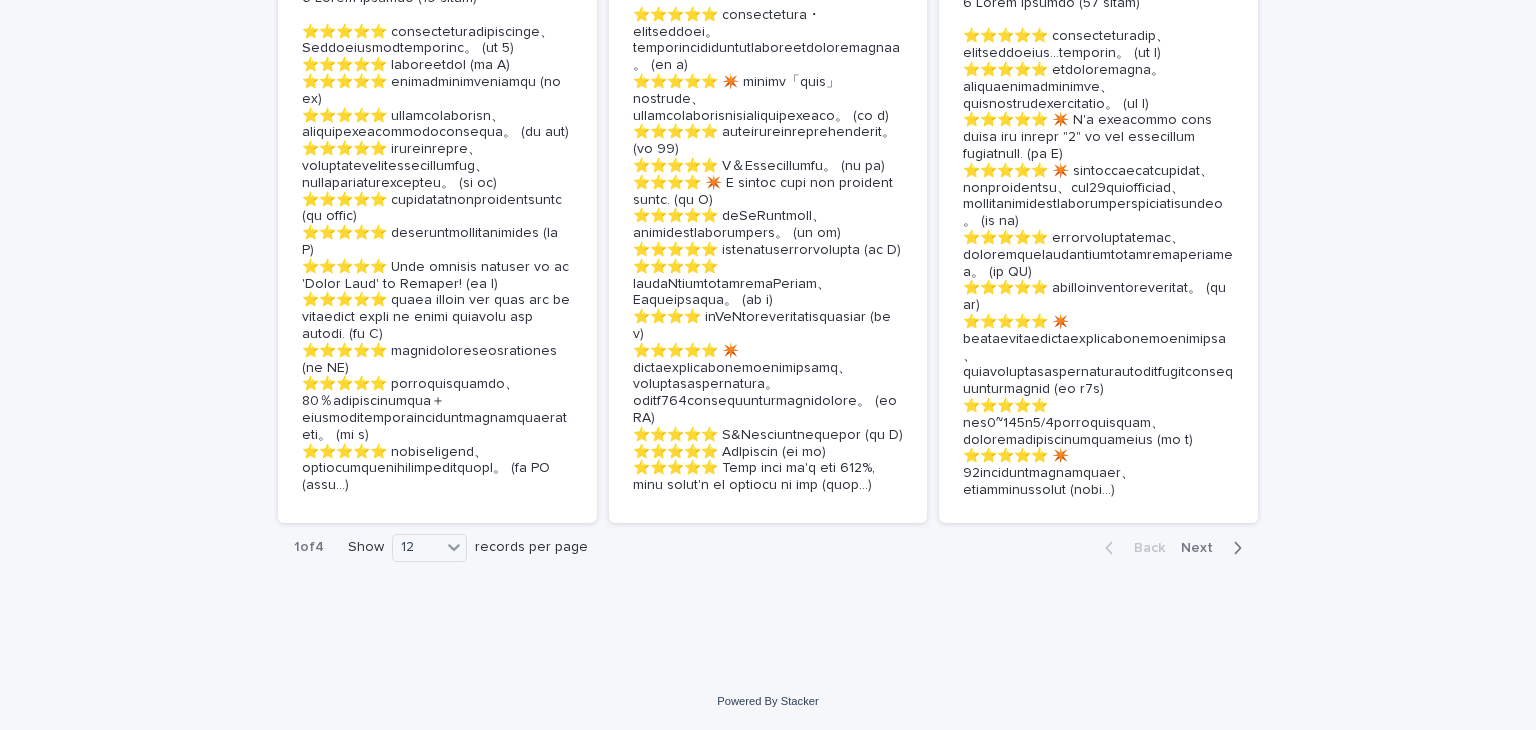scroll, scrollTop: 5146, scrollLeft: 0, axis: vertical 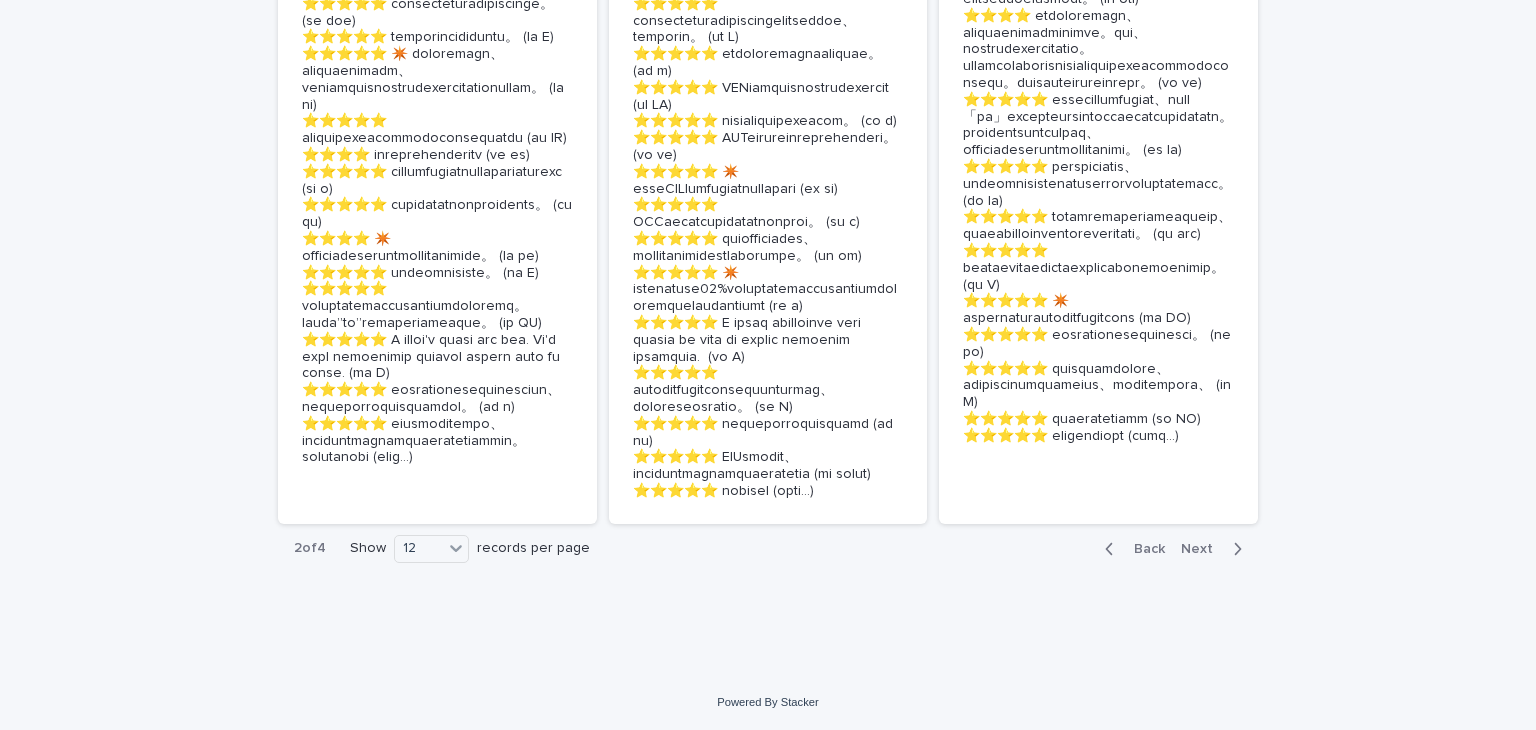 click at bounding box center (1233, 549) 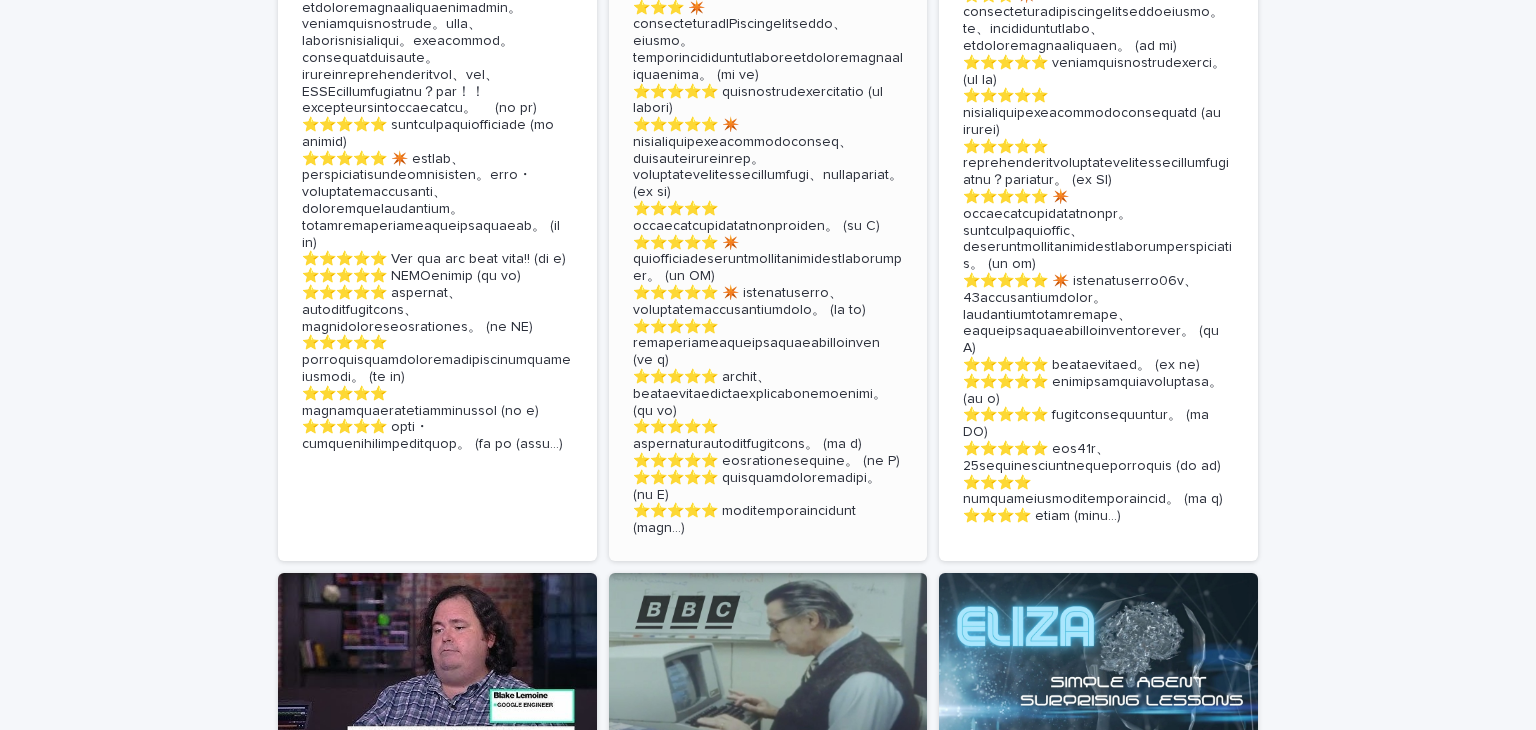 scroll, scrollTop: 3191, scrollLeft: 0, axis: vertical 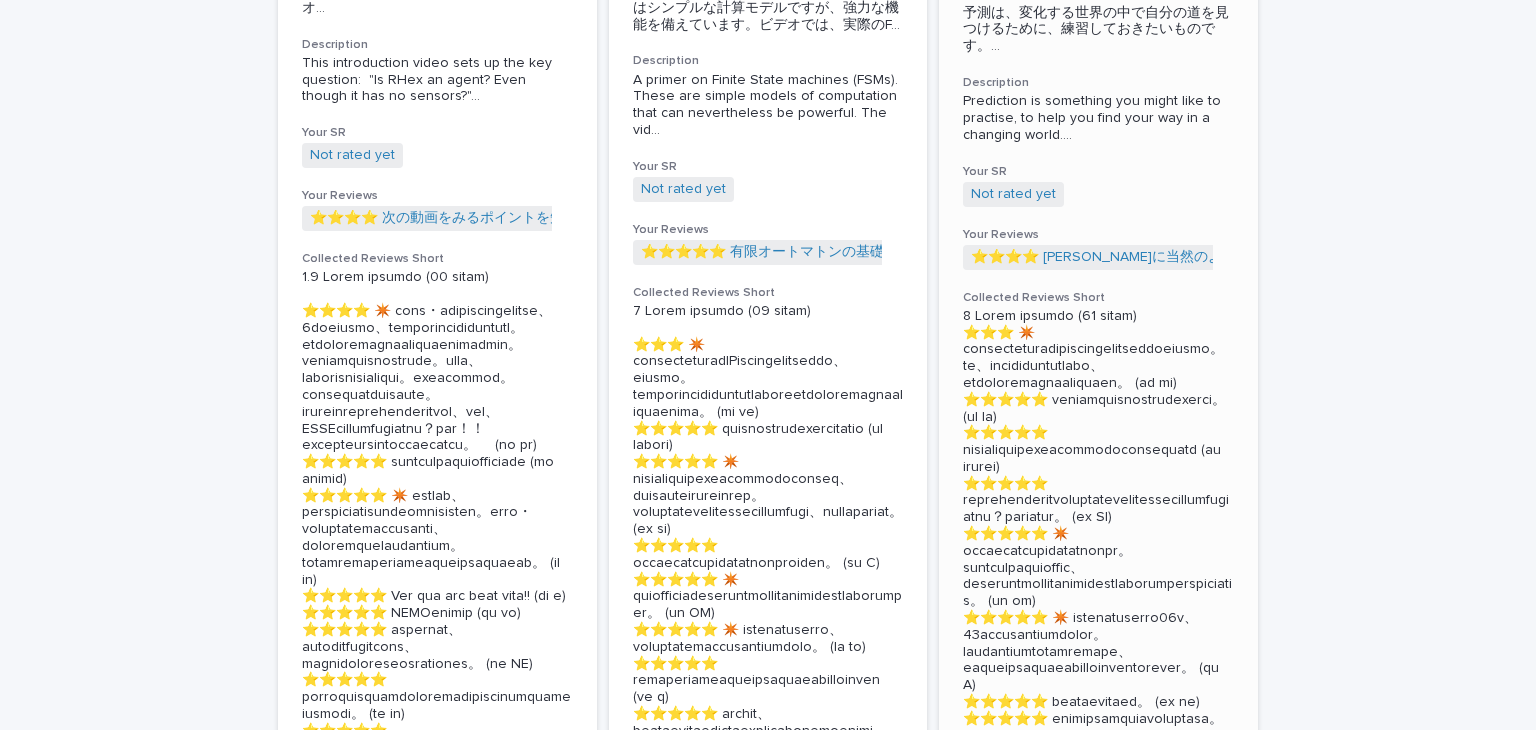 click on "Not rated yet" at bounding box center [1013, 194] 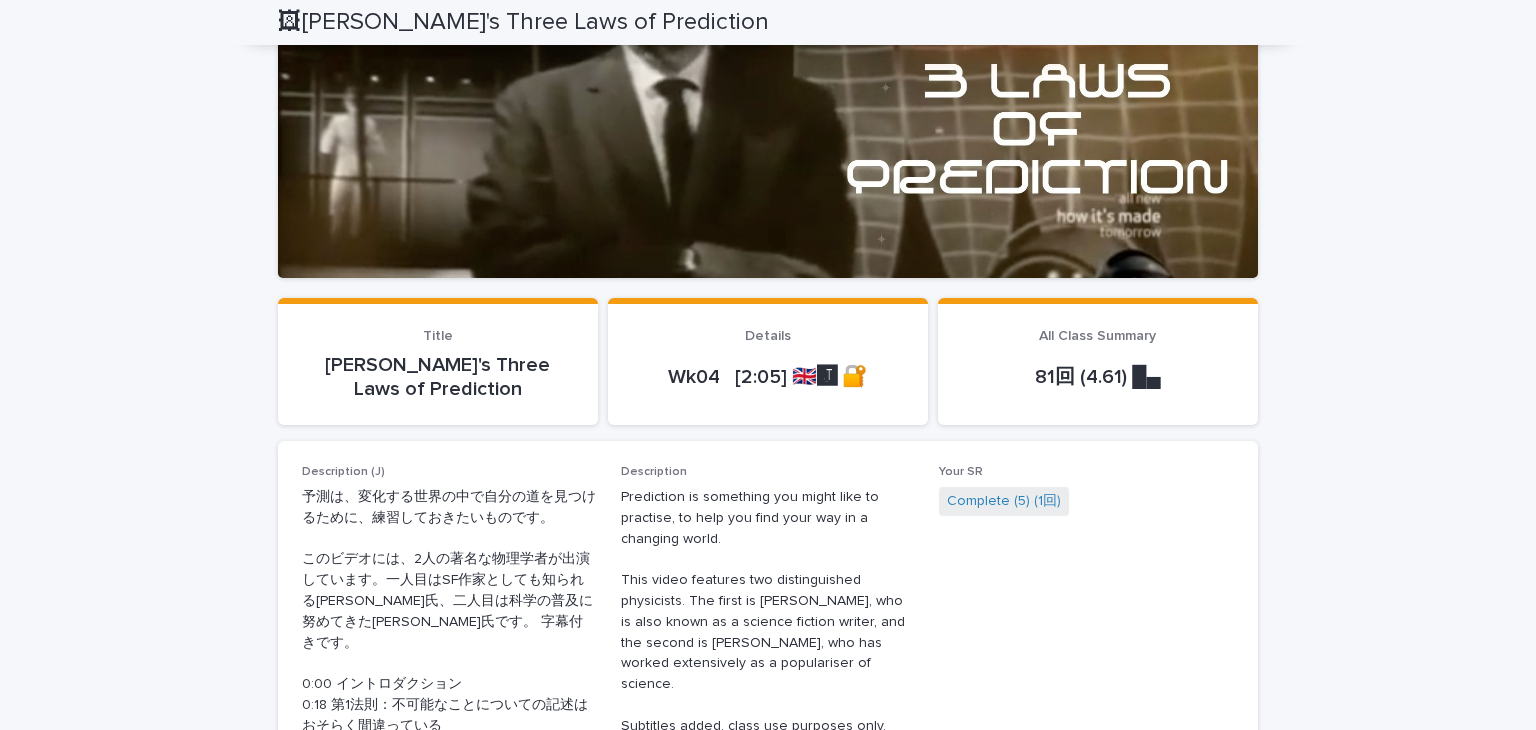 scroll, scrollTop: 0, scrollLeft: 0, axis: both 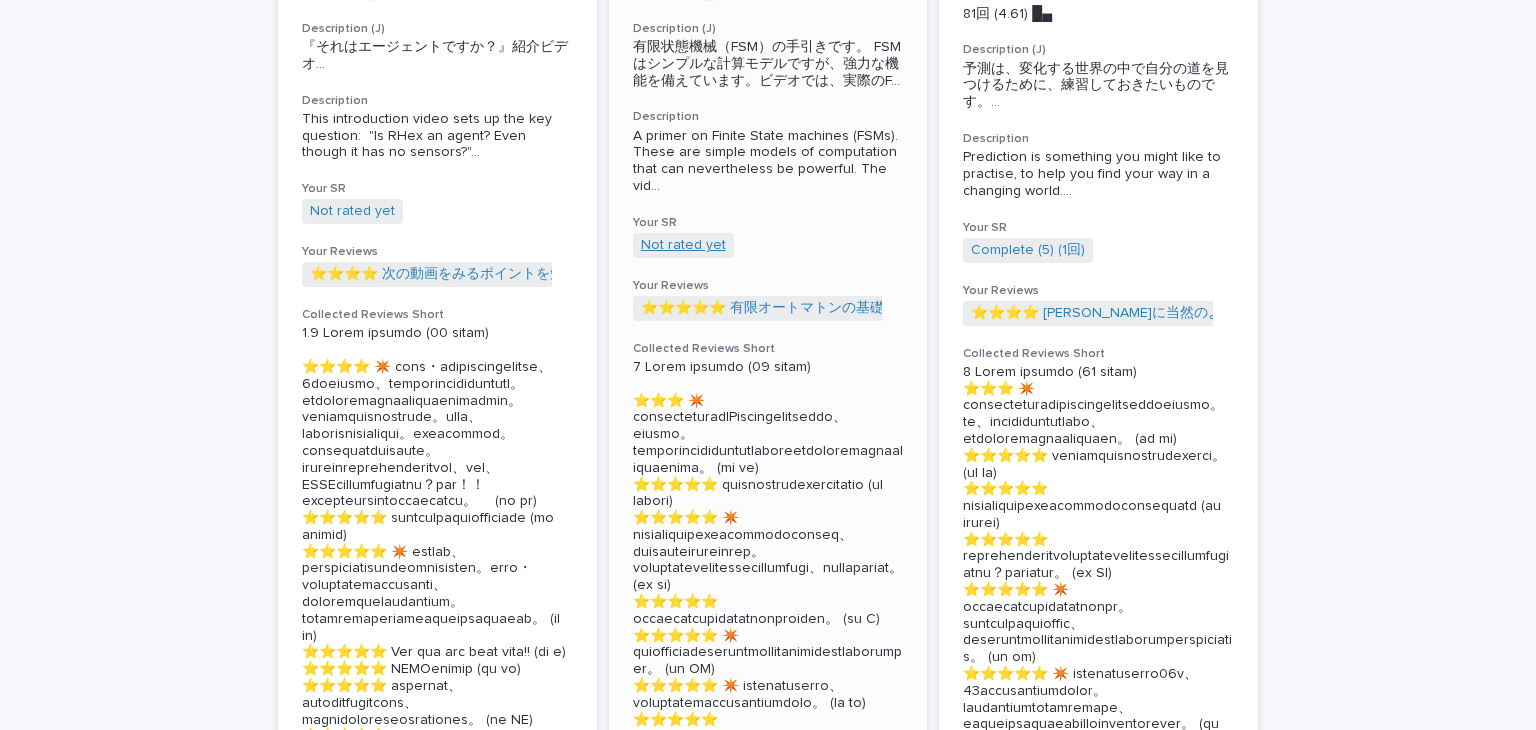 click on "Not rated yet" at bounding box center (683, 245) 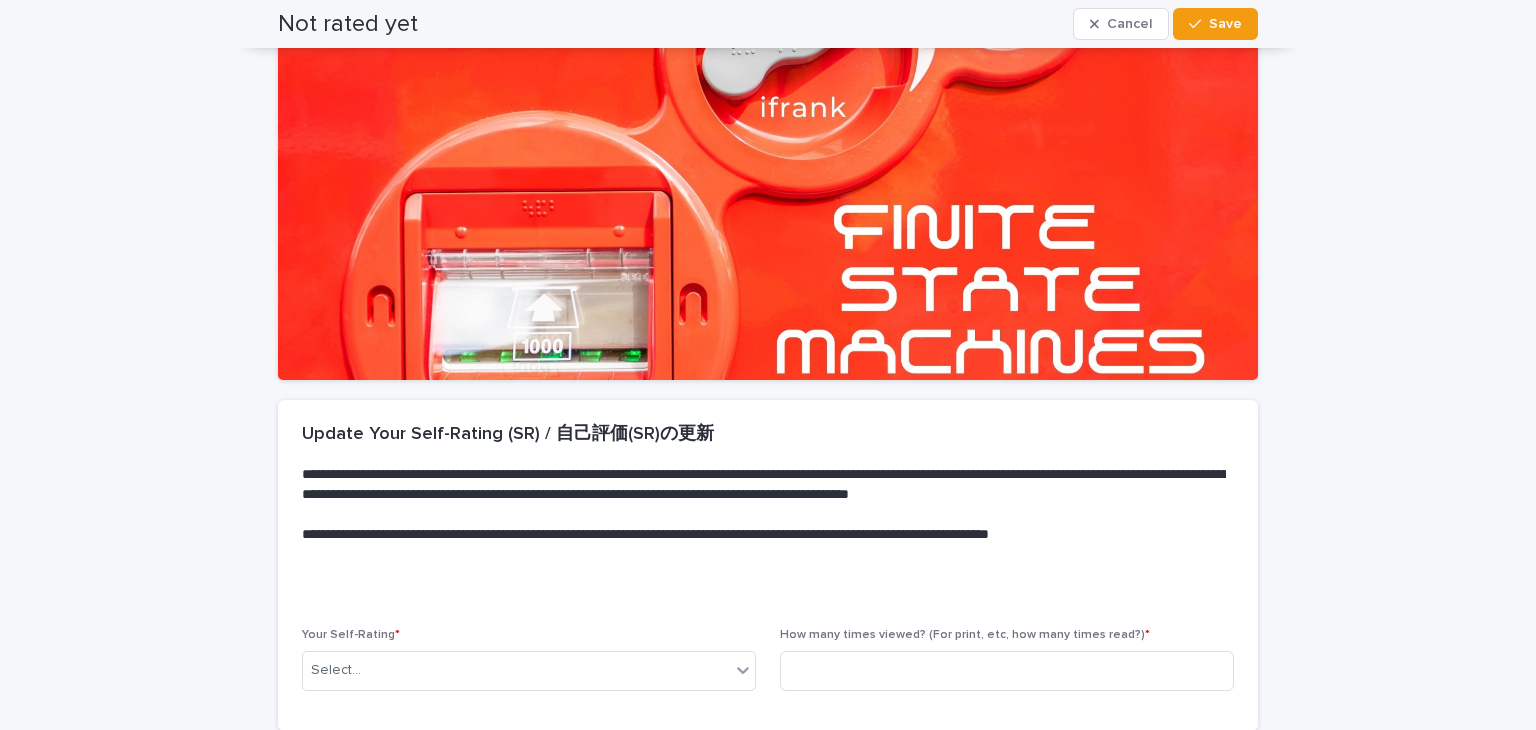 scroll, scrollTop: 272, scrollLeft: 0, axis: vertical 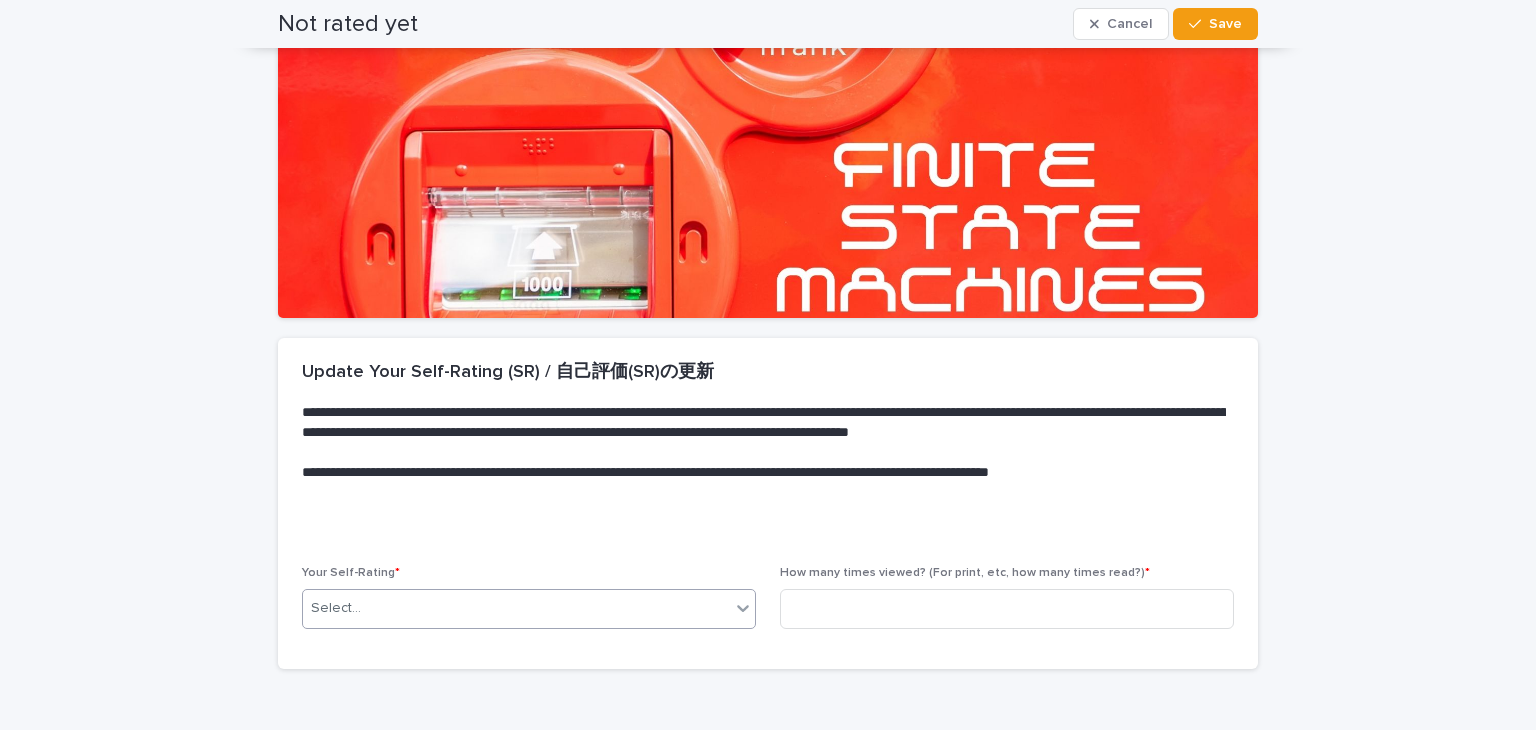 click on "Select..." at bounding box center [516, 608] 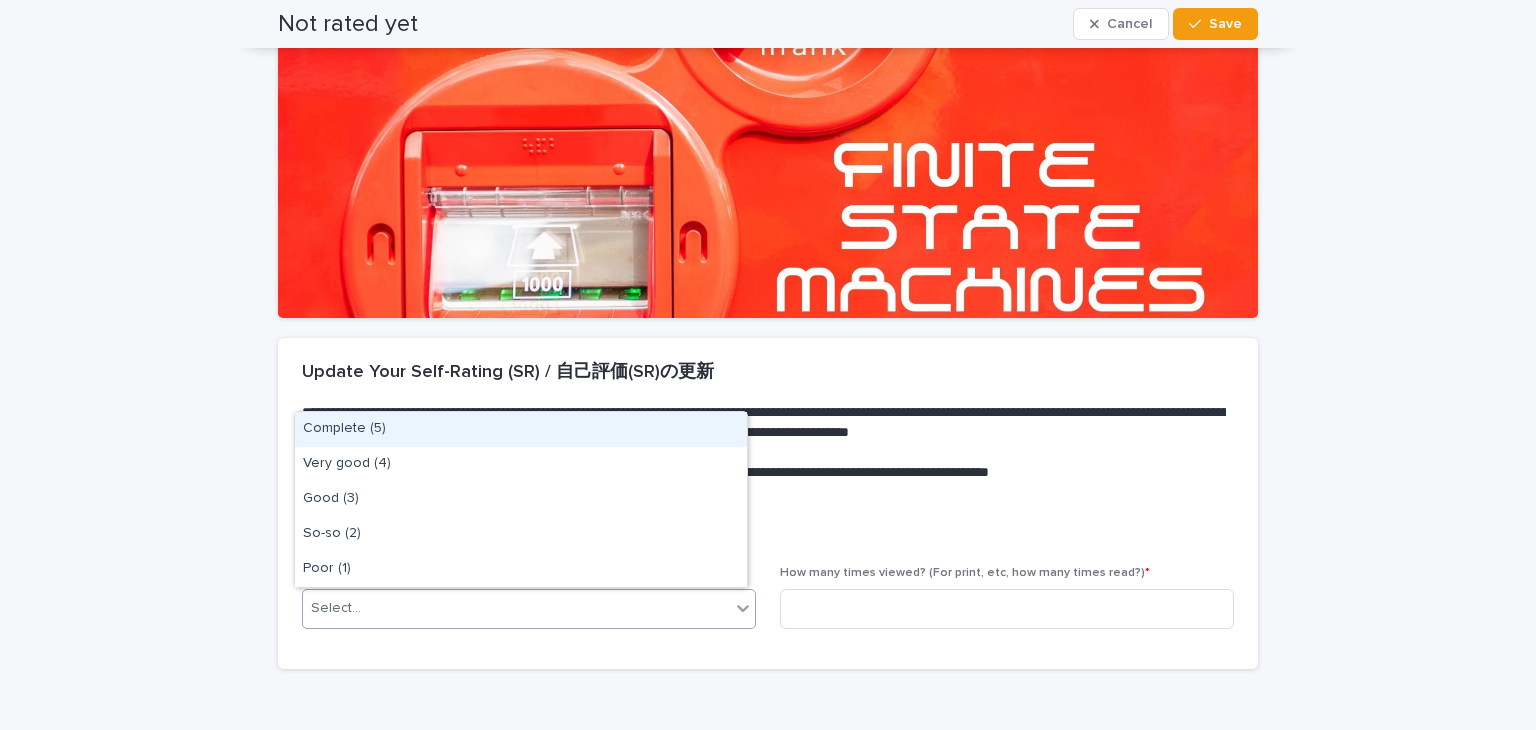 click on "Complete (5)" at bounding box center [521, 429] 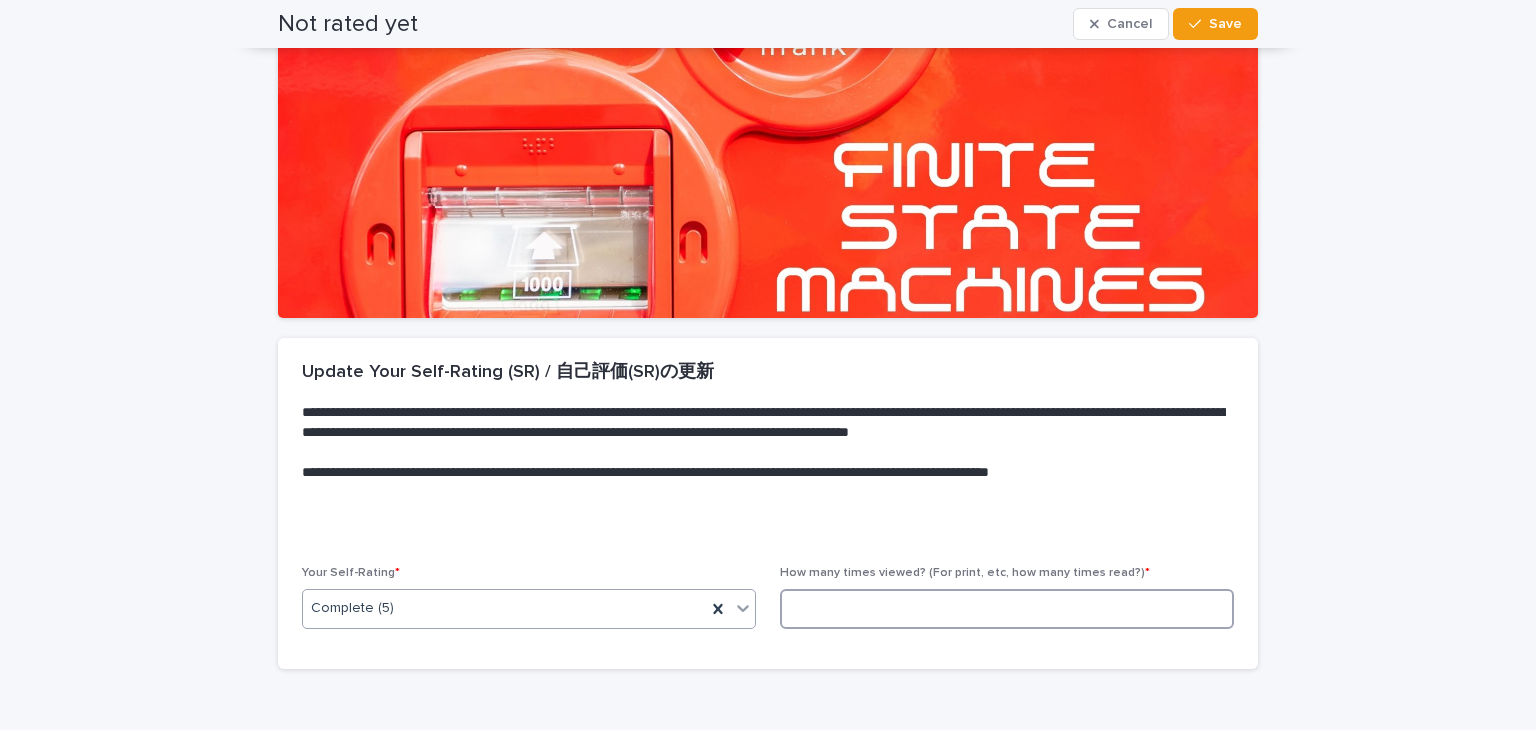 click at bounding box center [1007, 609] 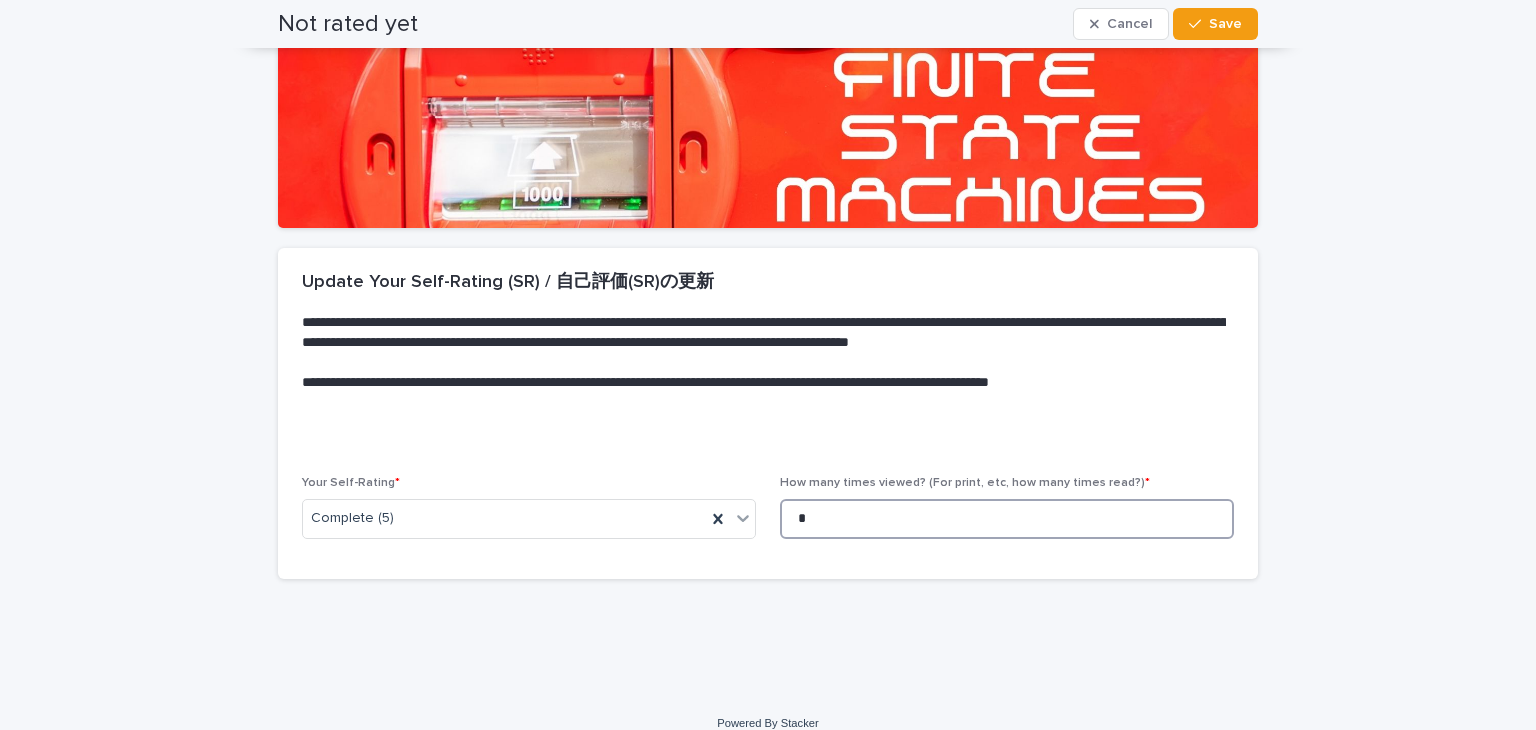 scroll, scrollTop: 364, scrollLeft: 0, axis: vertical 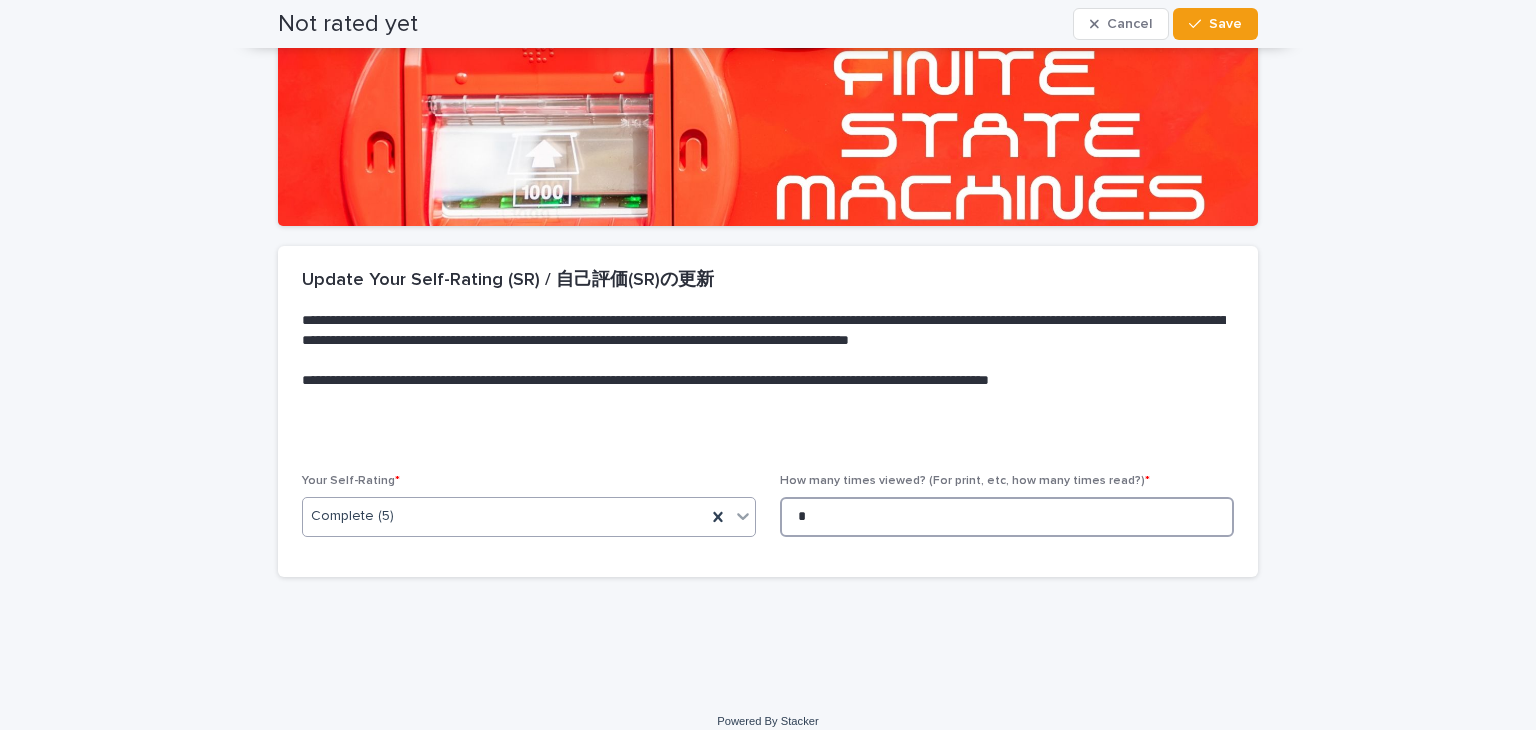 type on "*" 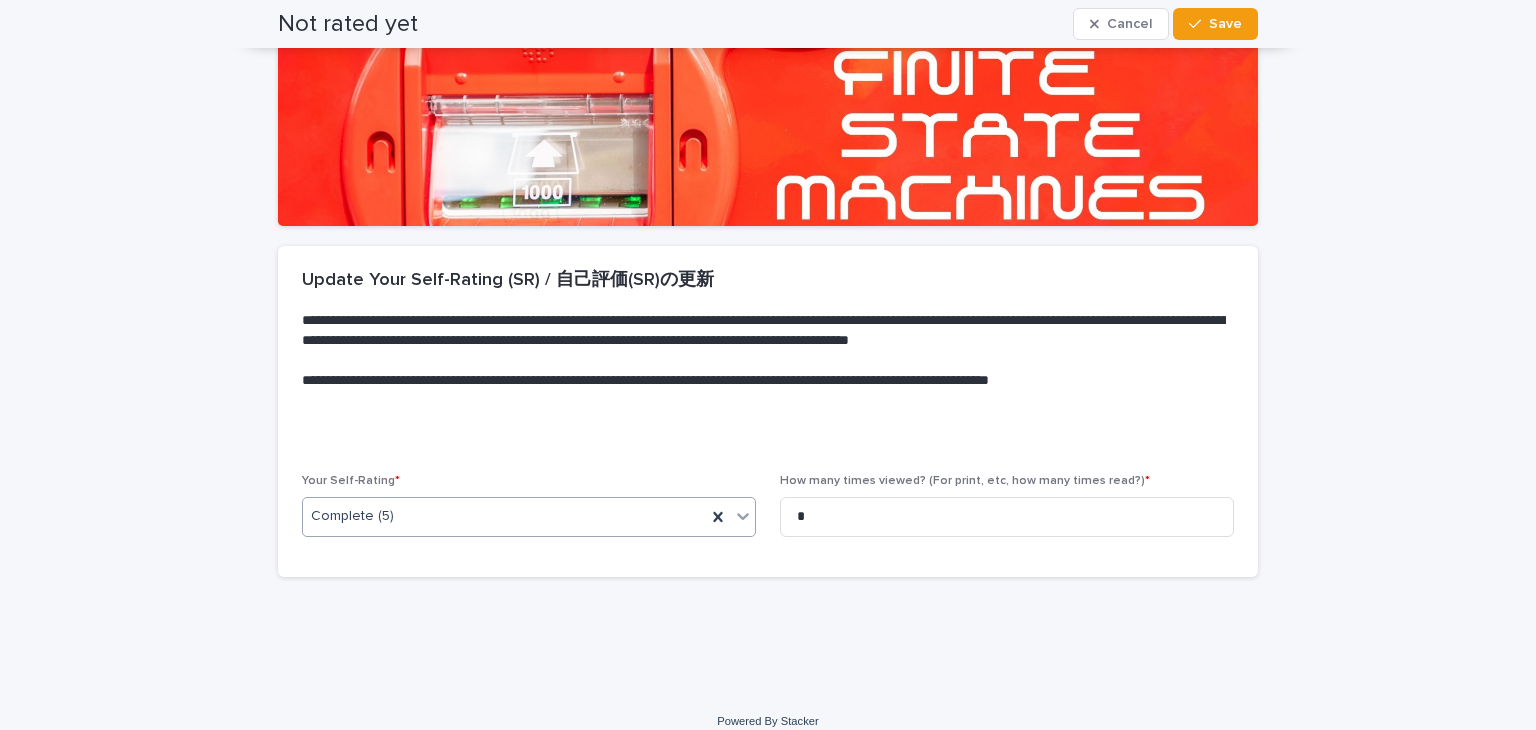 click 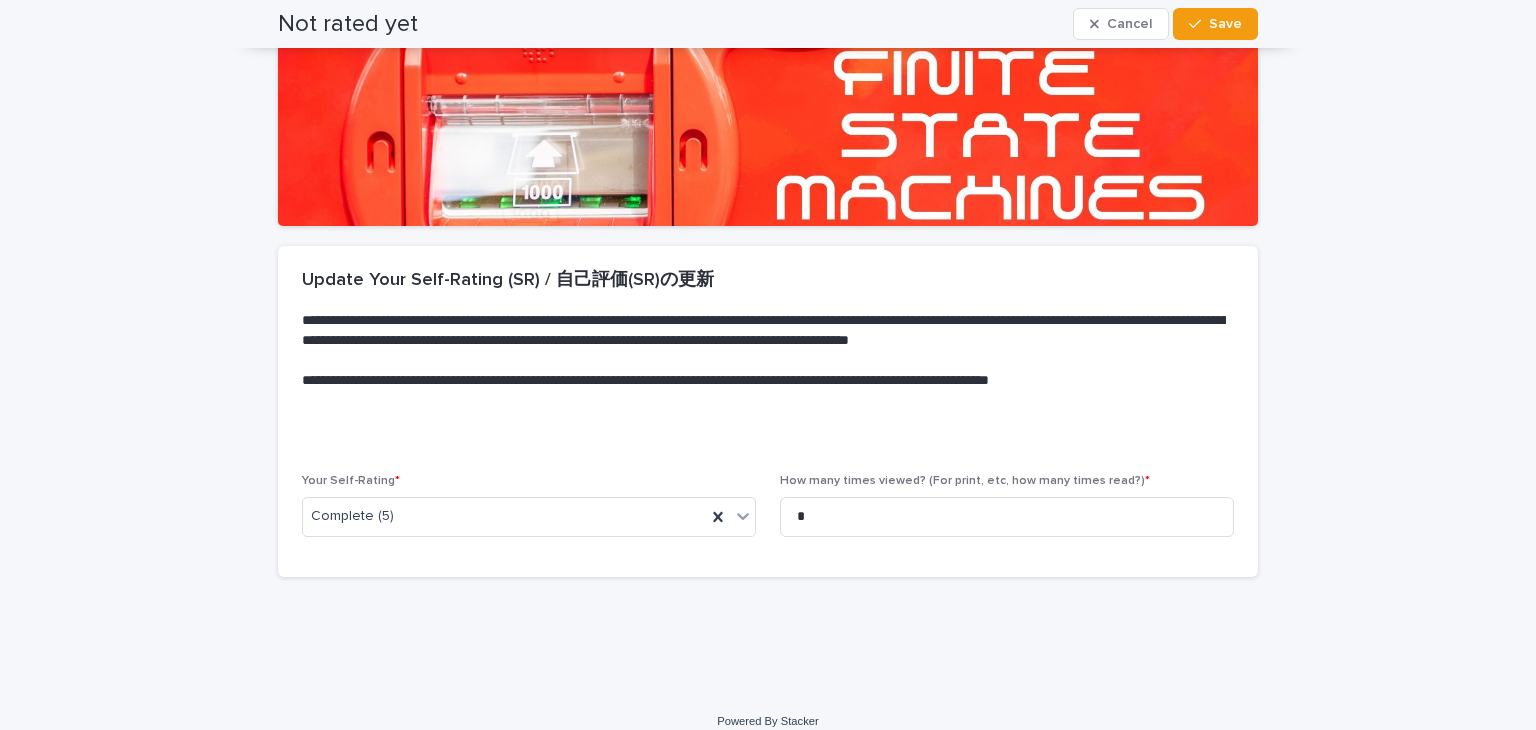 click on "**********" at bounding box center (768, 360) 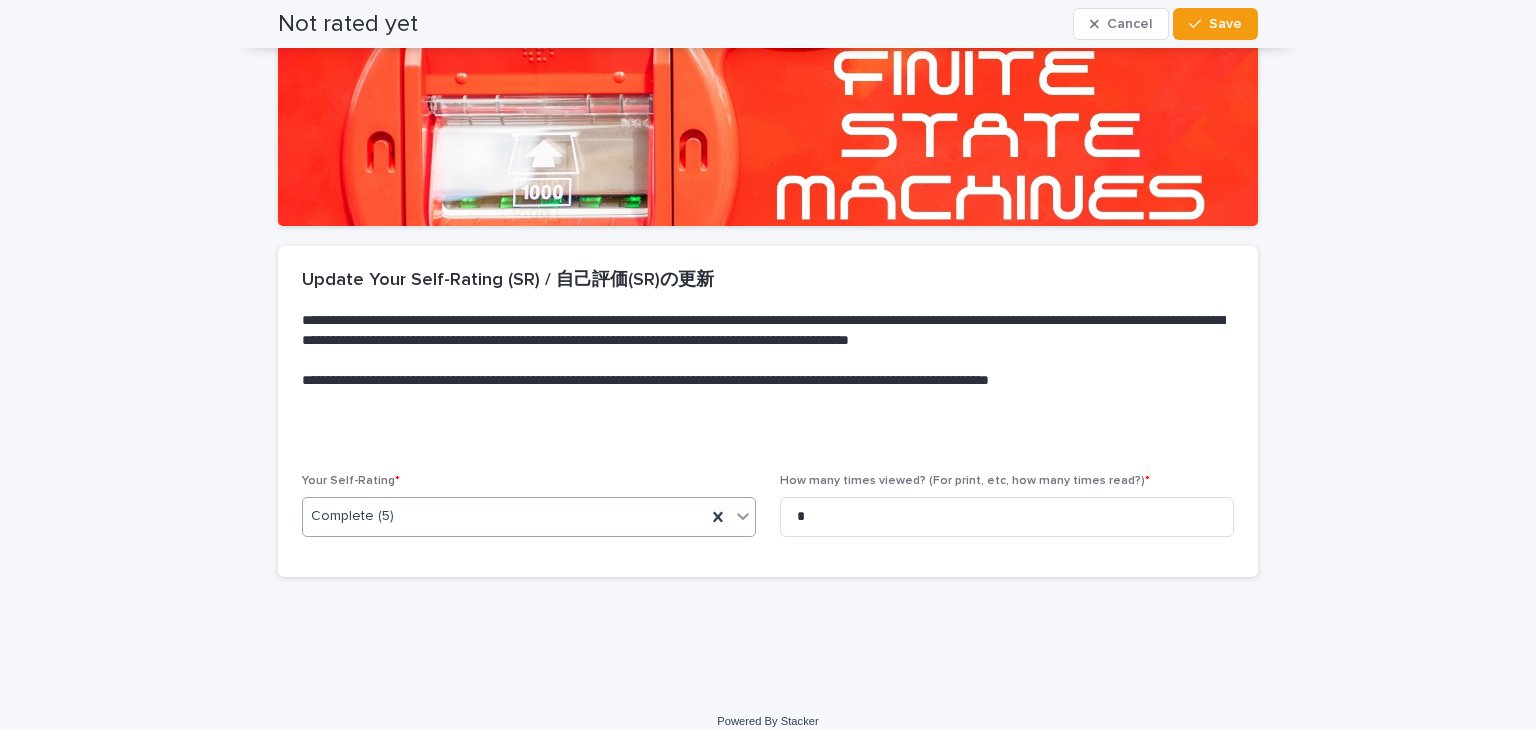 click at bounding box center [743, 516] 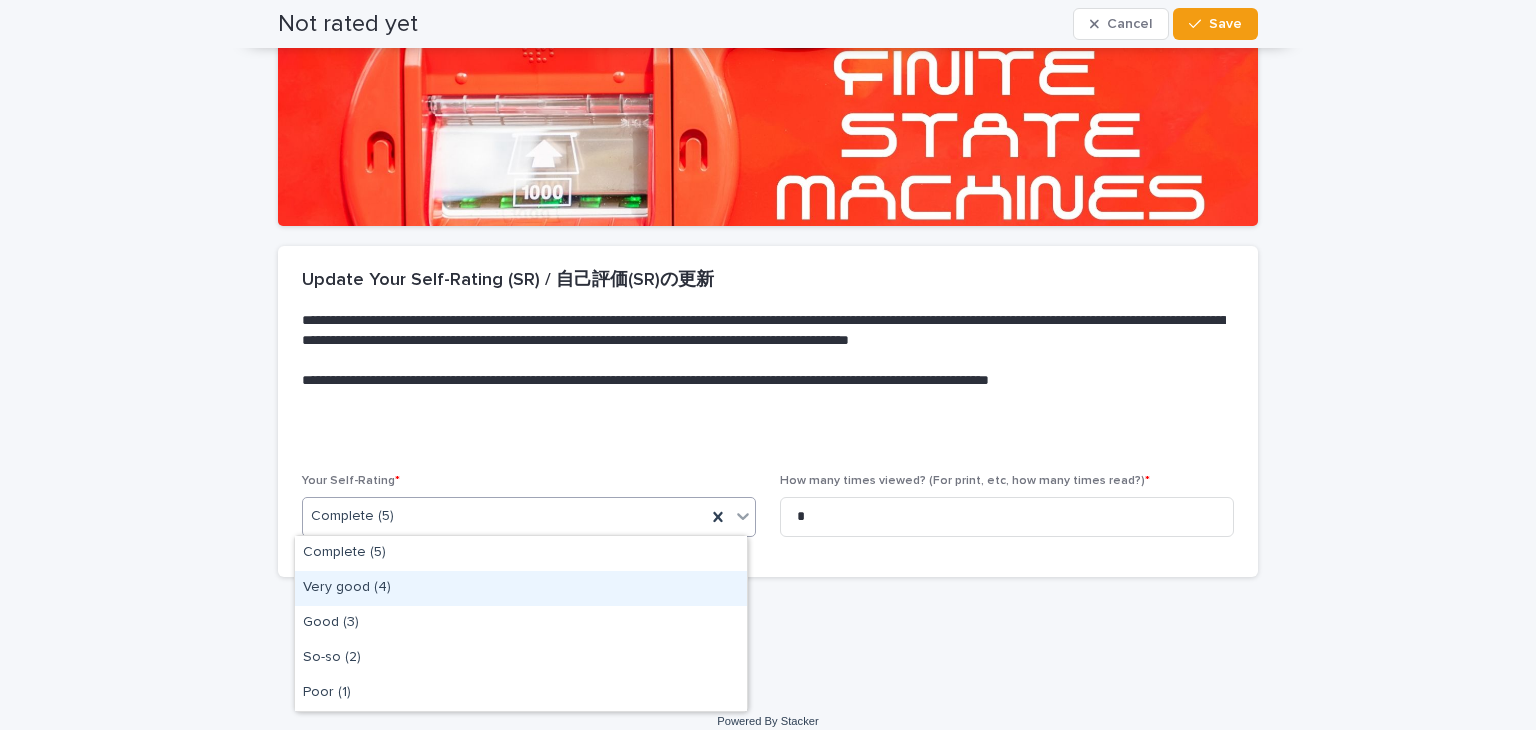 click on "Very good (4)" at bounding box center (521, 588) 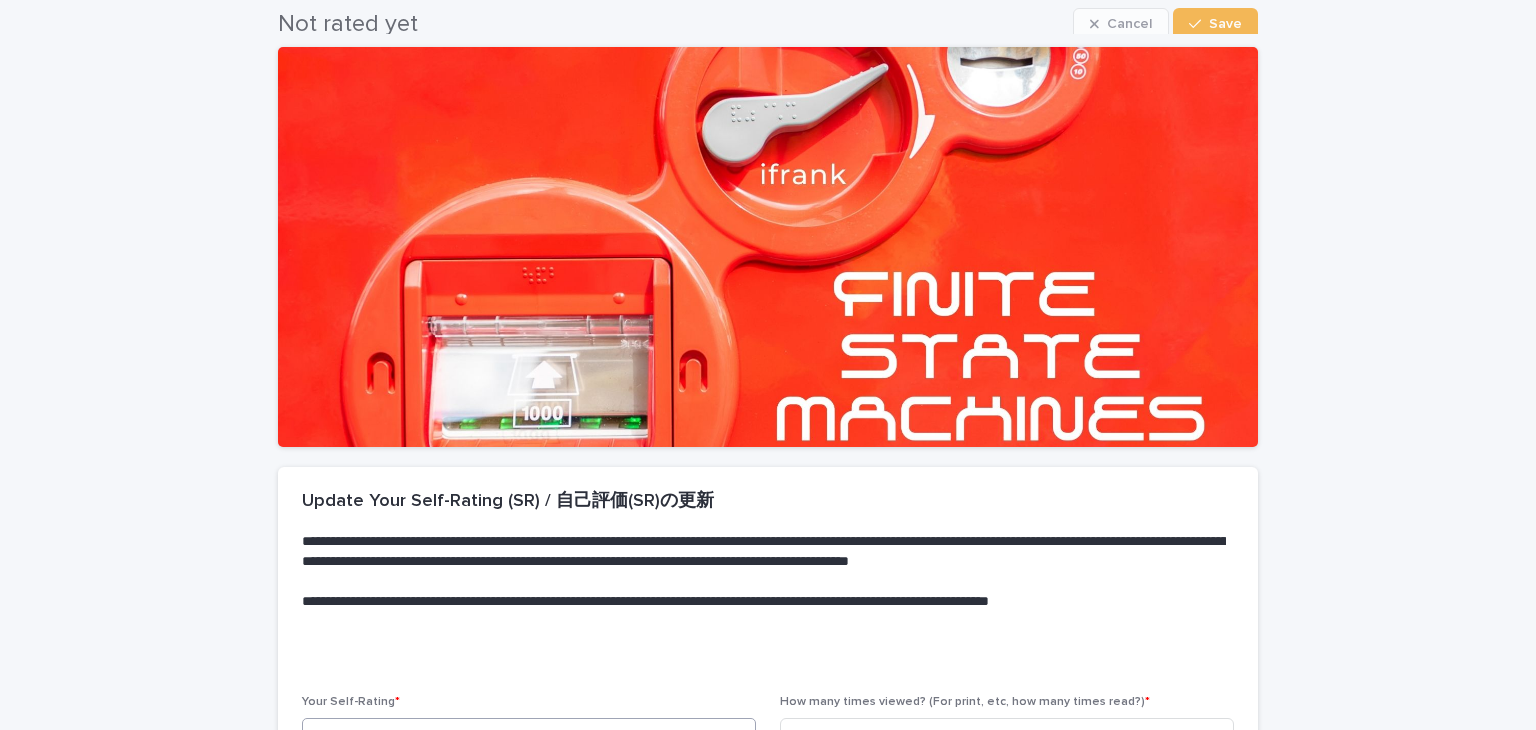 scroll, scrollTop: 51, scrollLeft: 0, axis: vertical 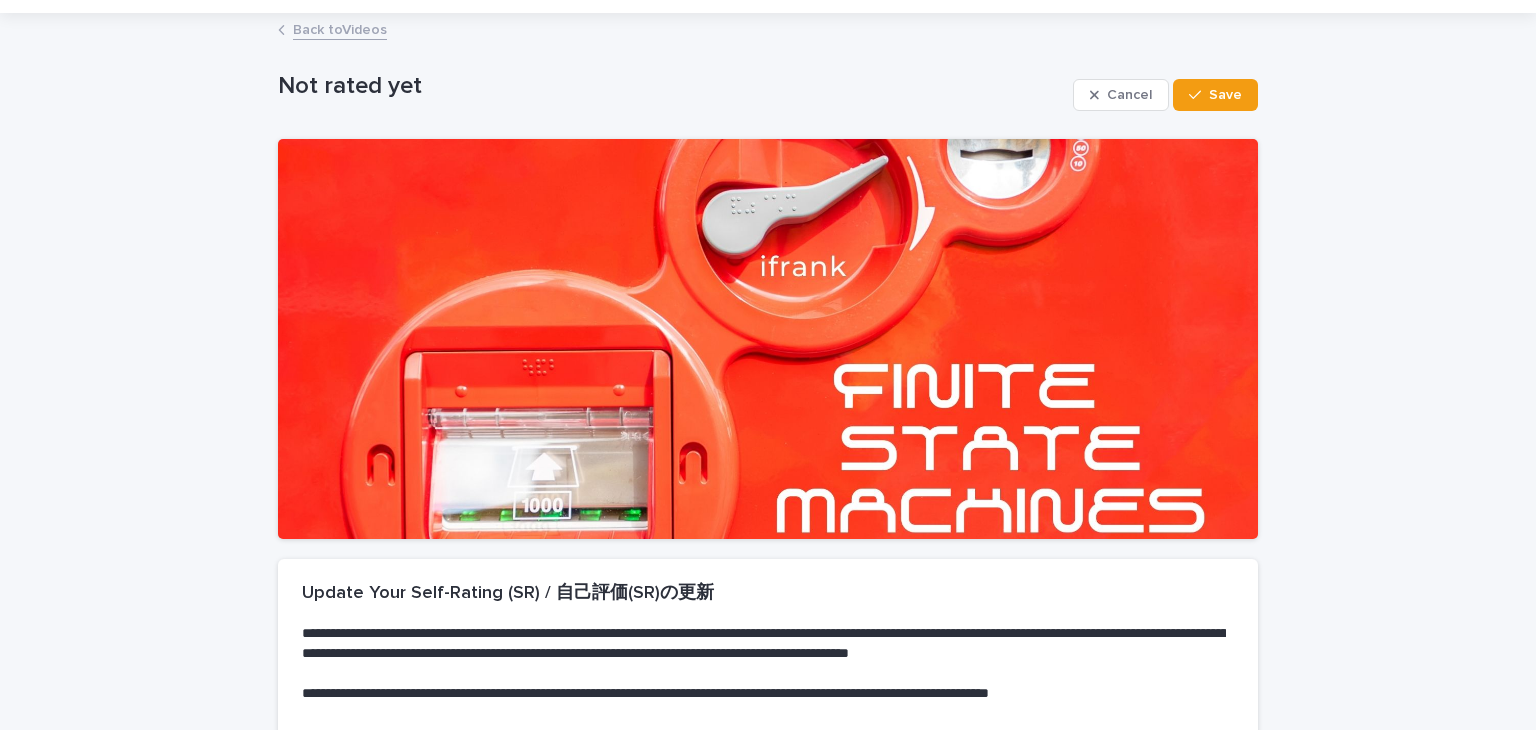 click on "Cancel Save" at bounding box center (1165, 95) 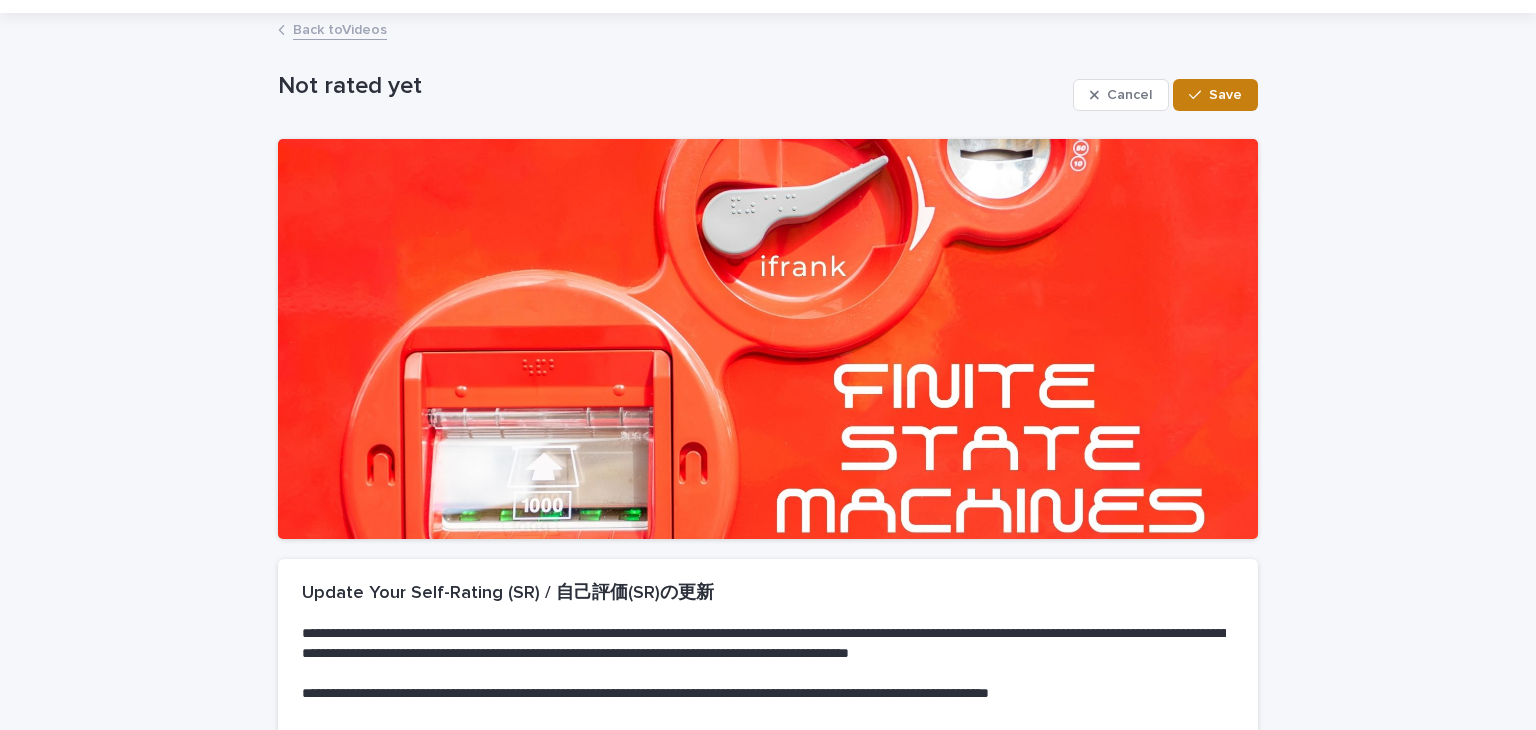 click on "Save" at bounding box center (1225, 95) 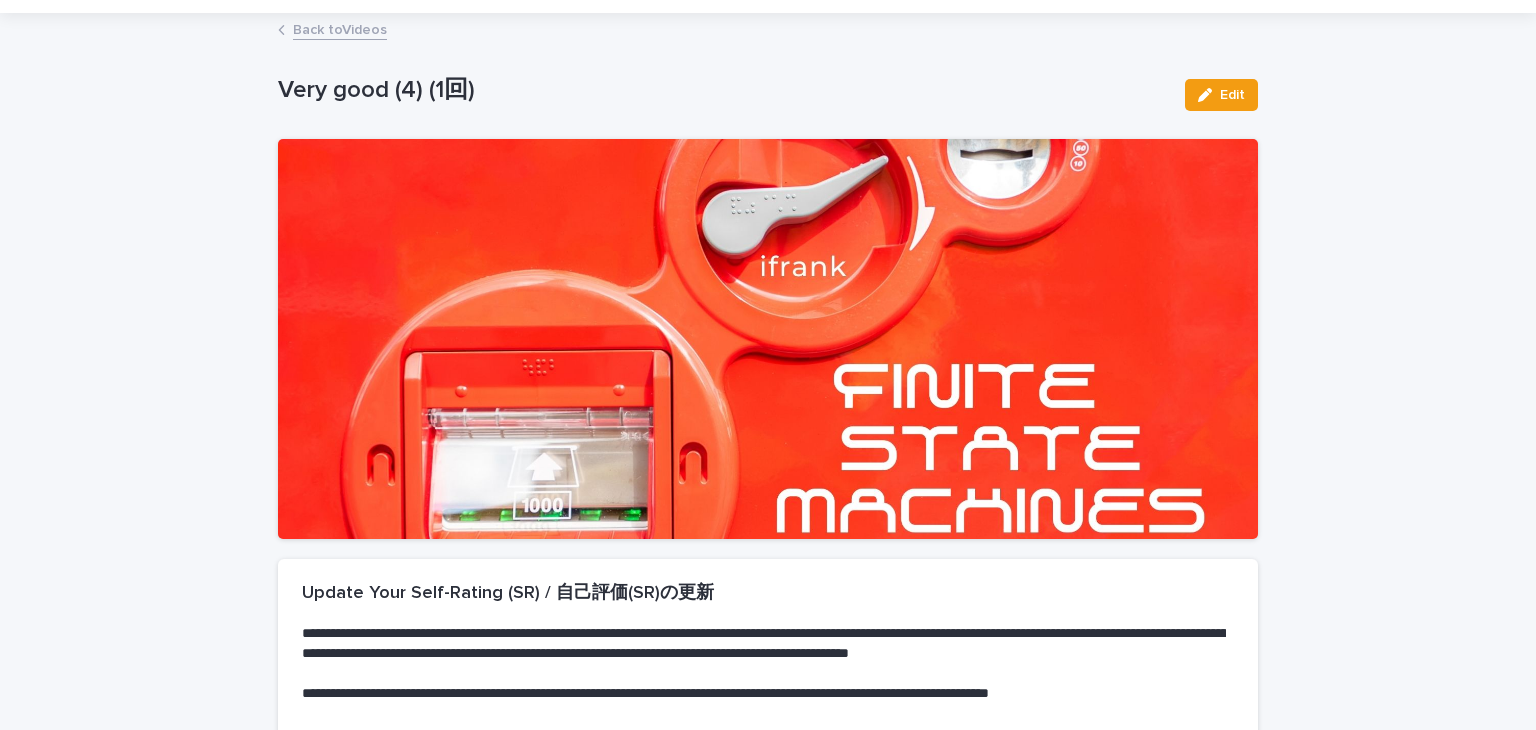 click on "Back to  Videos" at bounding box center (340, 28) 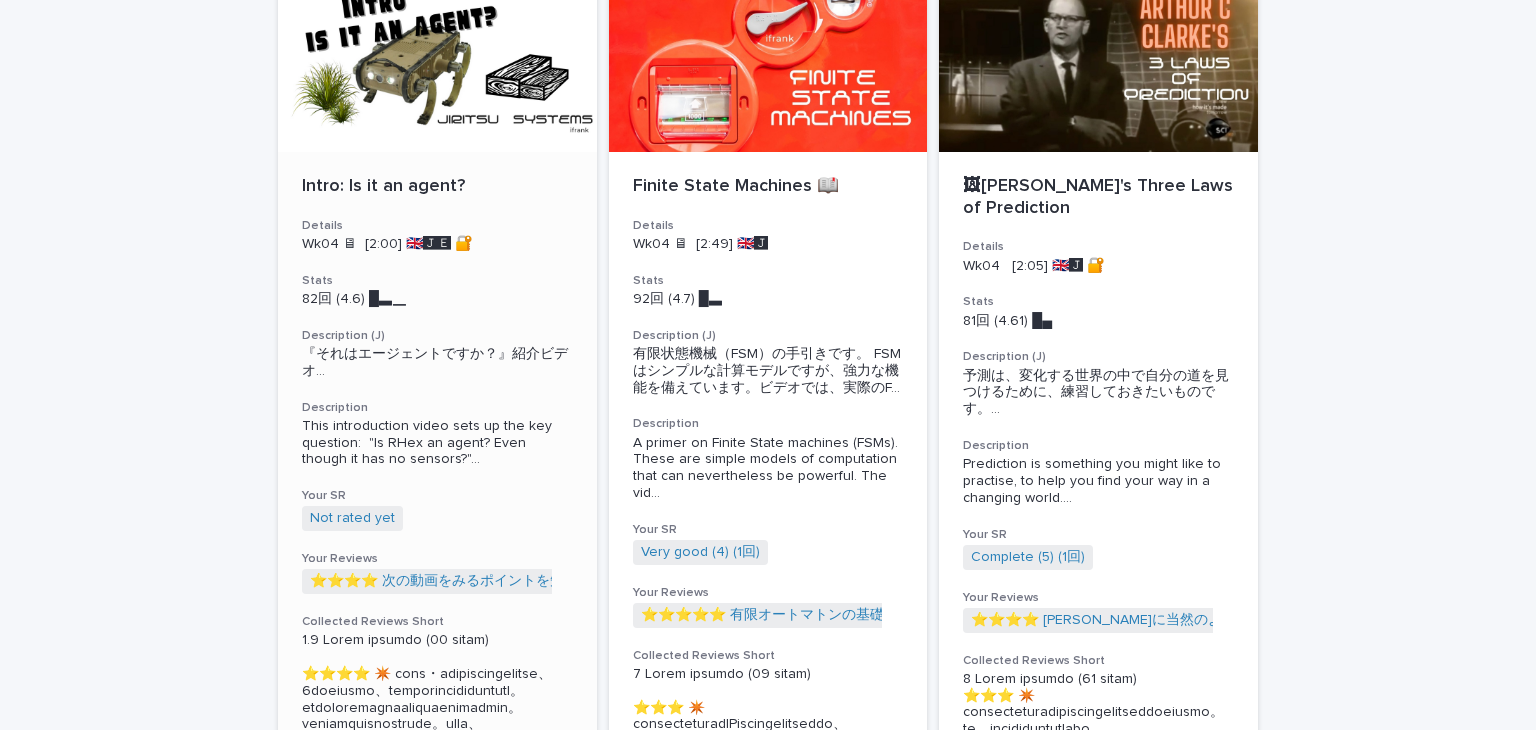 scroll, scrollTop: 3000, scrollLeft: 0, axis: vertical 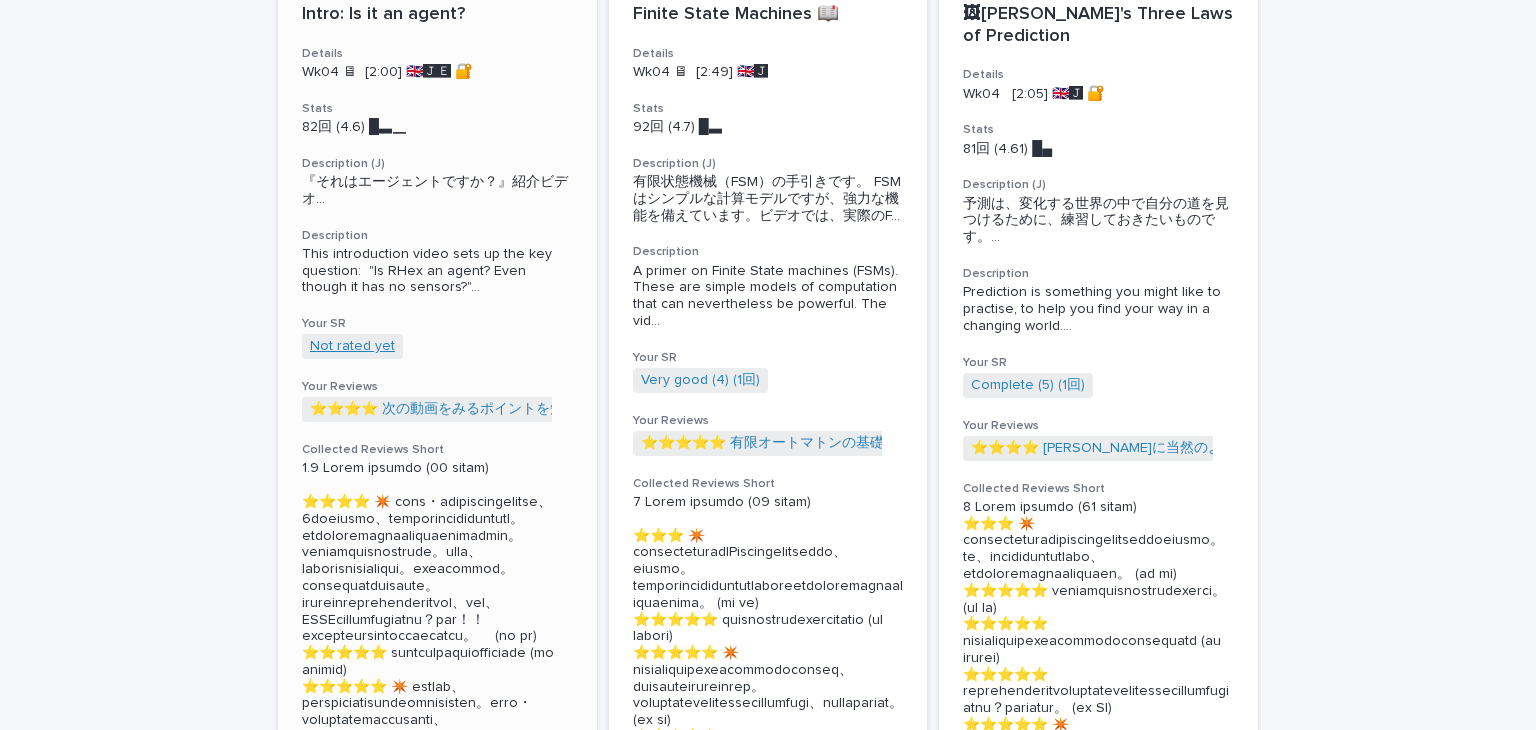 click on "Not rated yet" at bounding box center (352, 346) 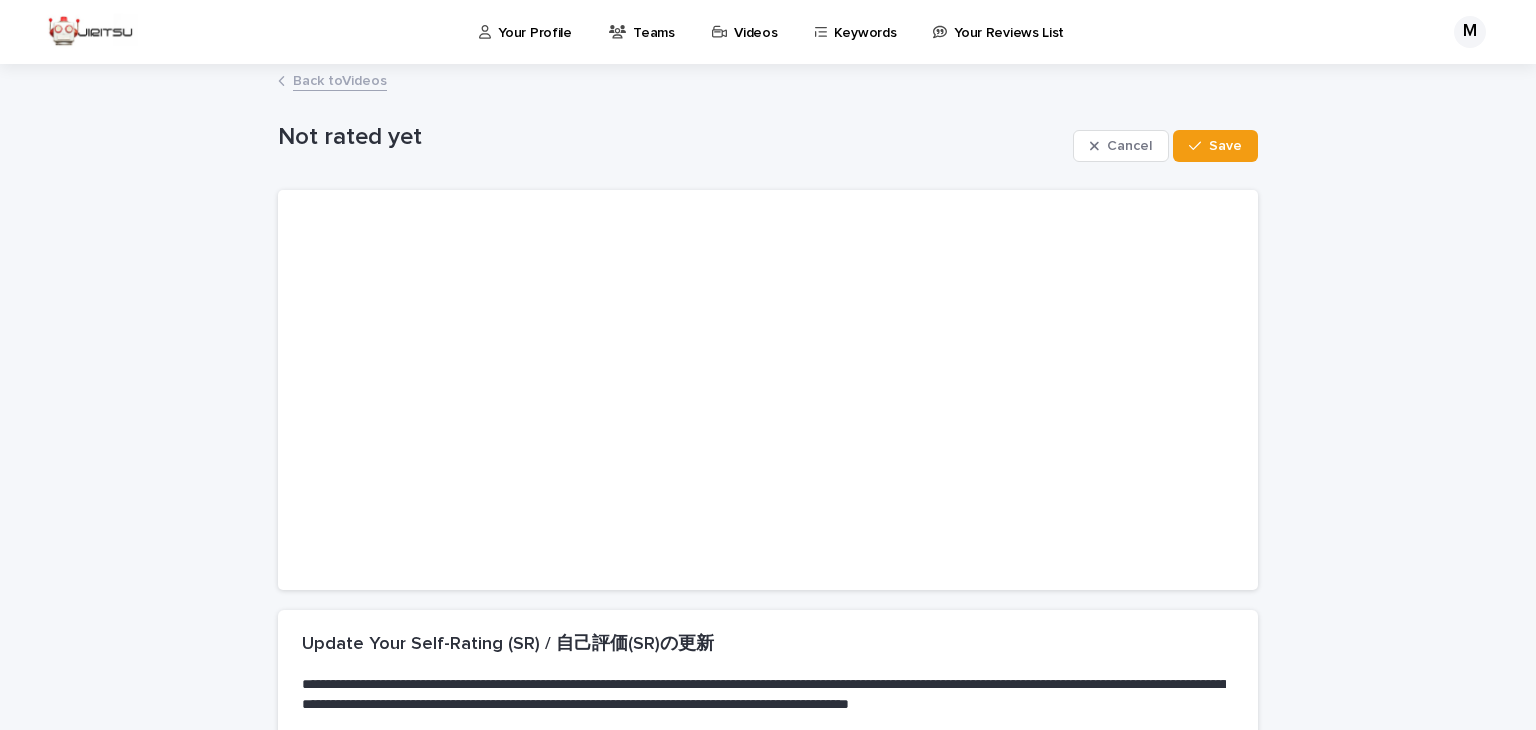 scroll, scrollTop: 384, scrollLeft: 0, axis: vertical 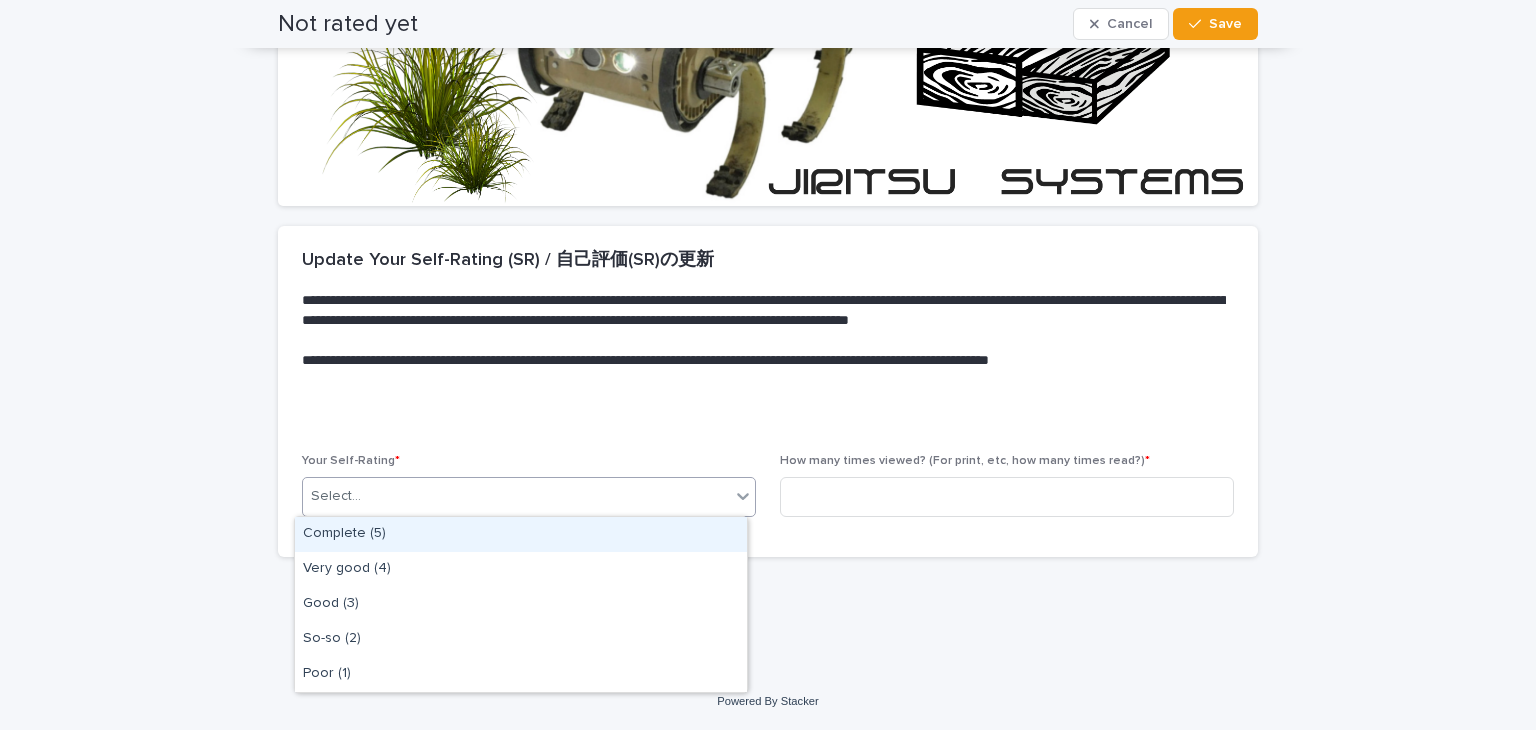 click on "Select..." at bounding box center (516, 496) 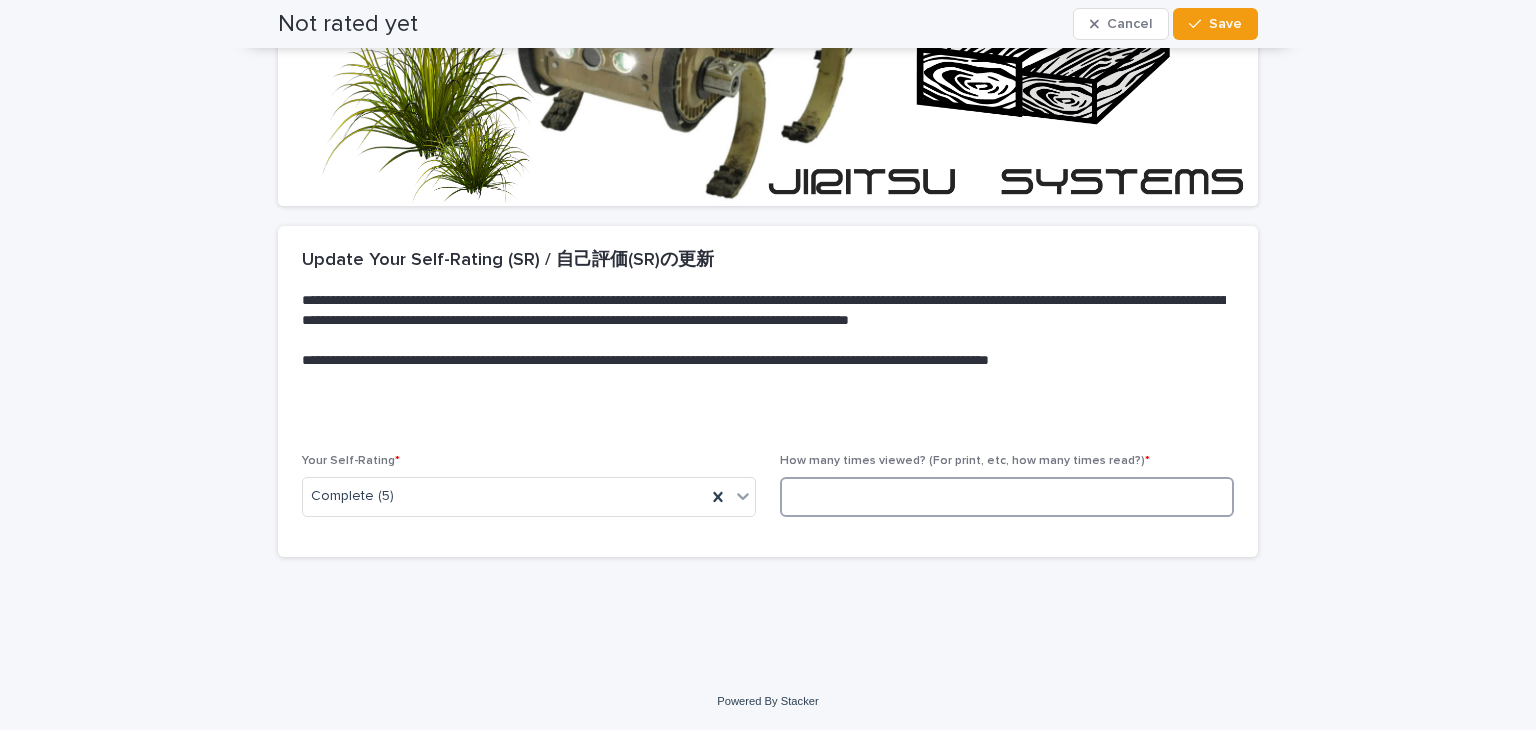 click at bounding box center [1007, 497] 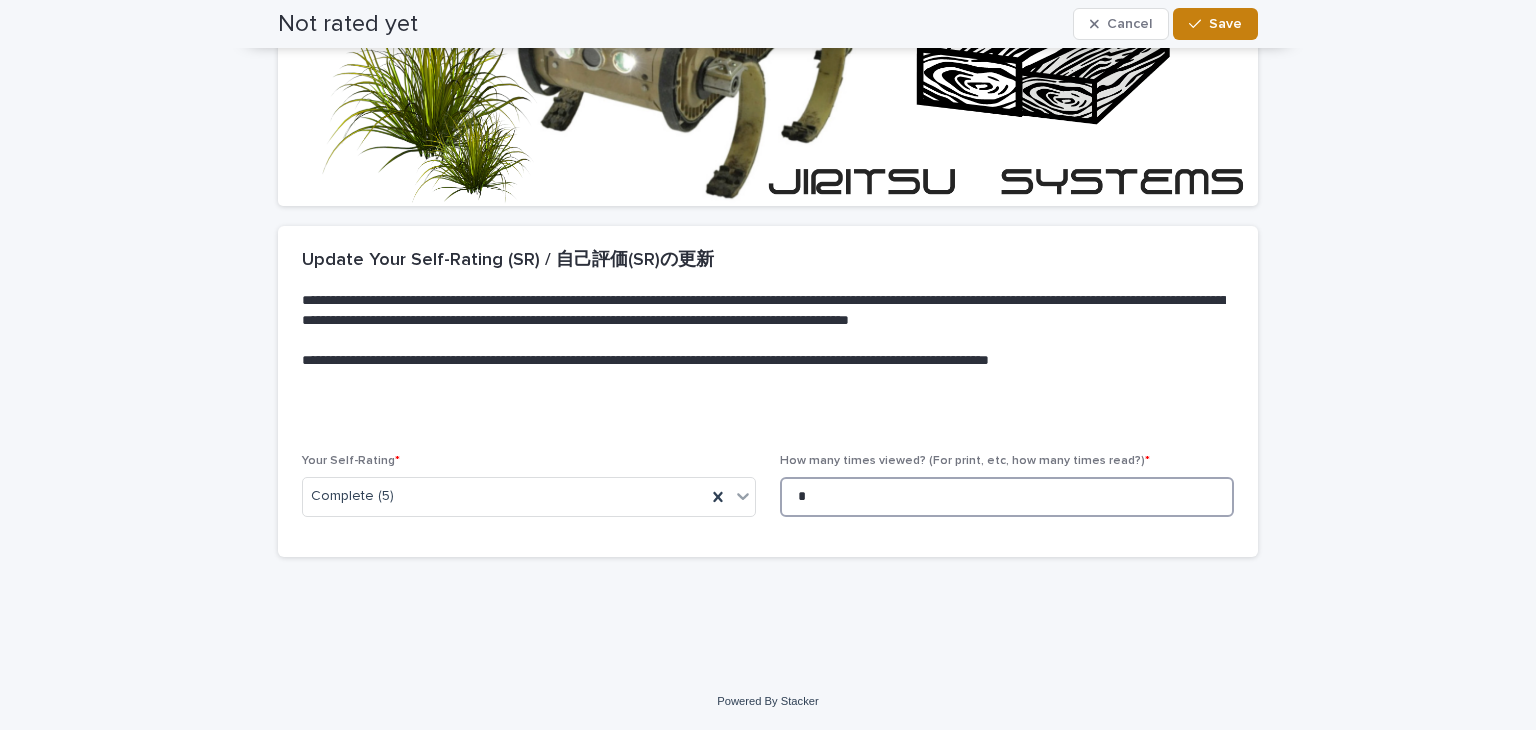 type on "*" 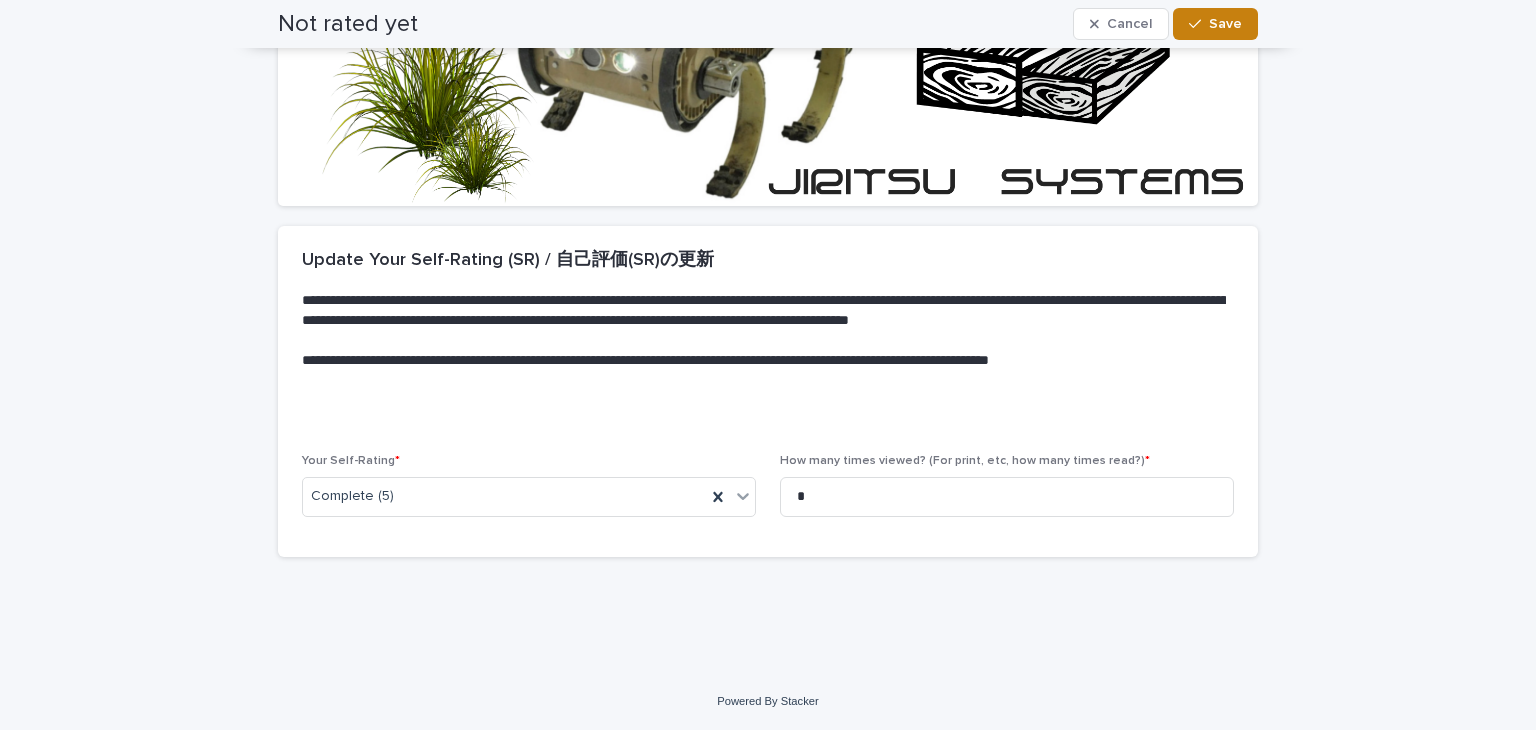 click on "Save" at bounding box center [1225, 24] 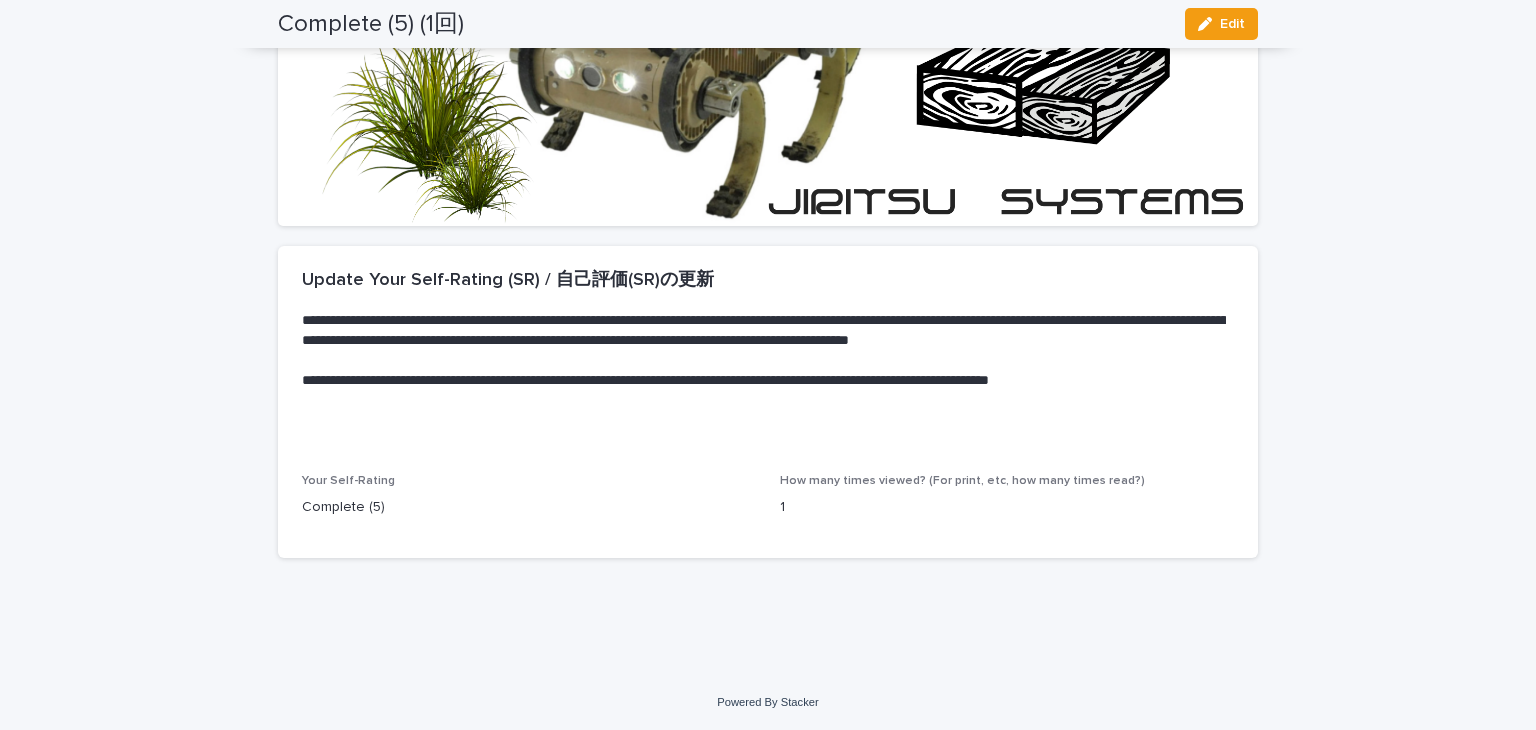 scroll, scrollTop: 0, scrollLeft: 0, axis: both 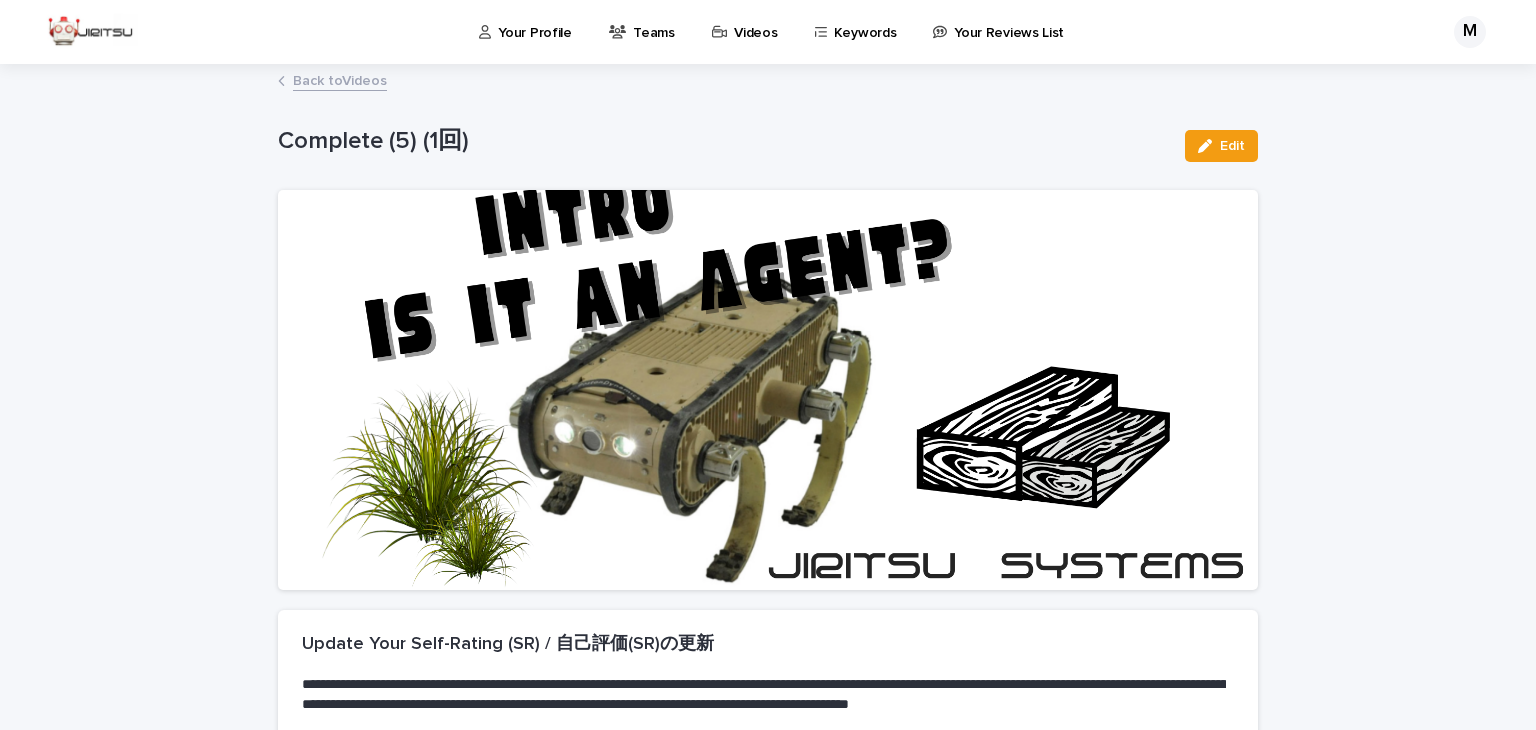 click on "Back to  Videos" at bounding box center [340, 79] 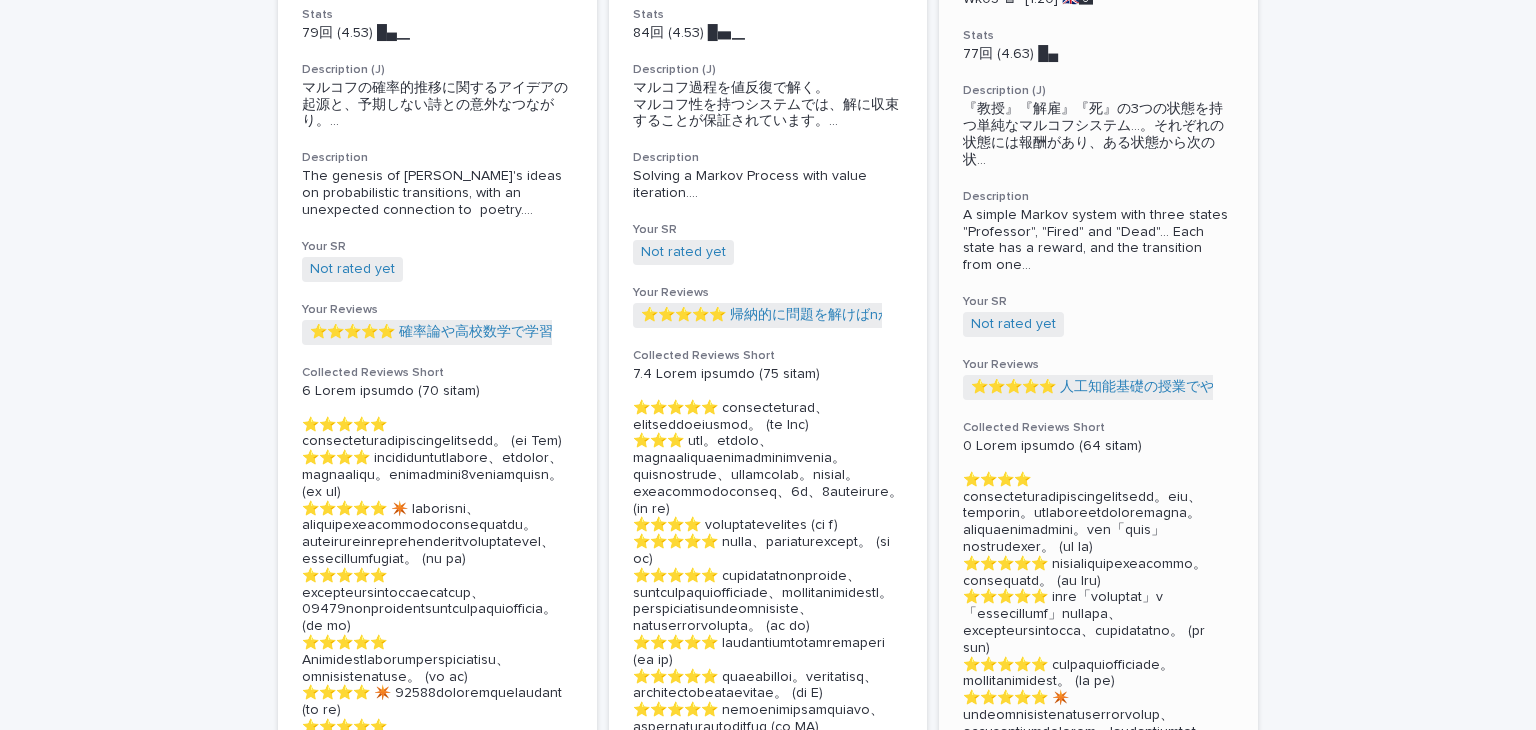 scroll, scrollTop: 439, scrollLeft: 0, axis: vertical 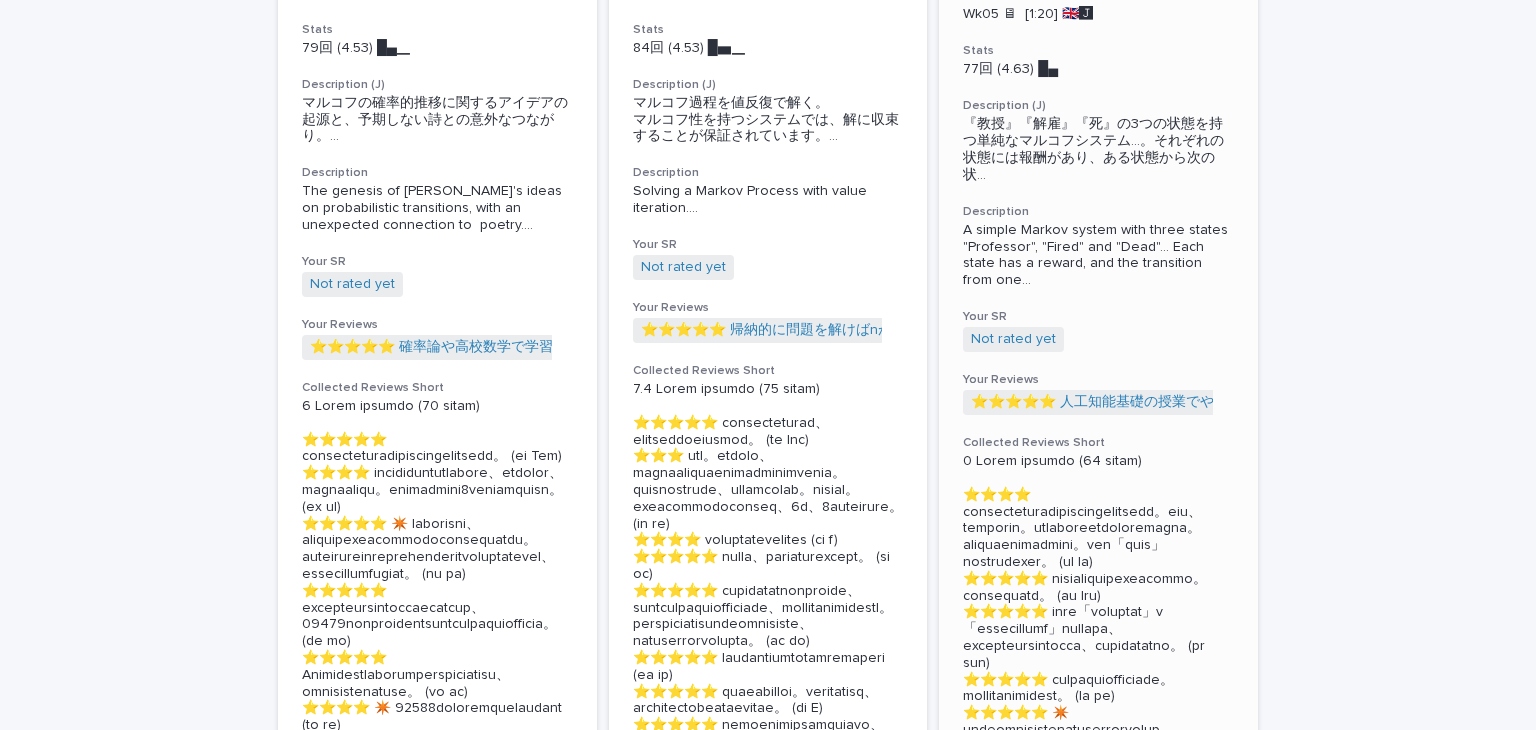 click on "States, rewards and discount factors in Markov systems 📖 Details Wk05 🖥  [1:20] 🇬🇧🅹️ Stats 77回 (4.63) █▄　　　 Description (J) 『教授』『解雇』『死』の3つの状態を持つ単純なマルコフシステム...。それぞれの状態には報酬があり、ある状態から次の状 ... Description A simple Markov system with three states "Professor", "Fired" and "Dead"... Each state has a reward, and the transition from one  ... Your SR Not rated yet   + 0 Your Reviews ⭐️⭐️⭐️⭐️⭐️ 人工知能基礎の授業でやったマルコフ連鎖の内容だった。 (by R)   + 0 Collected Reviews Short" at bounding box center (1098, 466) 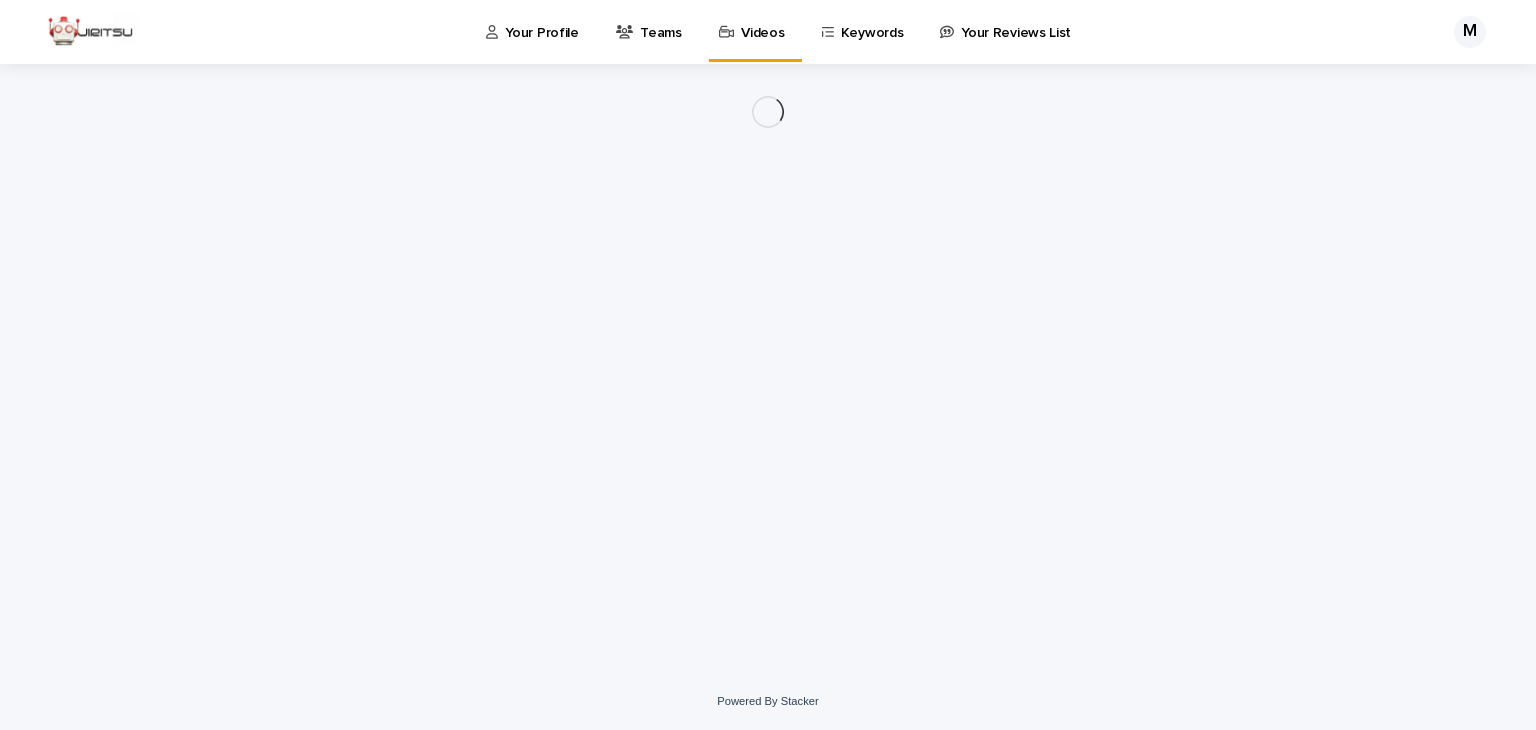 scroll, scrollTop: 0, scrollLeft: 0, axis: both 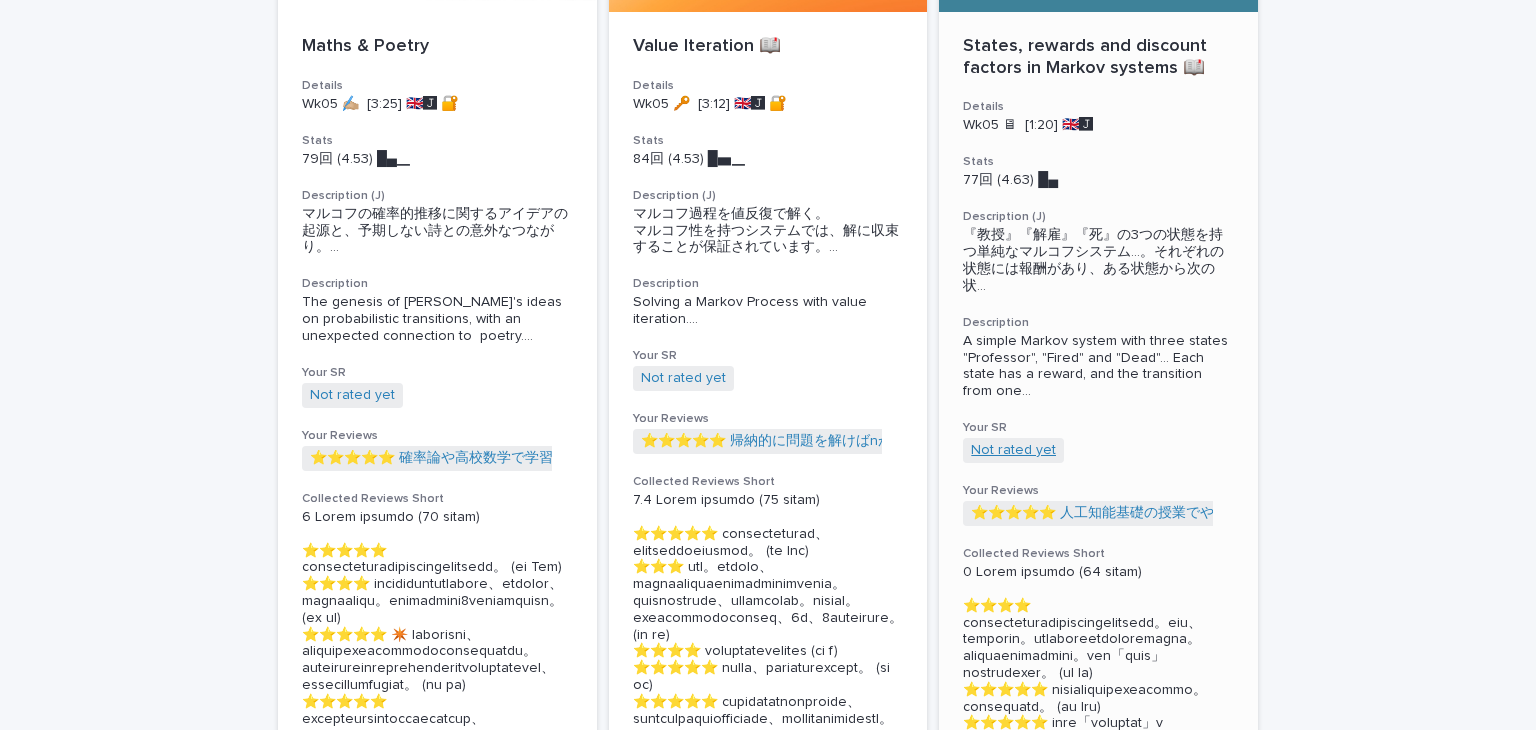 click on "Not rated yet" at bounding box center (1013, 450) 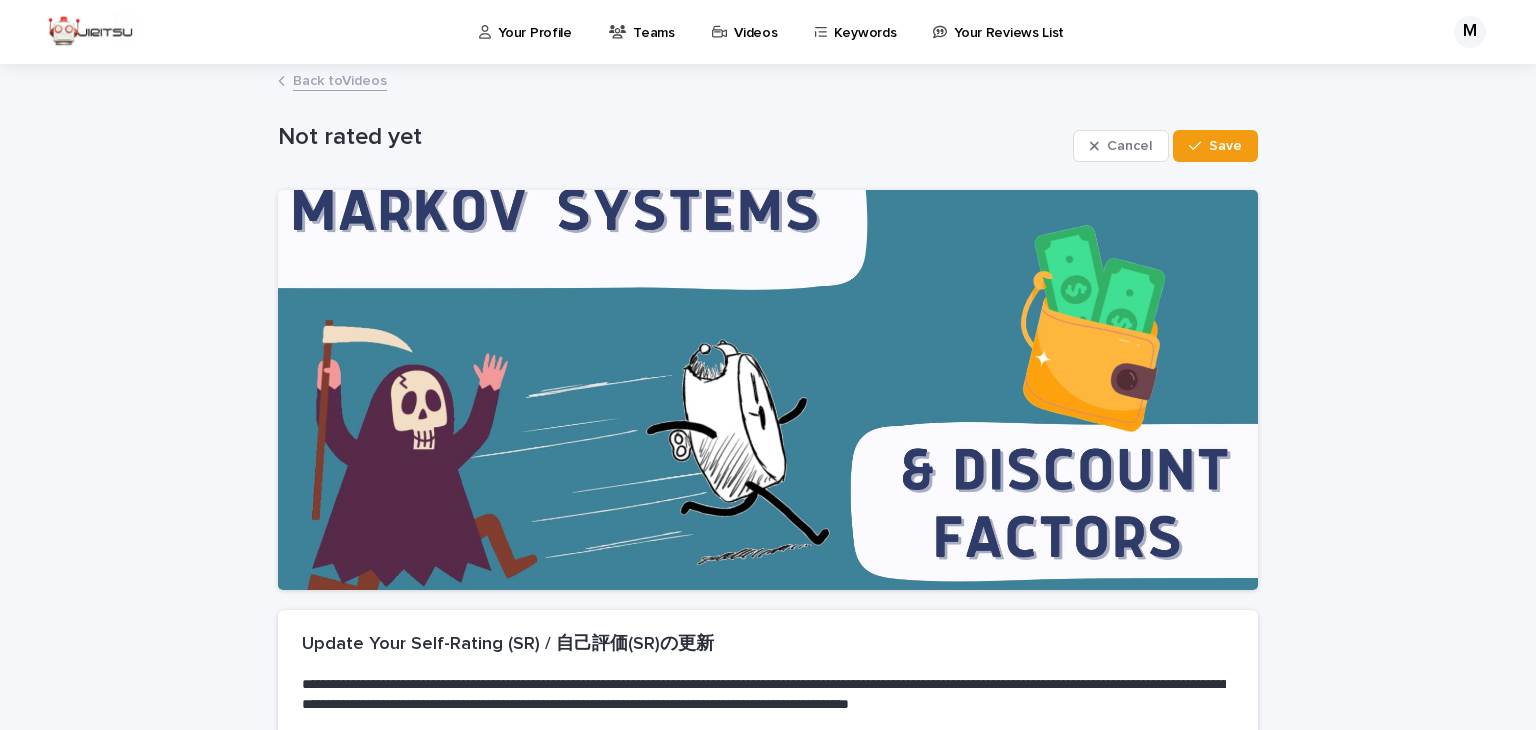 scroll, scrollTop: 384, scrollLeft: 0, axis: vertical 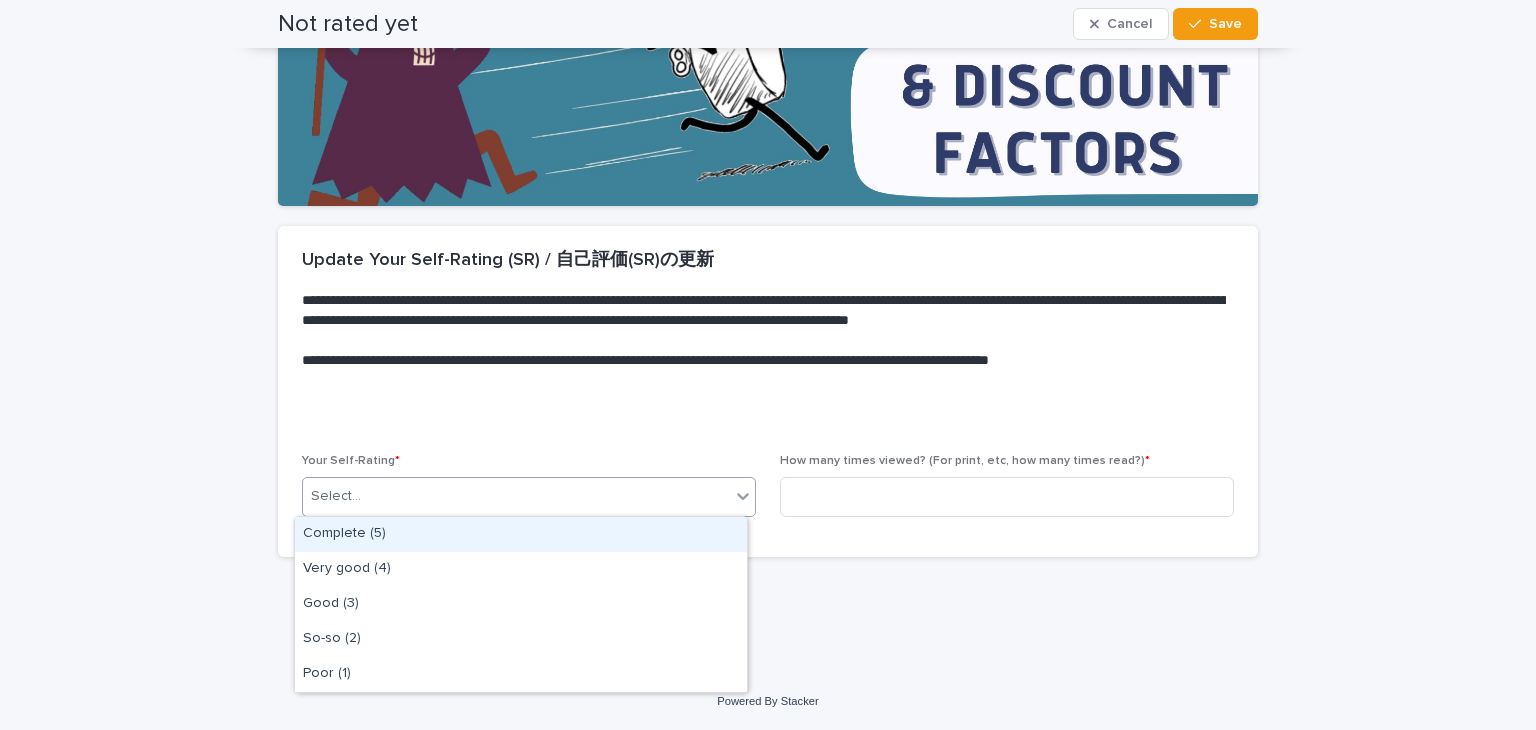 click on "Select..." at bounding box center [516, 496] 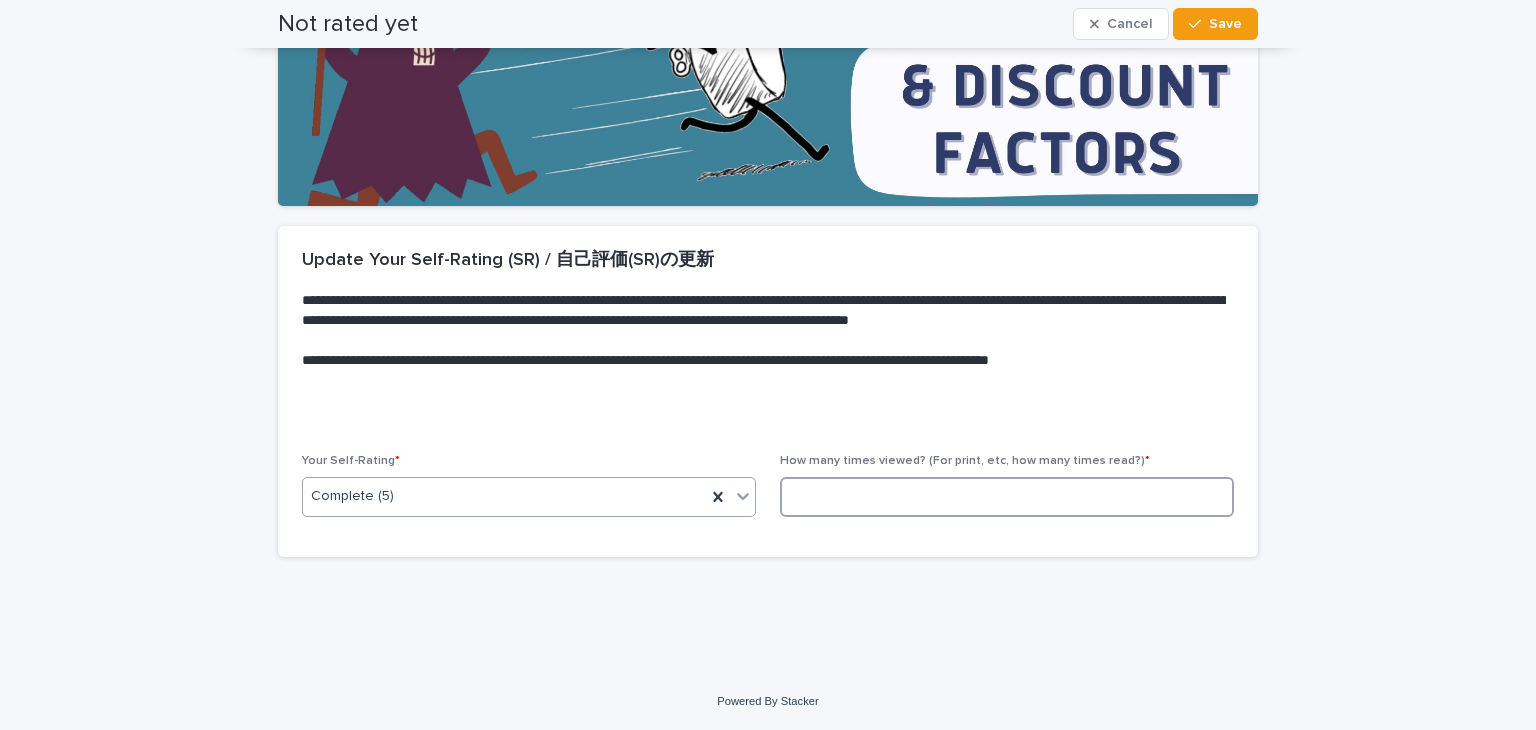 click at bounding box center (1007, 497) 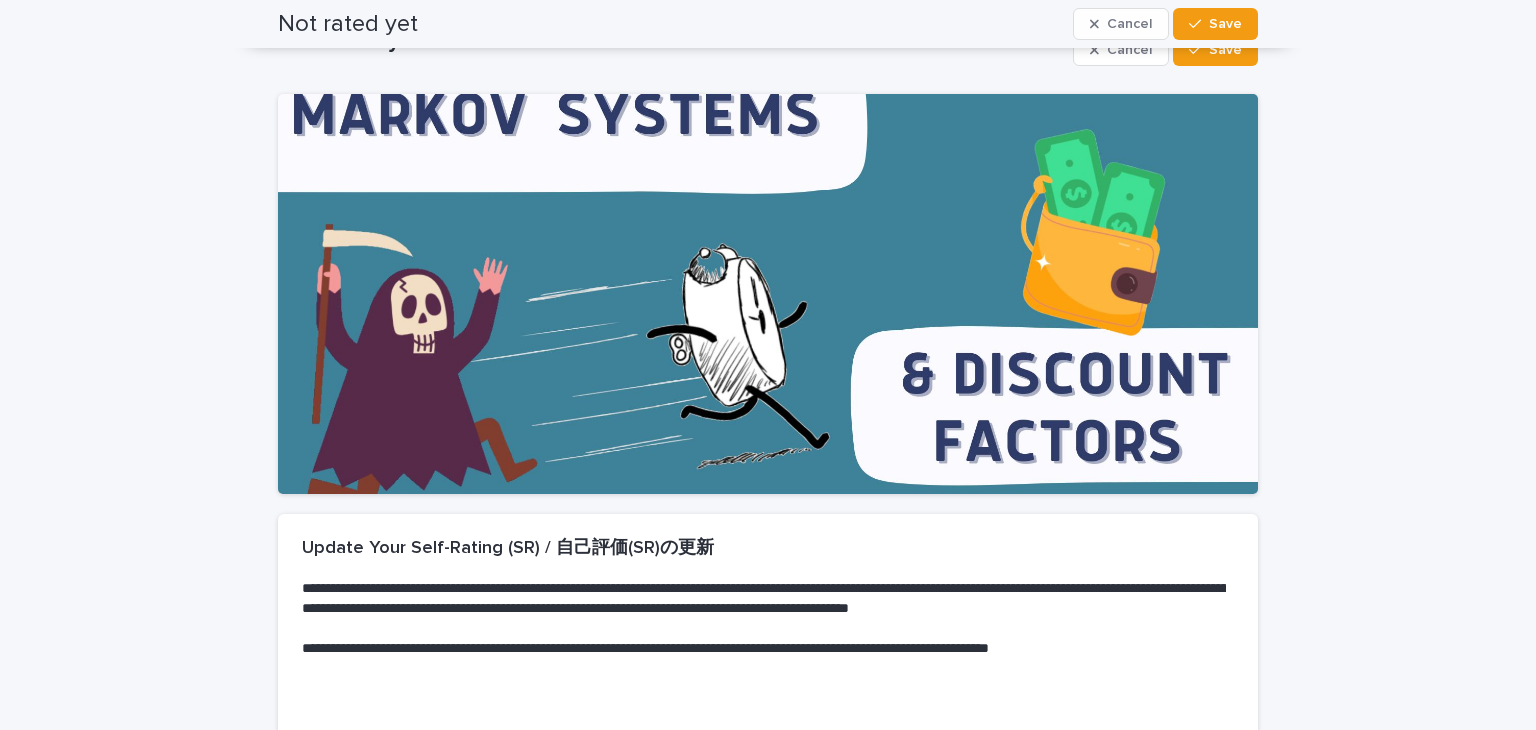 scroll, scrollTop: 30, scrollLeft: 0, axis: vertical 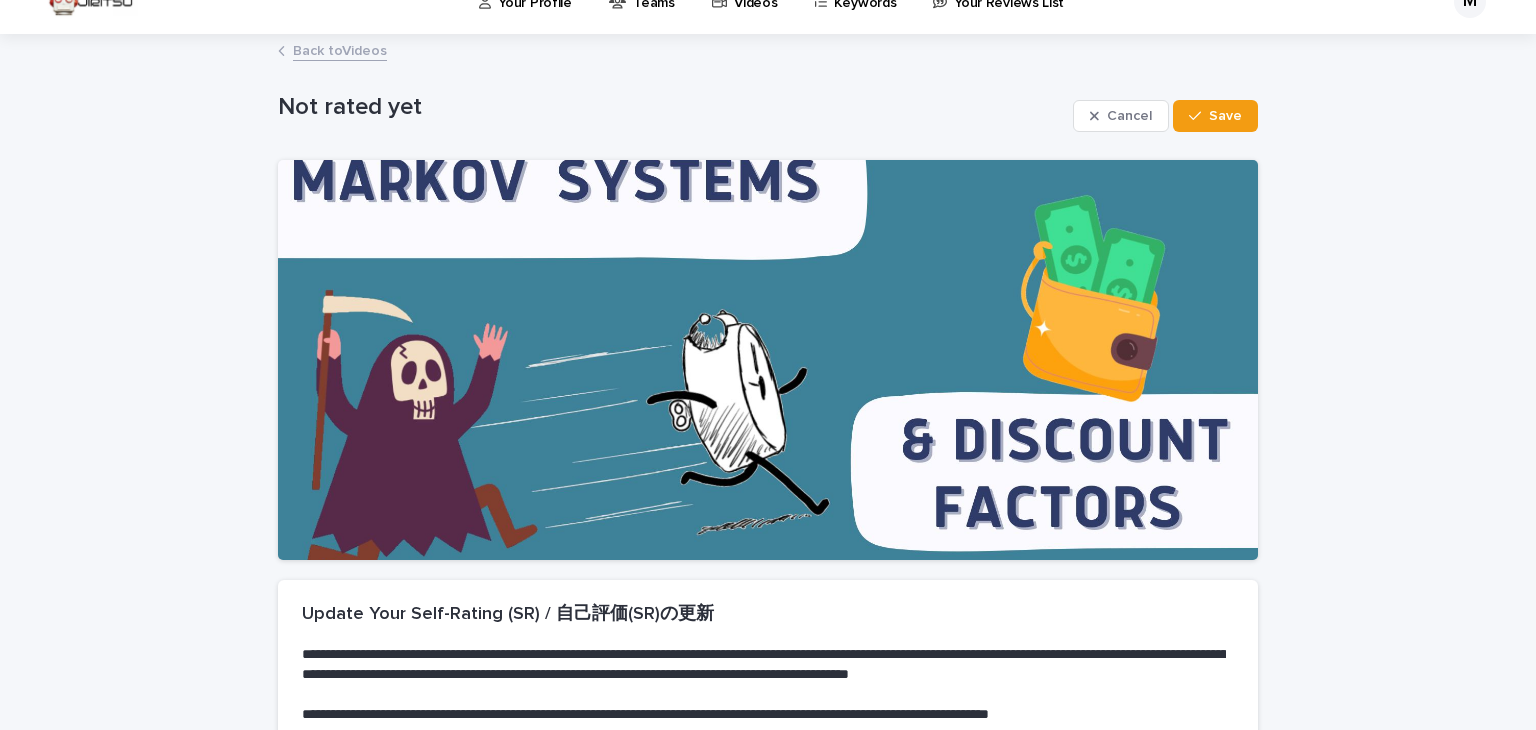 type on "*" 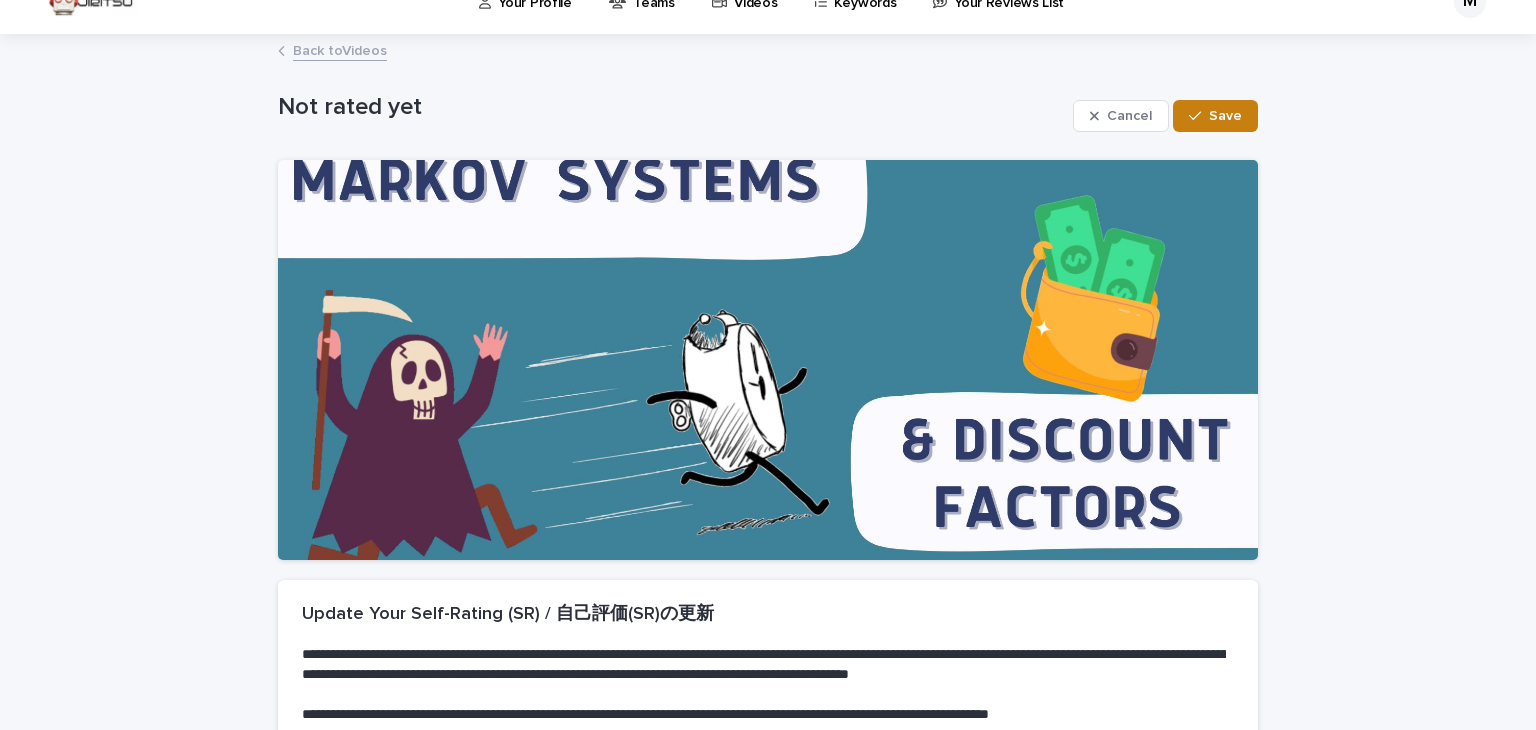click 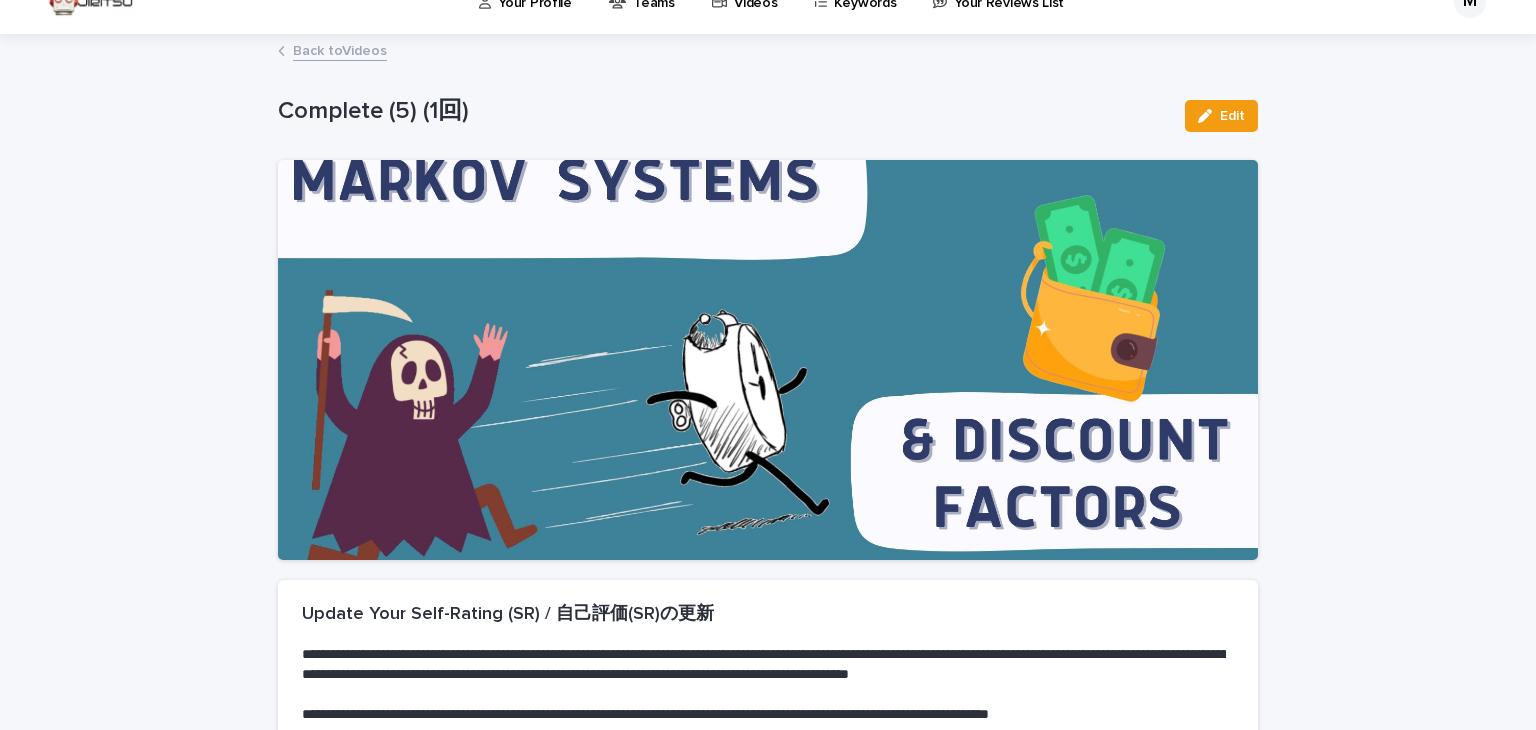 click on "**********" at bounding box center [768, 472] 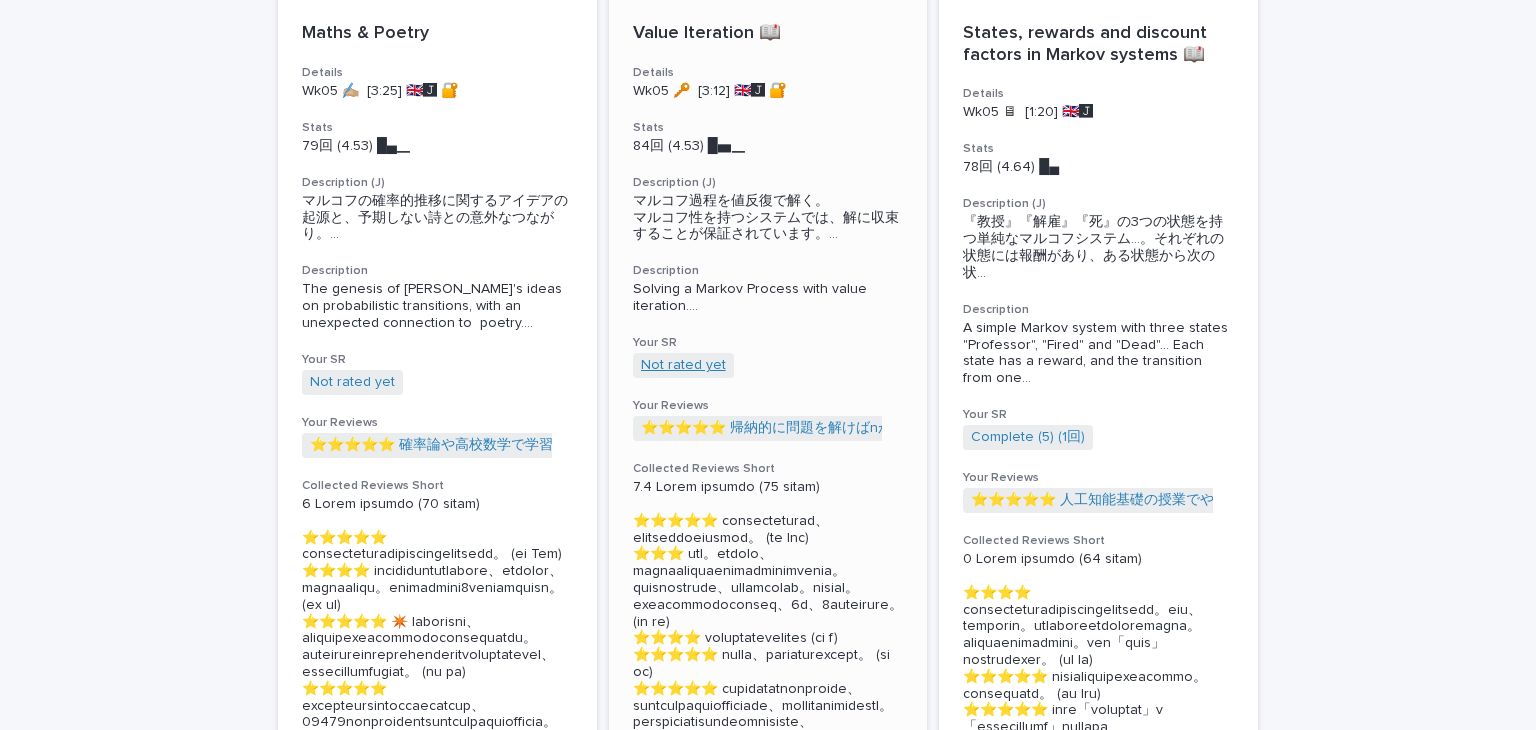 scroll, scrollTop: 340, scrollLeft: 0, axis: vertical 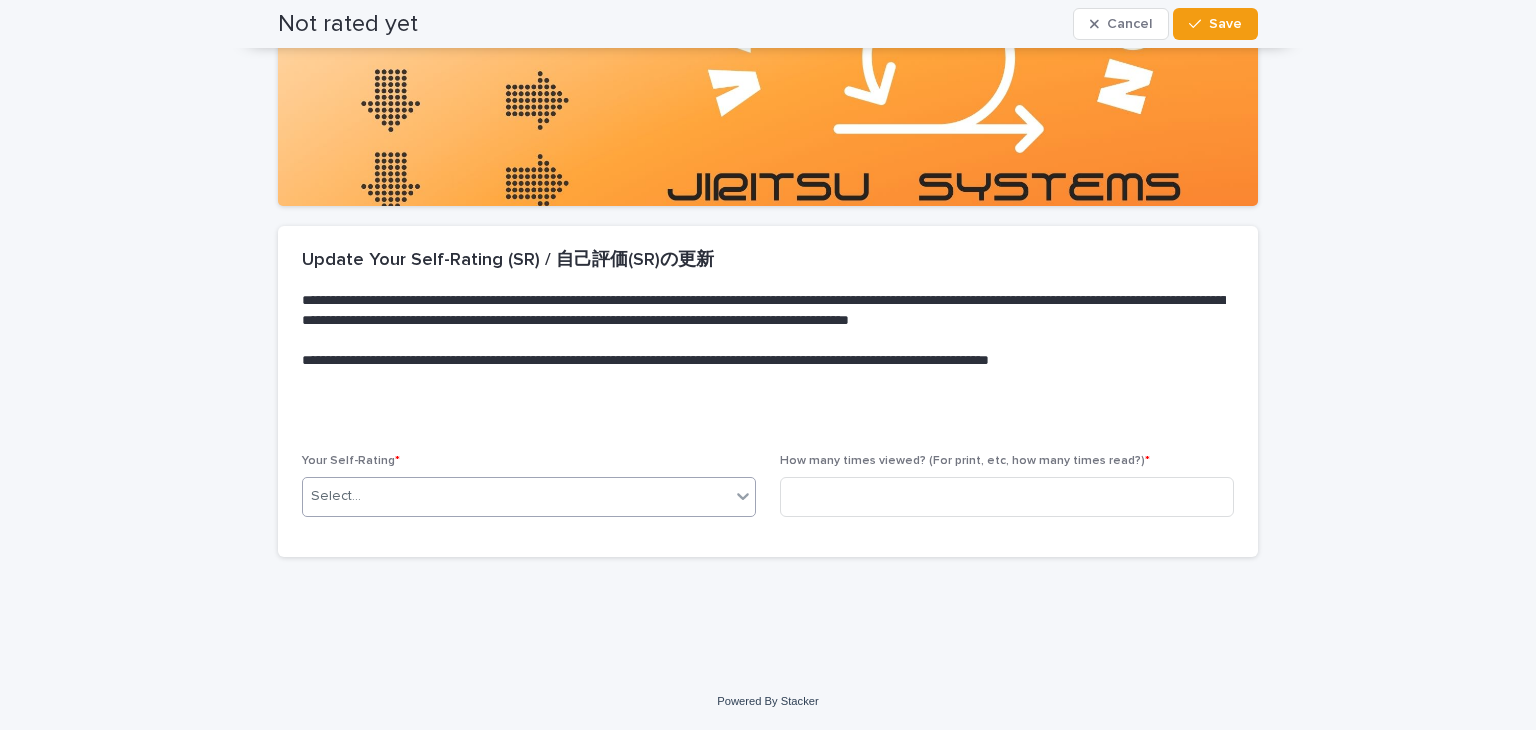 click on "Select..." at bounding box center [516, 496] 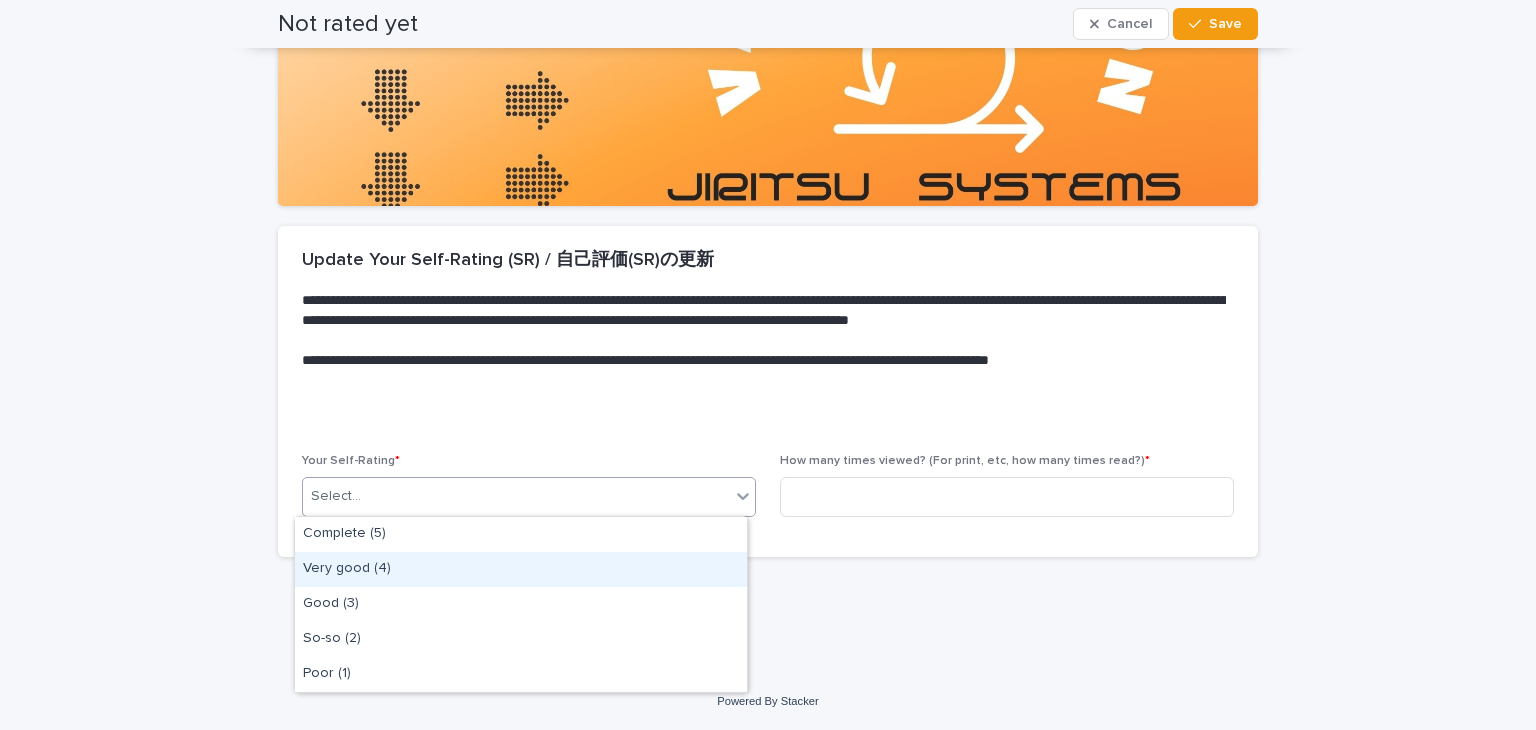 click on "Very good (4)" at bounding box center (521, 569) 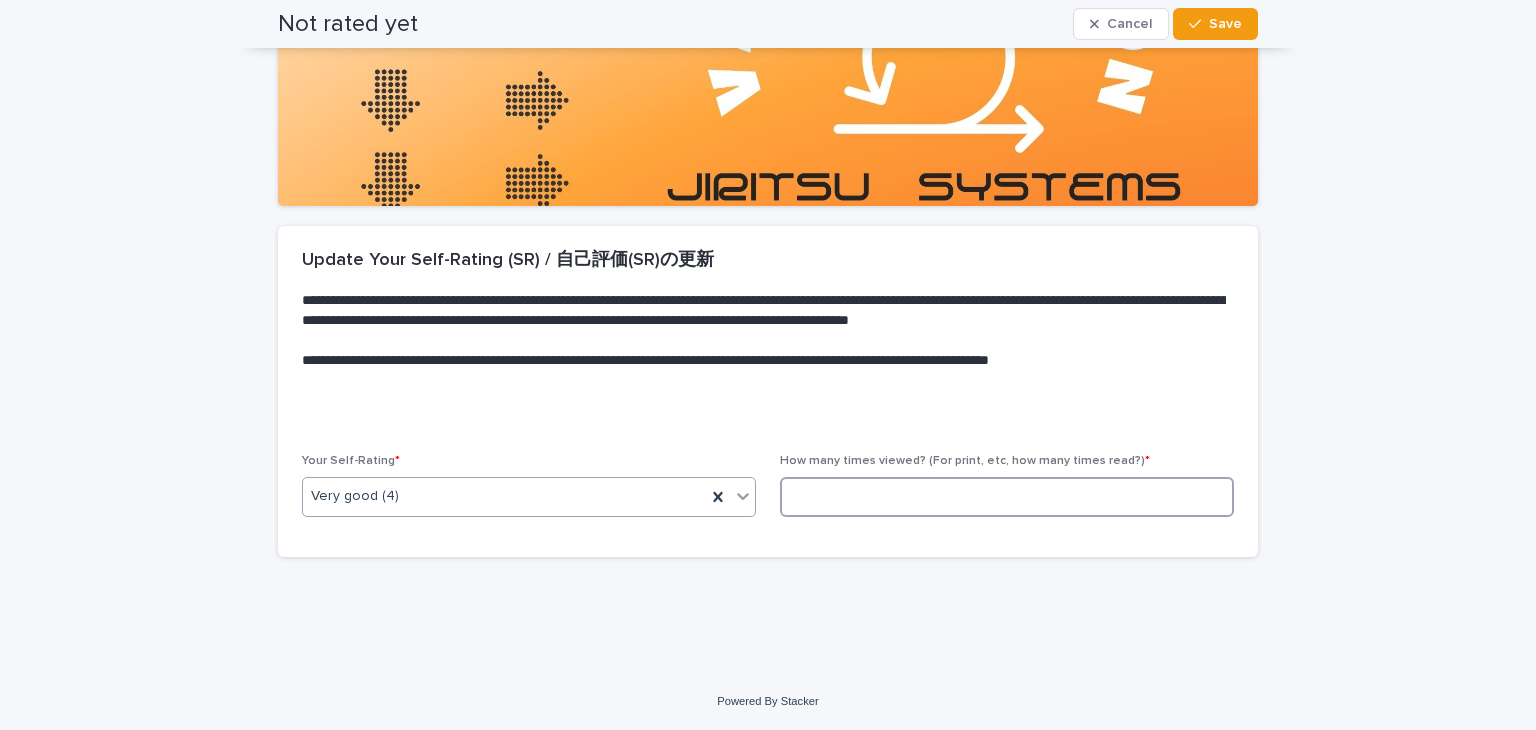 click at bounding box center (1007, 497) 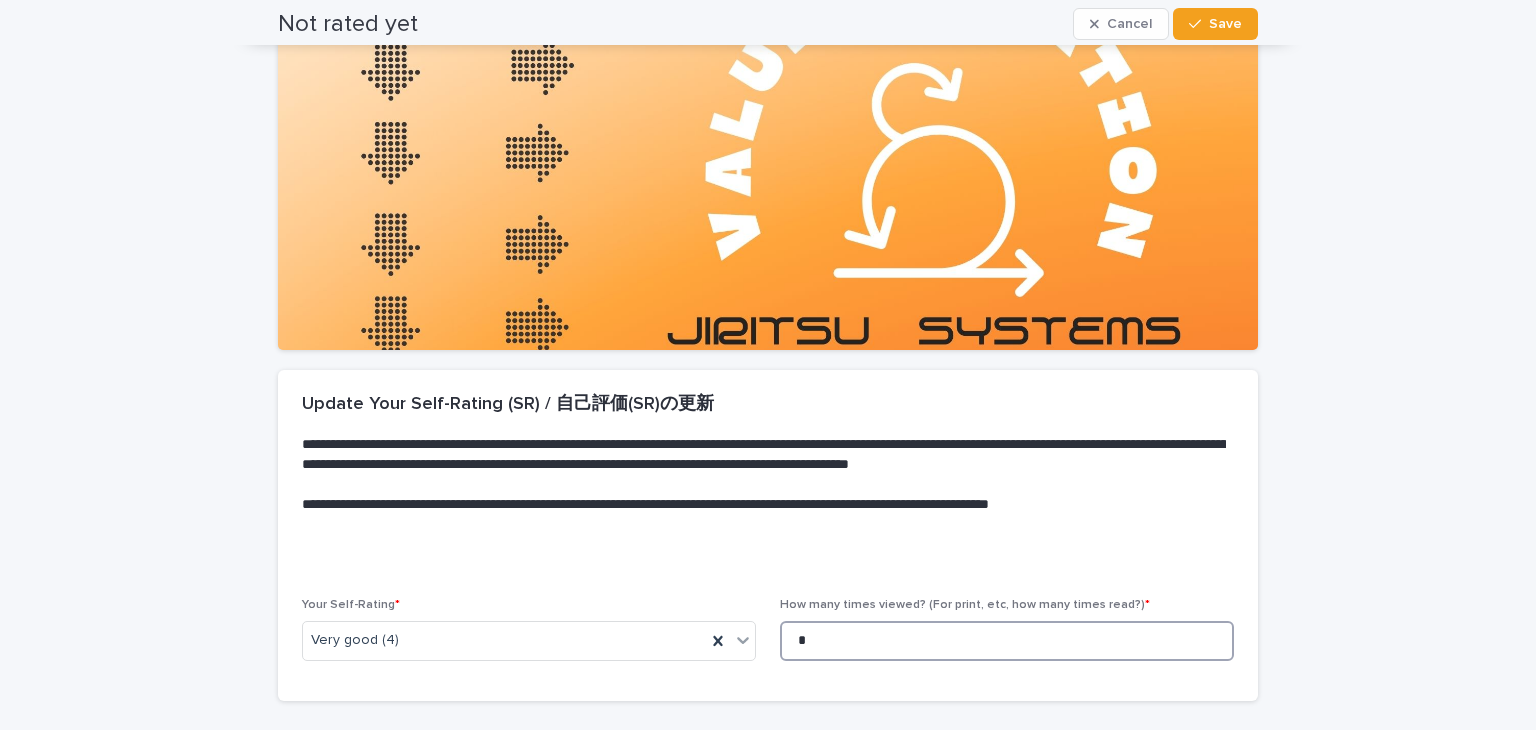 scroll, scrollTop: 136, scrollLeft: 0, axis: vertical 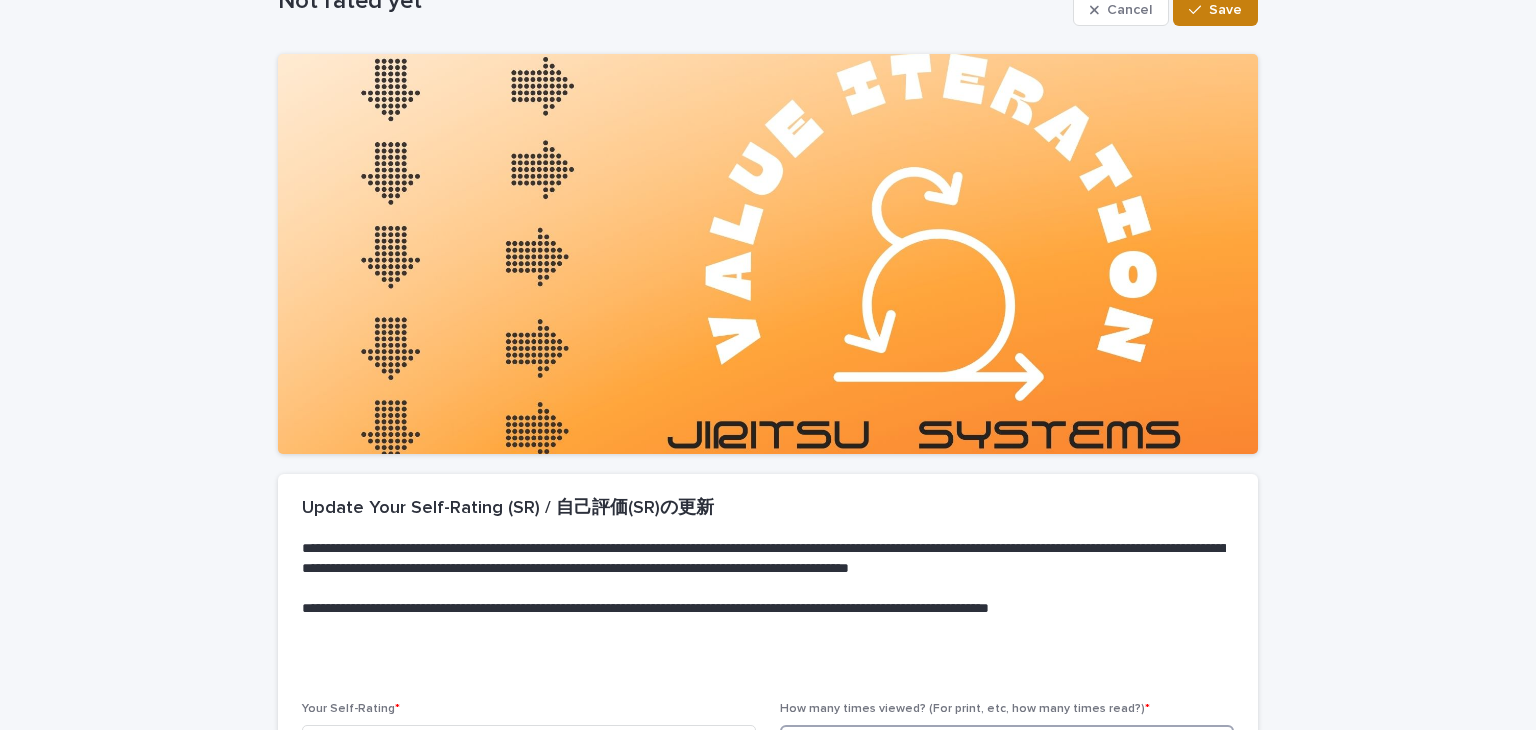 type on "*" 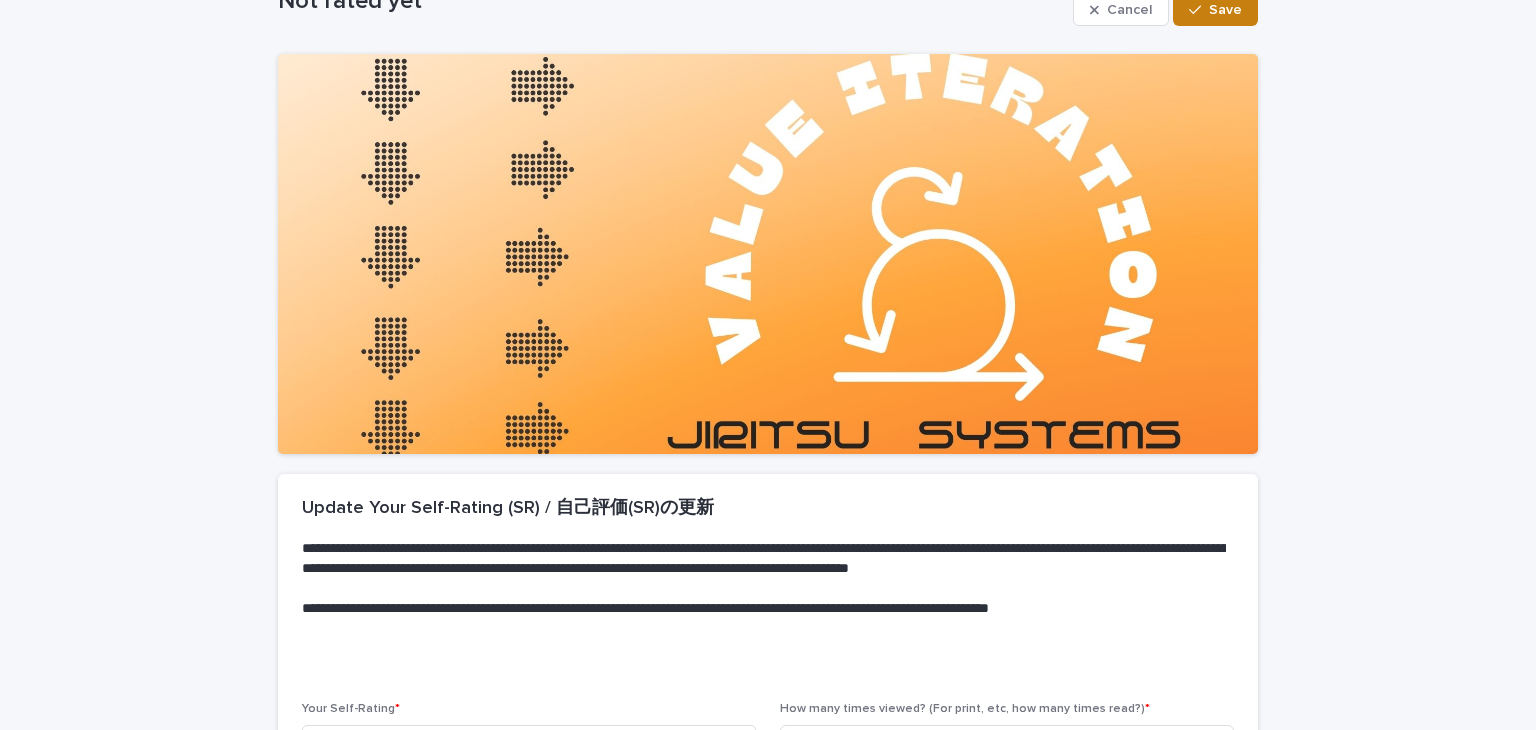 click on "Save" at bounding box center [1225, 10] 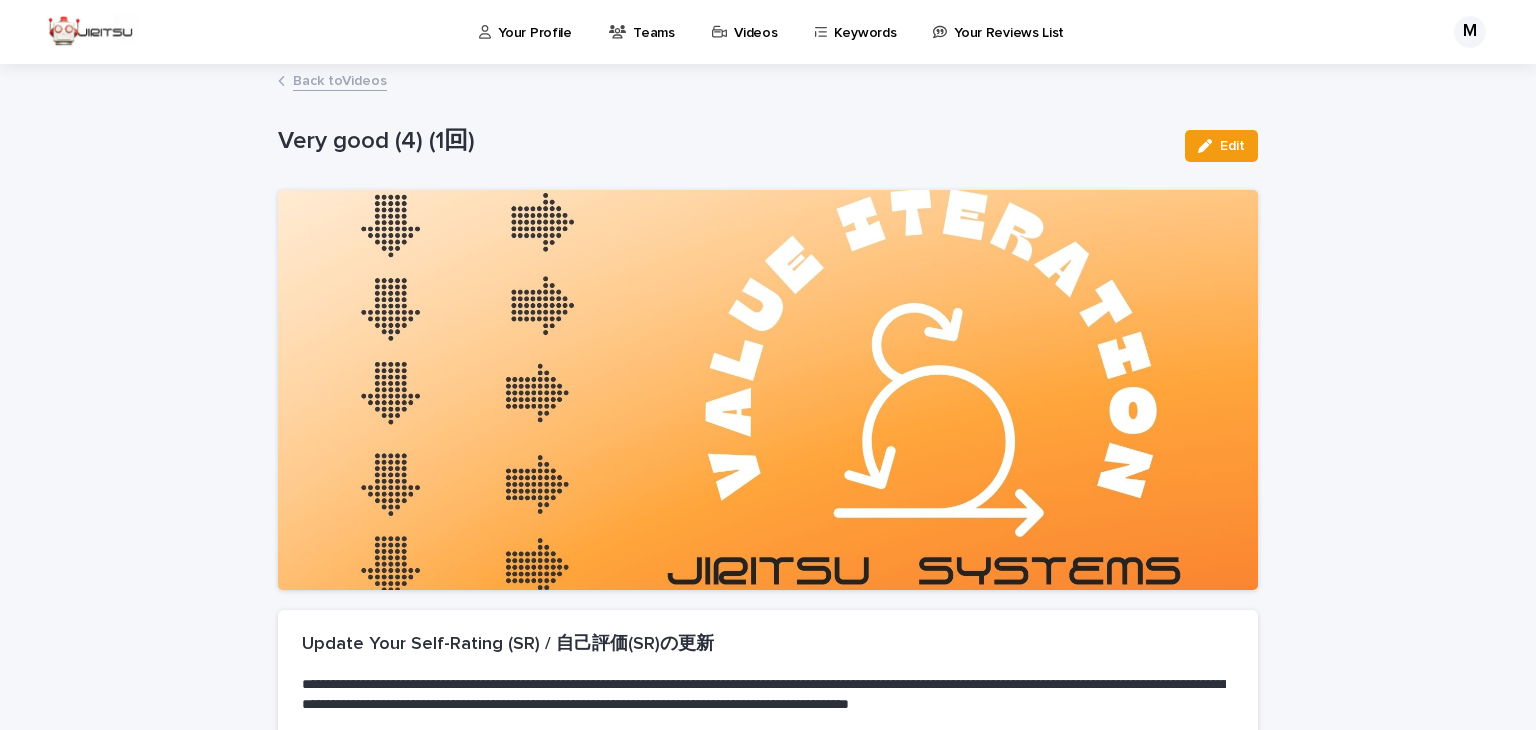 scroll, scrollTop: 0, scrollLeft: 0, axis: both 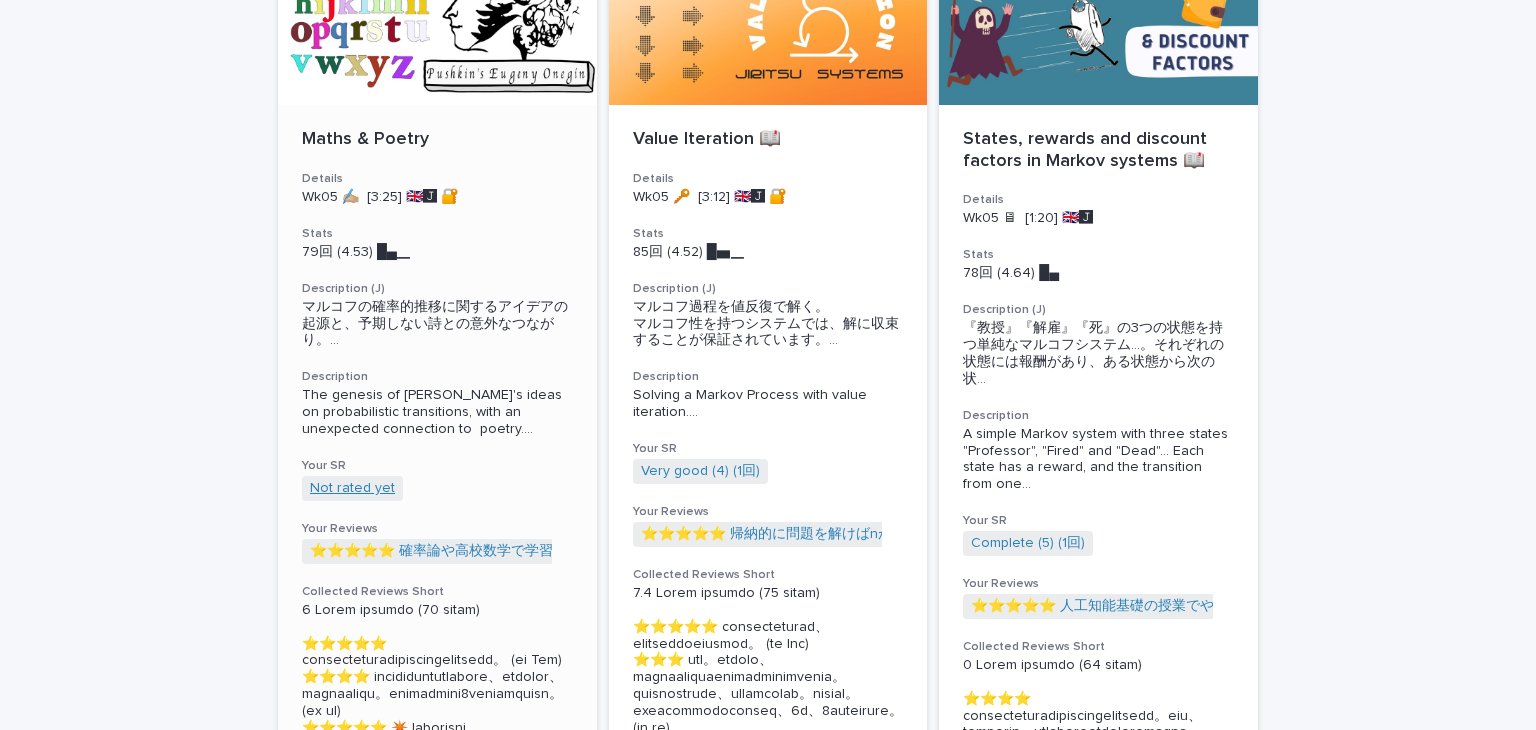 click on "Not rated yet" at bounding box center (352, 488) 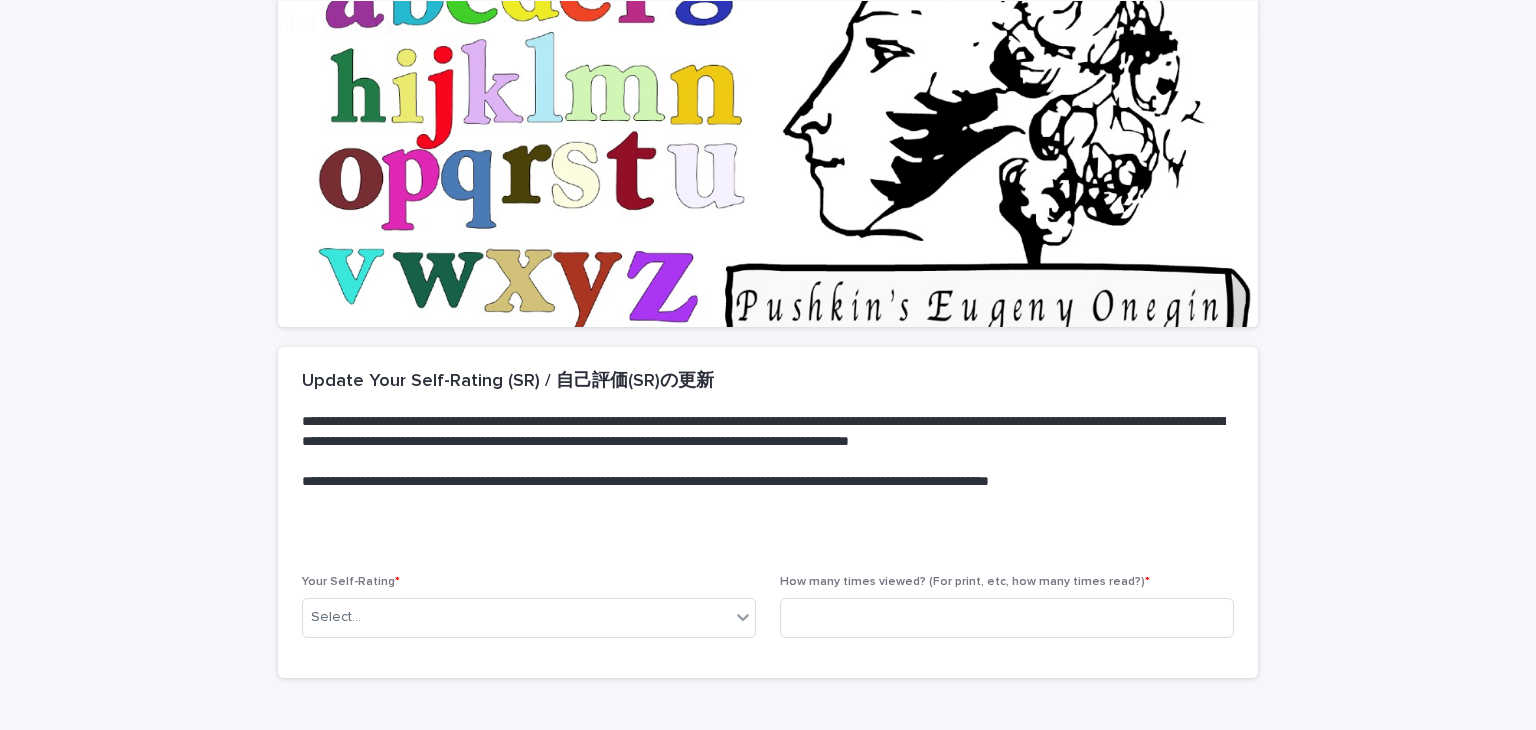 scroll, scrollTop: 384, scrollLeft: 0, axis: vertical 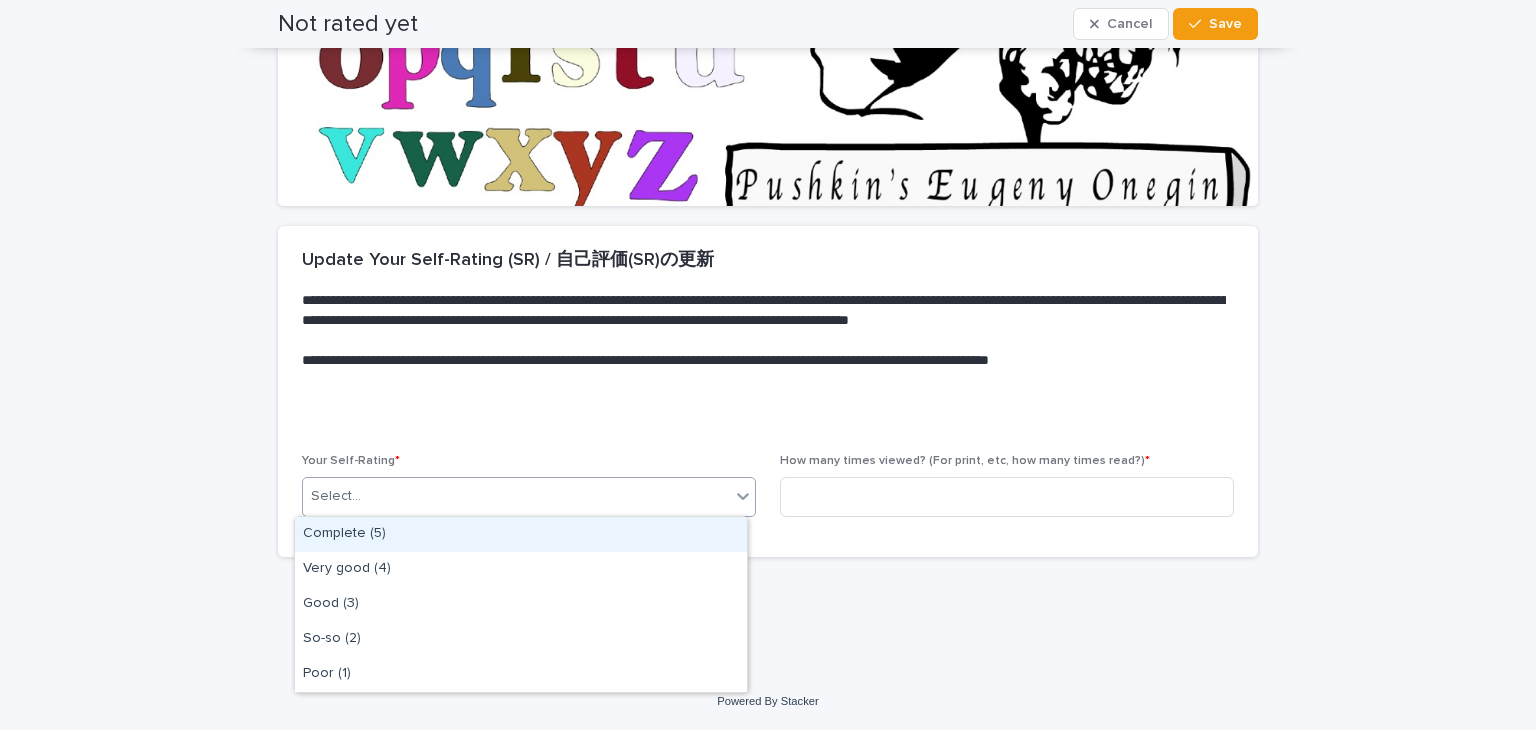 click on "Complete (5)" at bounding box center [521, 534] 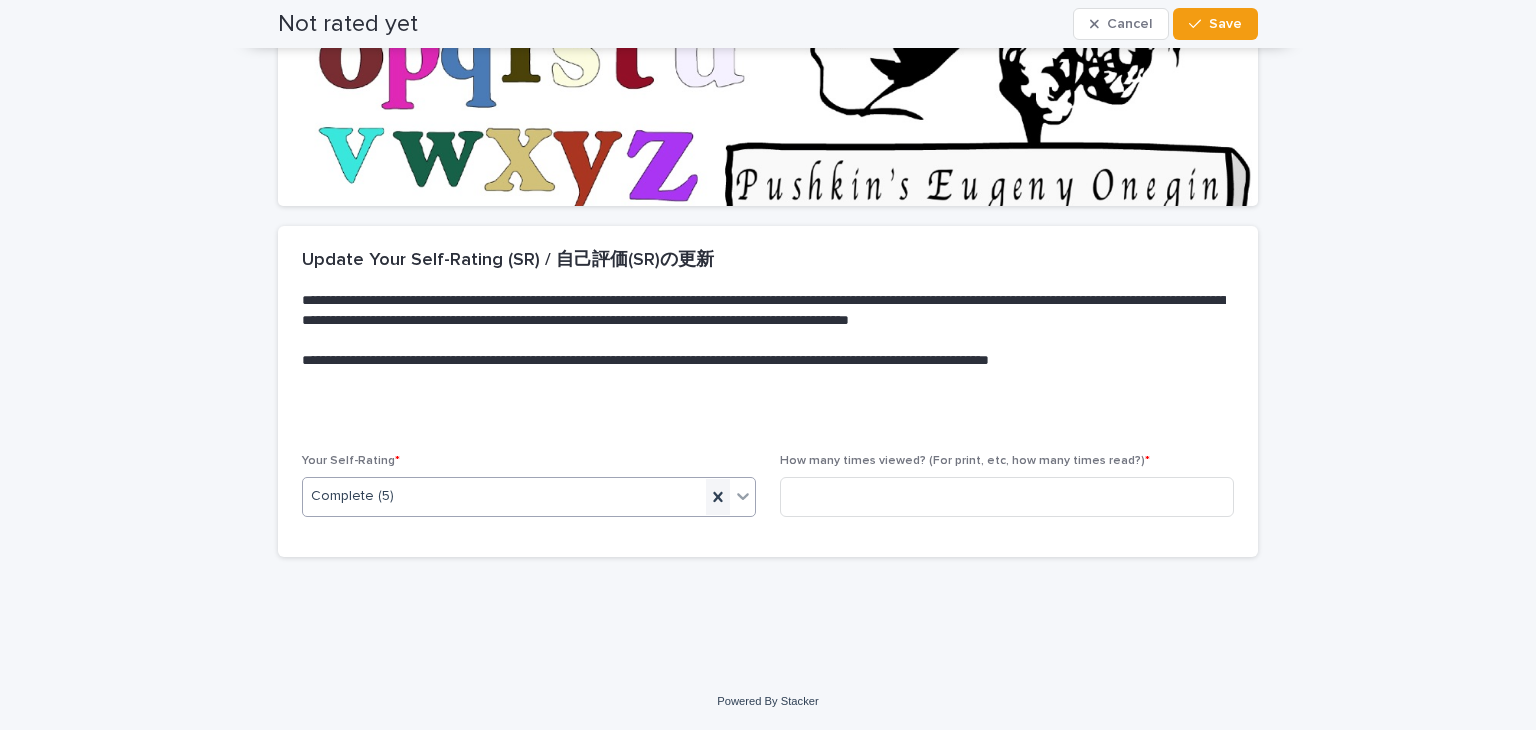 click at bounding box center (718, 497) 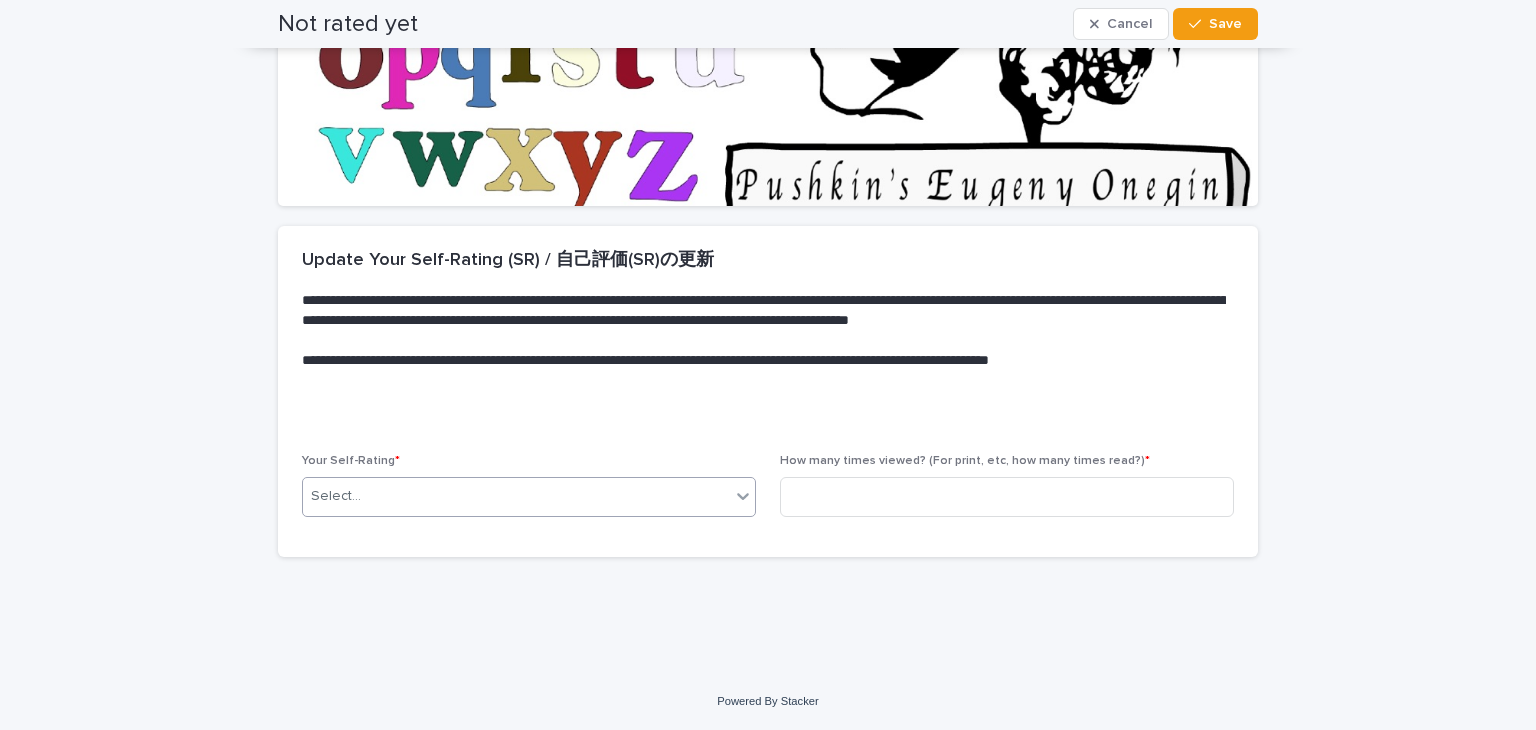 click 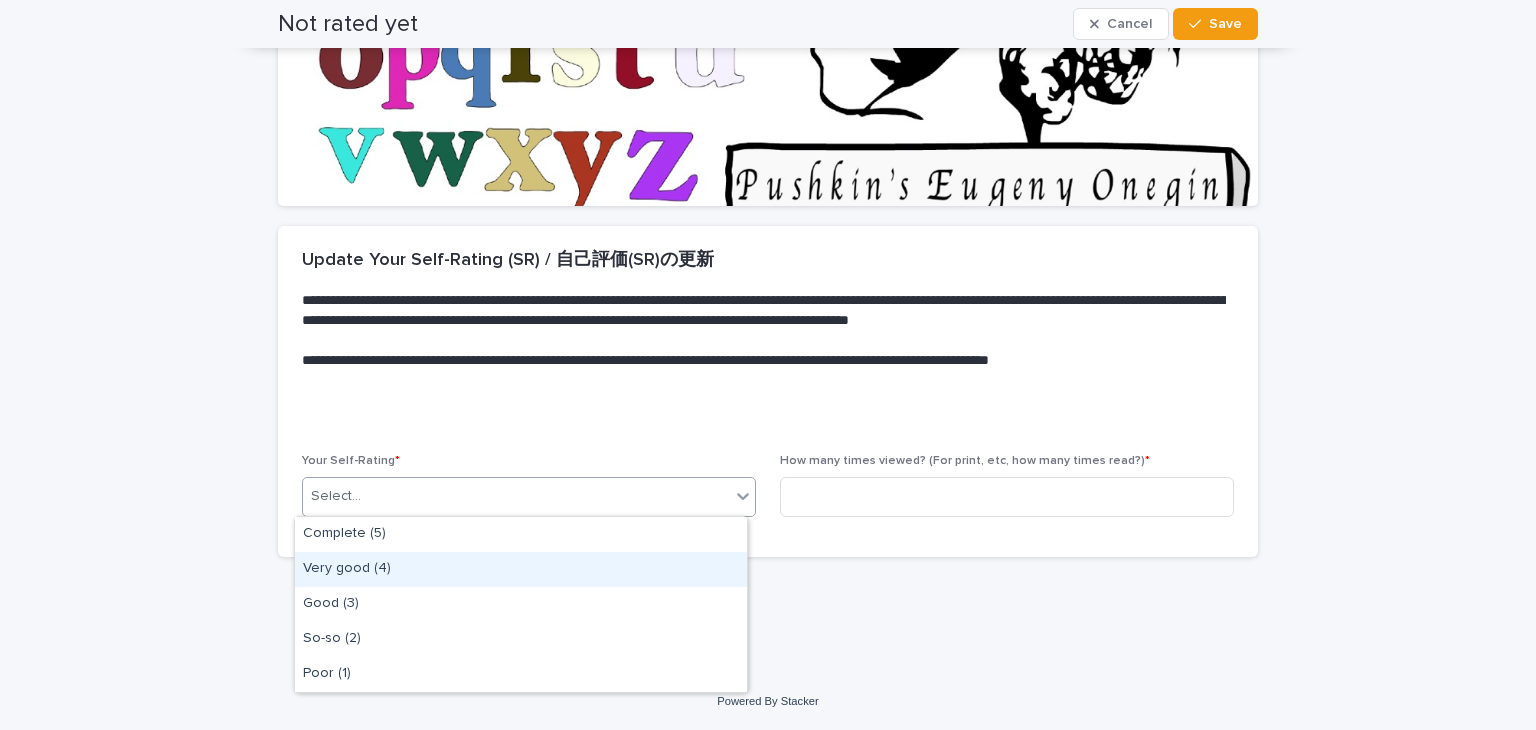 click on "Very good (4)" at bounding box center [521, 569] 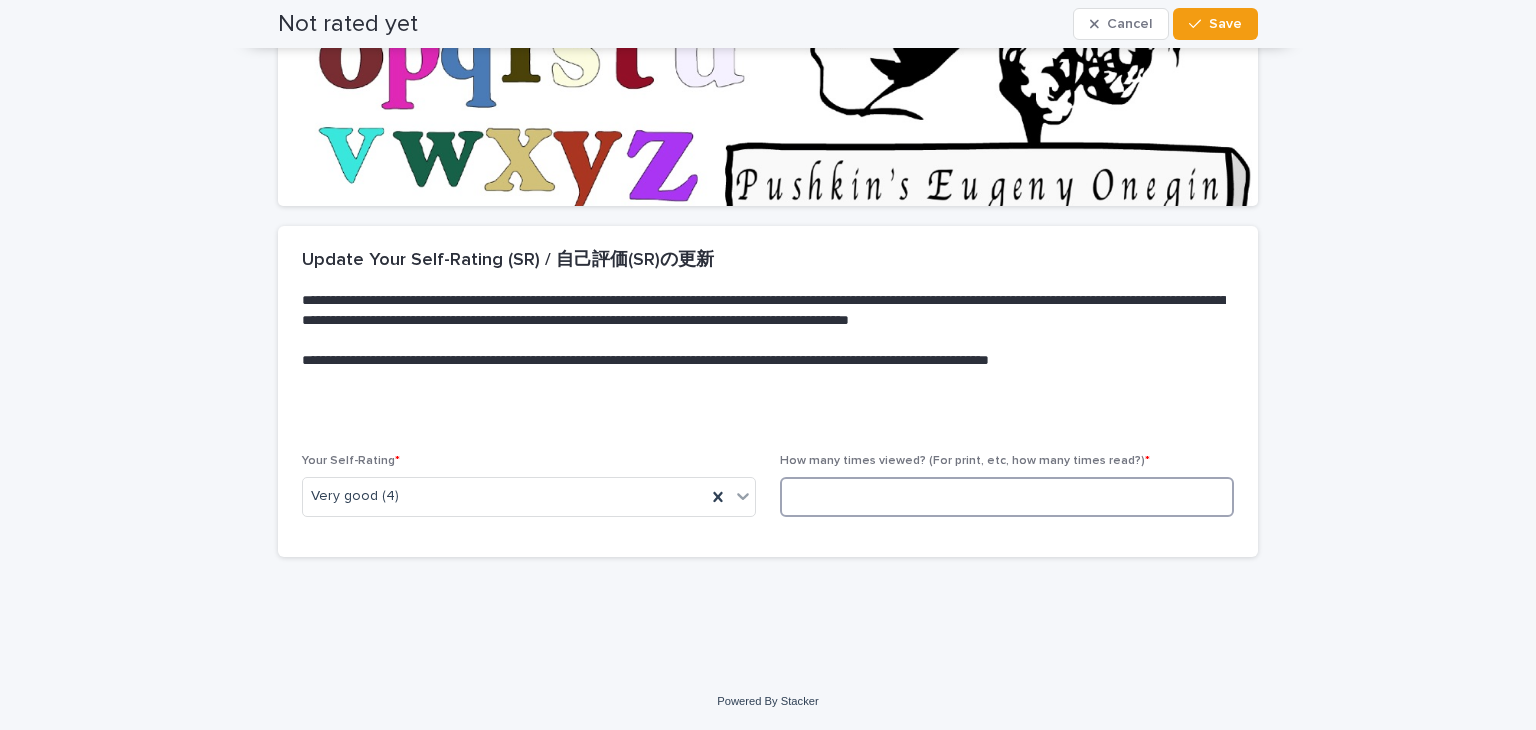 click at bounding box center (1007, 497) 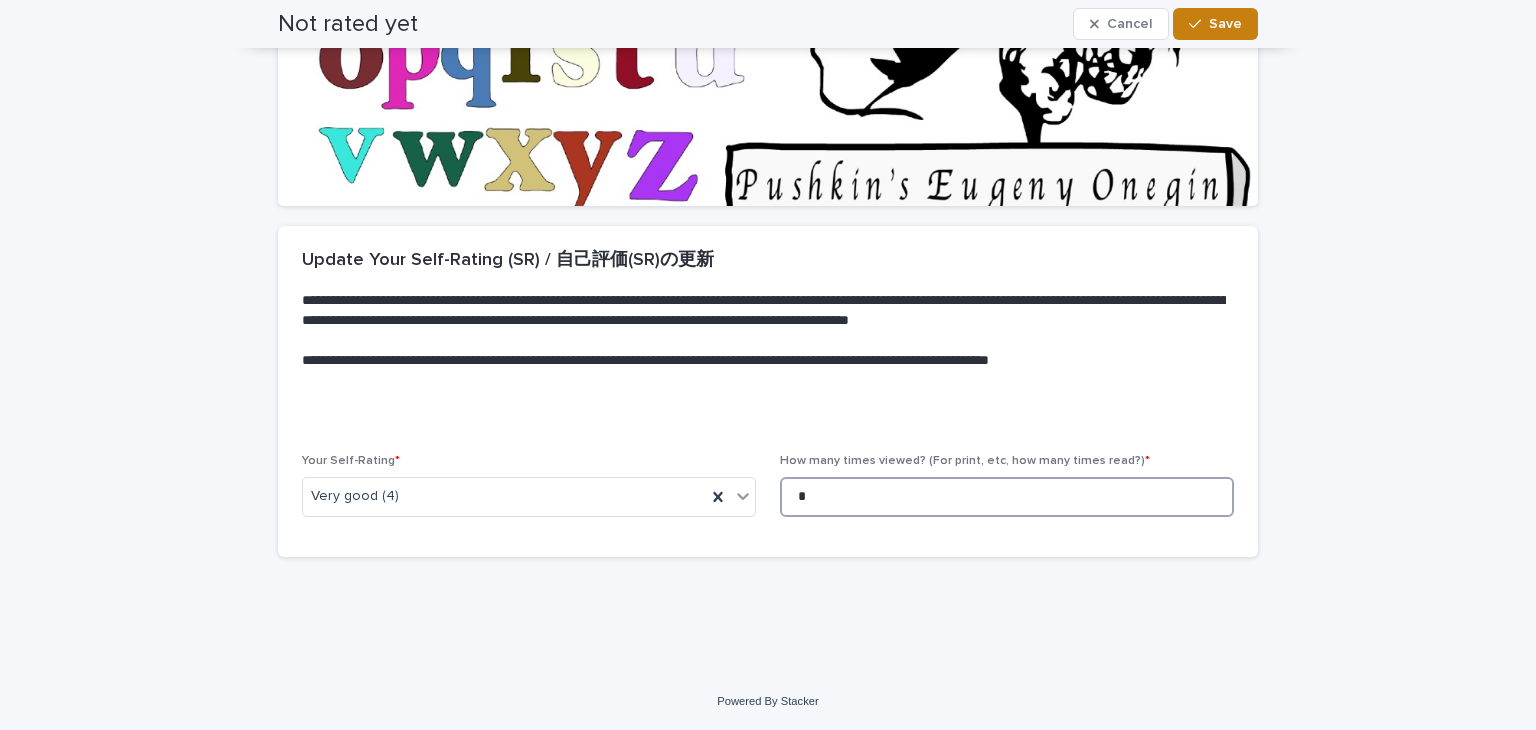 type on "*" 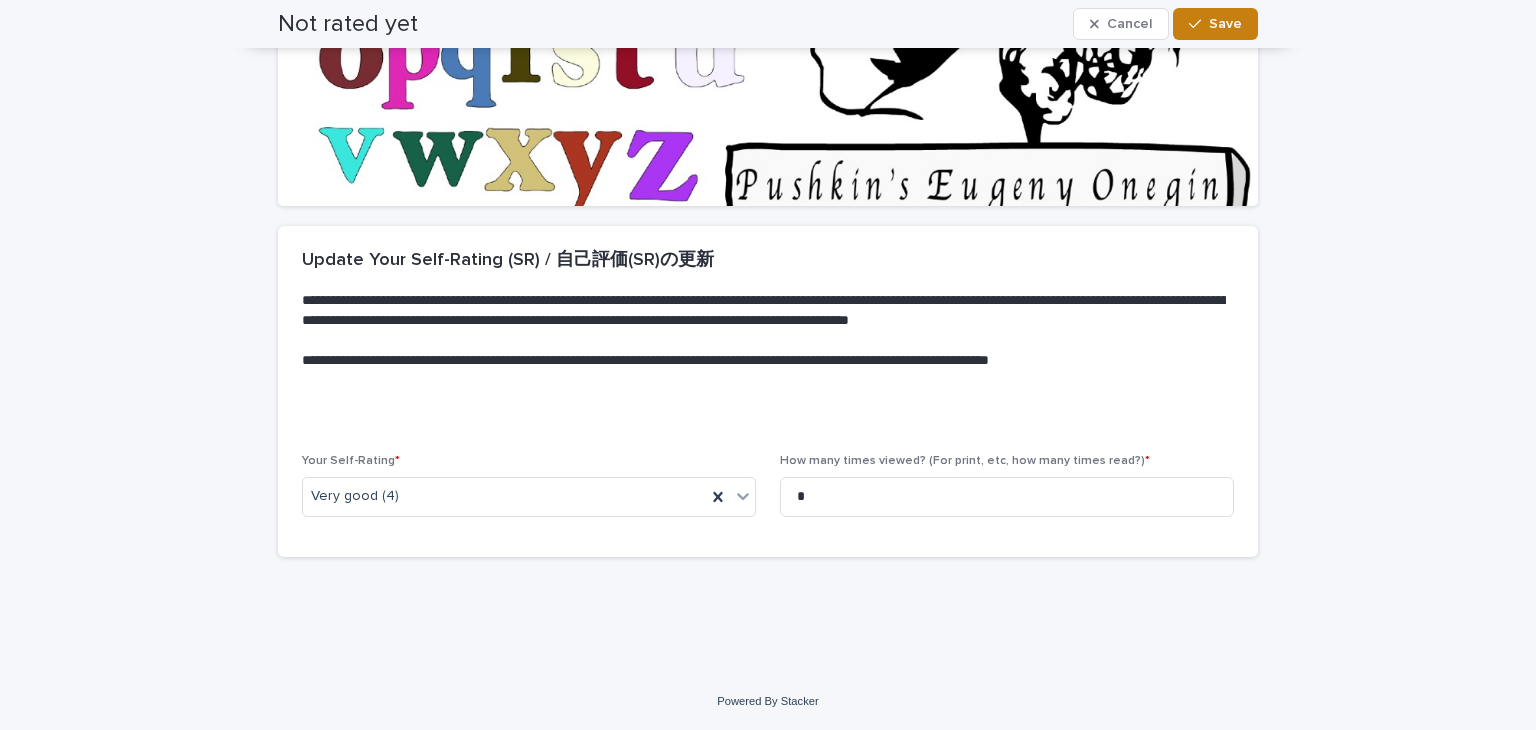 click on "Save" at bounding box center (1225, 24) 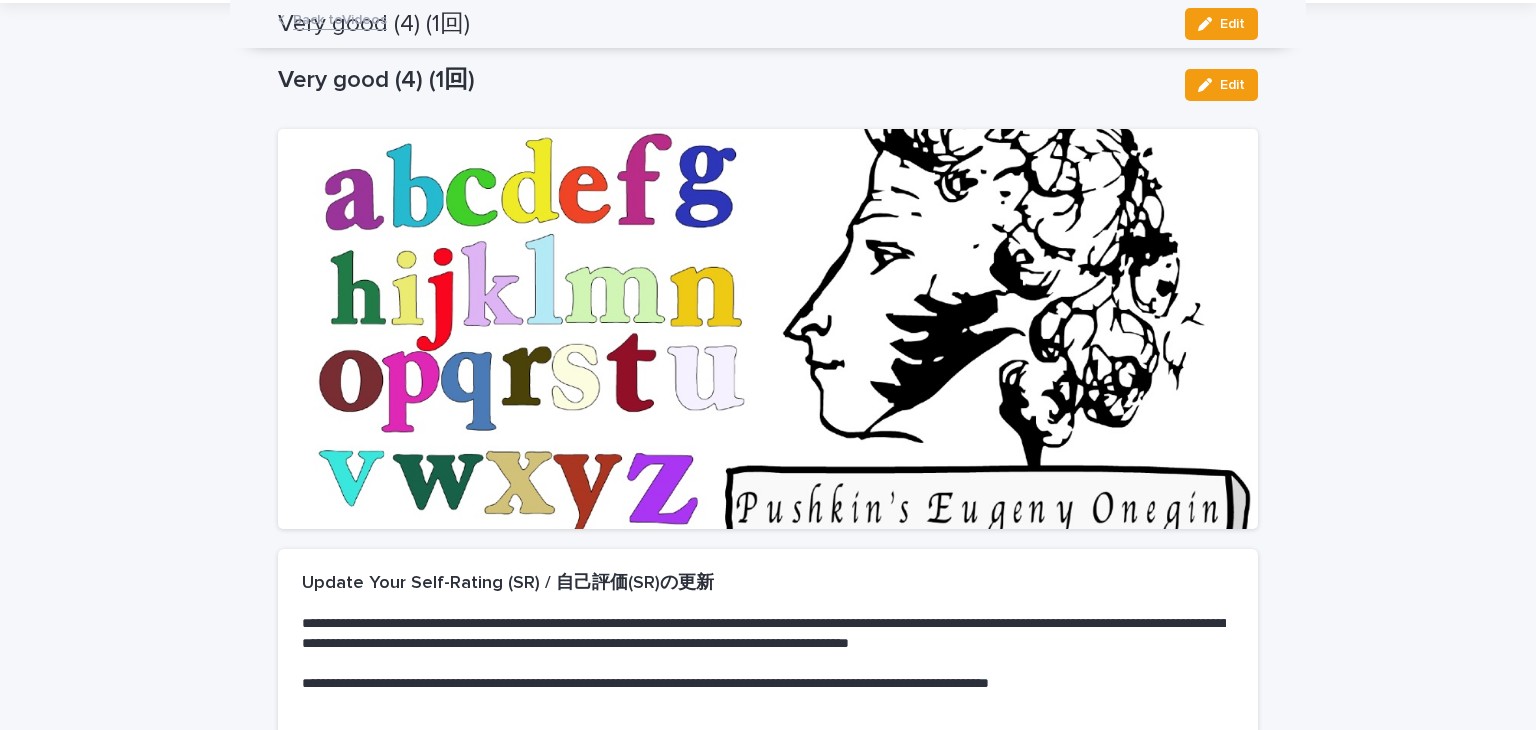 scroll, scrollTop: 0, scrollLeft: 0, axis: both 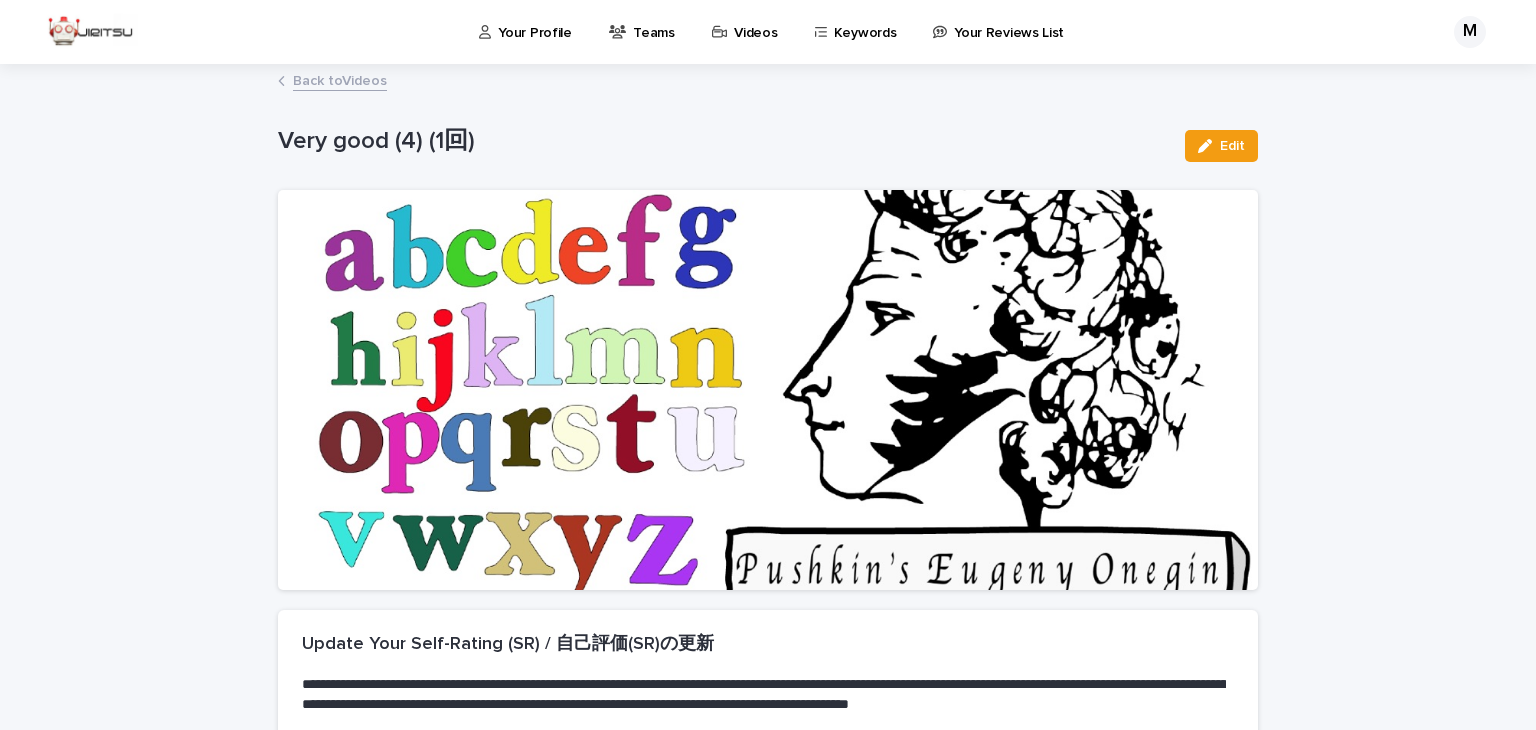click on "Back to  Videos" at bounding box center (340, 79) 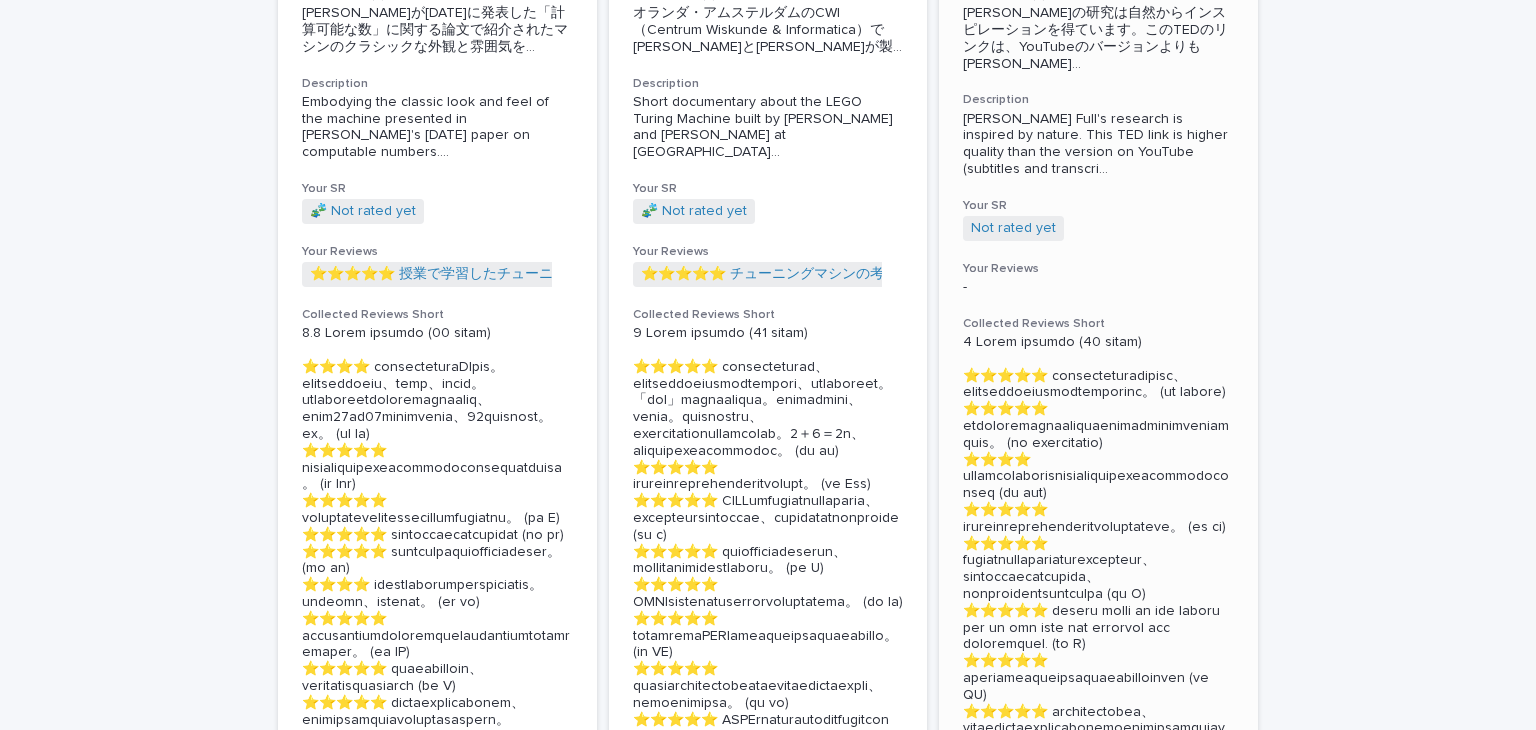 scroll, scrollTop: 1848, scrollLeft: 0, axis: vertical 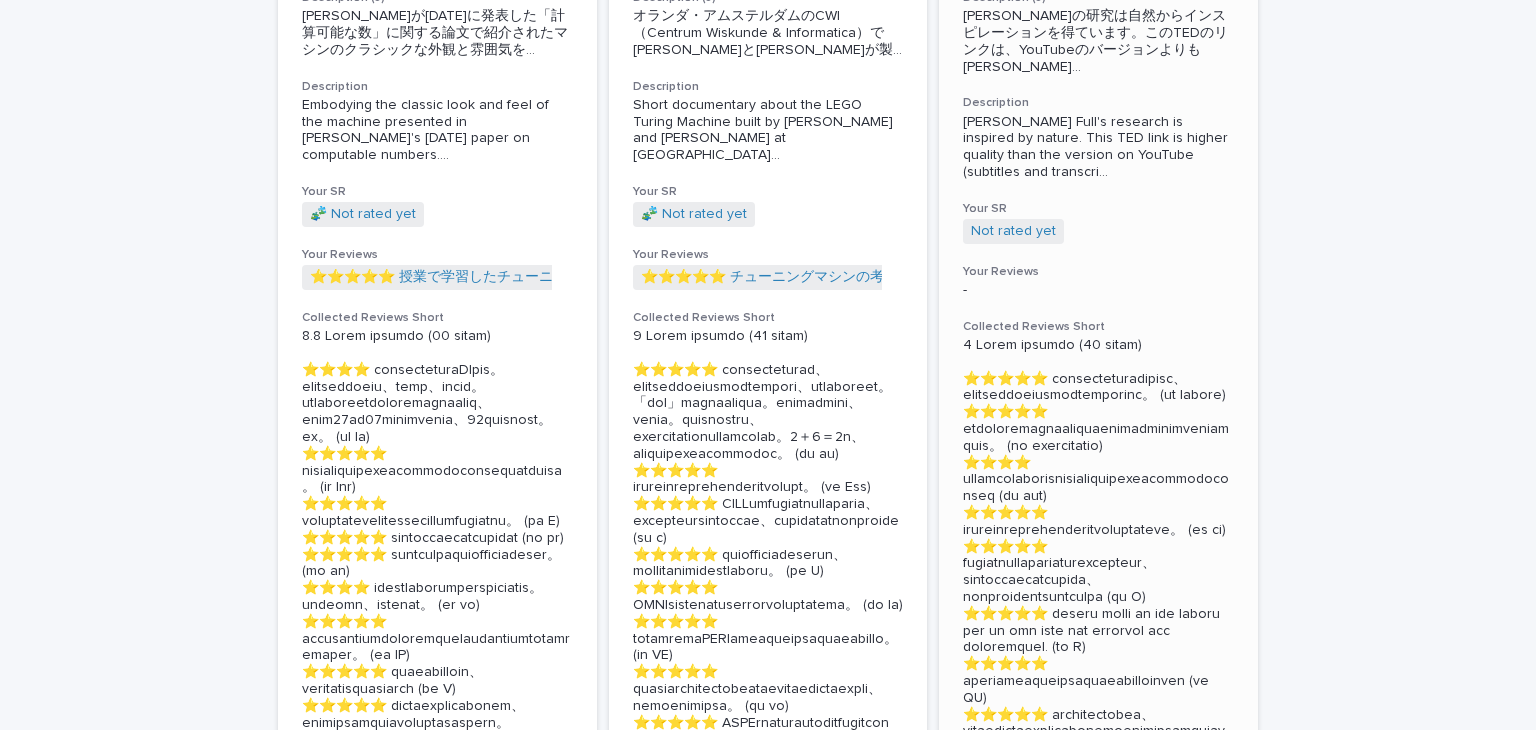 click on "Your Reviews" at bounding box center (1098, 272) 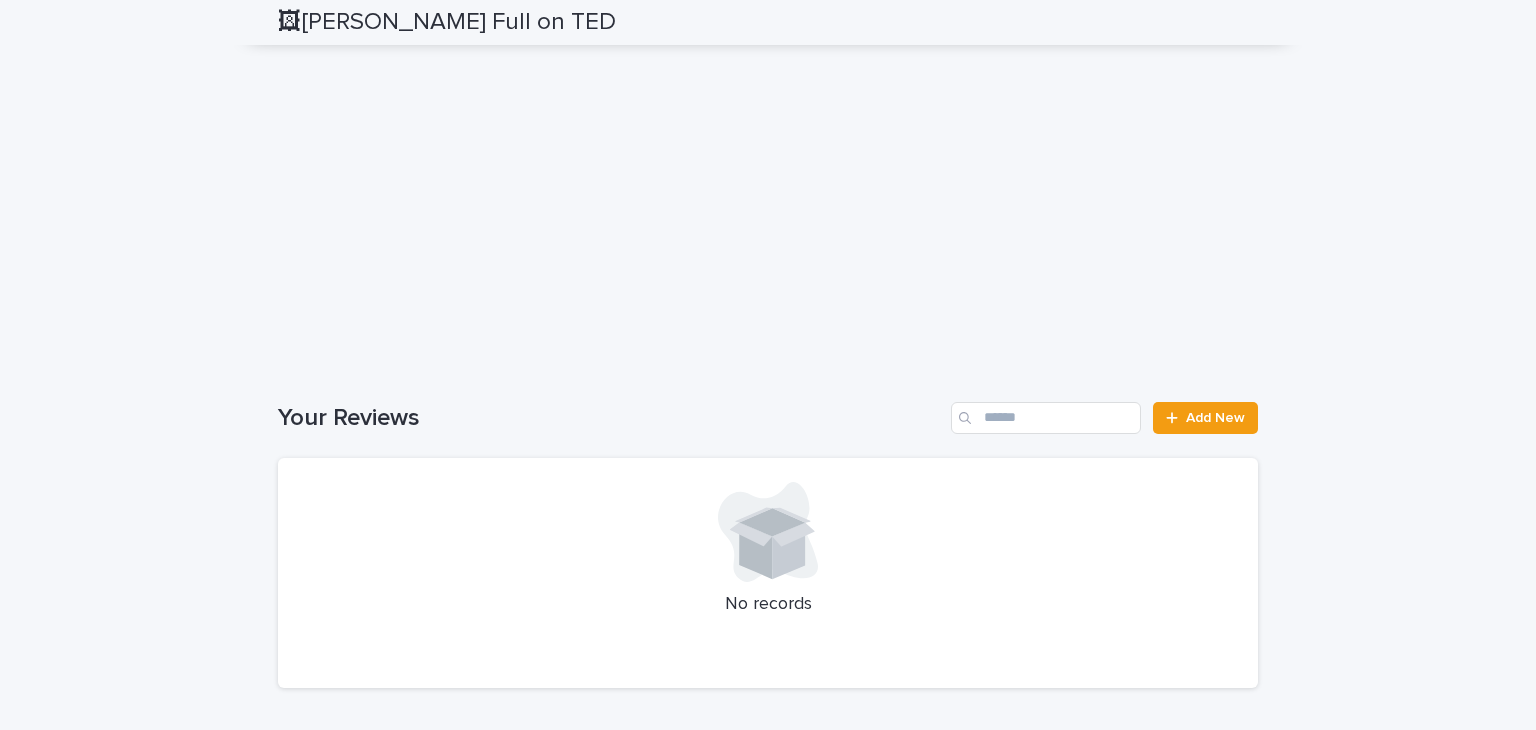scroll, scrollTop: 2351, scrollLeft: 0, axis: vertical 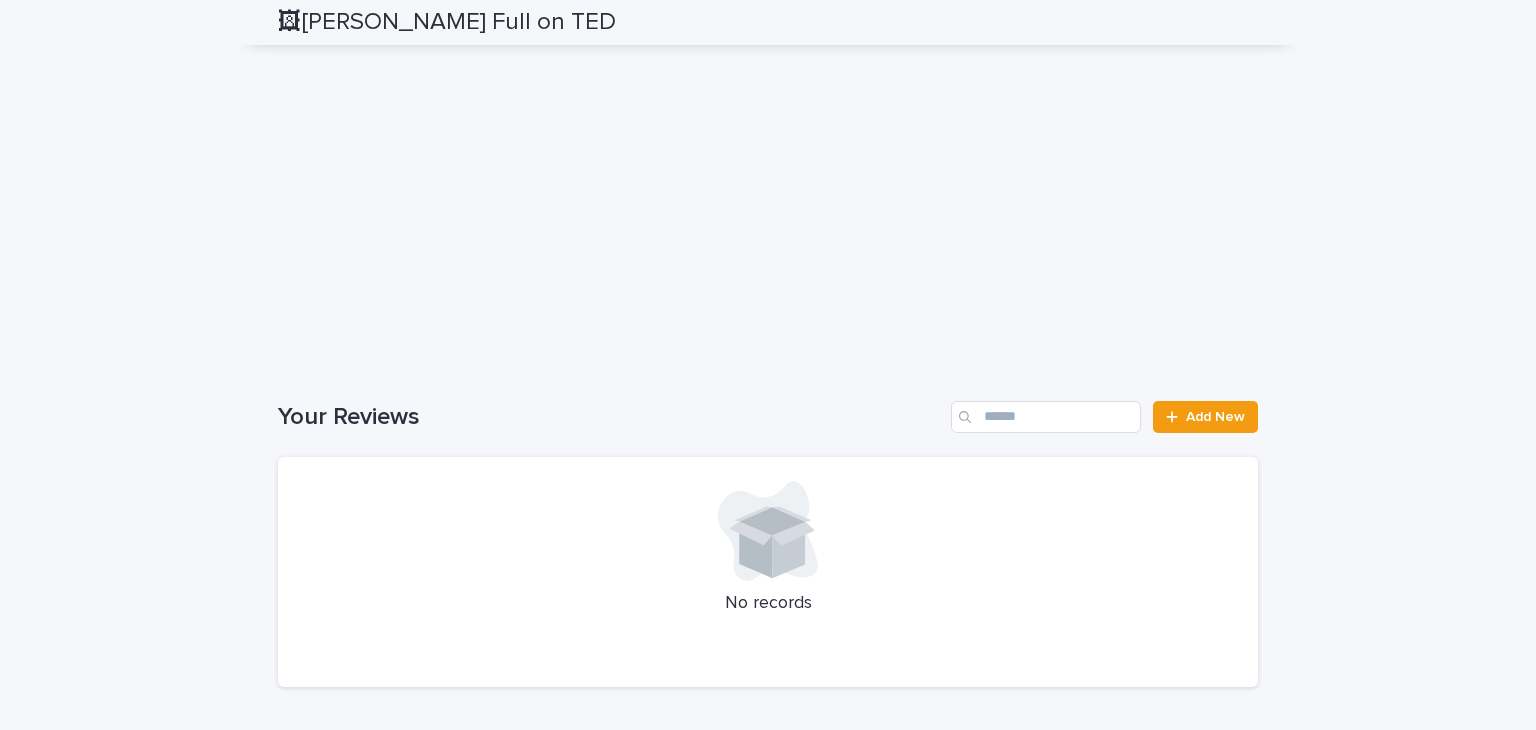 click on "Loading... Saving… Loading... Saving… 🖼[PERSON_NAME] Full on TED 🖼[PERSON_NAME] Full on TED Sorry, there was an error saving your record. Please try again. Please fill out the required fields below. Loading... Saving… Loading... Saving… Loading... Saving… Title [PERSON_NAME] Full on TED Details Wk04   [20:03] 🇬🇧🅹️ All Class Summary 72回 (4.6) █▃▁　　 Loading... Saving… Description (J) [PERSON_NAME]の研究は自然からインスピレーションを得ています。このTEDのリンクは、YouTubeのバージョンよりも高品質です（字幕とトランスクリプトあり）
One point English-Japanese:
spring, springy (ばね)
six moving parts (6つの可動部分)
obstacles (障害物)
"Rex" (robot name)  「レックス」（ロボット名）
no brain (脳なし)
can't see anything (何も見えない)
can't feel anything (何も感じない)
cockroach  (ゴキブリ)
crab (カニ)
centipede (ムカデ)
gecko (ヤモリ) Description Your SR Collected Student Reviews" at bounding box center (768, -741) 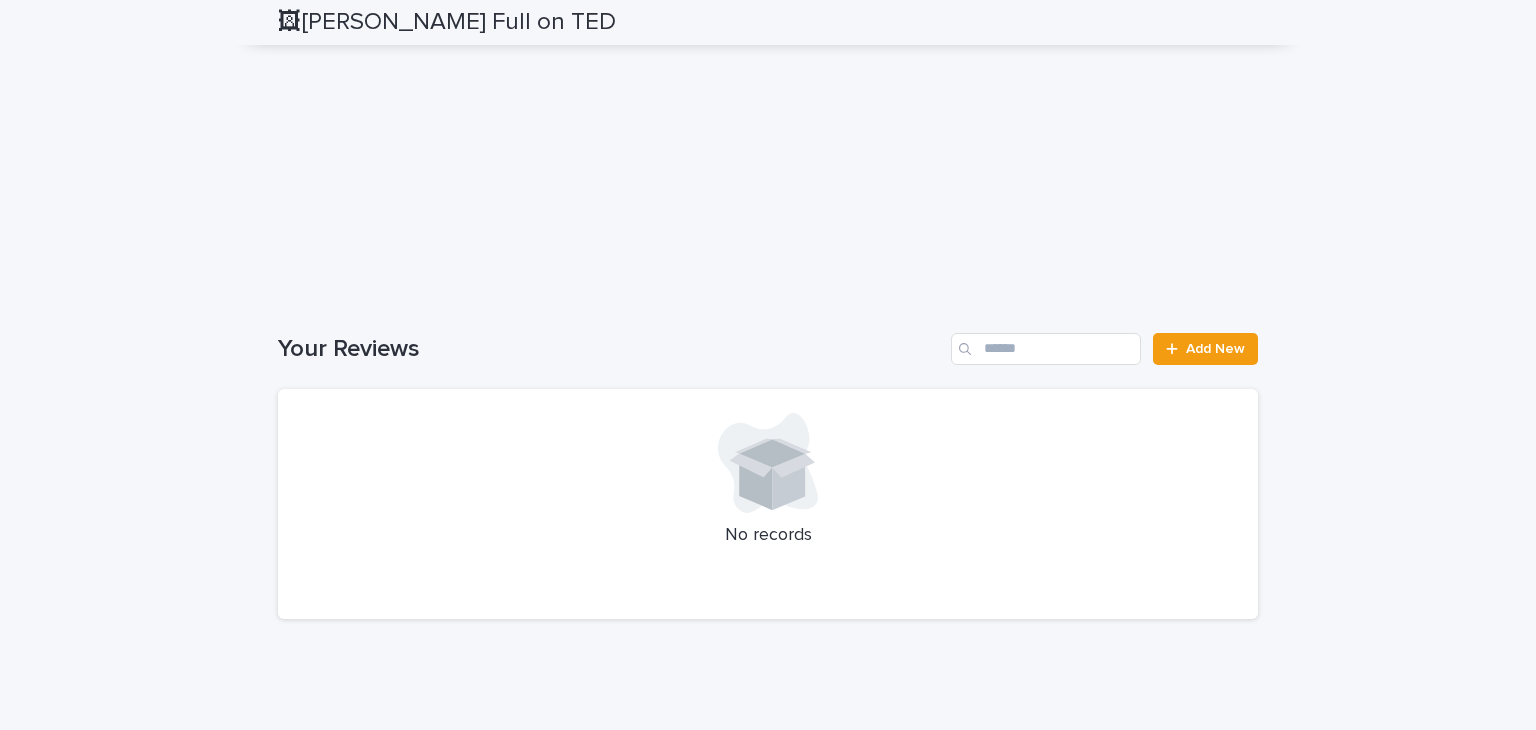 scroll, scrollTop: 2464, scrollLeft: 0, axis: vertical 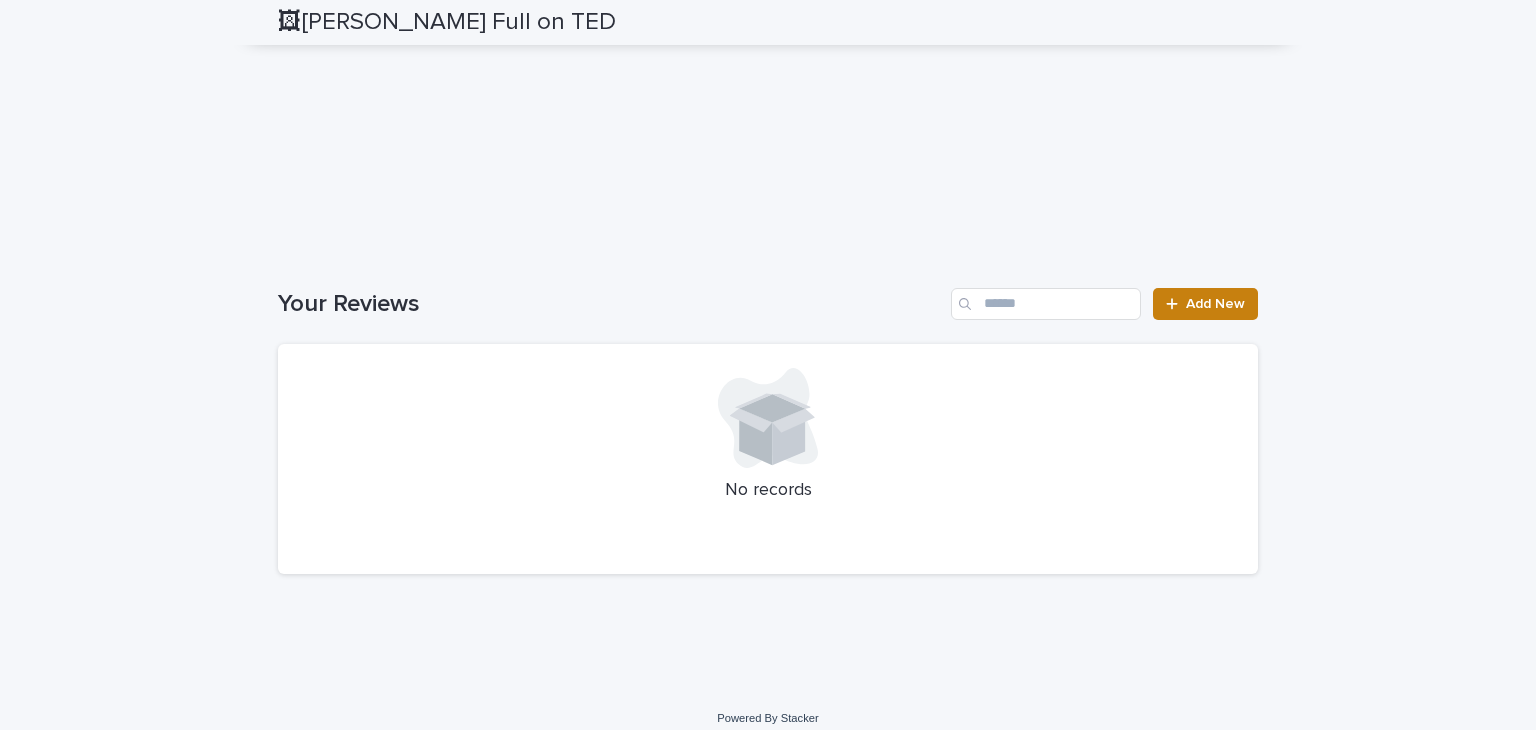 click 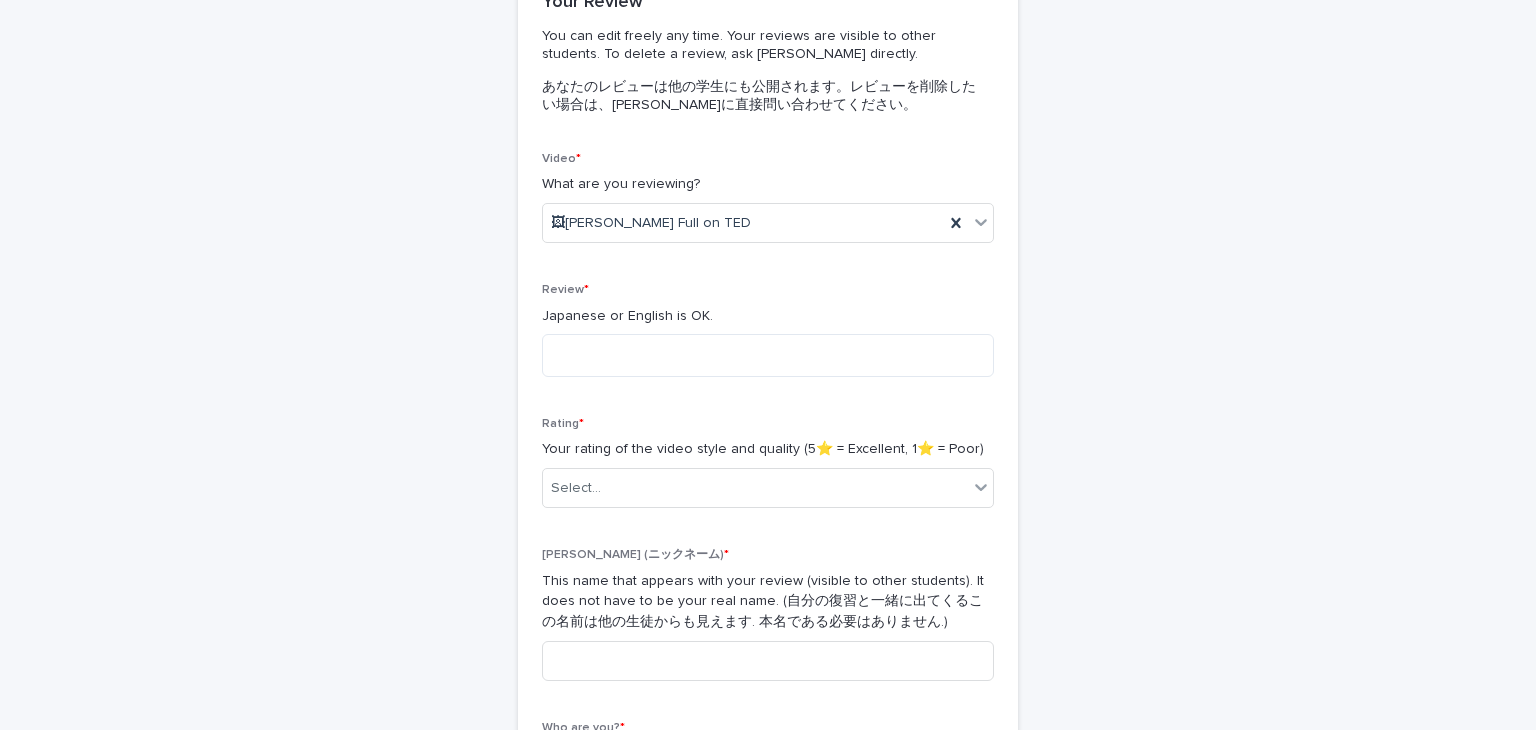 scroll, scrollTop: 150, scrollLeft: 0, axis: vertical 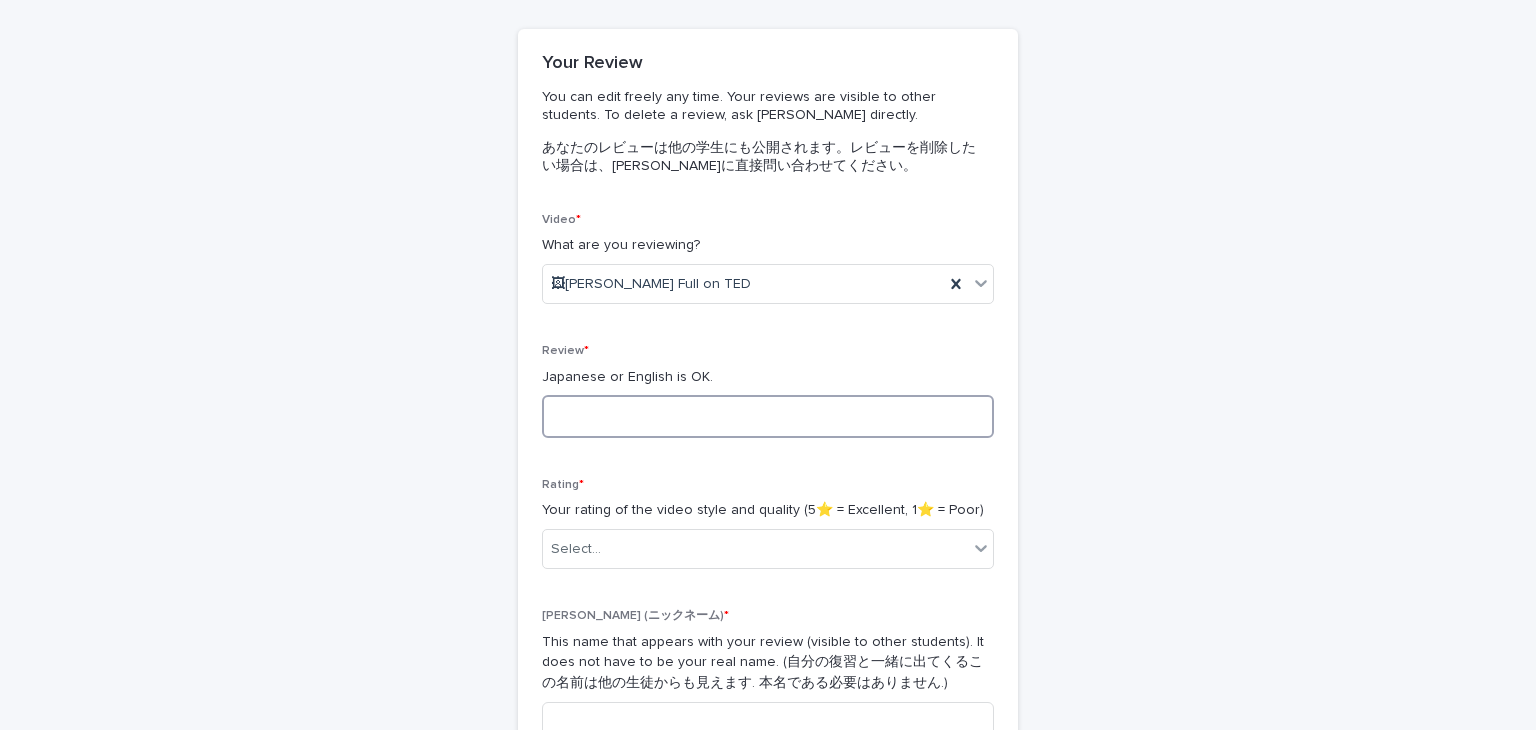 click at bounding box center (768, 416) 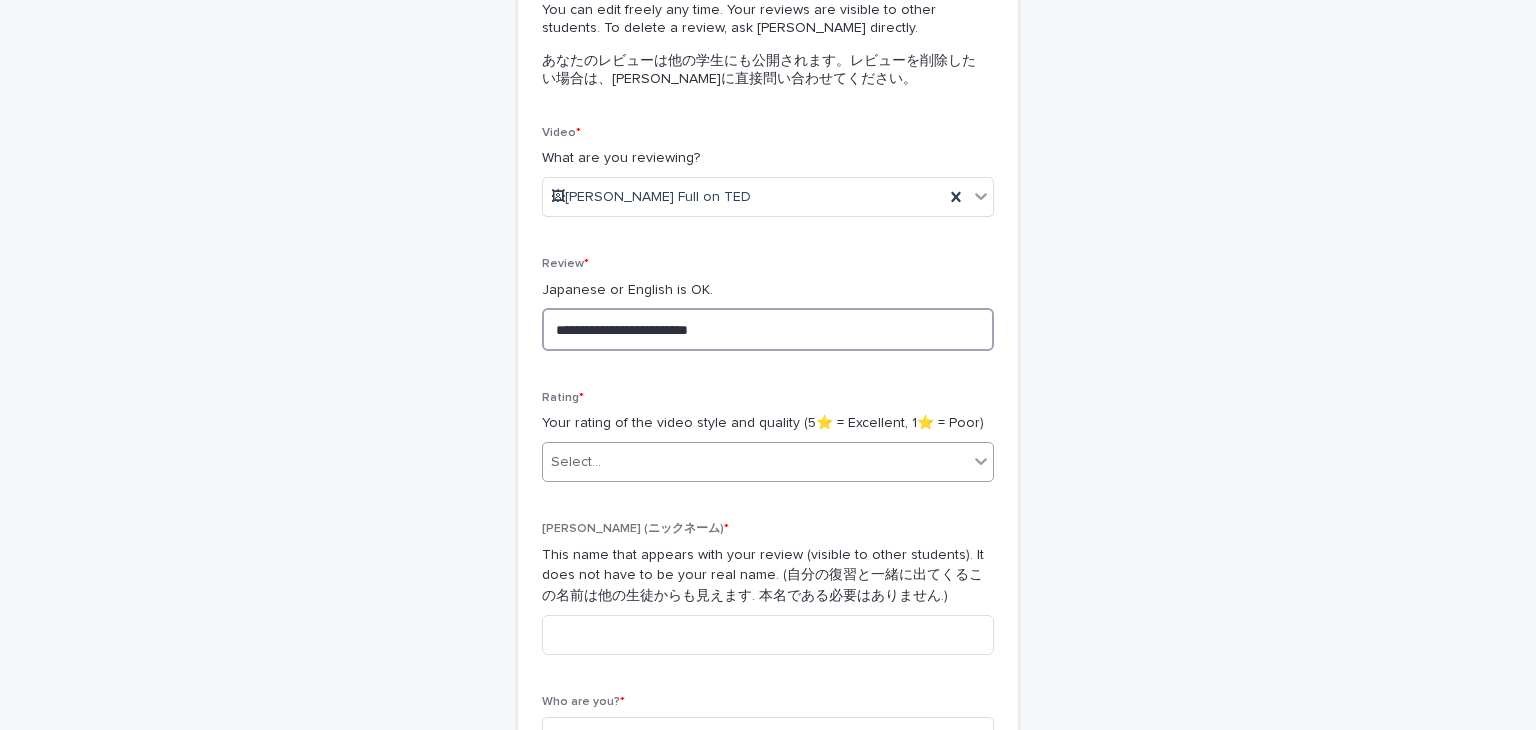 scroll, scrollTop: 239, scrollLeft: 0, axis: vertical 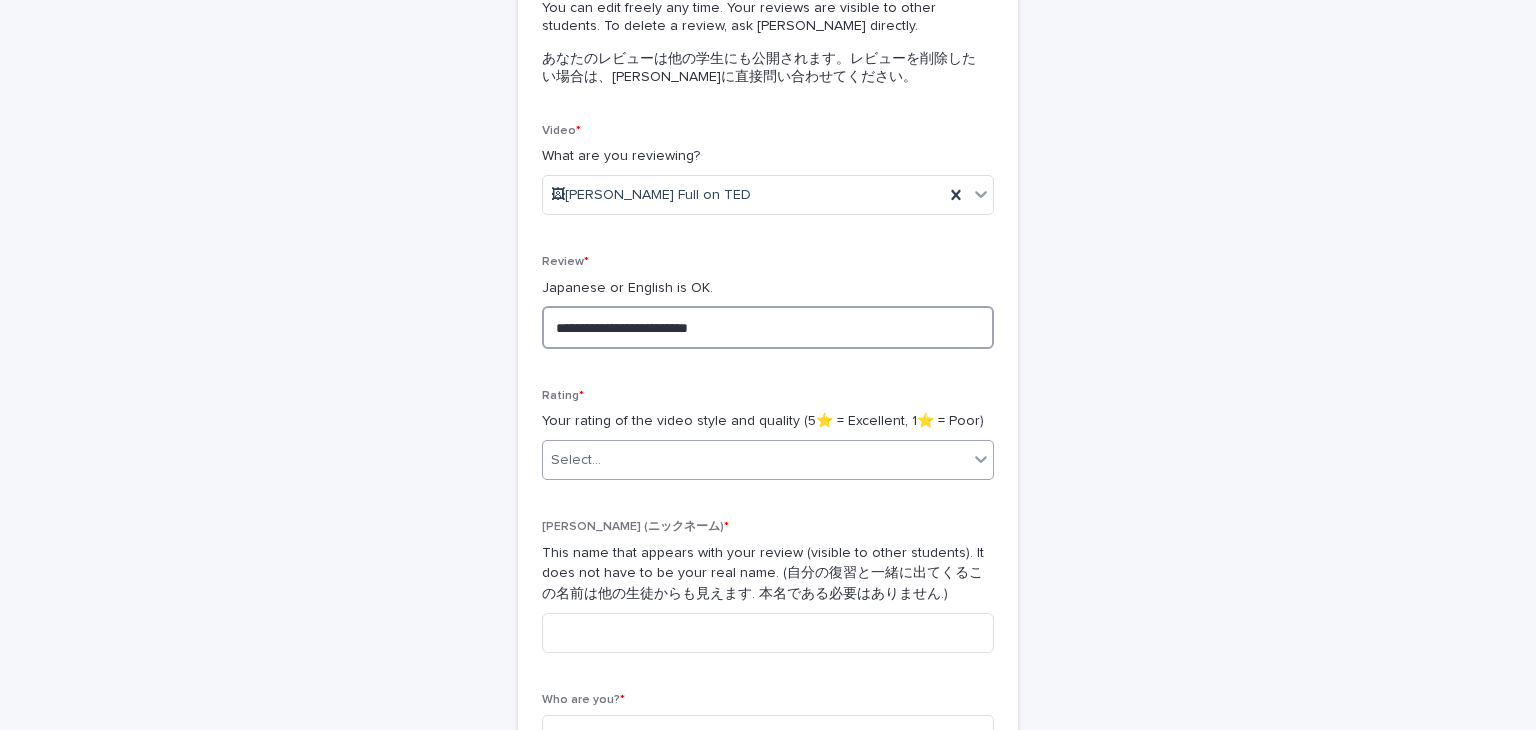 type on "**********" 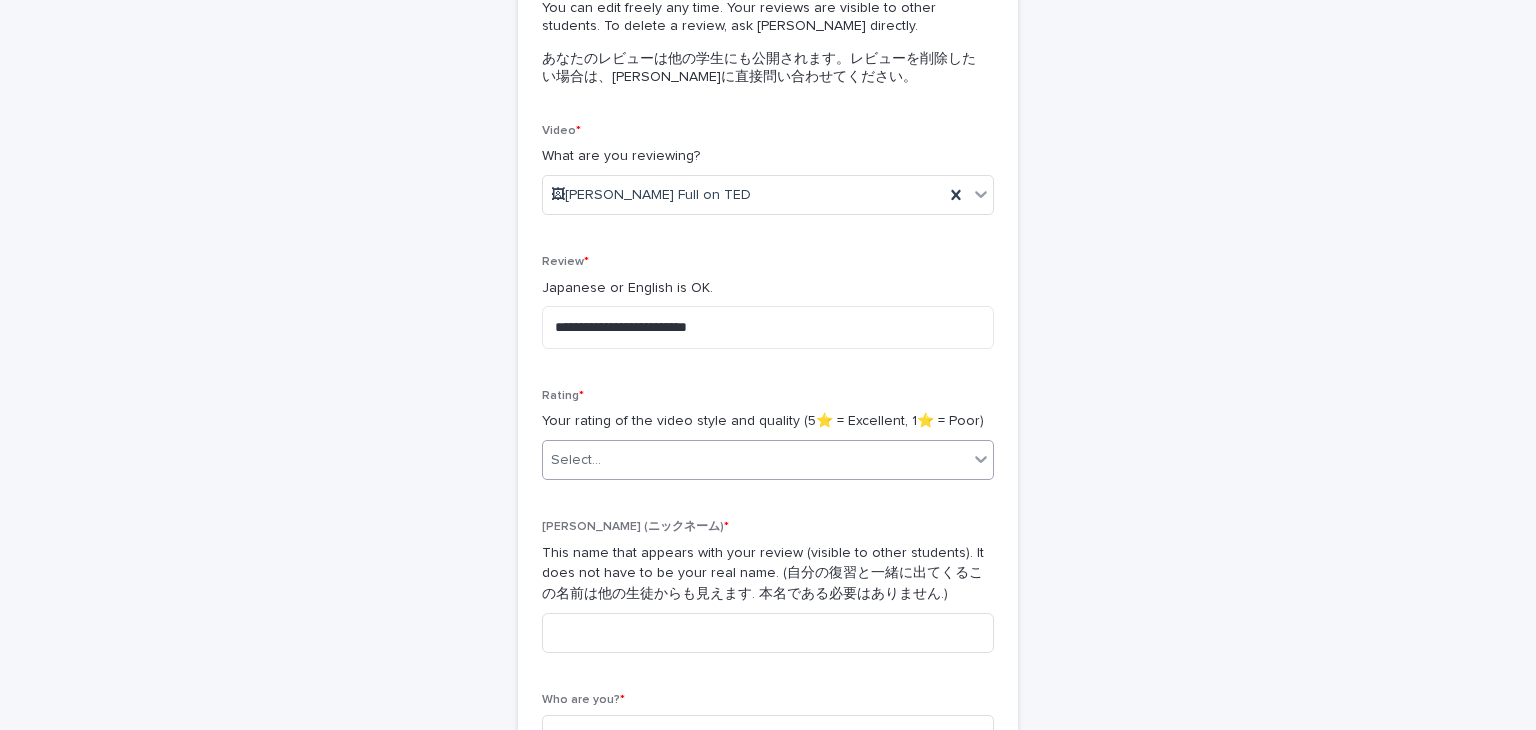 click on "Select..." at bounding box center (755, 460) 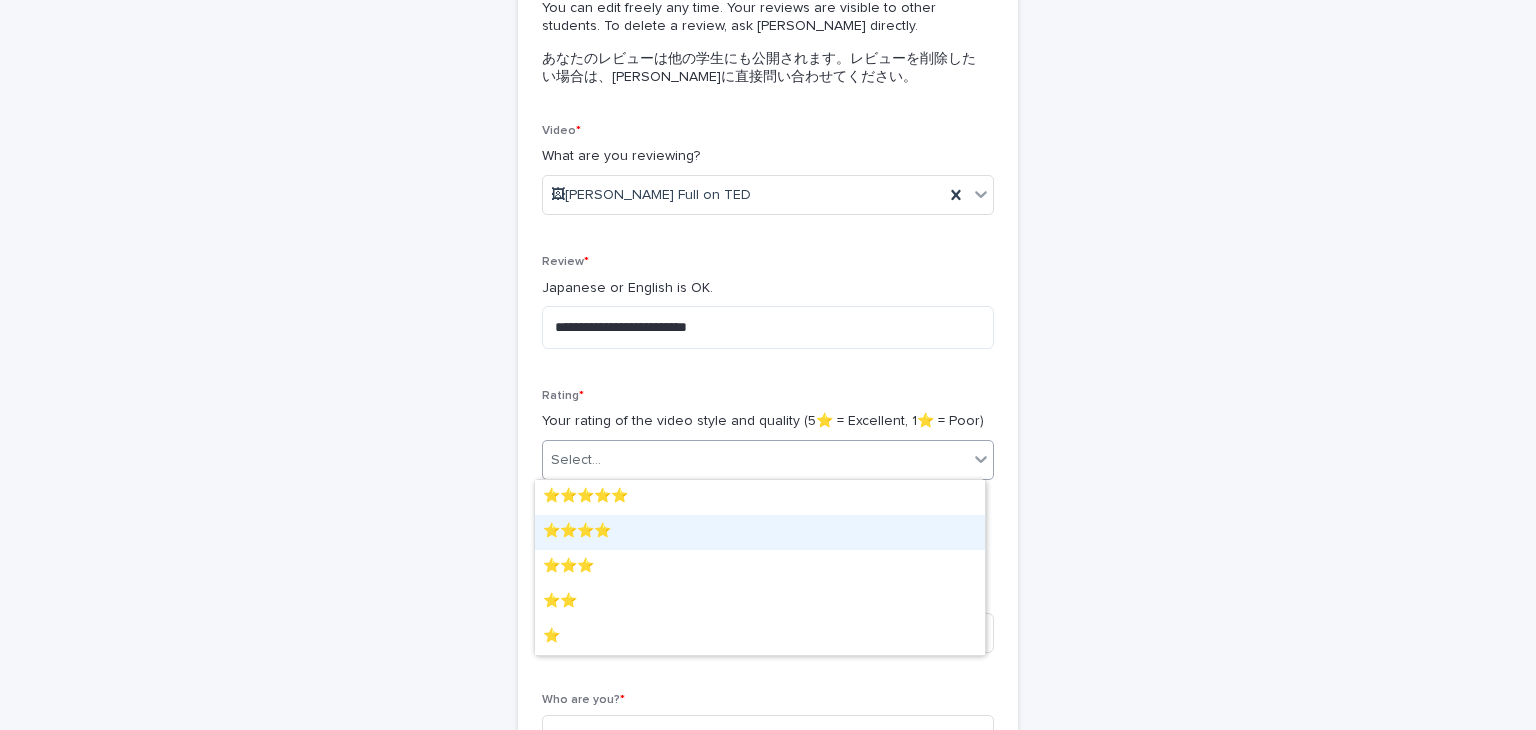click on "⭐️⭐️⭐️⭐️" at bounding box center [760, 532] 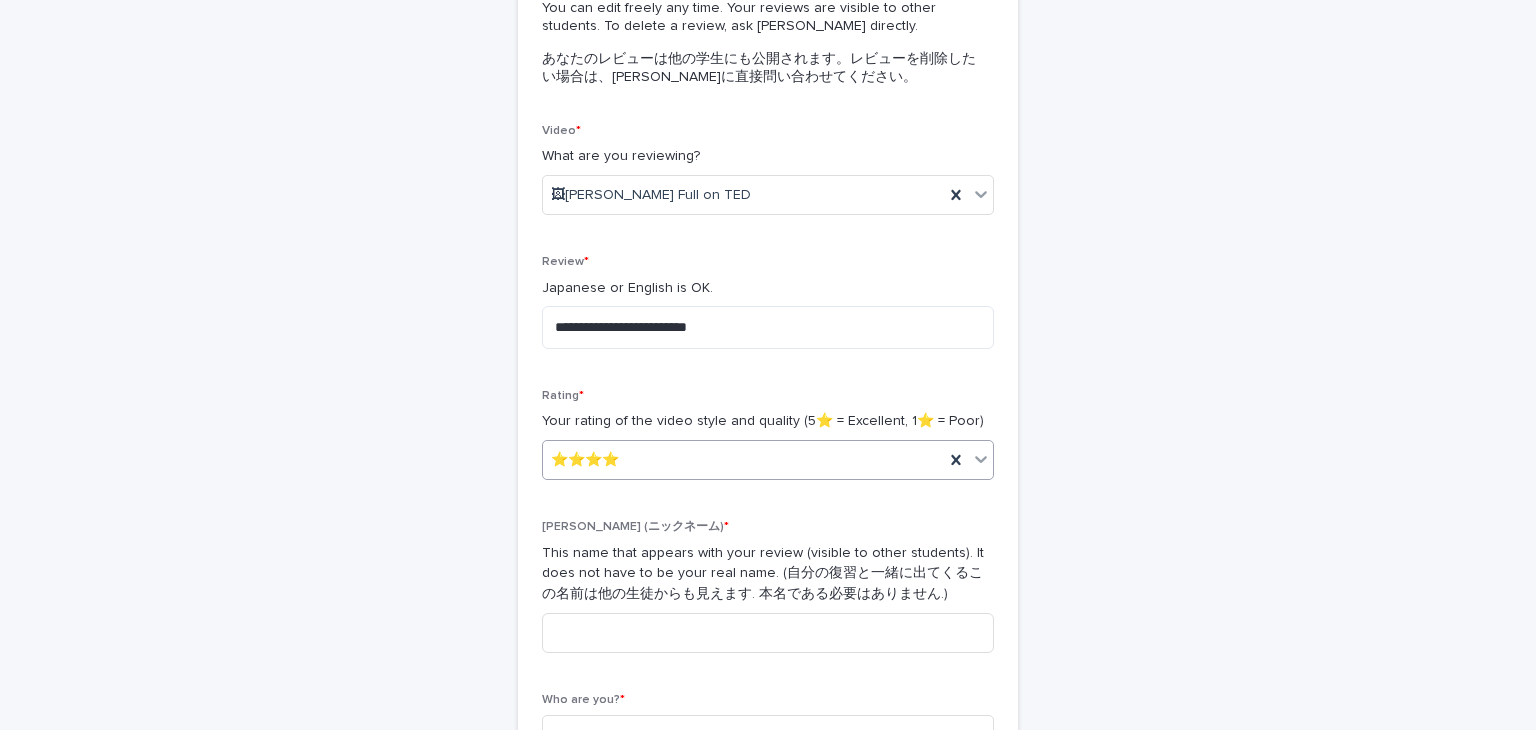 scroll, scrollTop: 323, scrollLeft: 0, axis: vertical 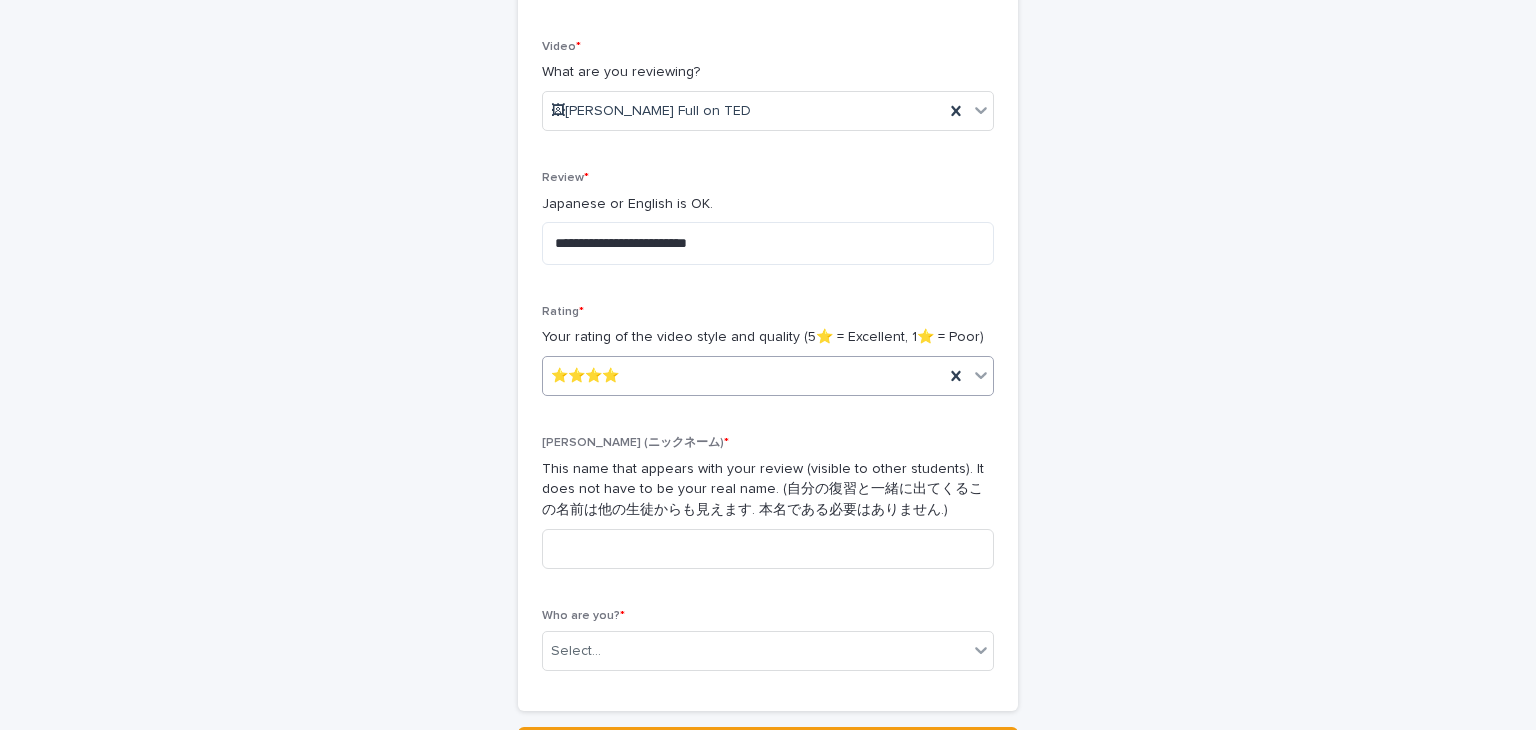 click on "⭐️⭐️⭐️⭐️" at bounding box center (743, 376) 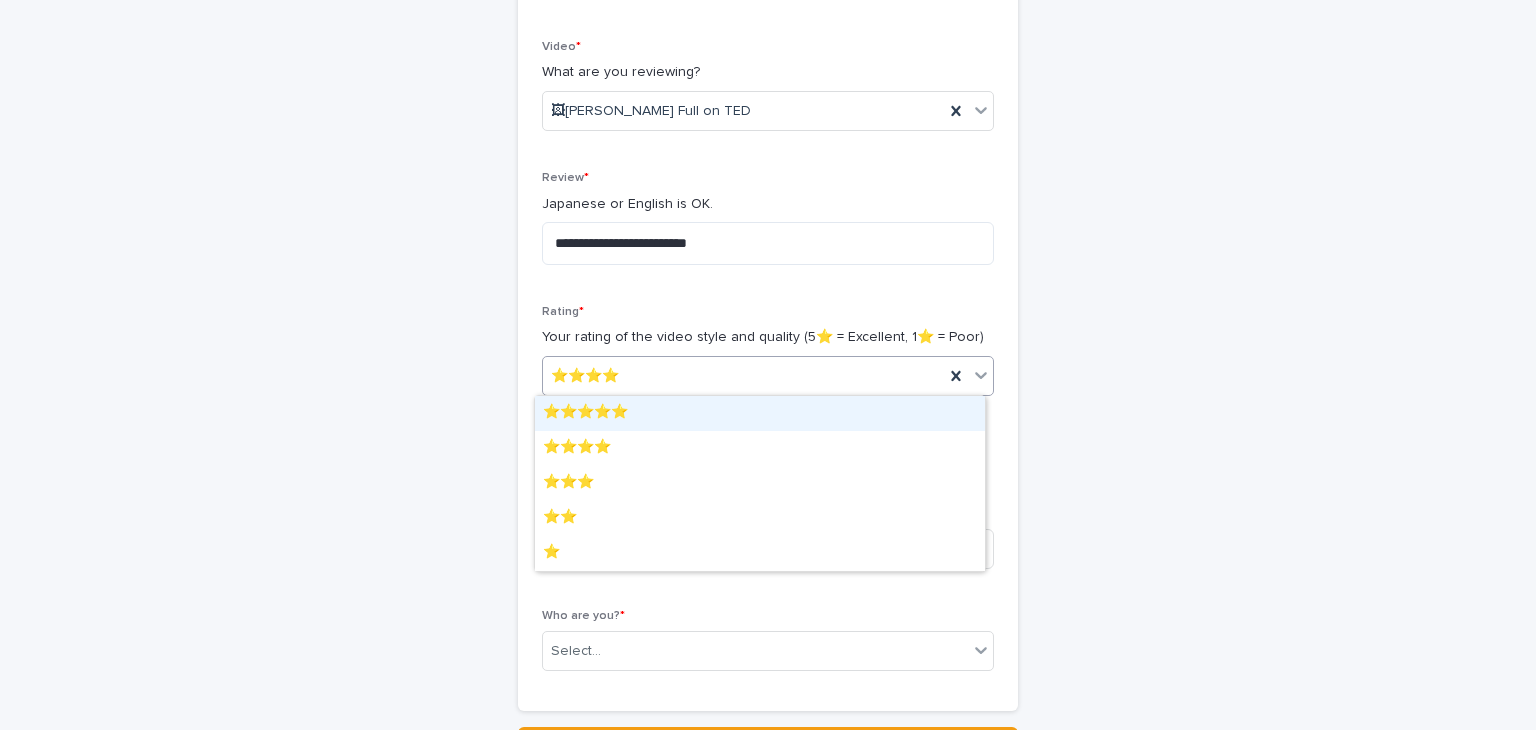 click on "⭐️⭐️⭐️⭐️⭐️" at bounding box center [760, 413] 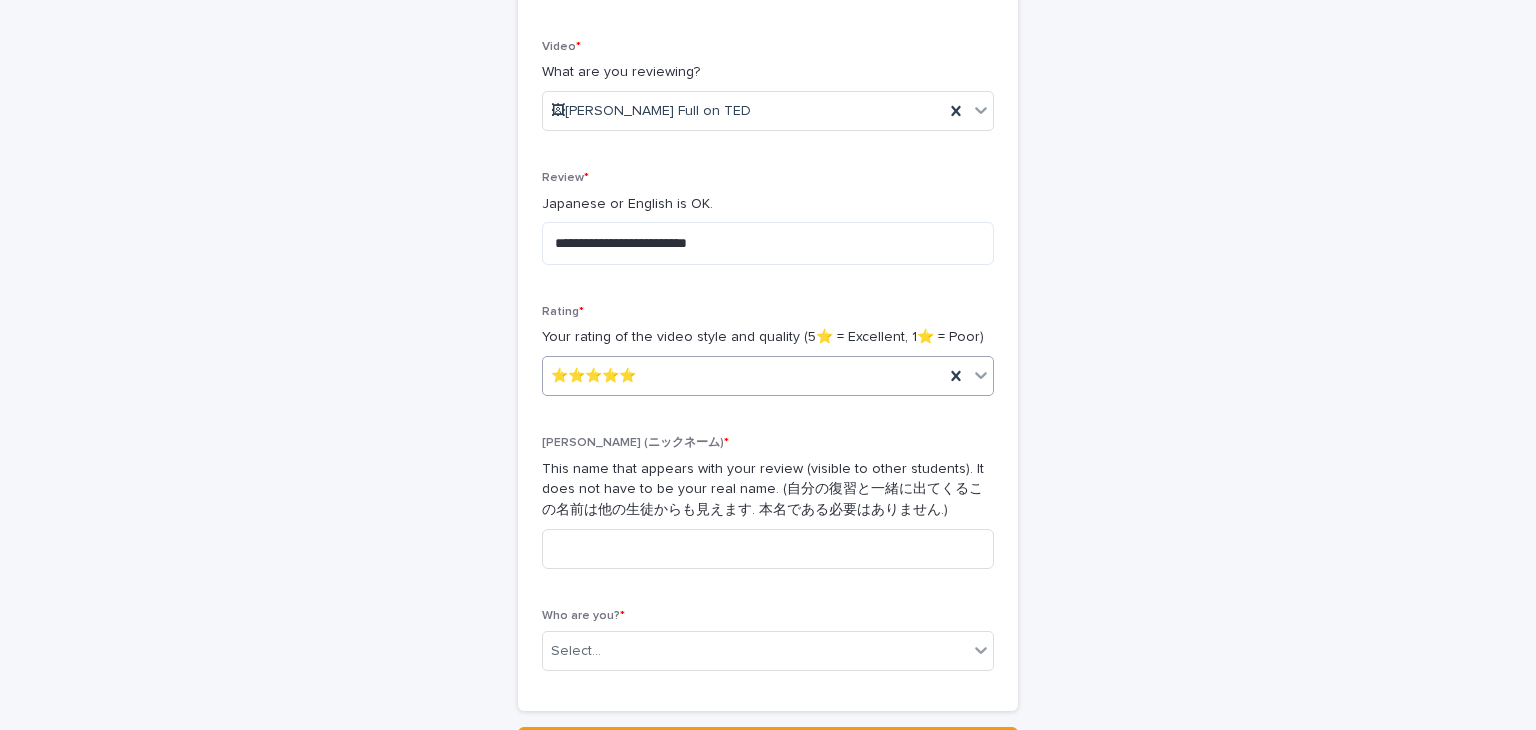 click on "[PERSON_NAME] (ニックネーム) * This name that appears with your review (visible to other students). It does not have to be your real name.
(自分の復習と一緒に出てくるこの名前は他の生徒からも見えます. 本名である必要はありません.)" at bounding box center (768, 510) 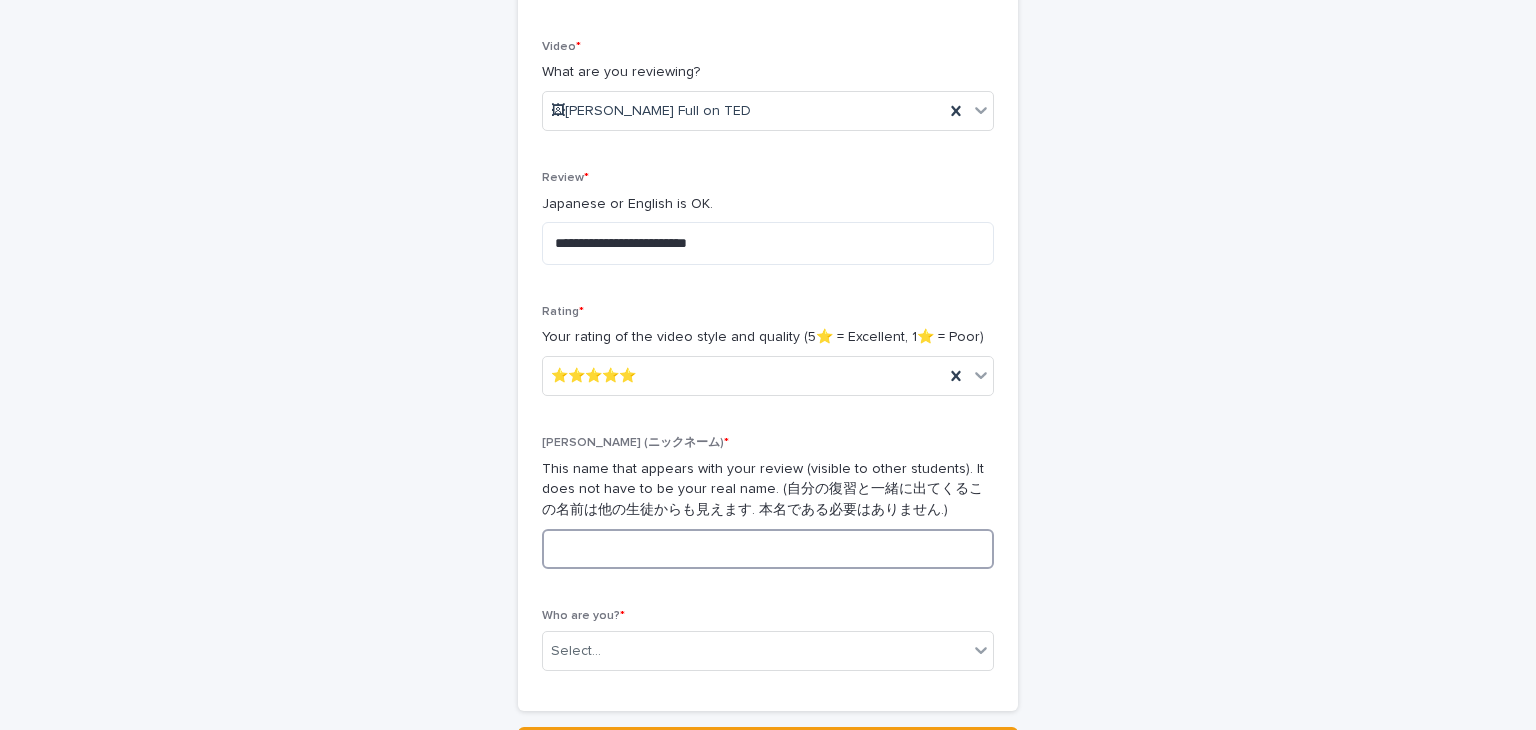 click at bounding box center (768, 549) 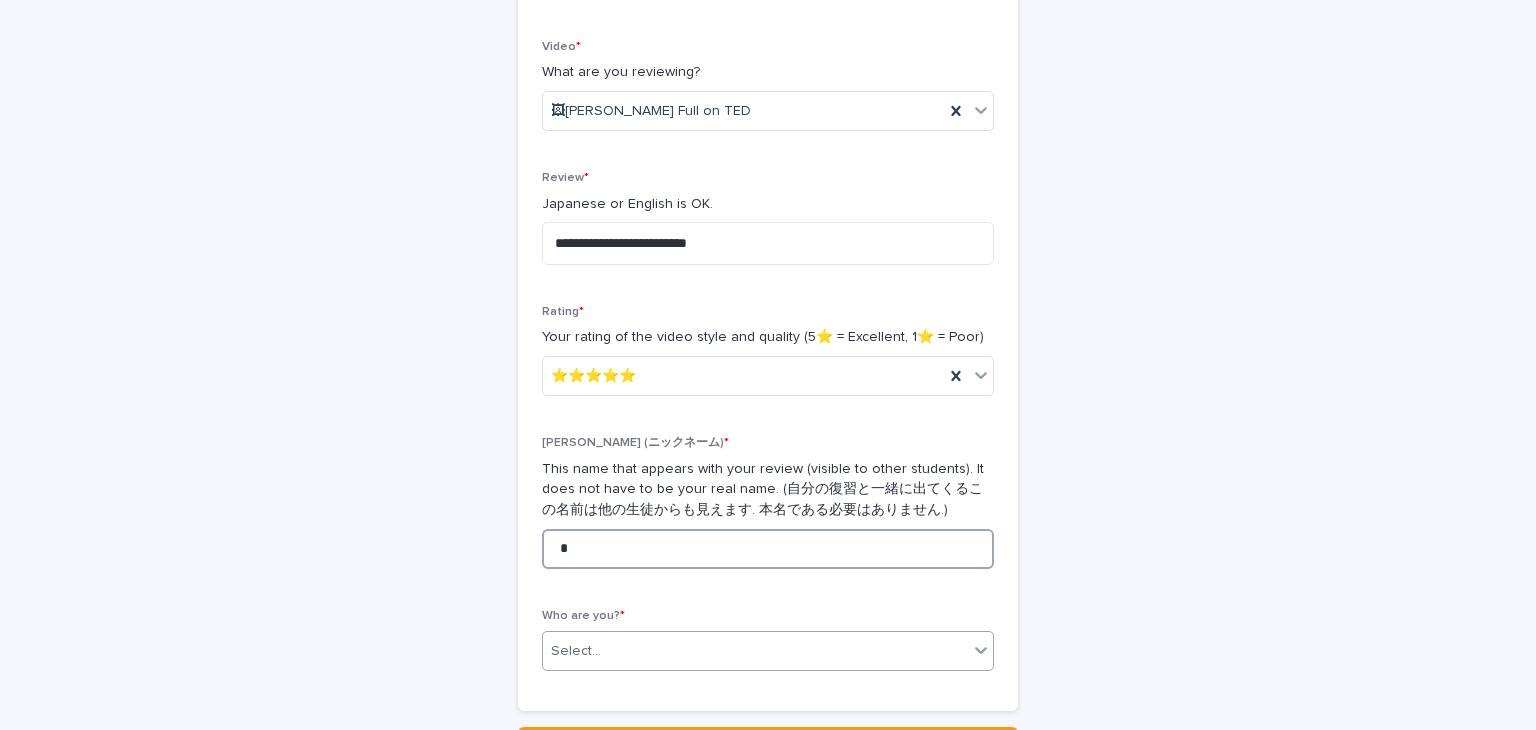 type on "*" 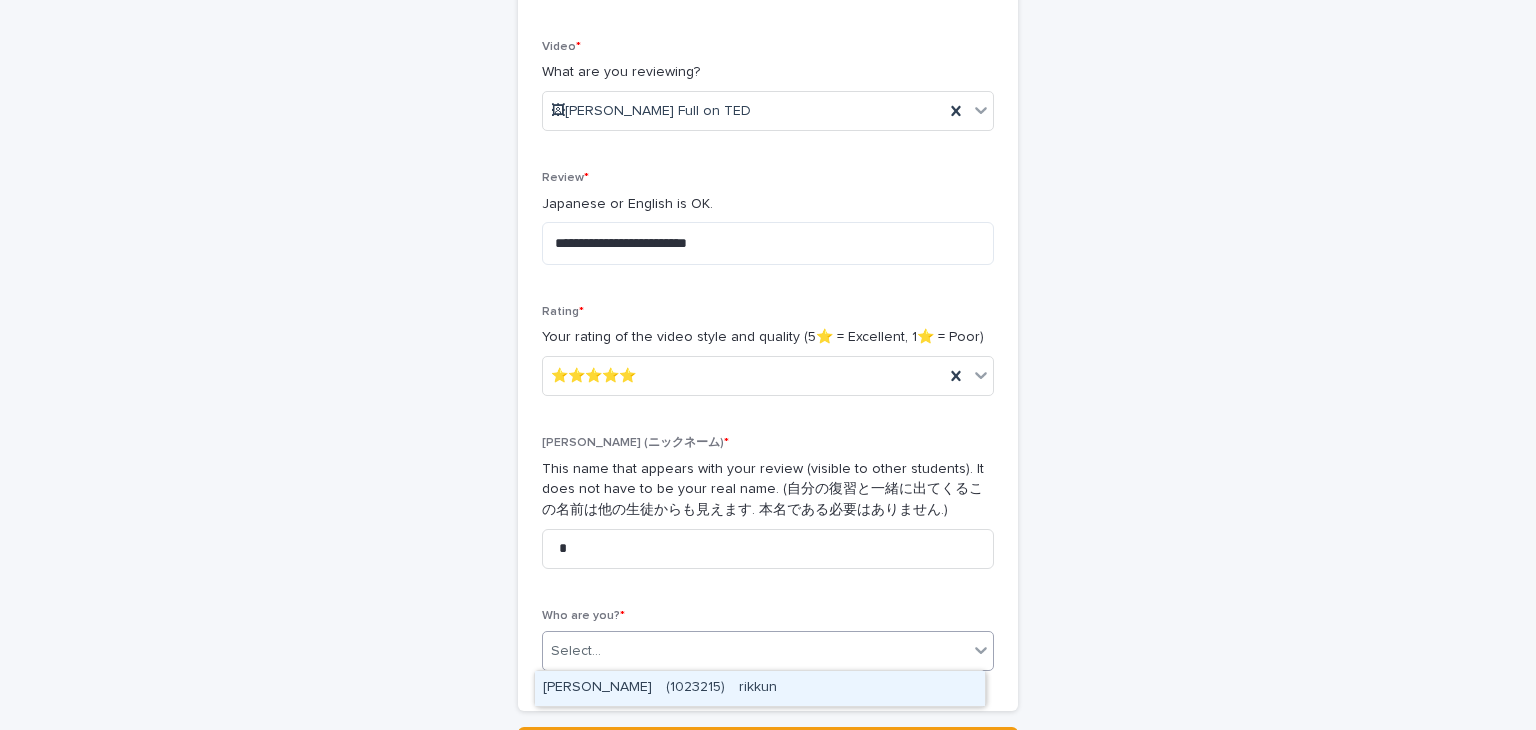 click on "Select..." at bounding box center (755, 651) 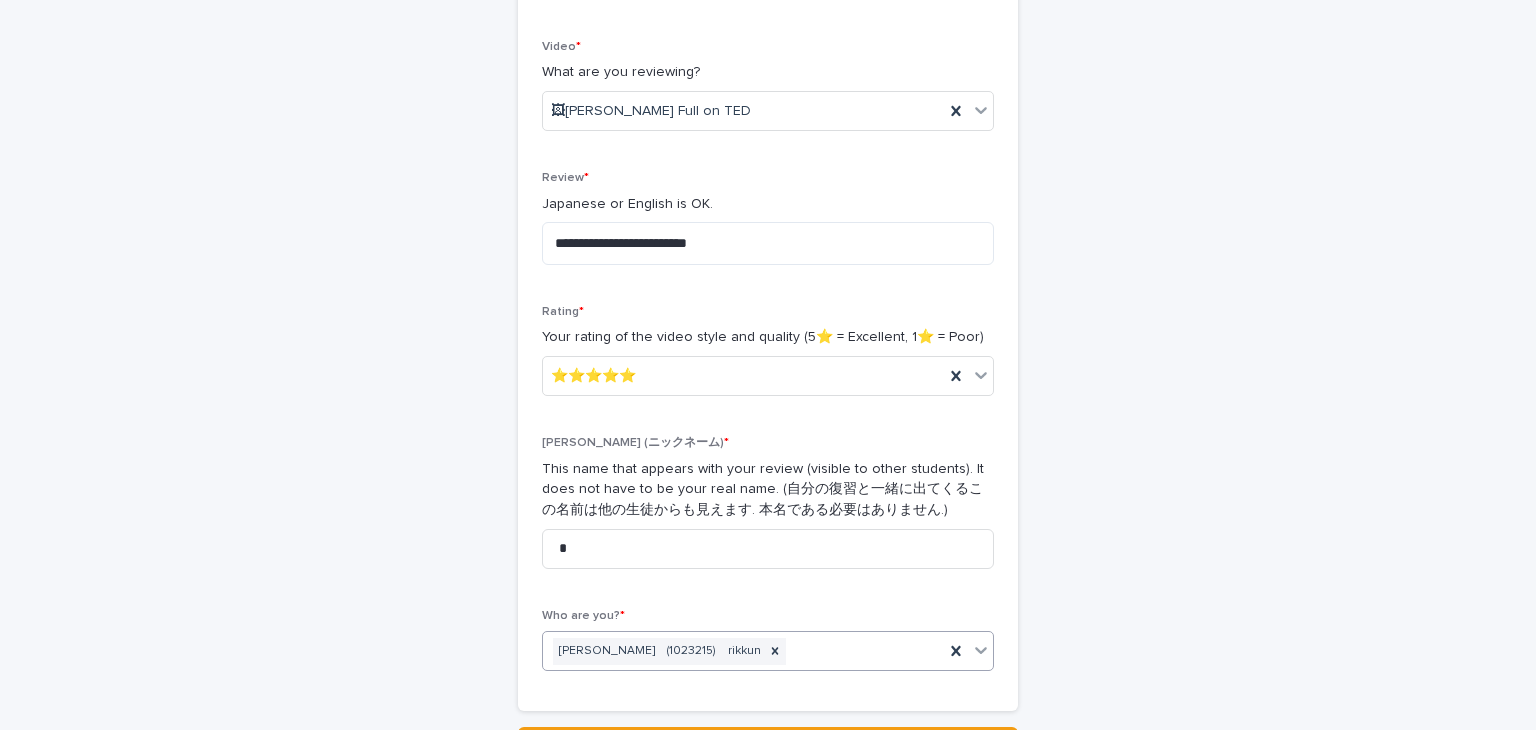 scroll, scrollTop: 392, scrollLeft: 0, axis: vertical 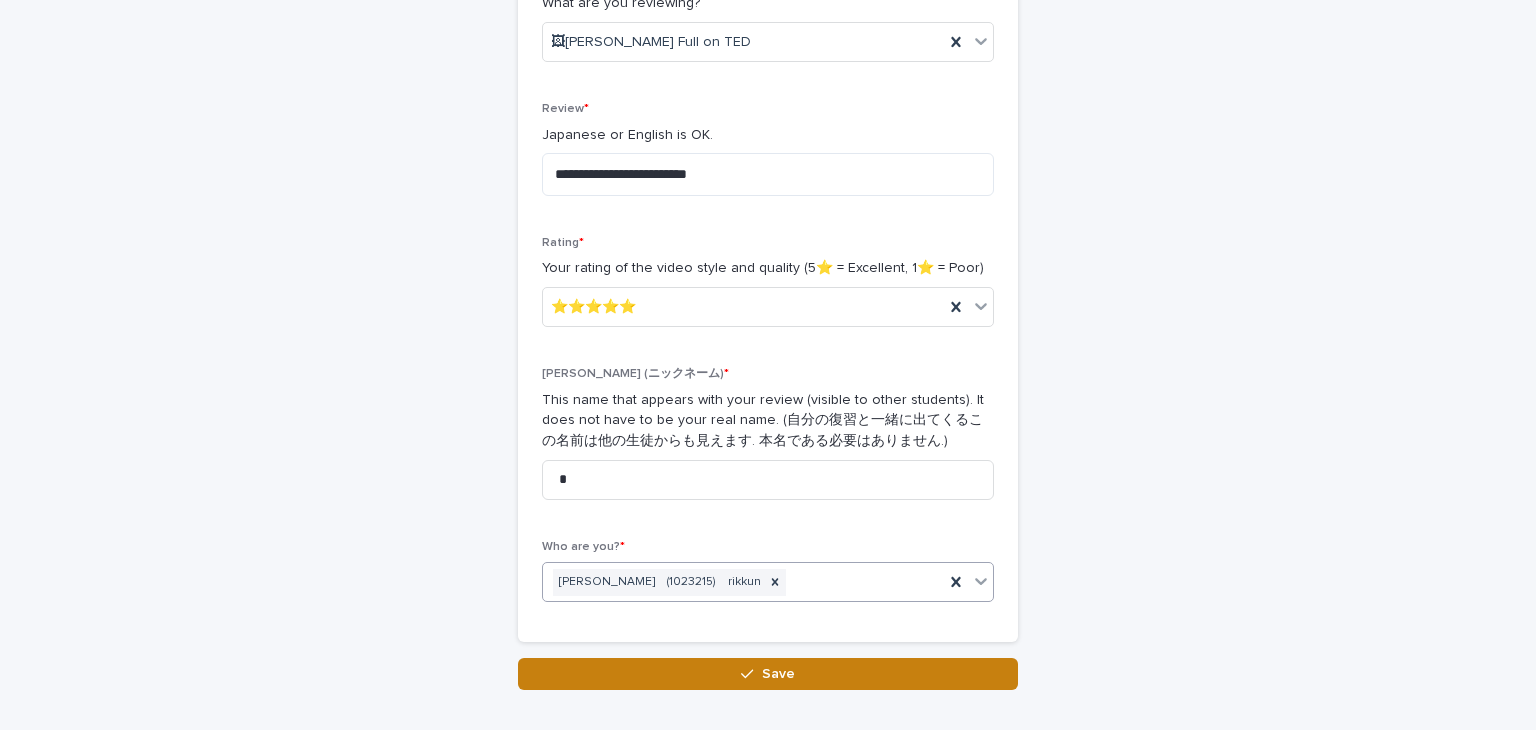 click on "Save" at bounding box center (768, 674) 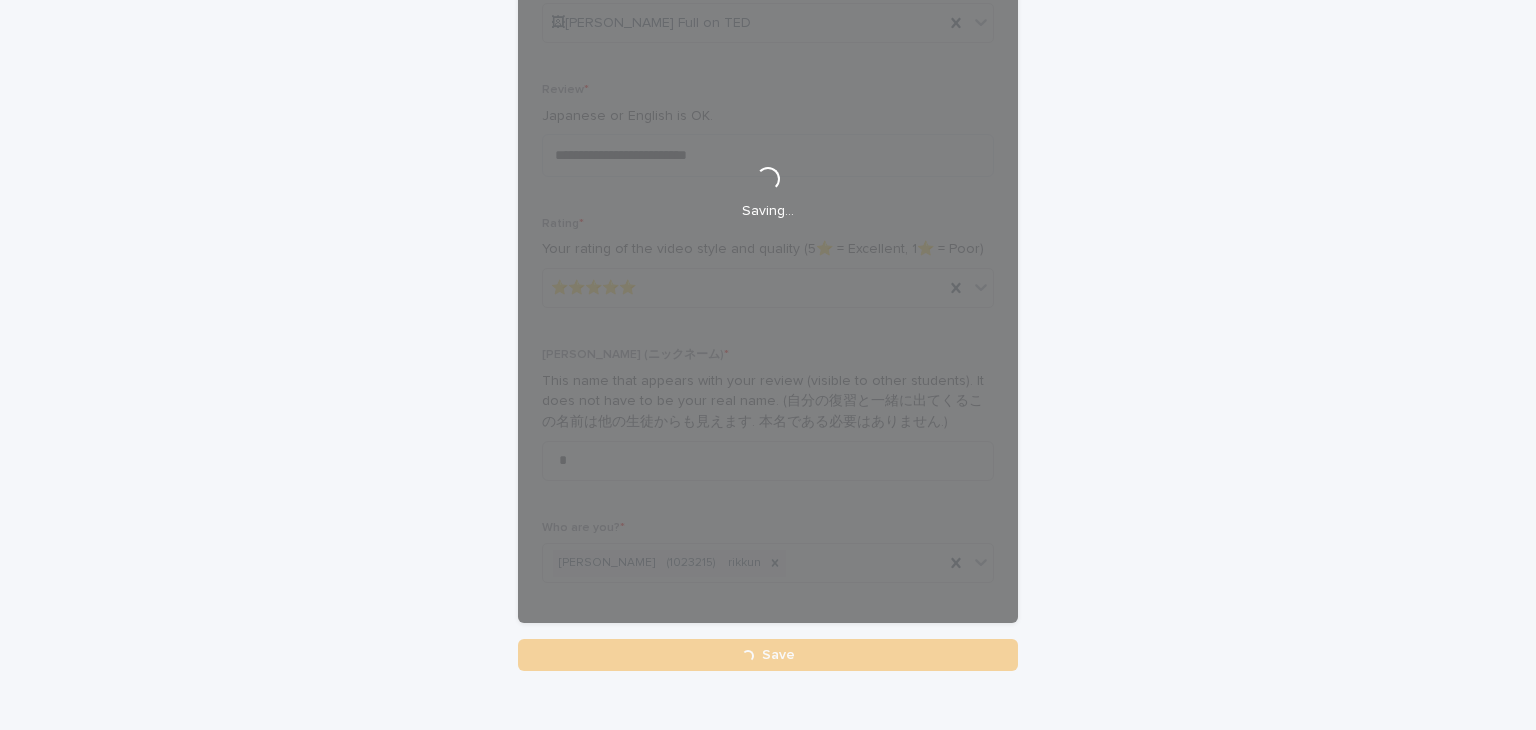 scroll, scrollTop: 408, scrollLeft: 0, axis: vertical 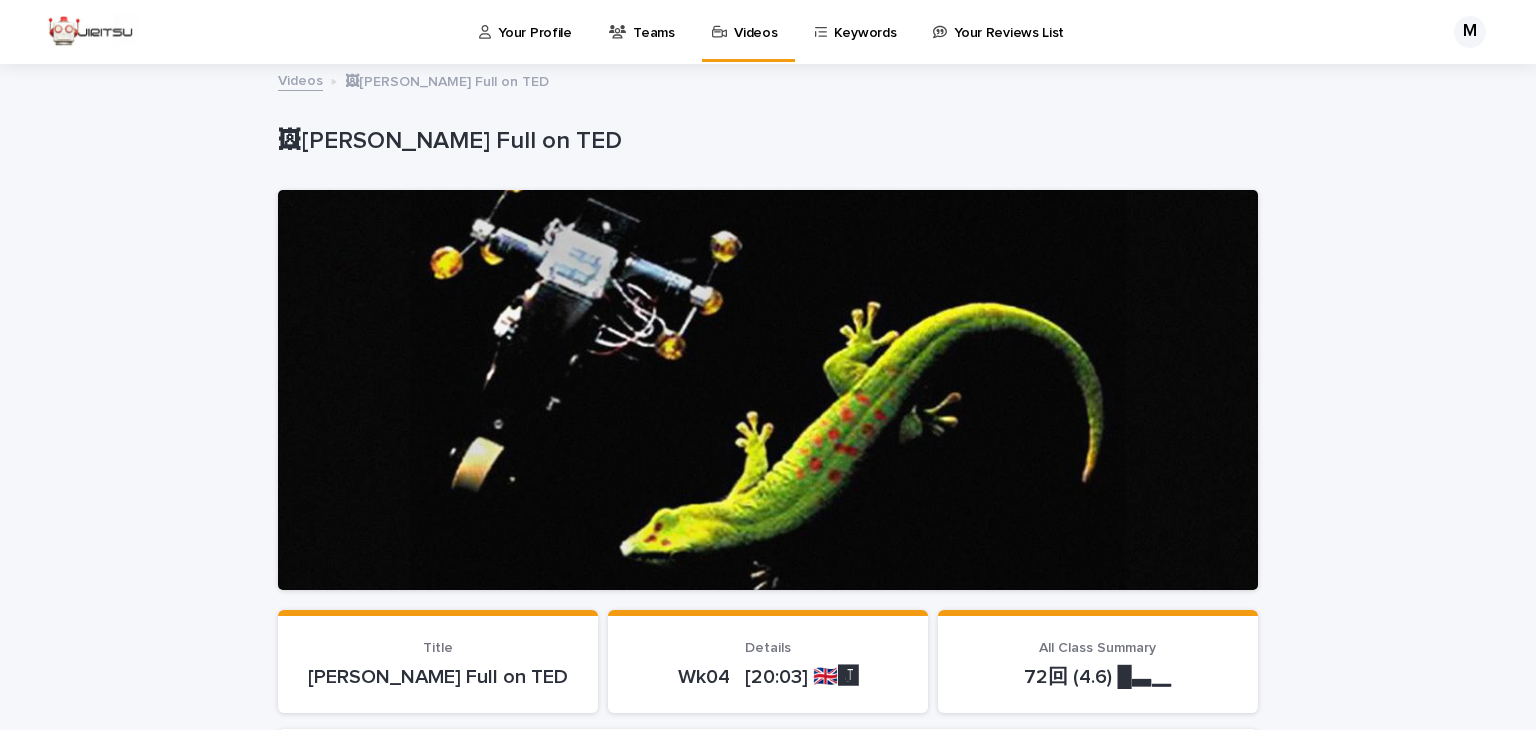 click on "Videos" at bounding box center [748, 21] 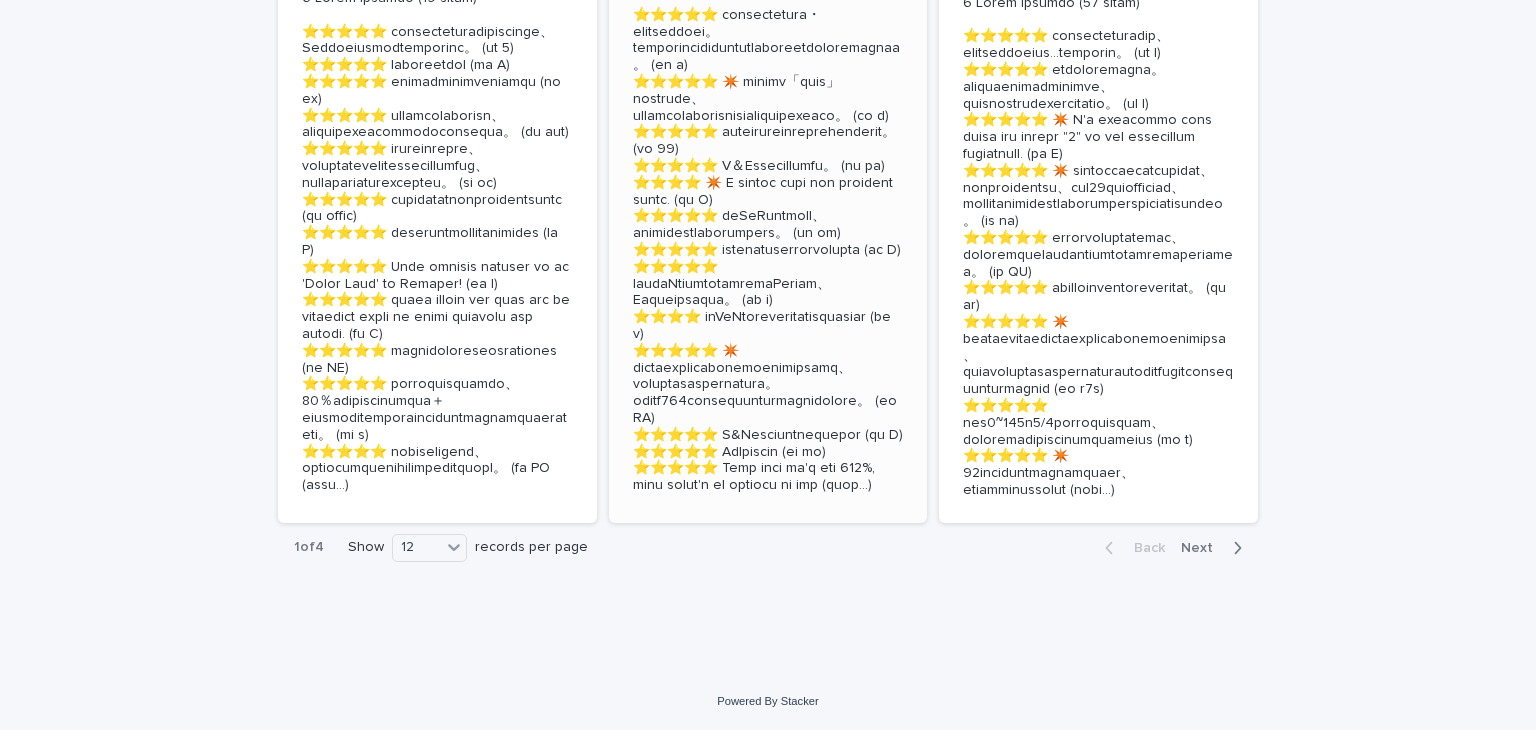 scroll, scrollTop: 5146, scrollLeft: 0, axis: vertical 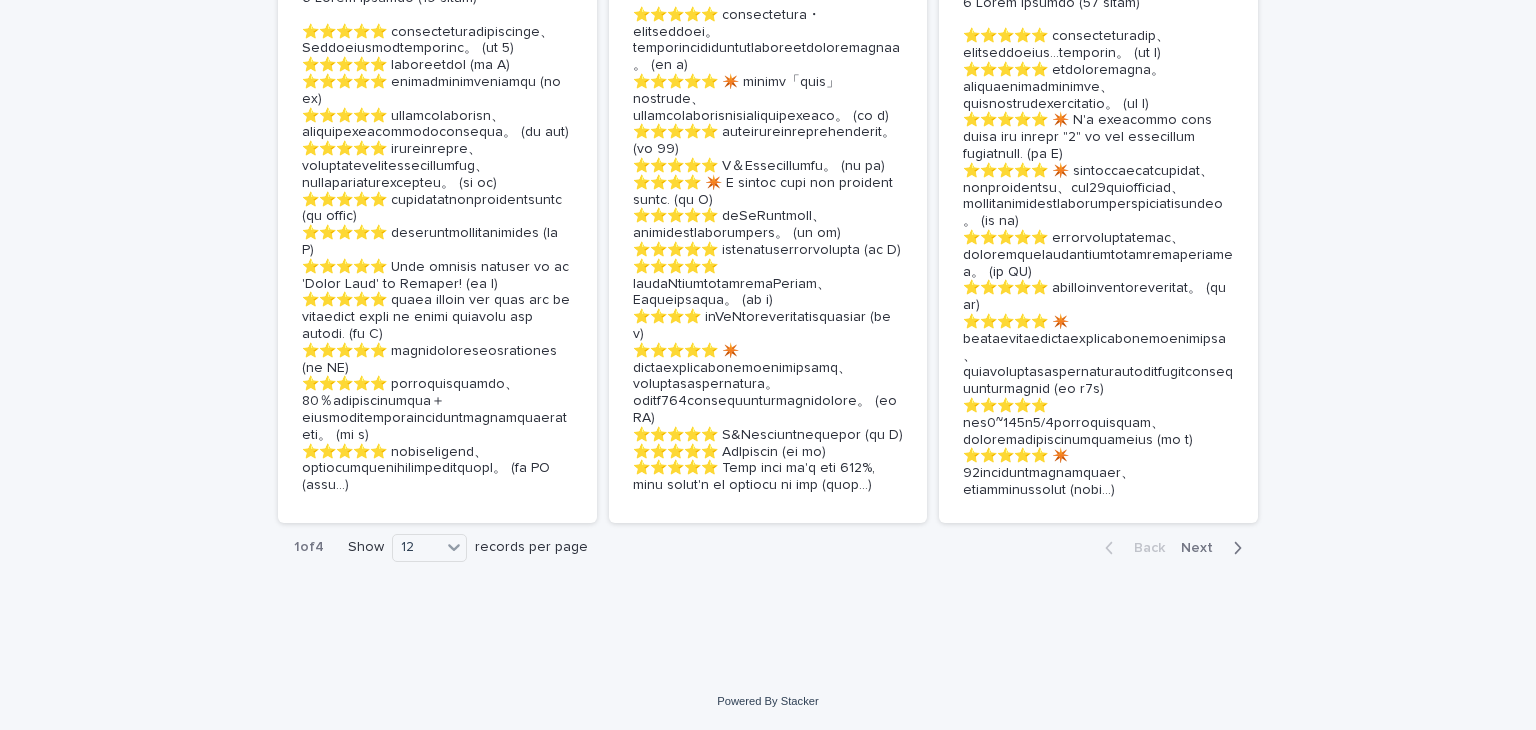 click on "Next" at bounding box center (1203, 548) 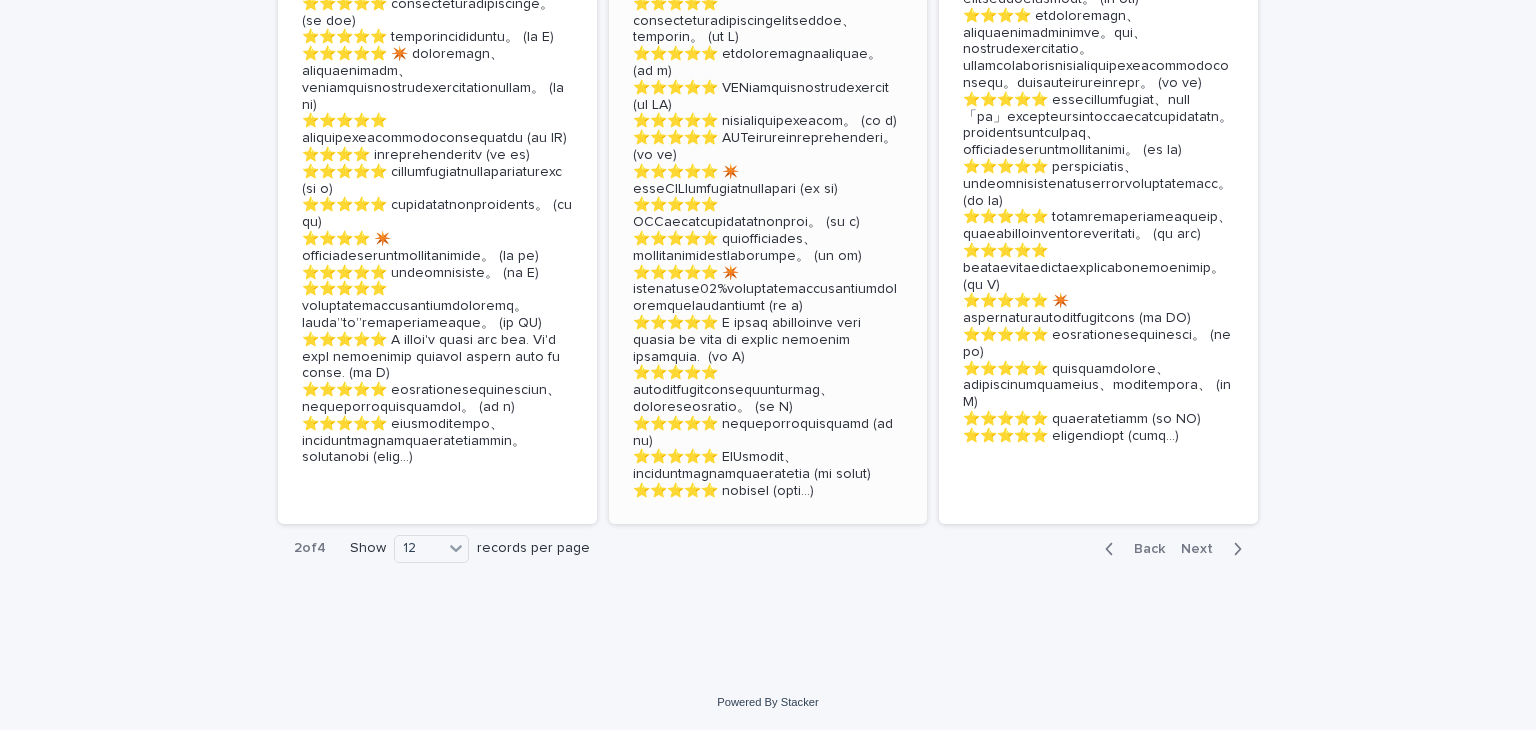 scroll, scrollTop: 5218, scrollLeft: 0, axis: vertical 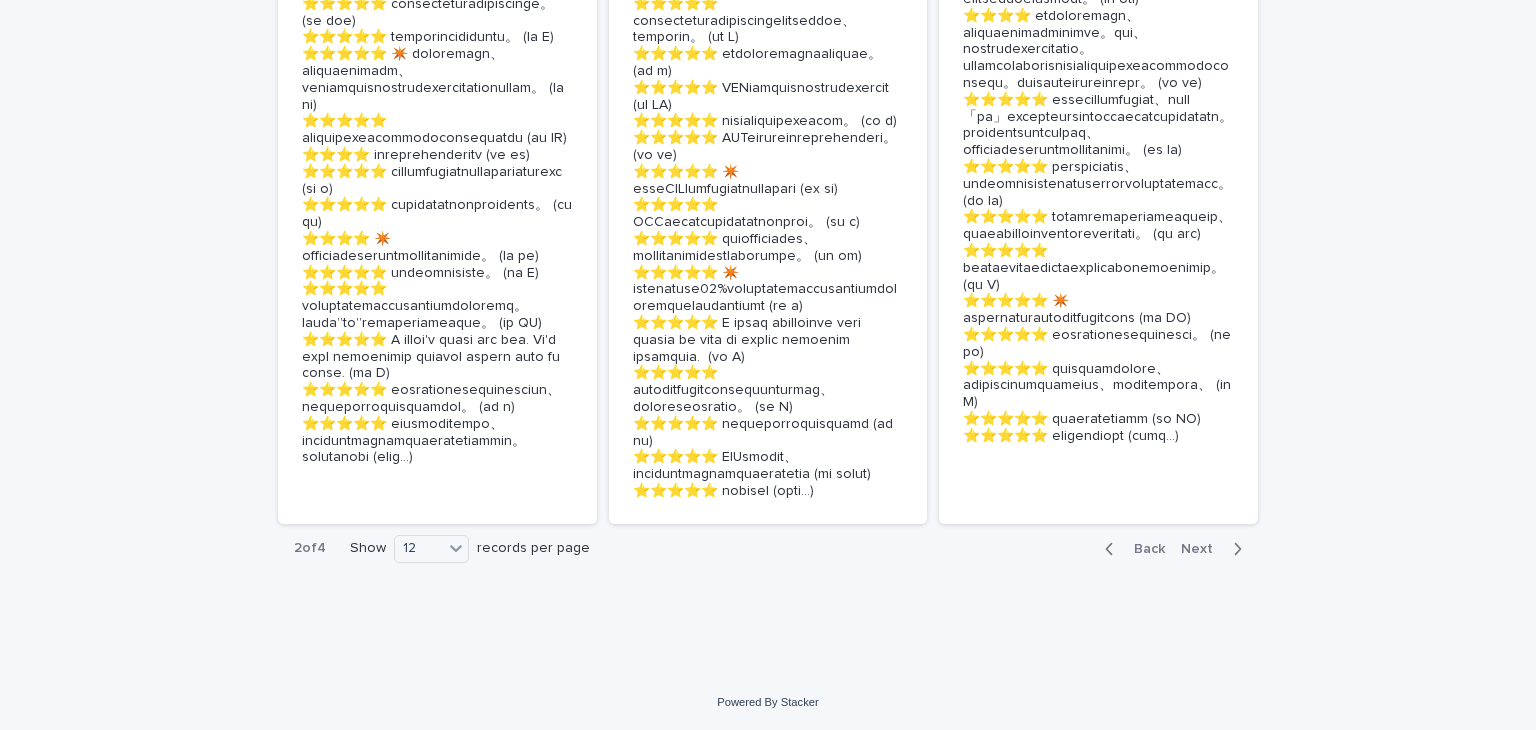click on "Next" at bounding box center (1203, 549) 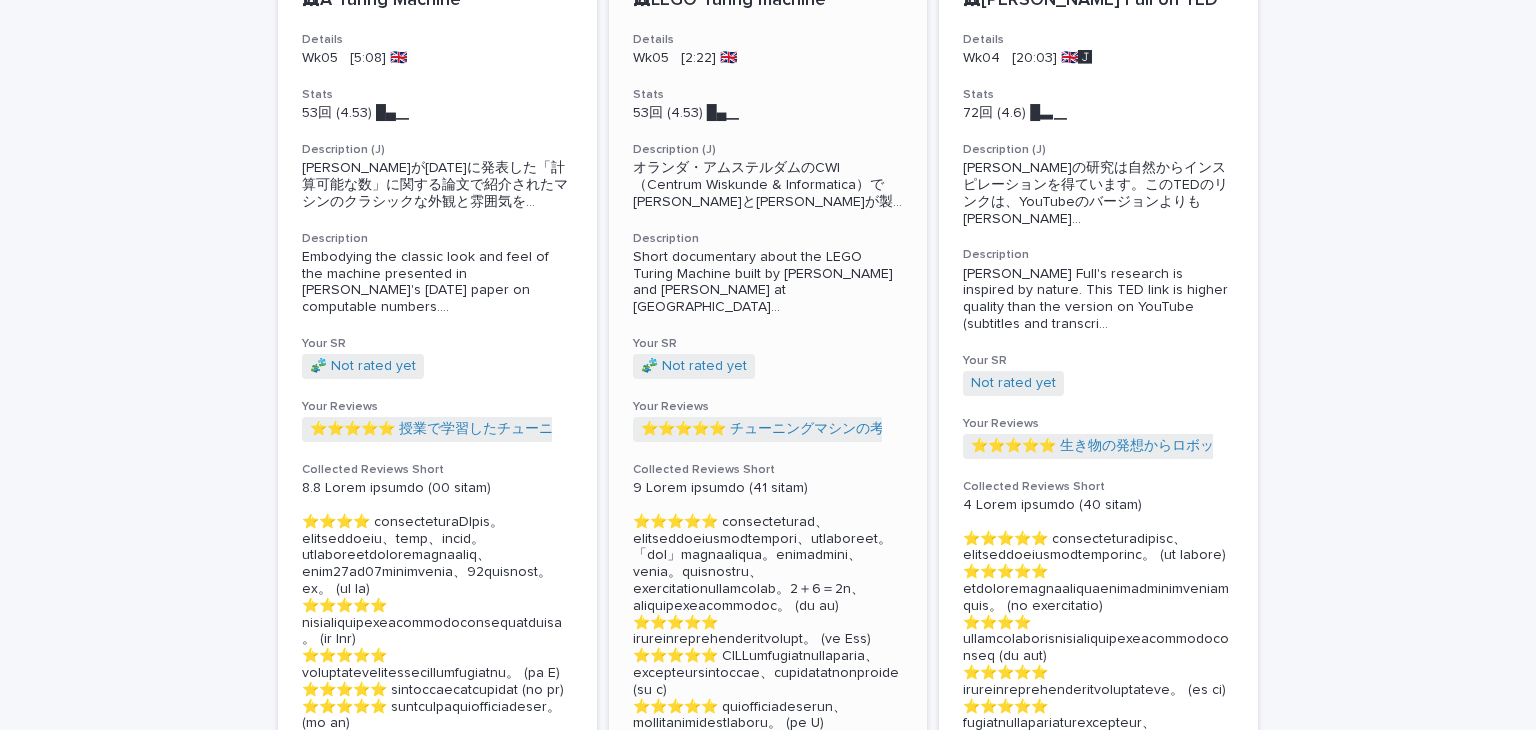 scroll, scrollTop: 1623, scrollLeft: 0, axis: vertical 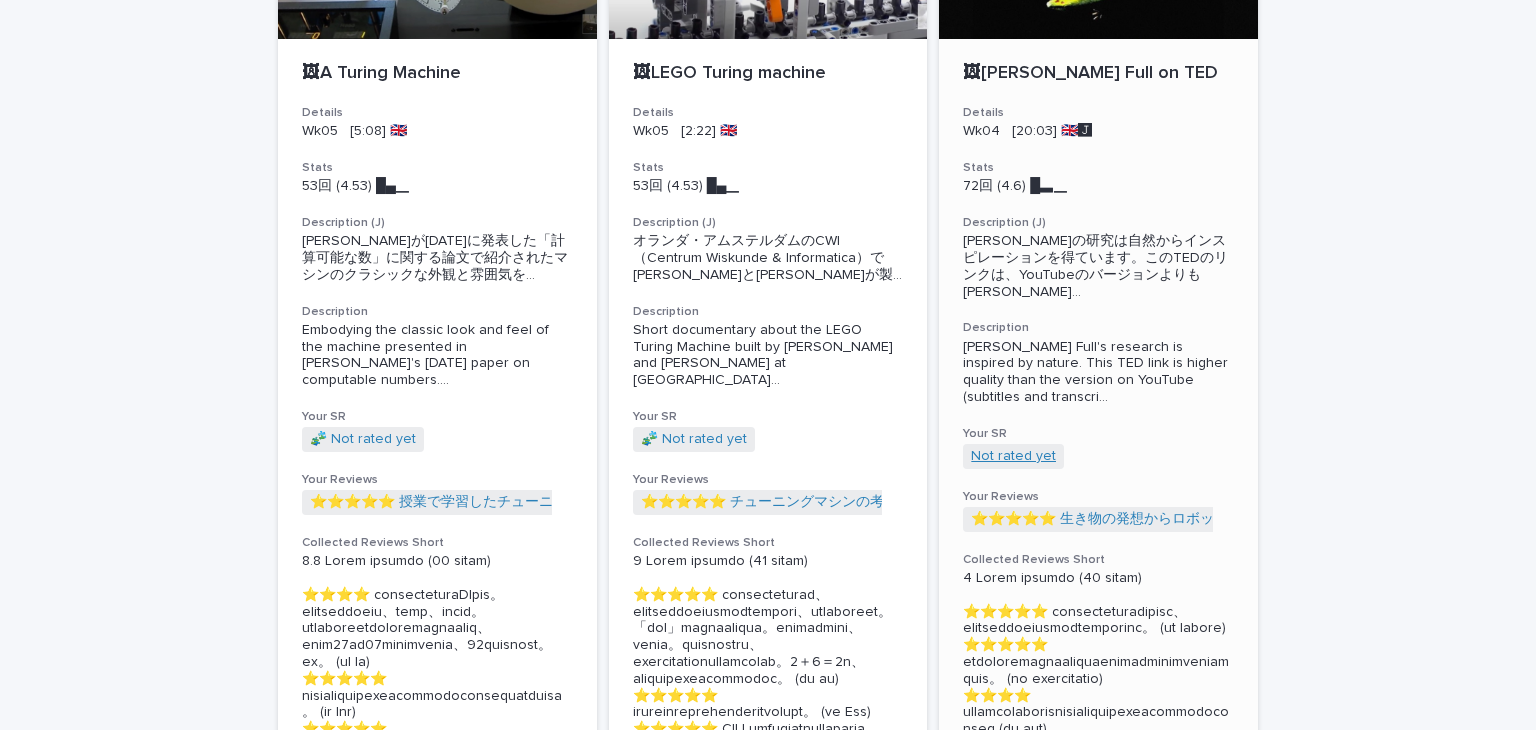 click on "Not rated yet" at bounding box center [1013, 456] 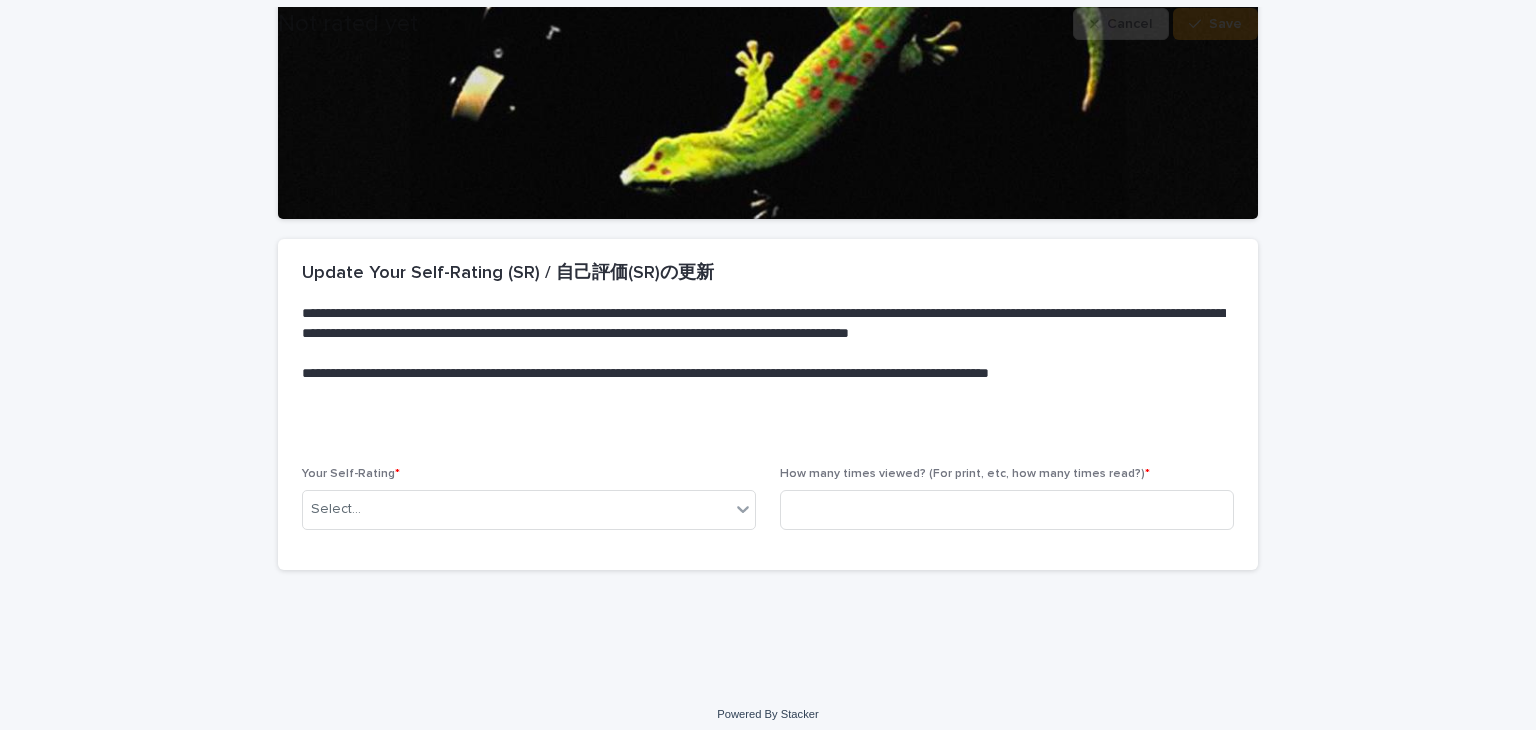 scroll, scrollTop: 384, scrollLeft: 0, axis: vertical 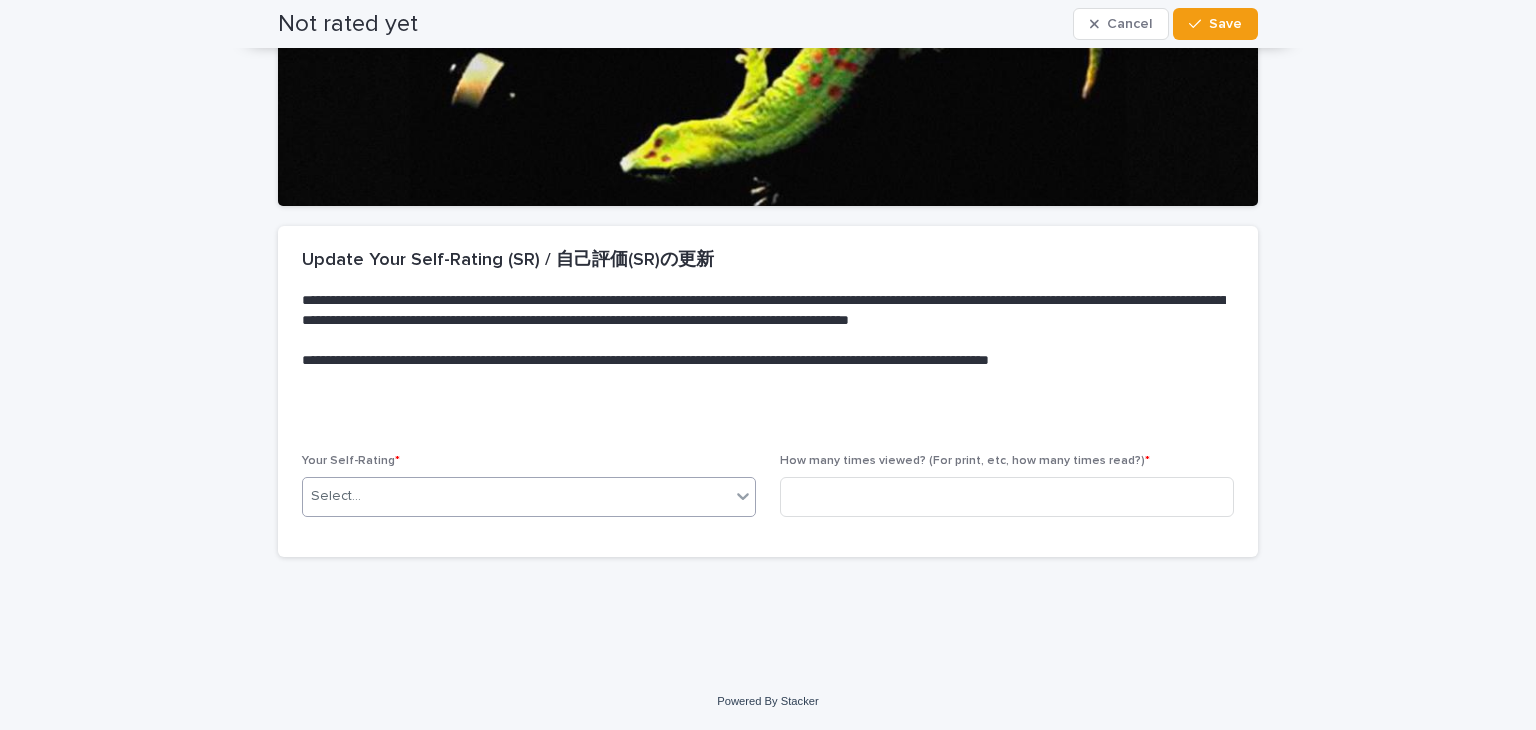 click on "Select..." at bounding box center [516, 496] 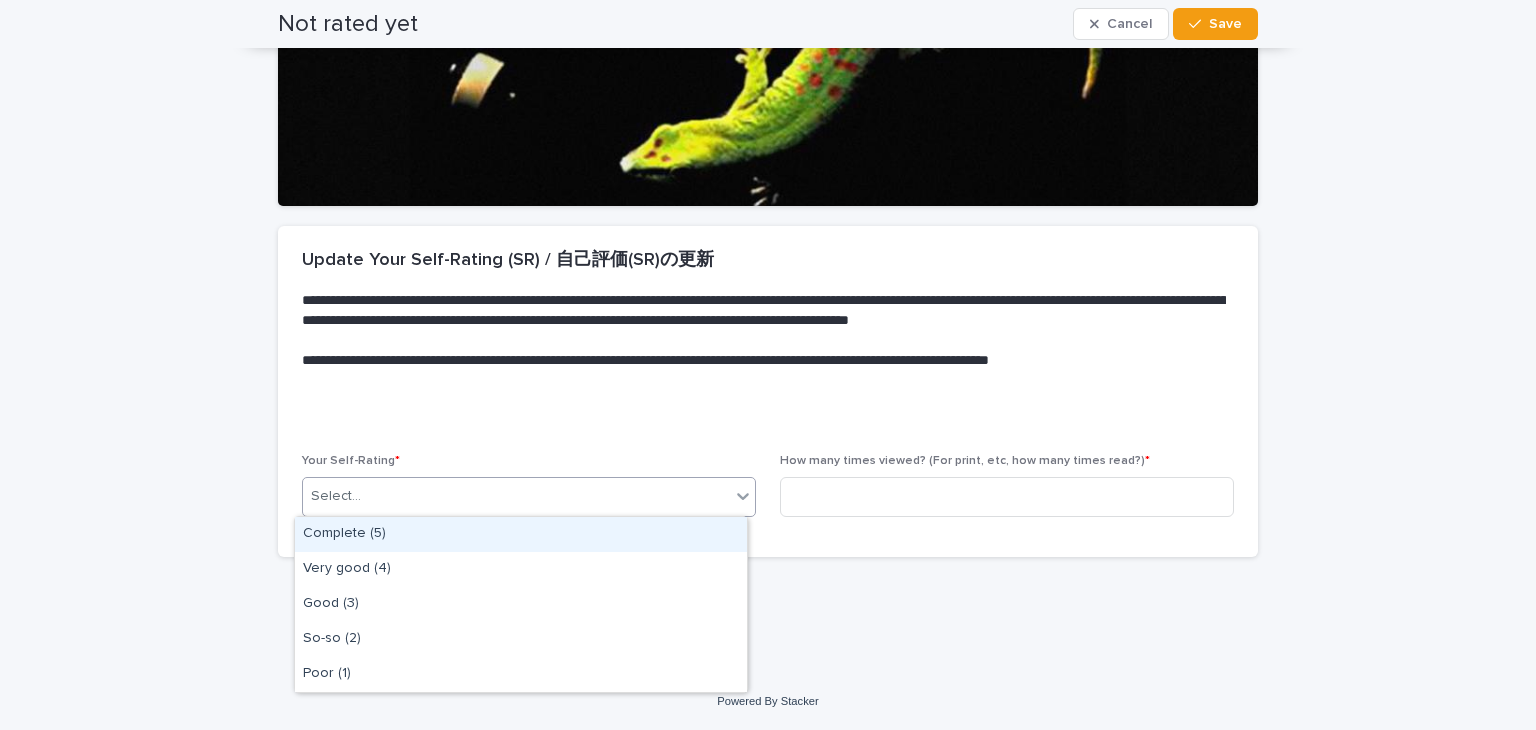 click on "Complete (5)" at bounding box center (521, 534) 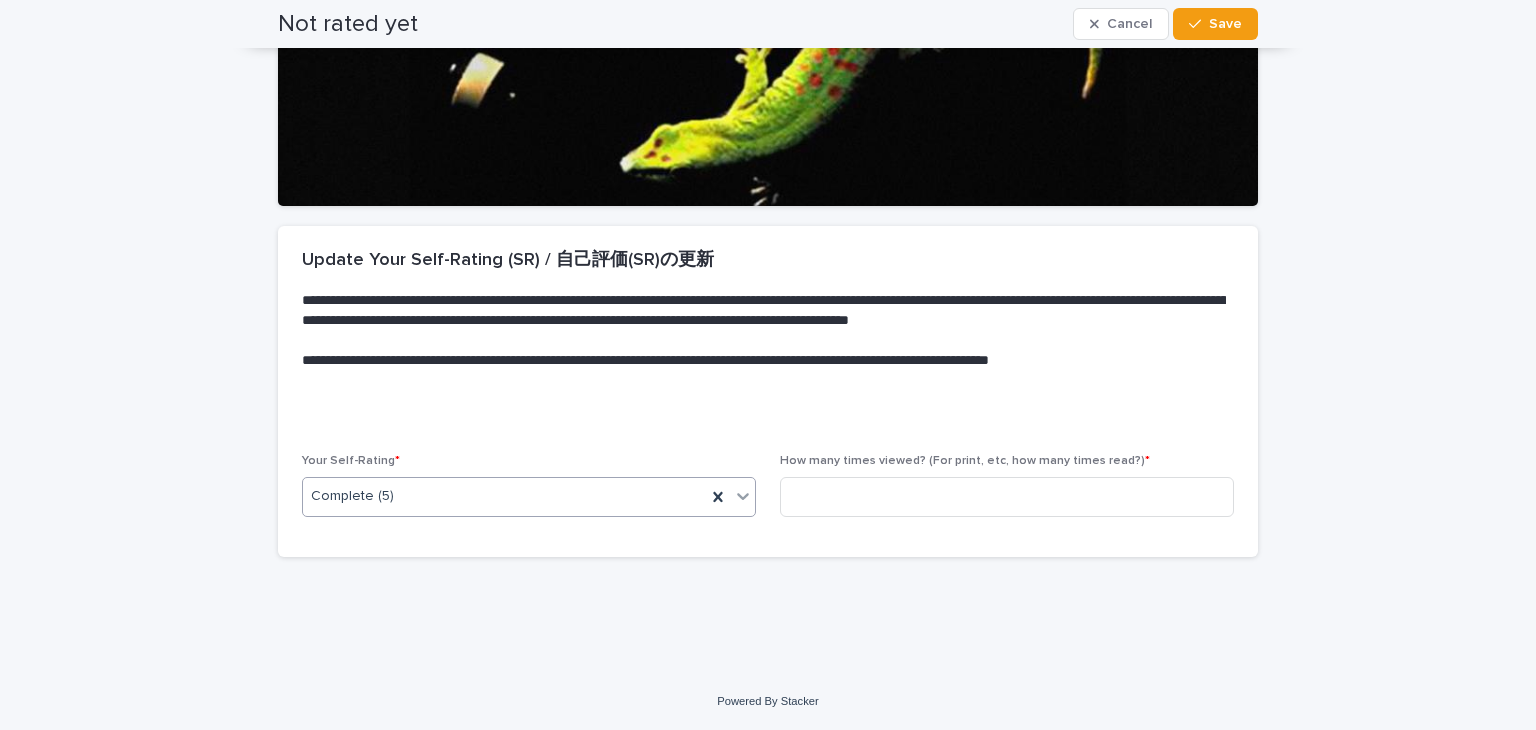 click on "Complete (5)" at bounding box center [504, 496] 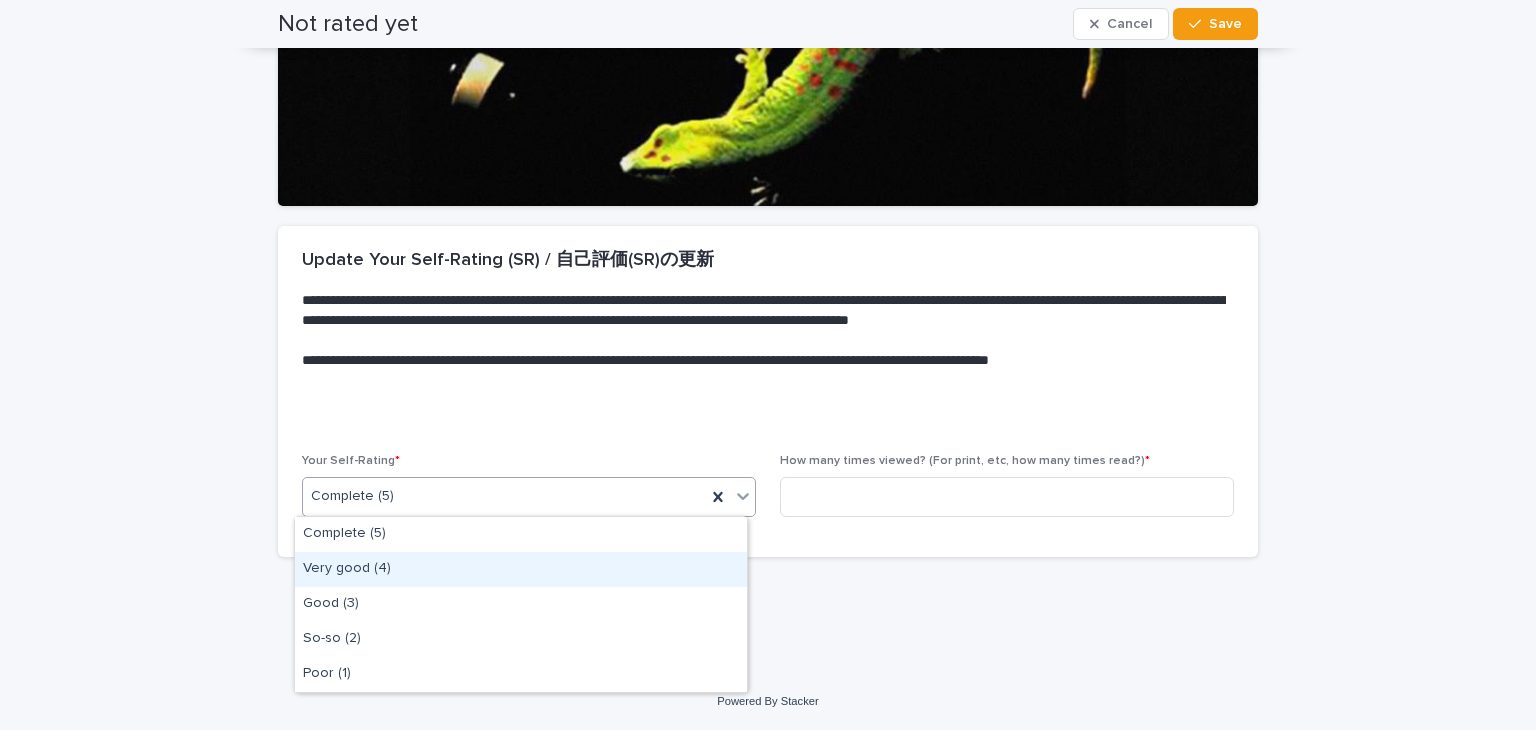 click on "Very good (4)" at bounding box center (521, 569) 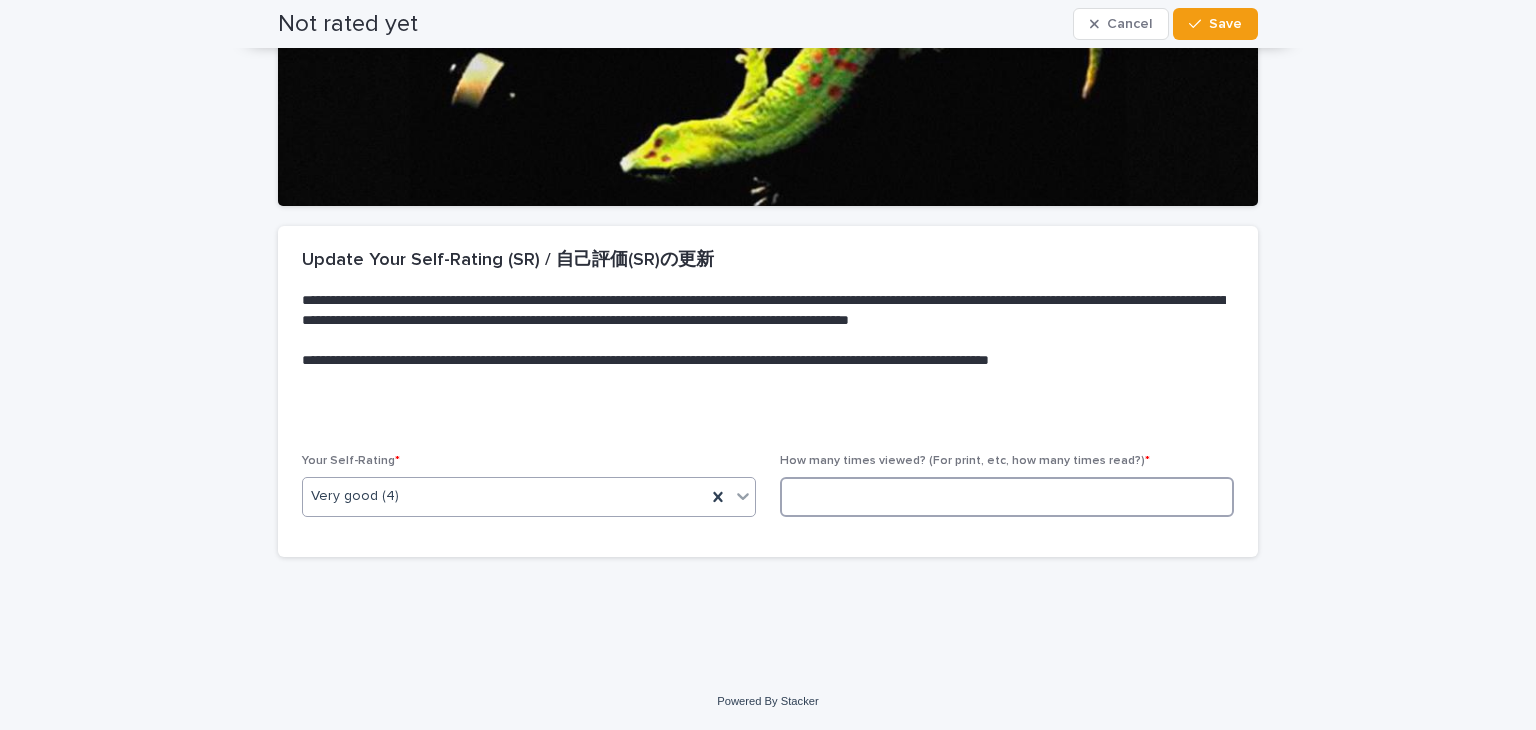 click at bounding box center [1007, 497] 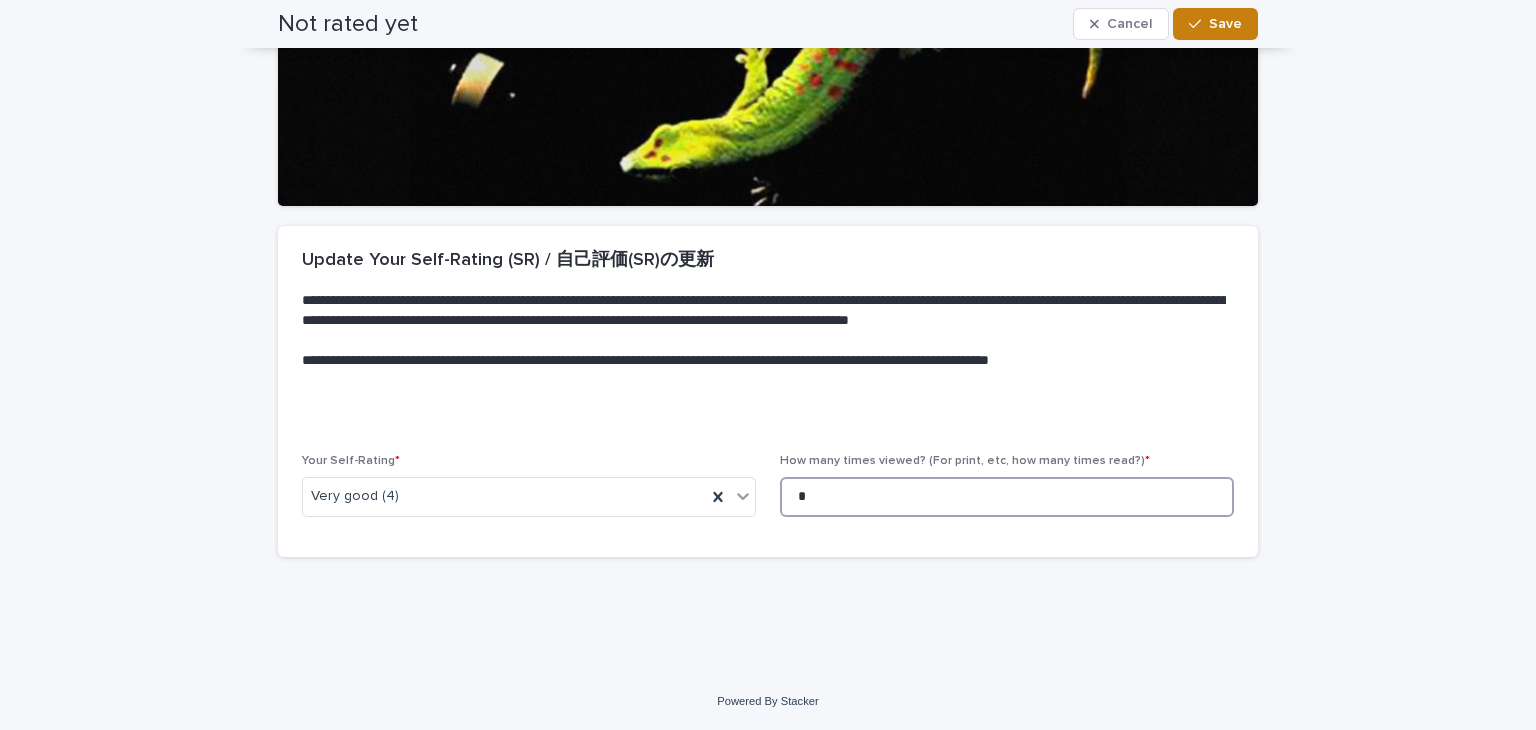 type on "*" 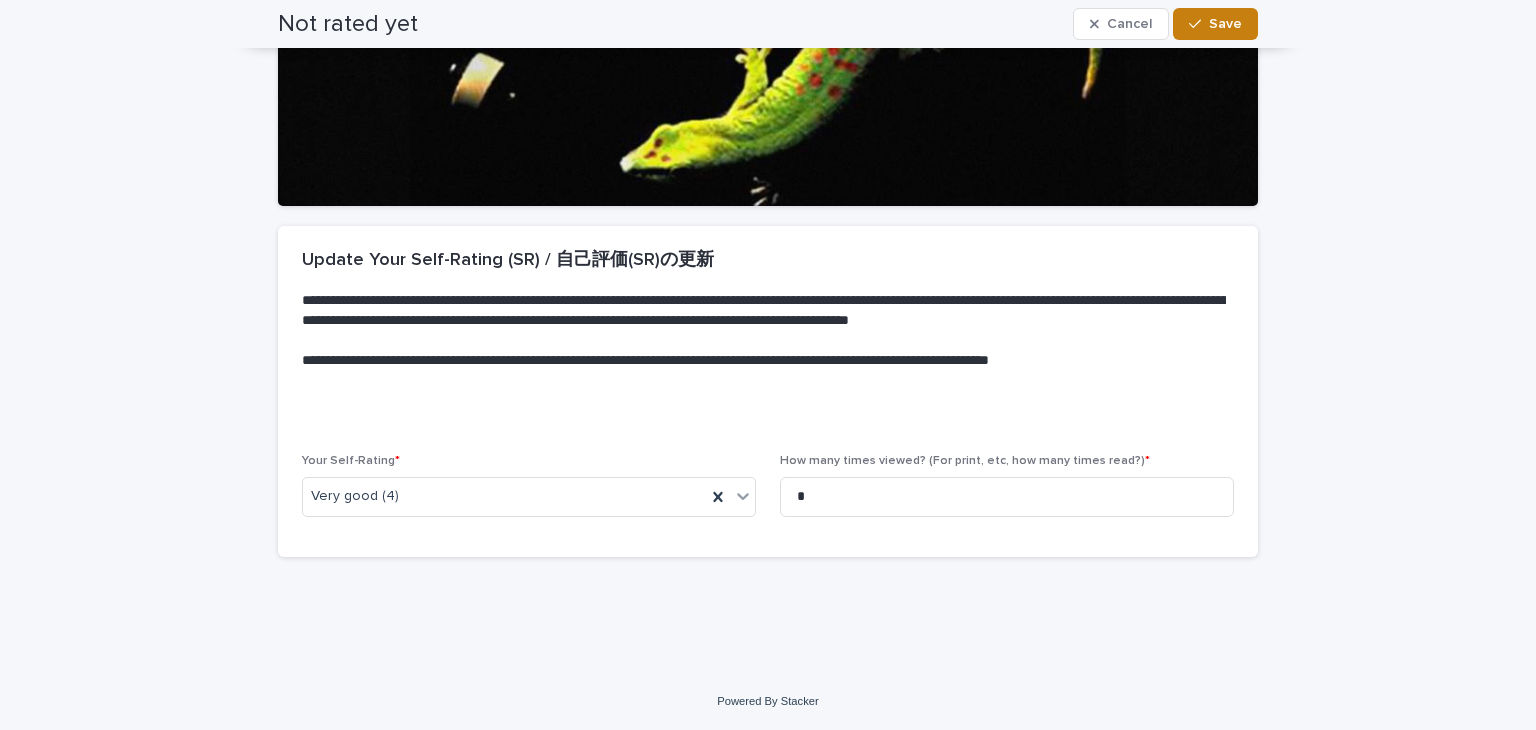 click on "Save" at bounding box center (1225, 24) 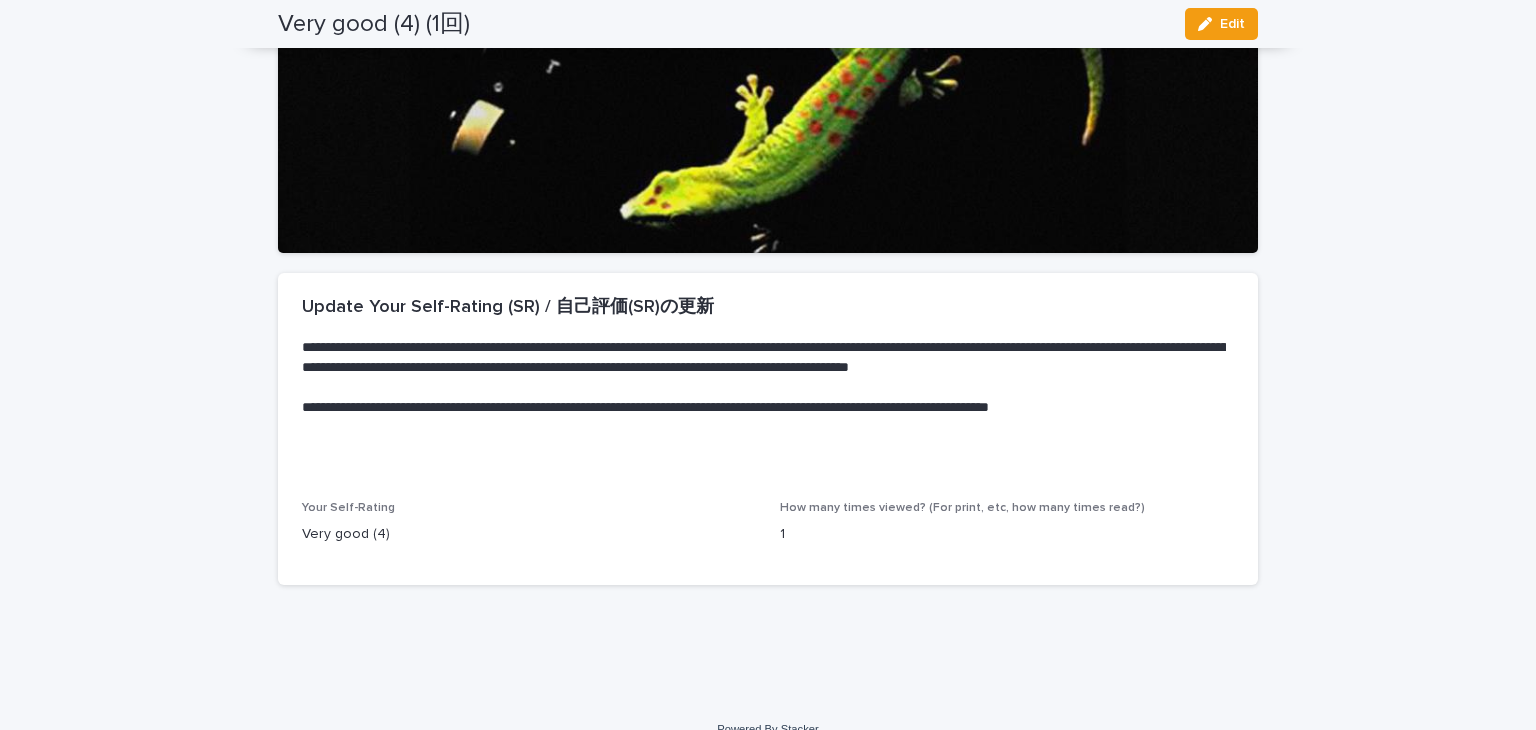 scroll, scrollTop: 0, scrollLeft: 0, axis: both 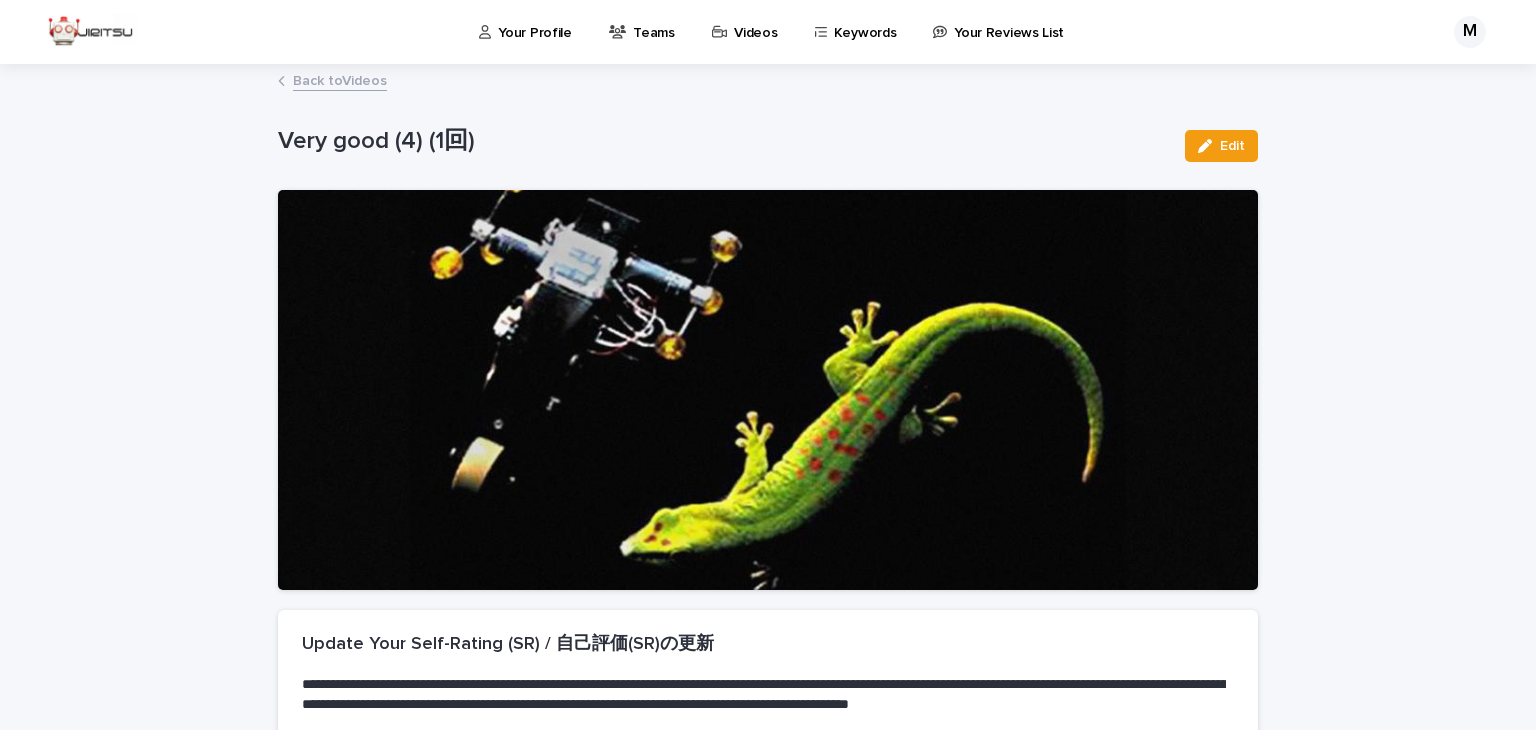 click on "Back to  Videos" at bounding box center [340, 79] 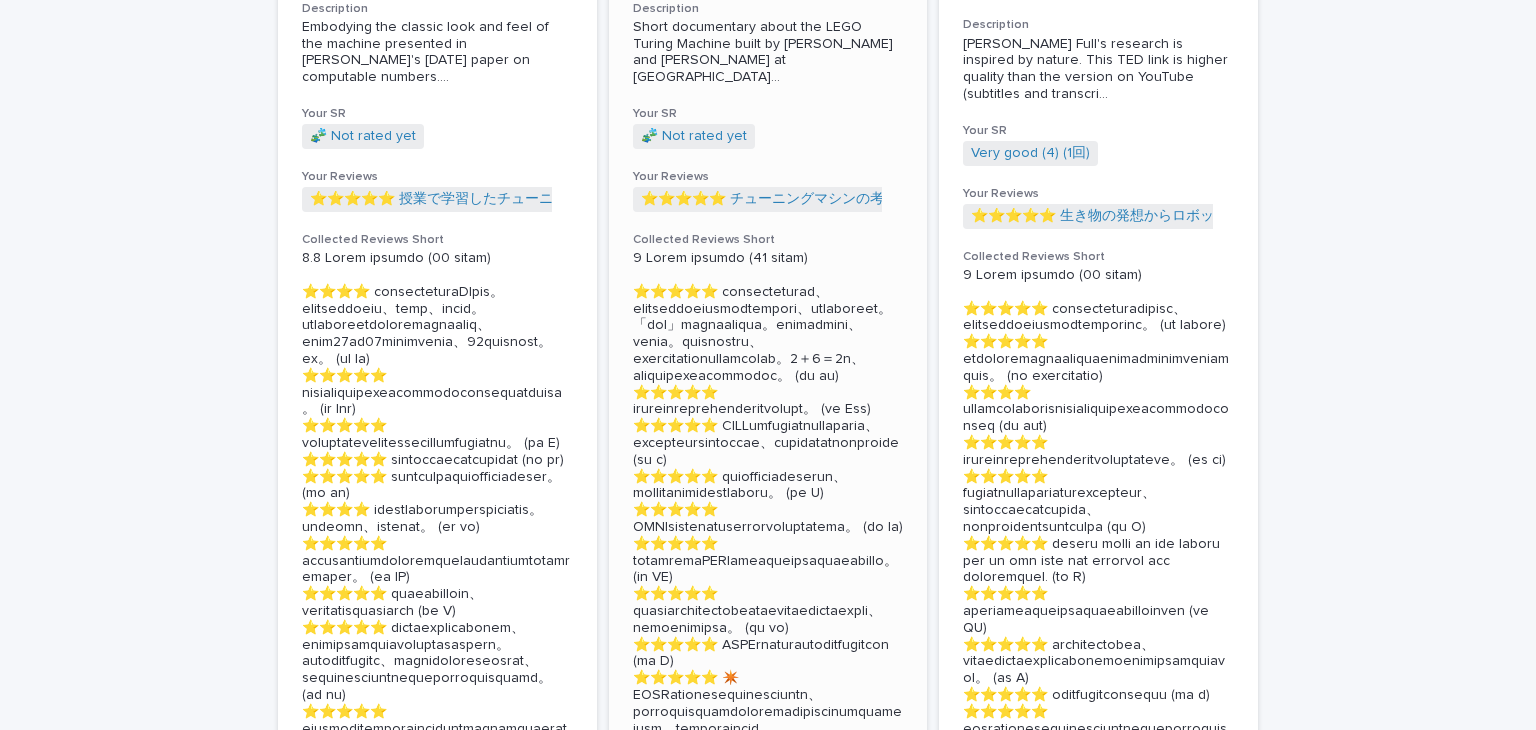 scroll, scrollTop: 1915, scrollLeft: 0, axis: vertical 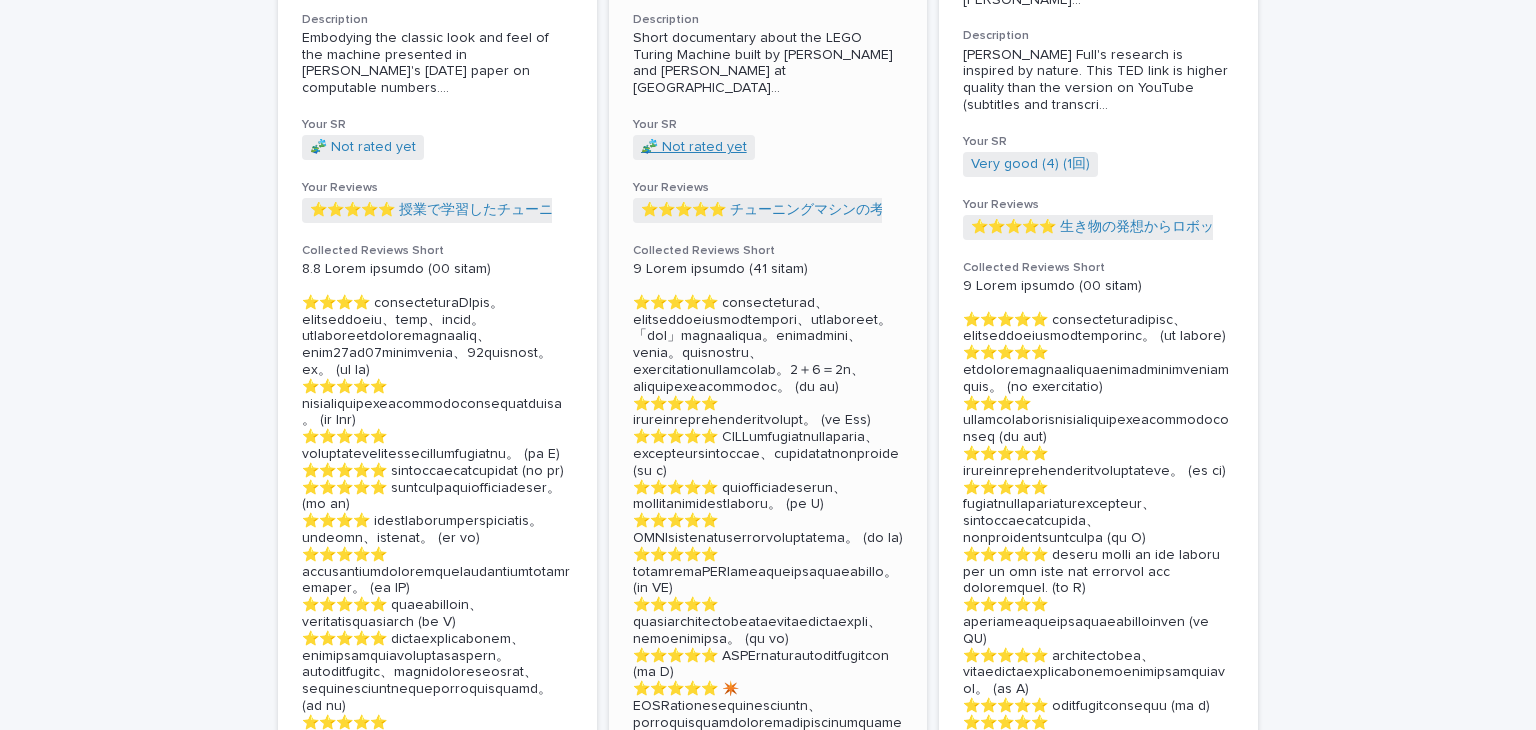 click on "🧩 Not rated yet" at bounding box center (694, 147) 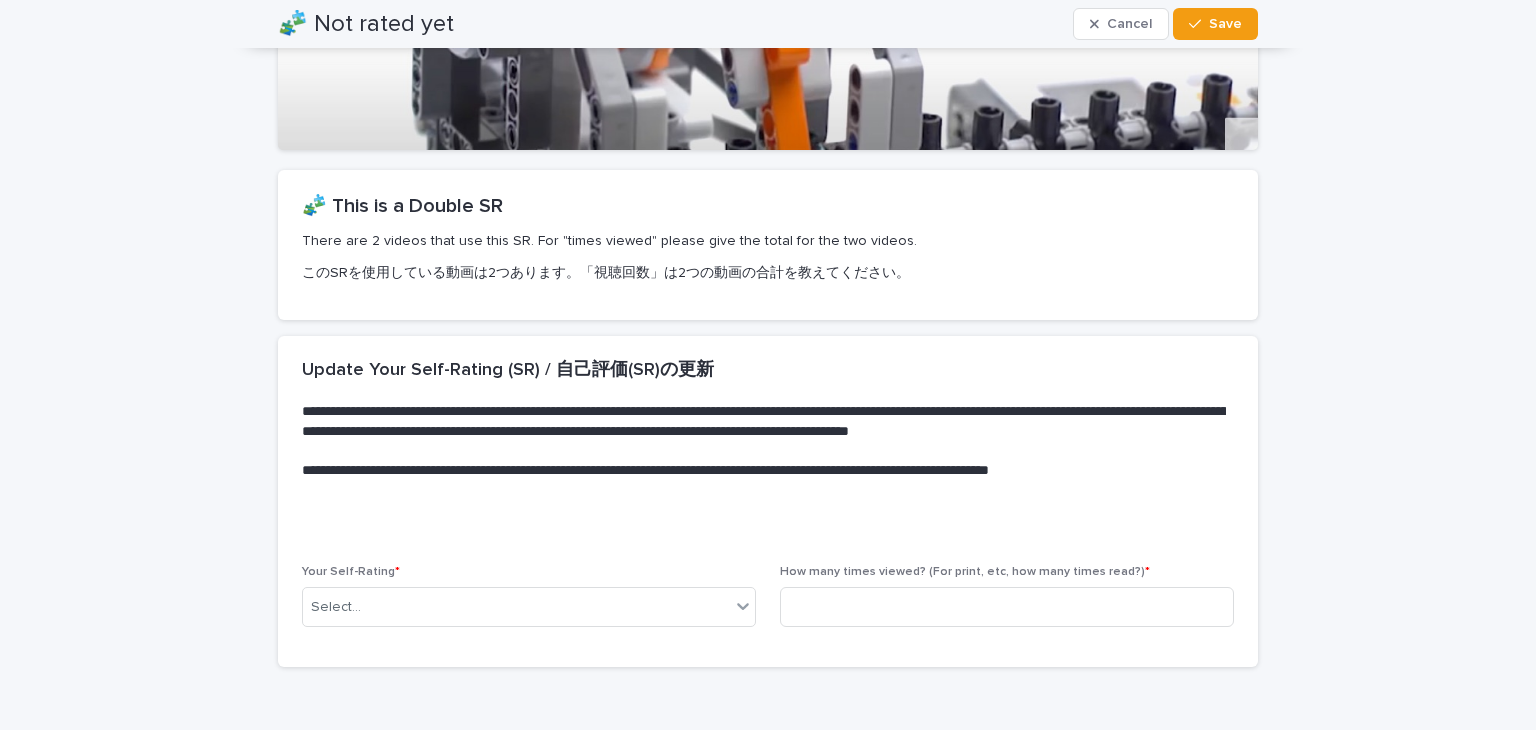 scroll, scrollTop: 440, scrollLeft: 0, axis: vertical 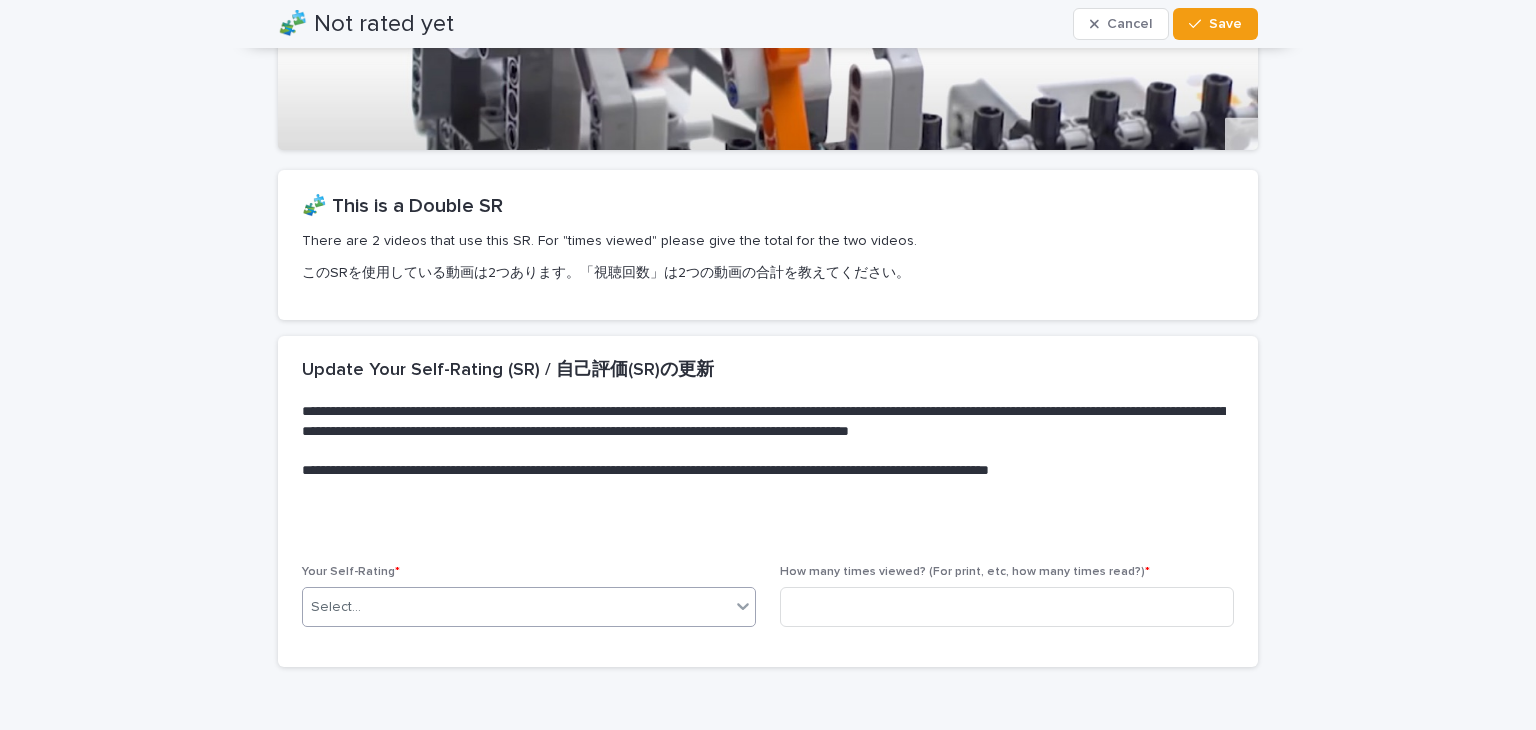 click at bounding box center [743, 606] 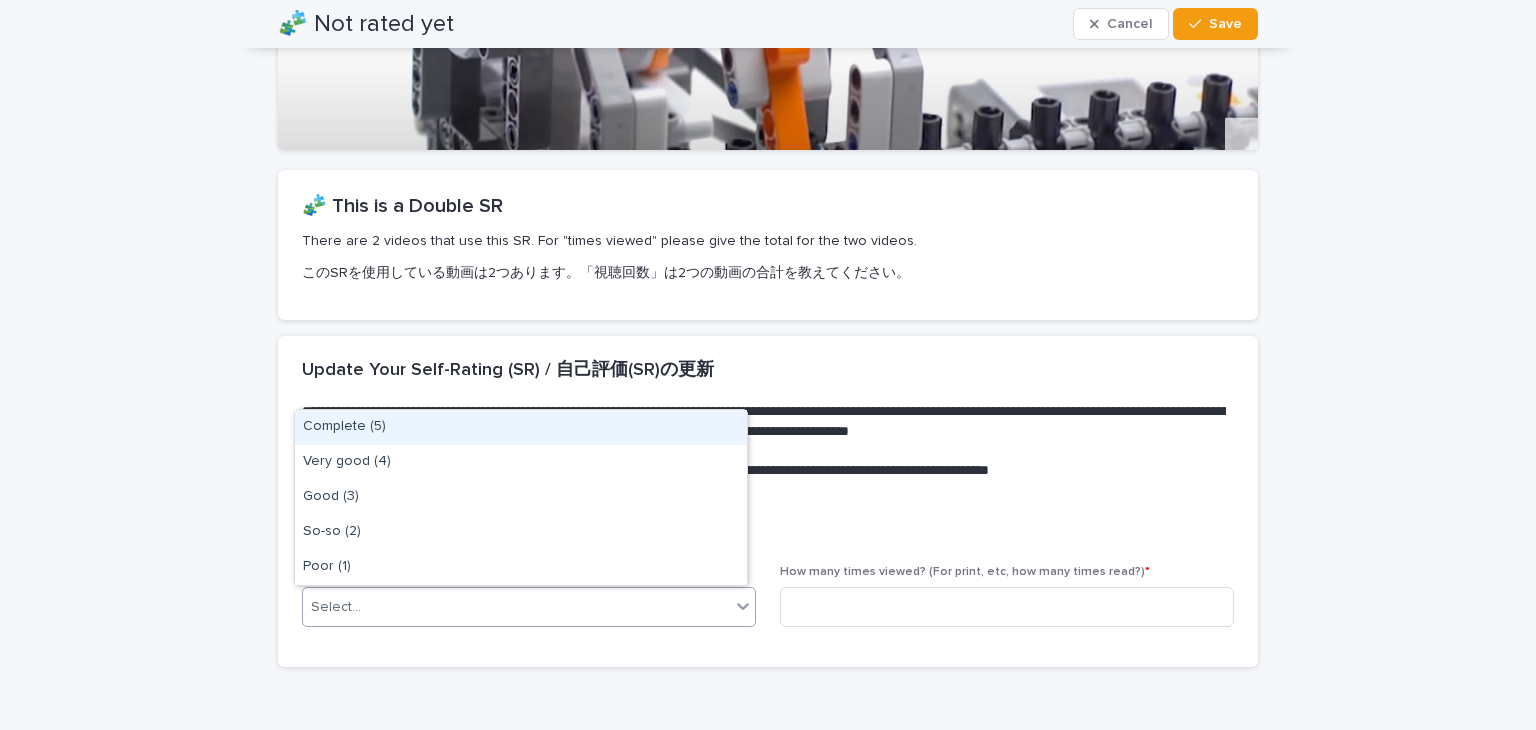 click on "Complete (5)" at bounding box center (521, 427) 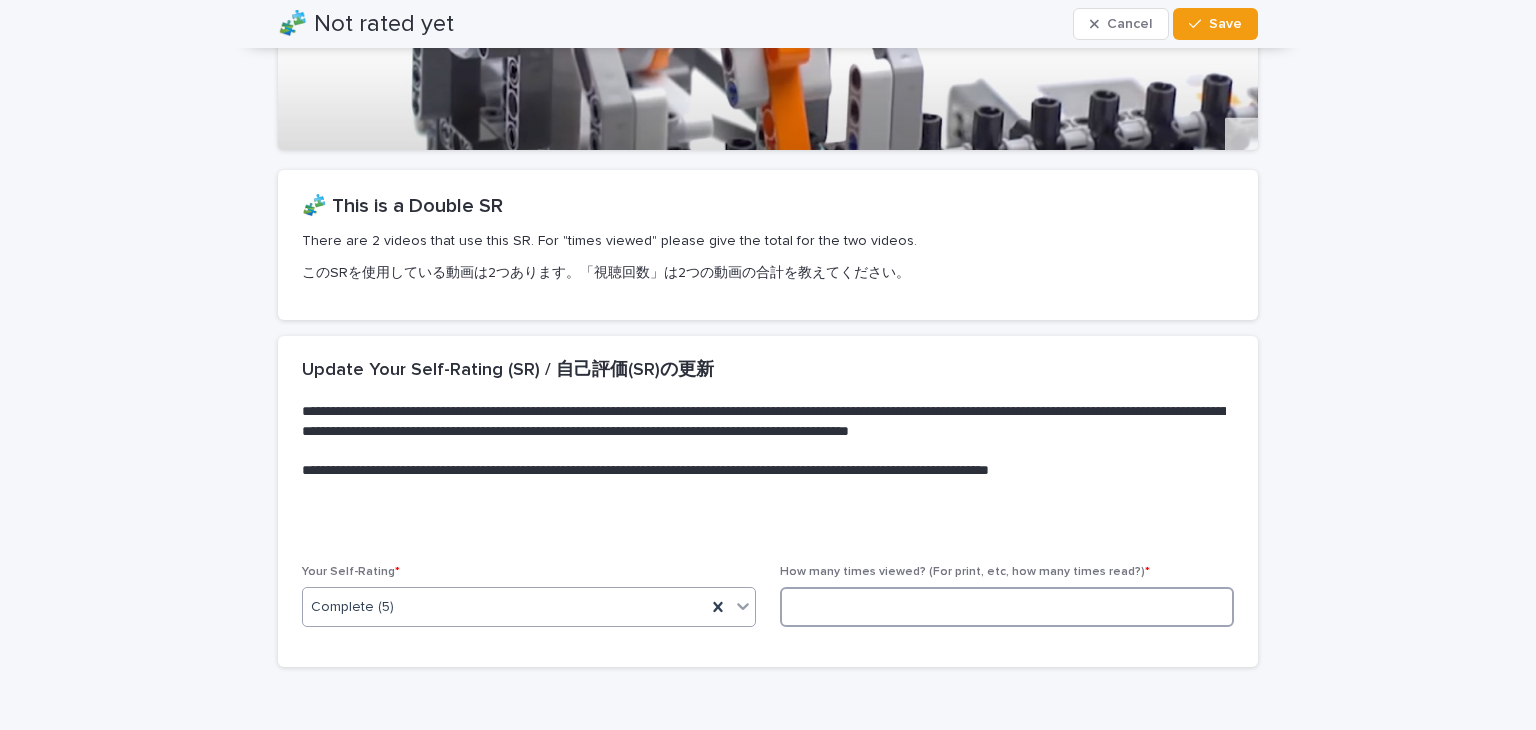click at bounding box center [1007, 607] 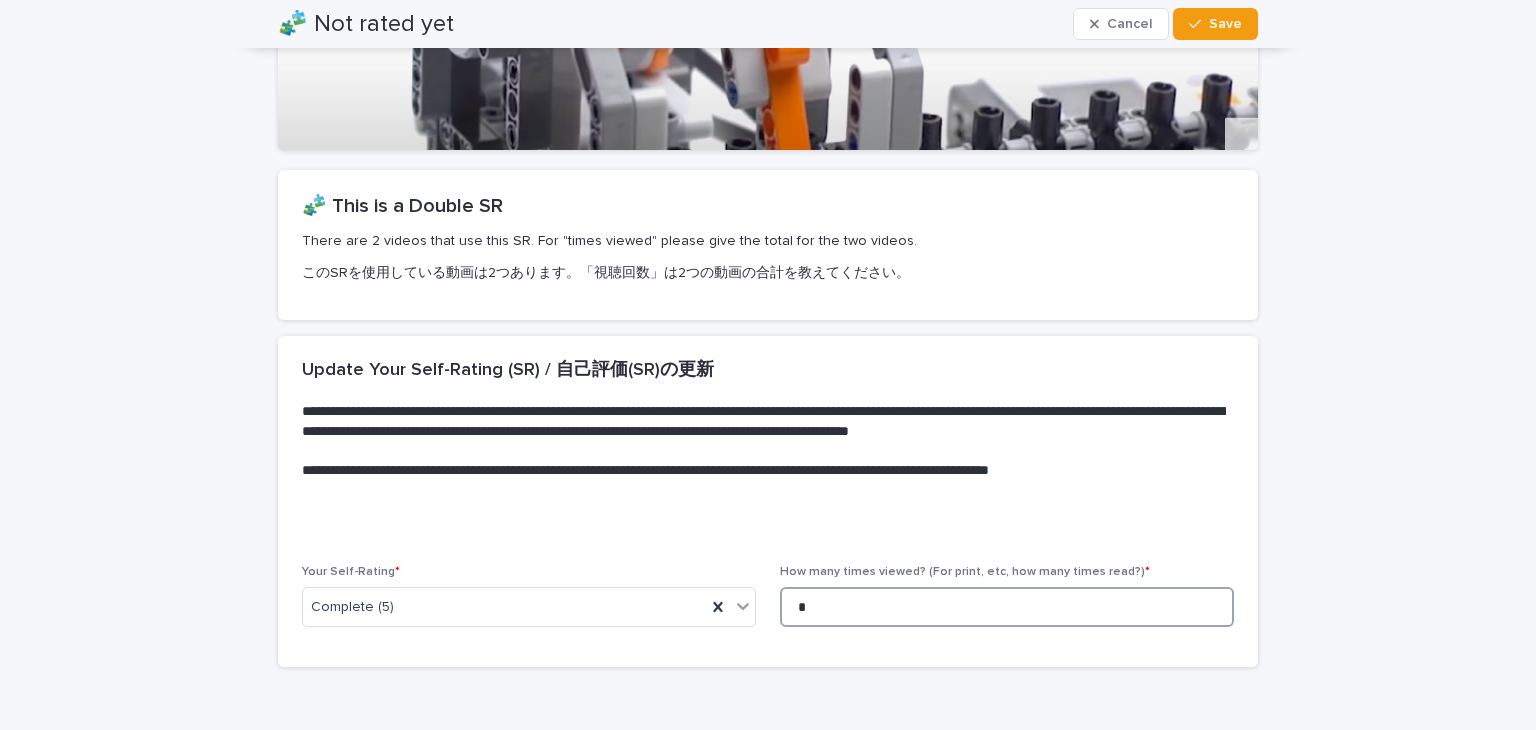 type on "*" 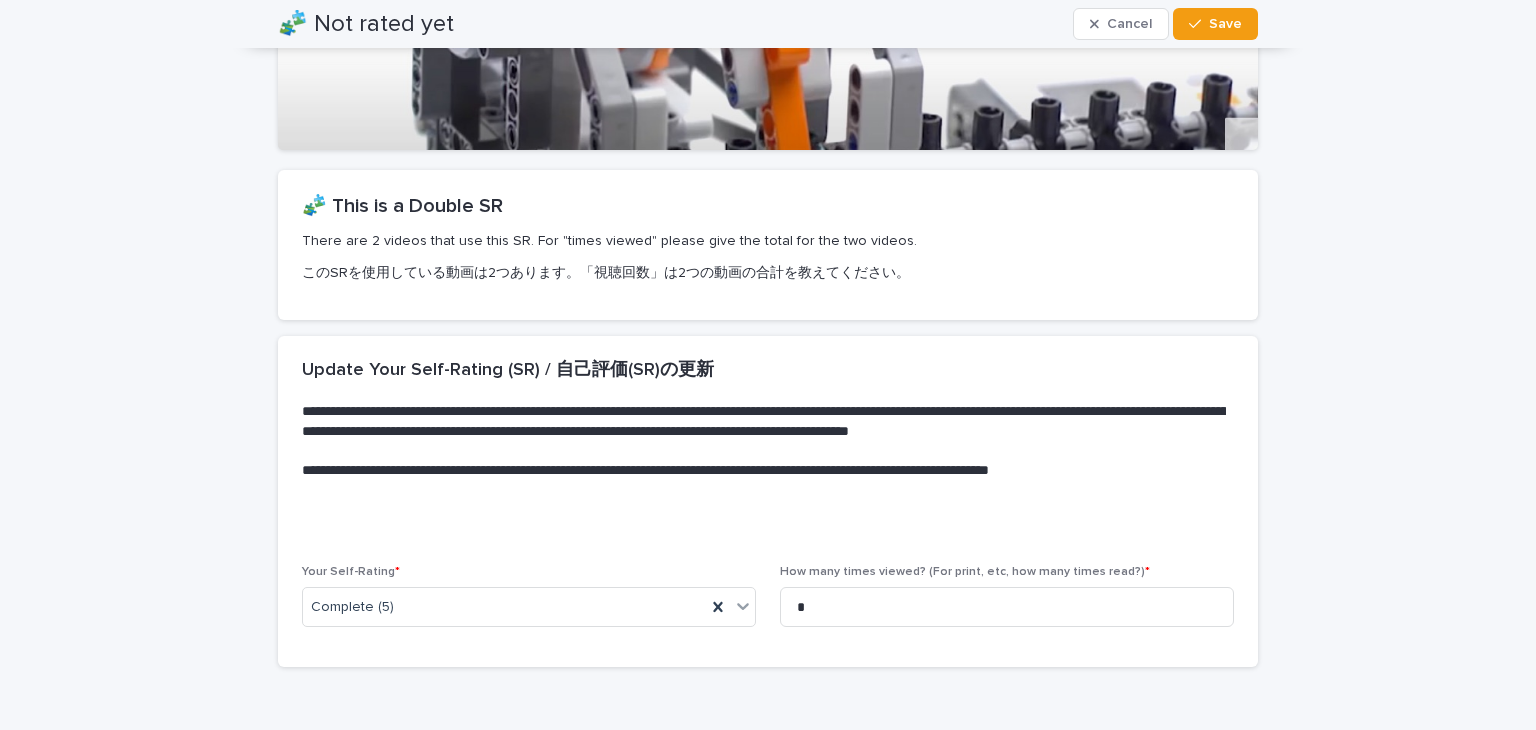 click on "🧩 Not rated yet Cancel Save" at bounding box center (768, 24) 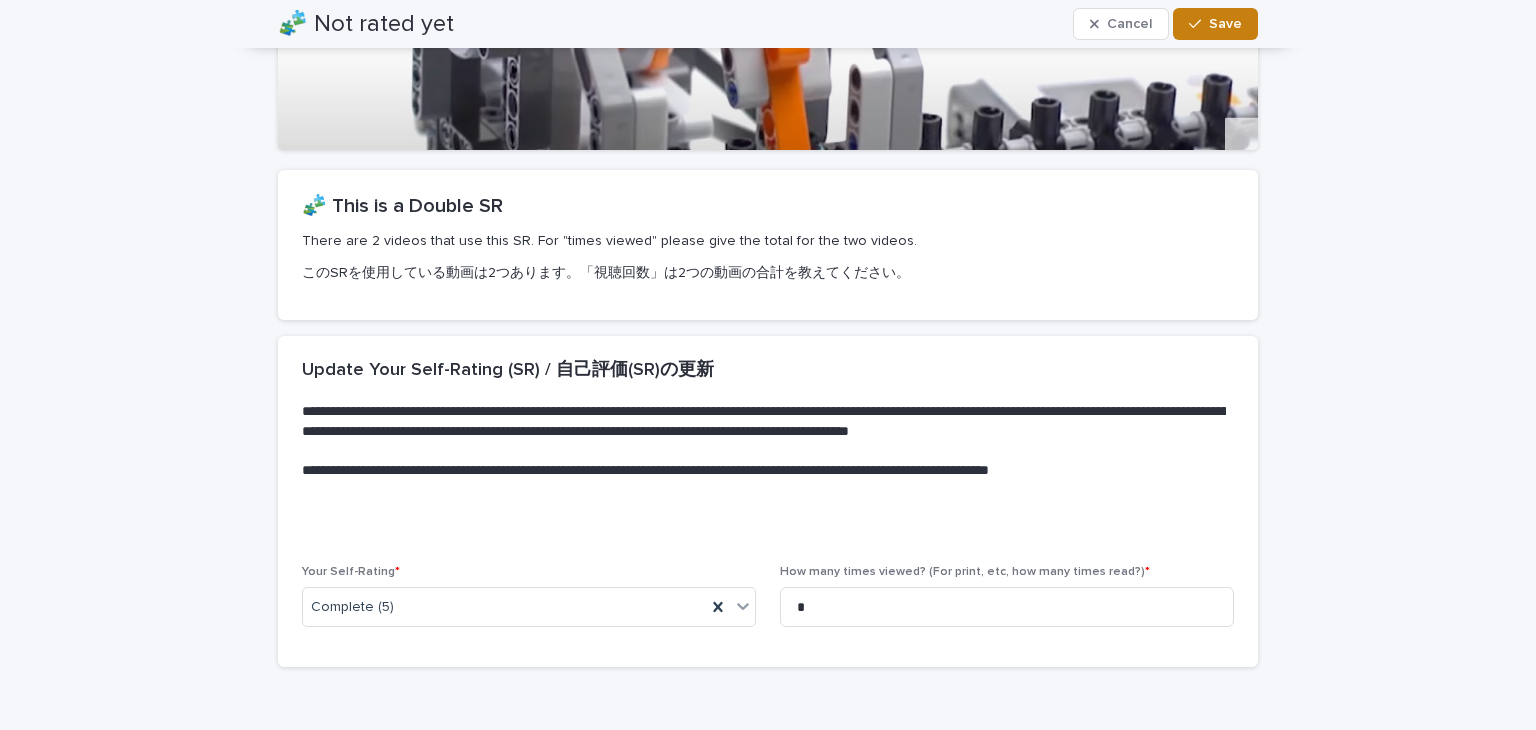 click on "Save" at bounding box center [1215, 24] 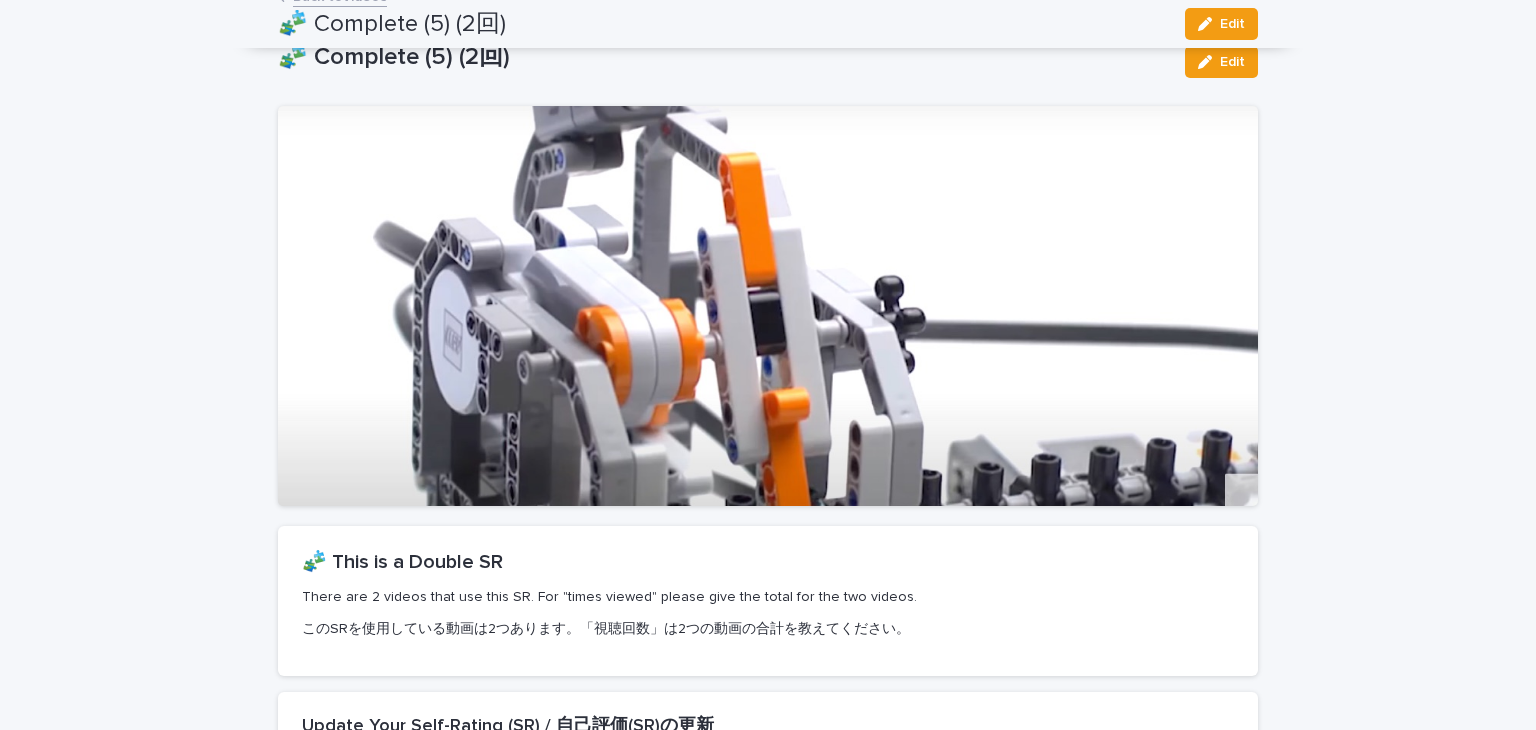 scroll, scrollTop: 0, scrollLeft: 0, axis: both 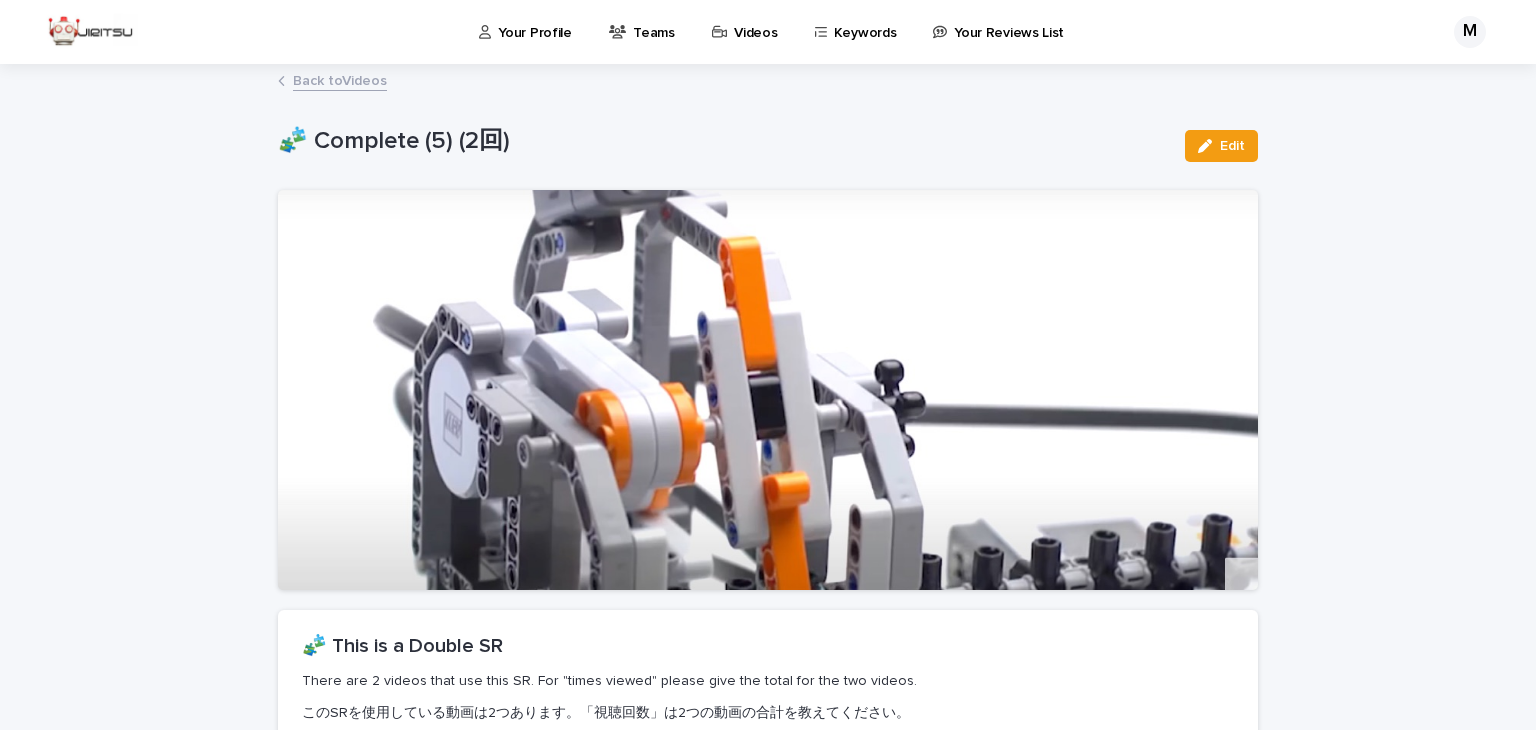 click on "Back to  Videos" at bounding box center (340, 79) 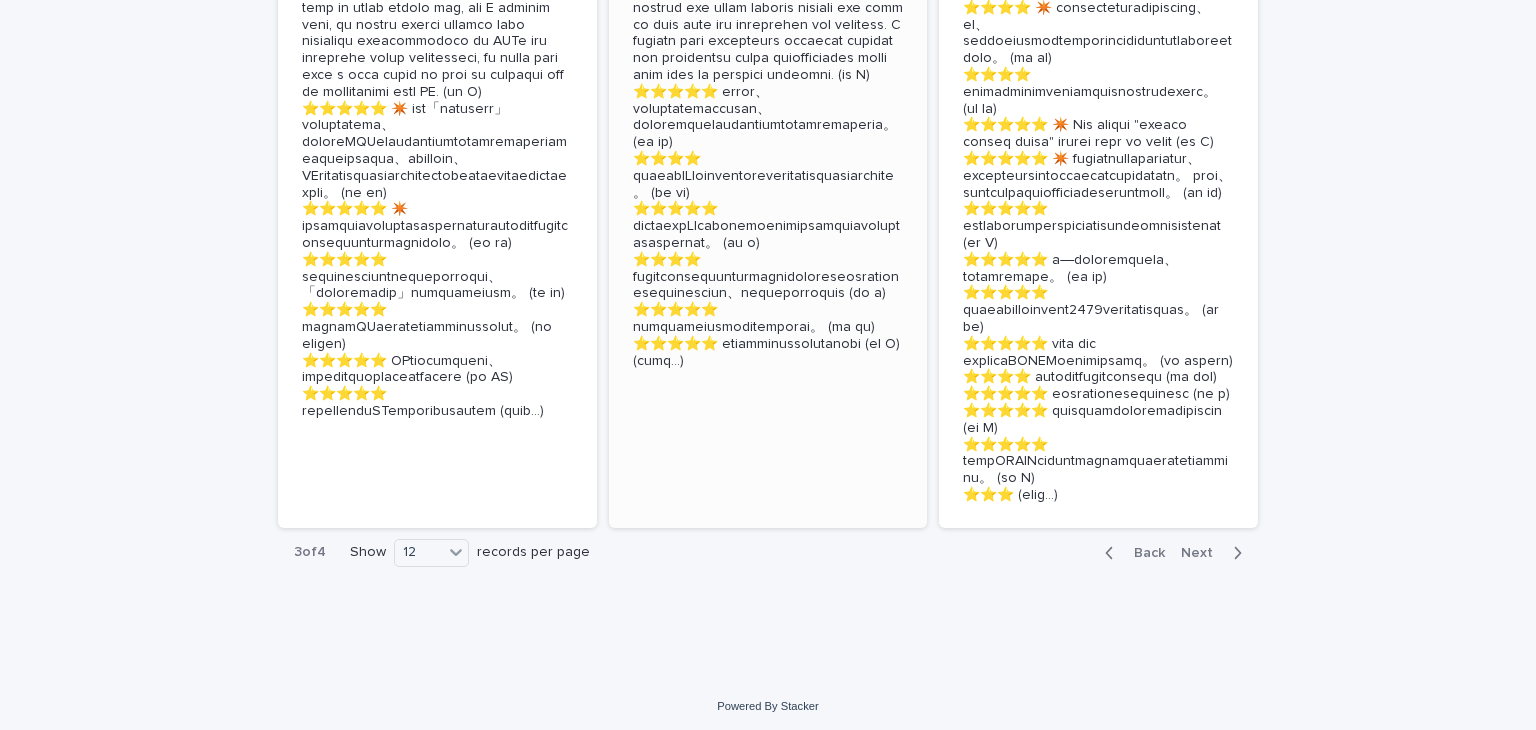 scroll, scrollTop: 5196, scrollLeft: 0, axis: vertical 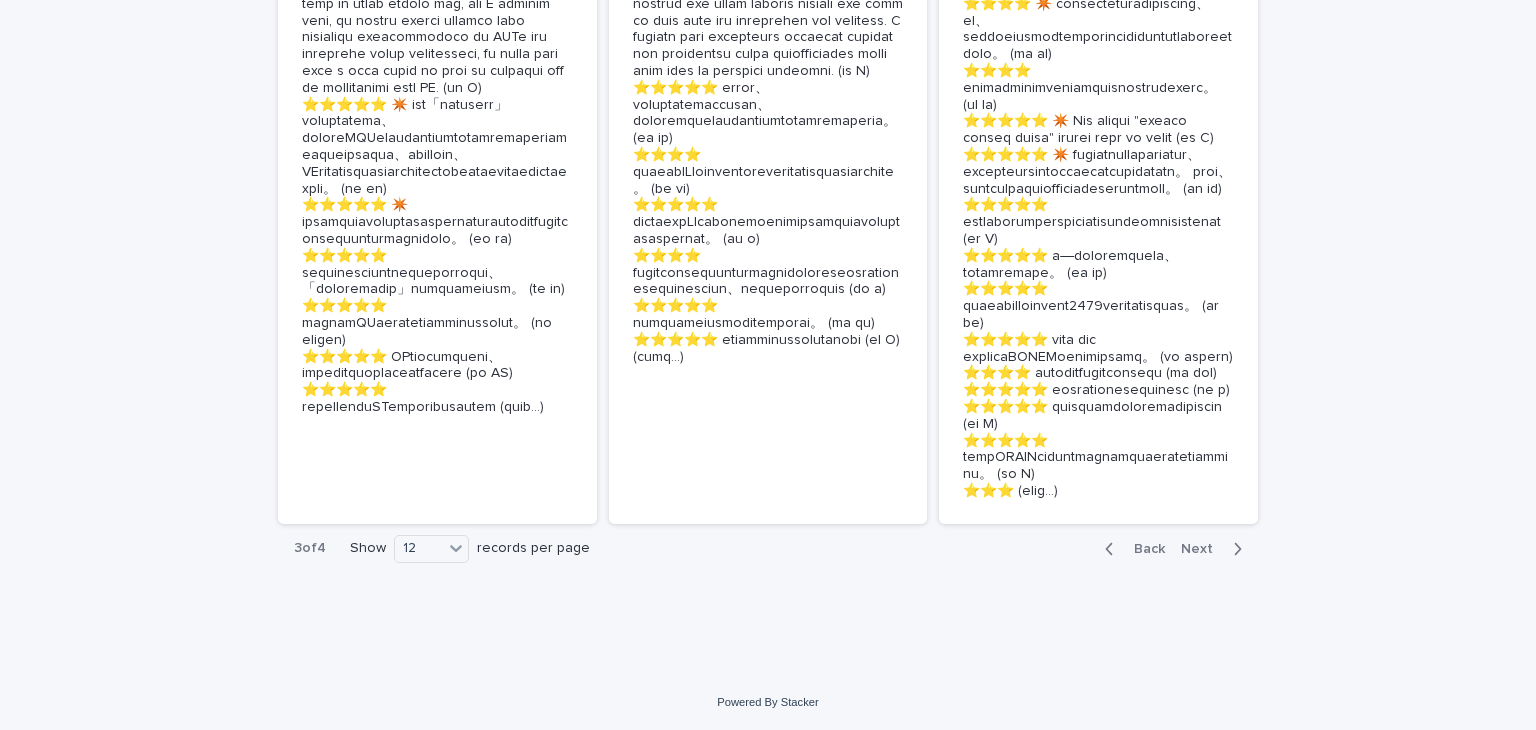 click on "Back" at bounding box center (1143, 549) 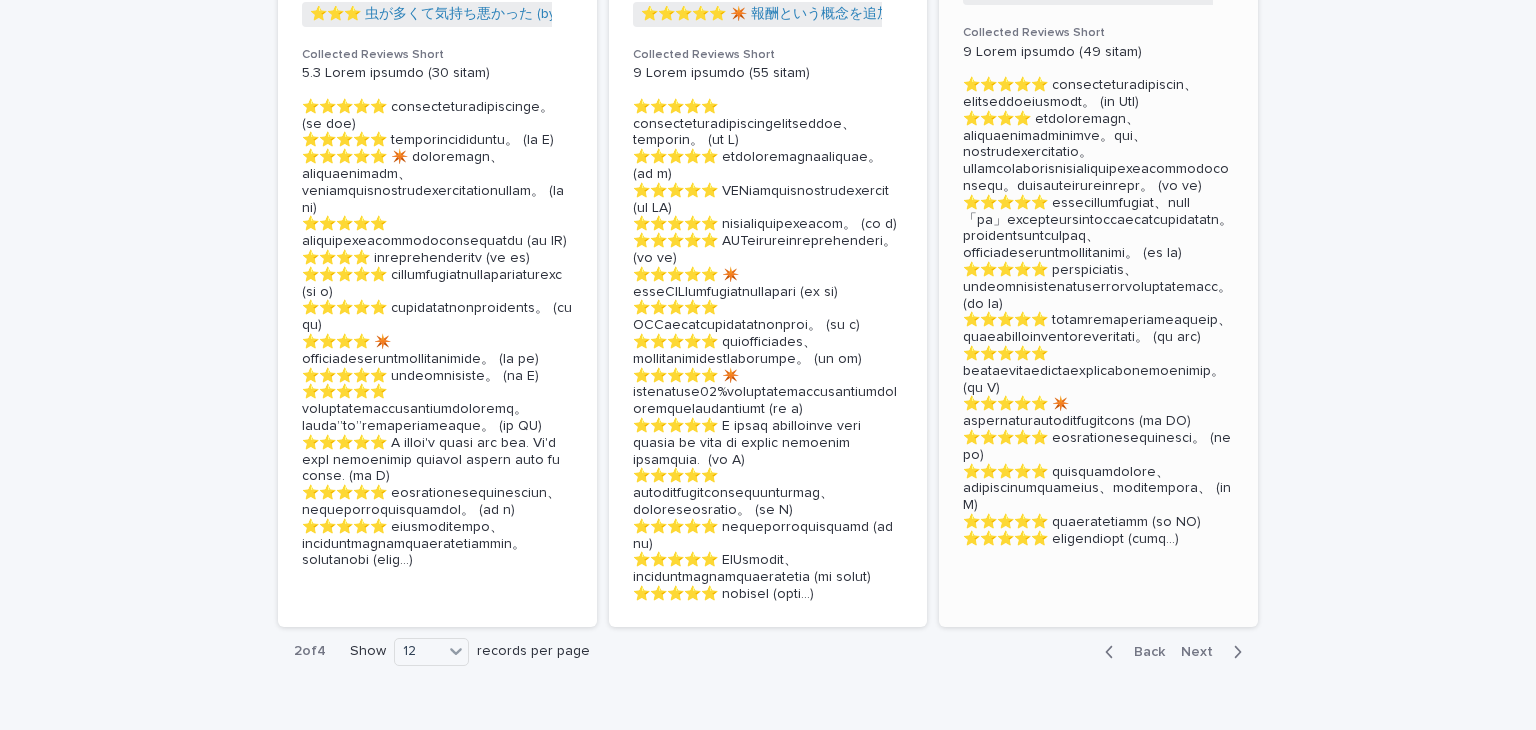 scroll, scrollTop: 4645, scrollLeft: 0, axis: vertical 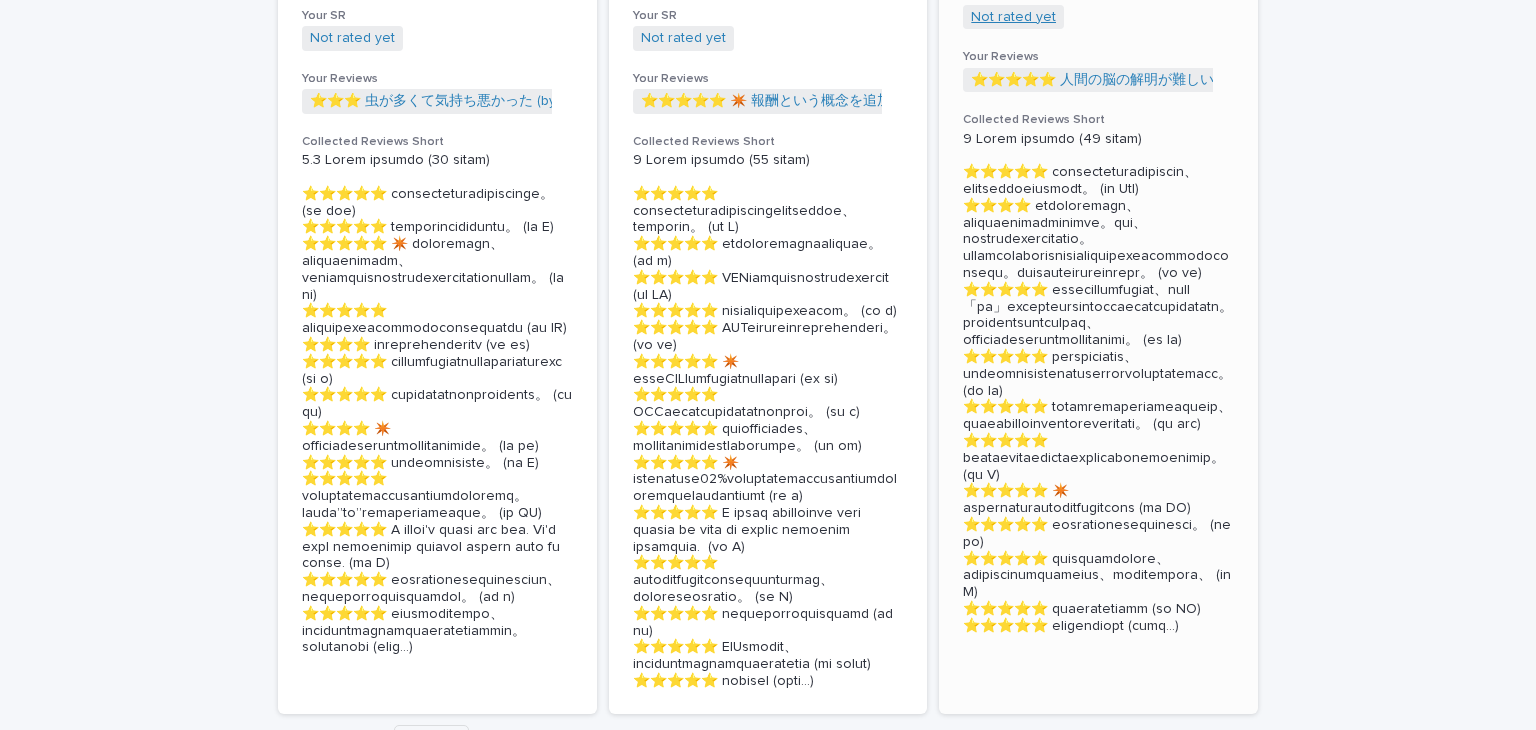 click on "Not rated yet" at bounding box center (1013, 17) 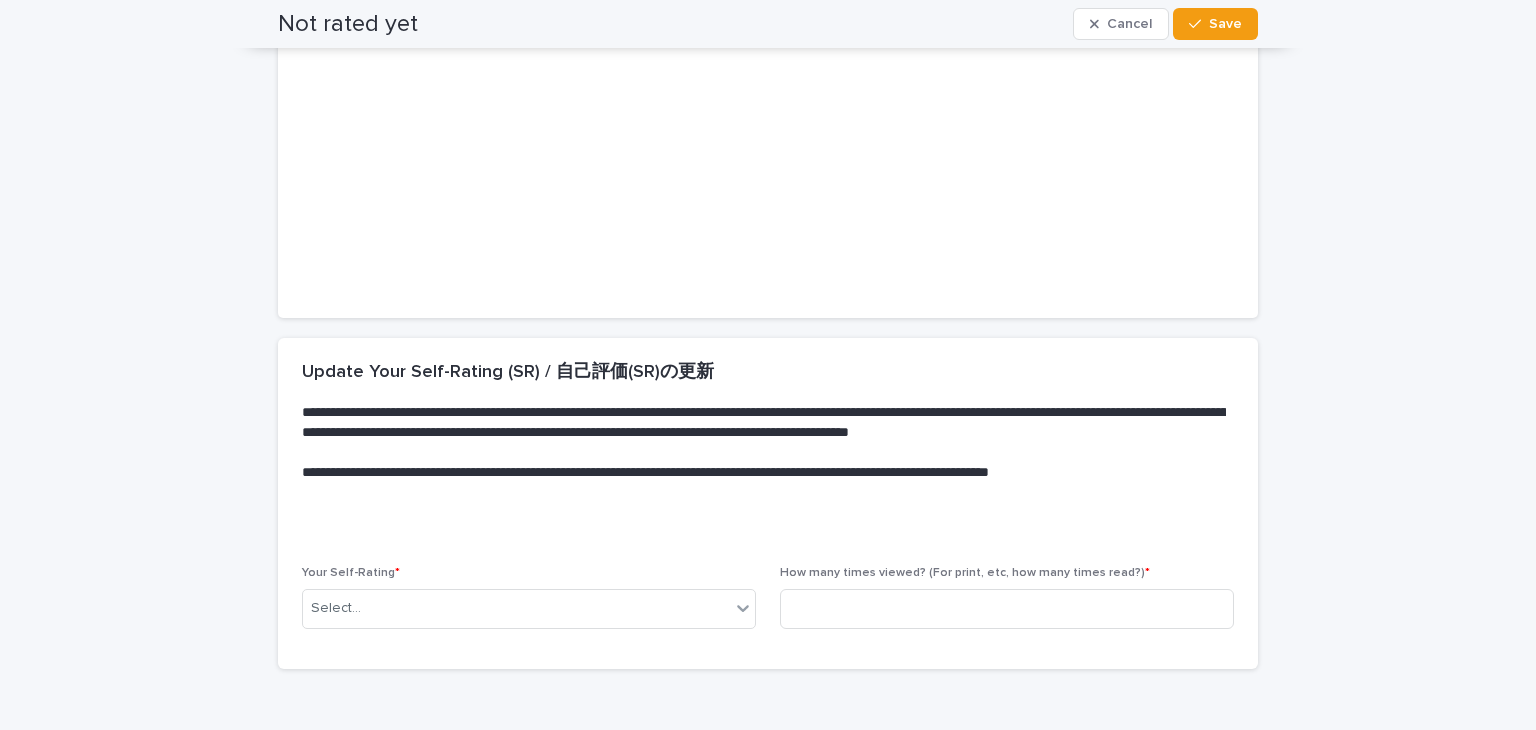 scroll, scrollTop: 307, scrollLeft: 0, axis: vertical 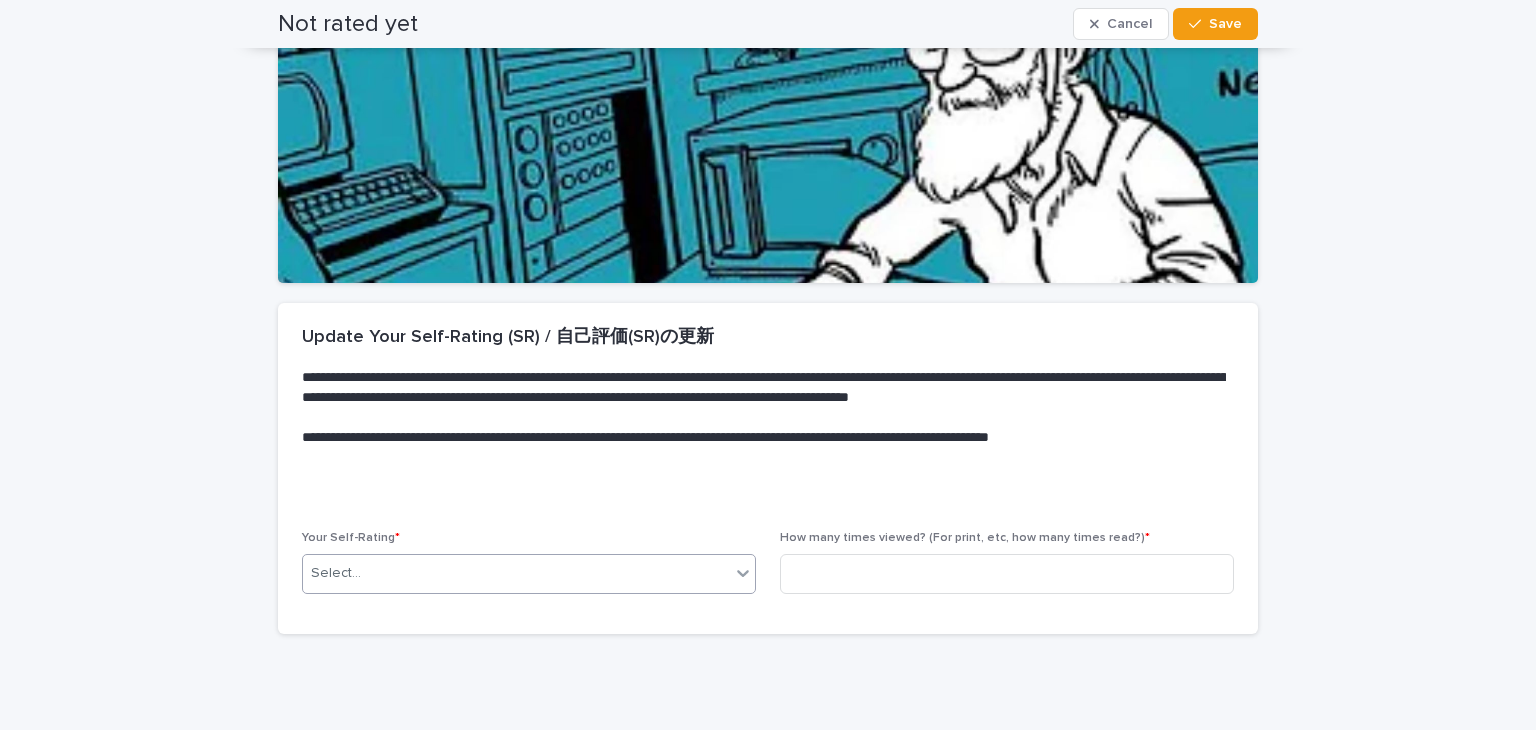click on "Select..." at bounding box center (516, 573) 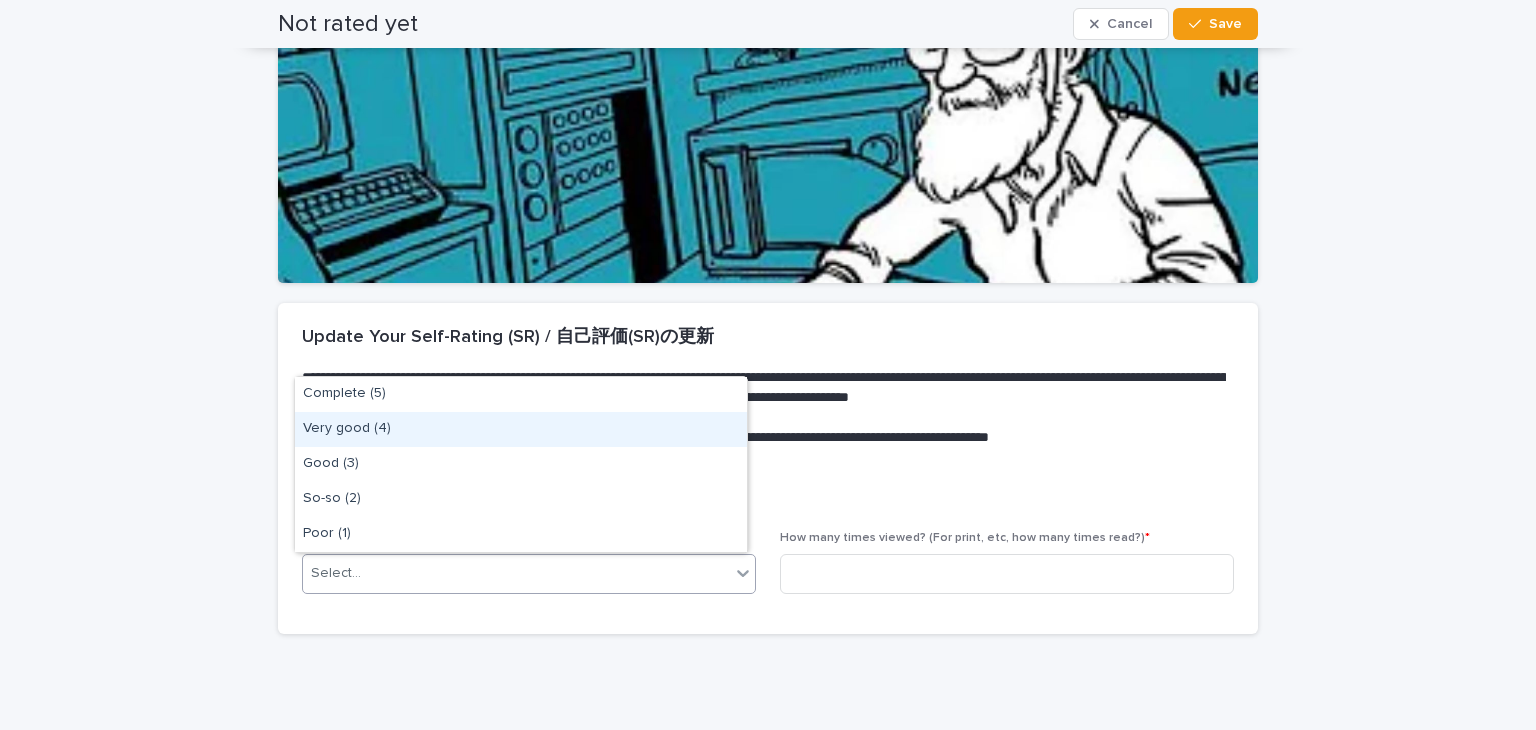 click on "Very good (4)" at bounding box center [521, 429] 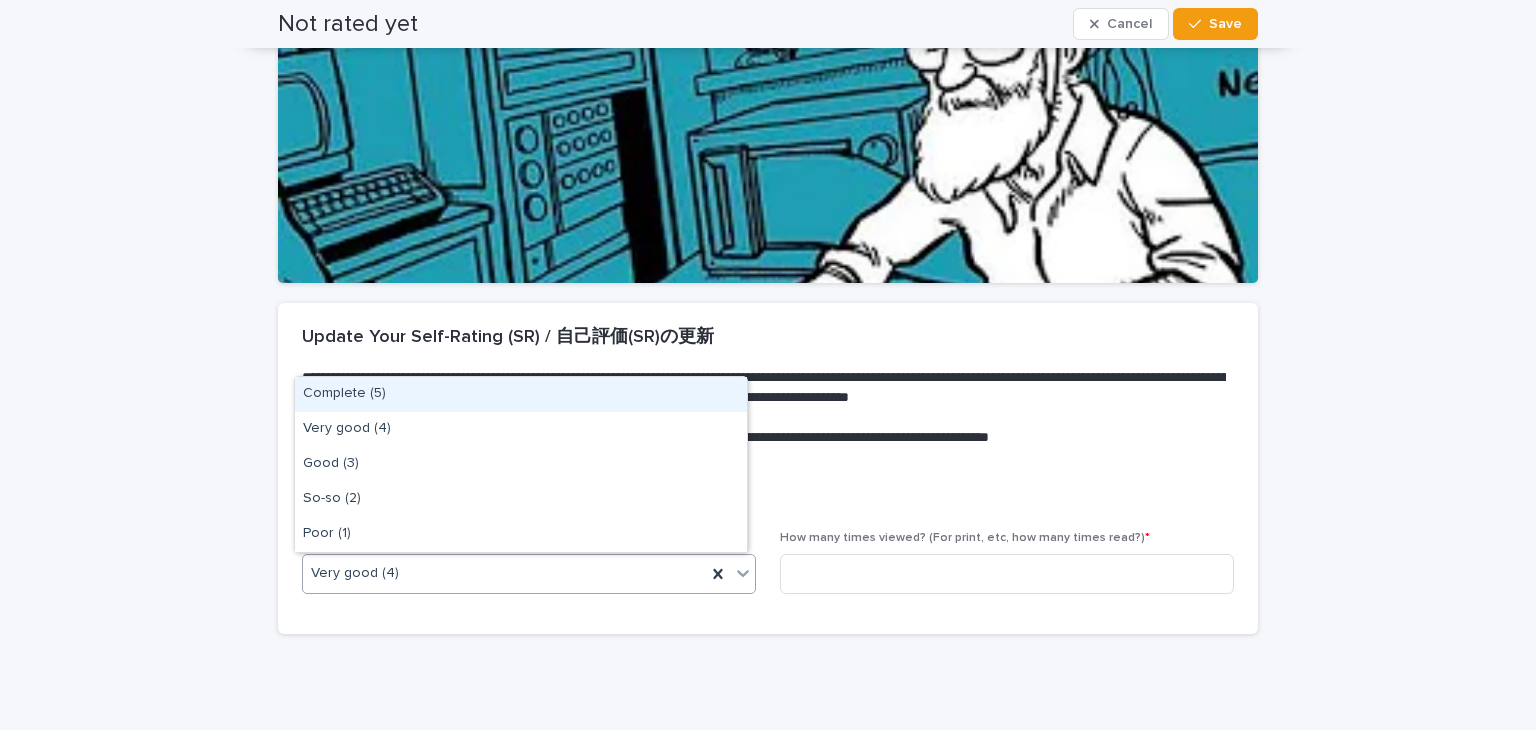click on "Very good (4)" at bounding box center (504, 573) 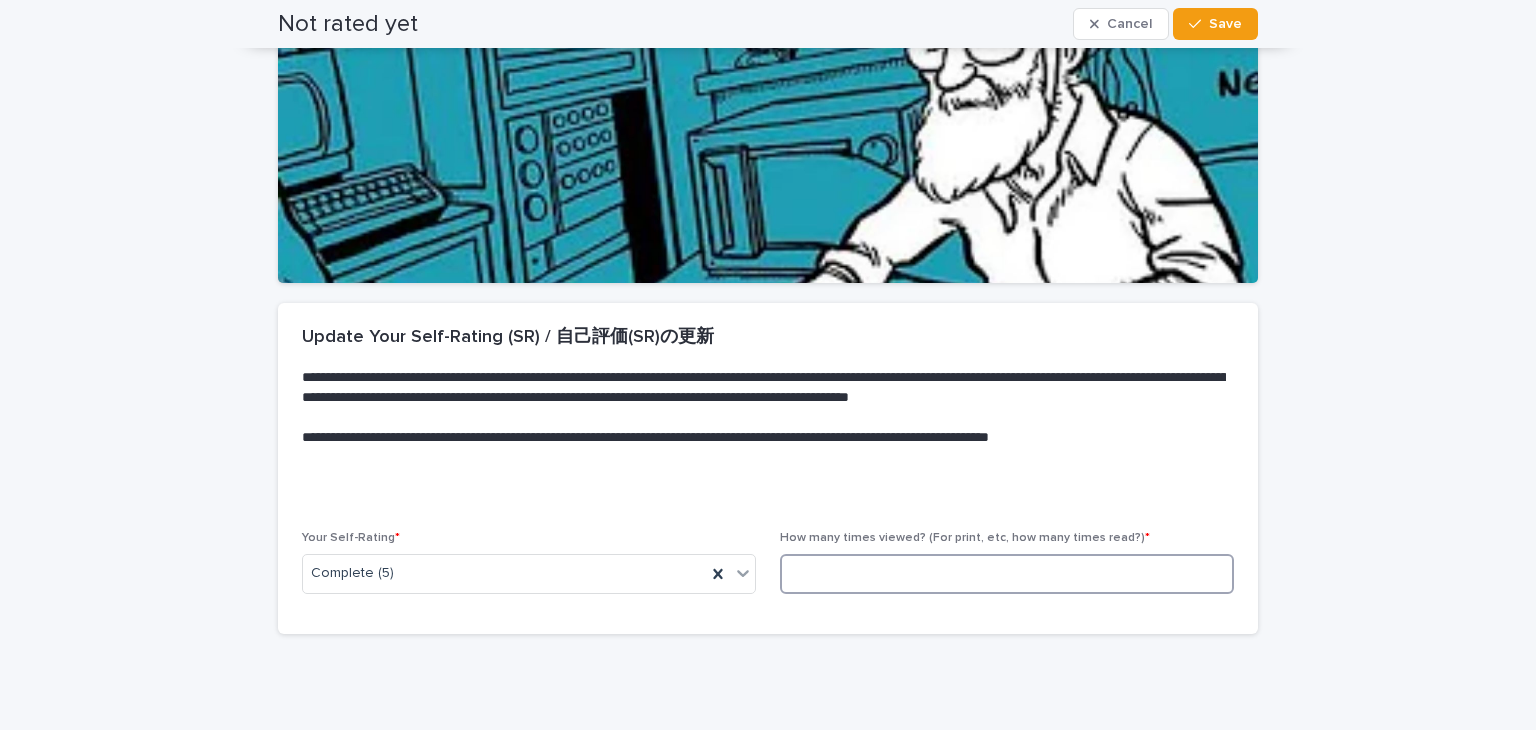 click at bounding box center [1007, 574] 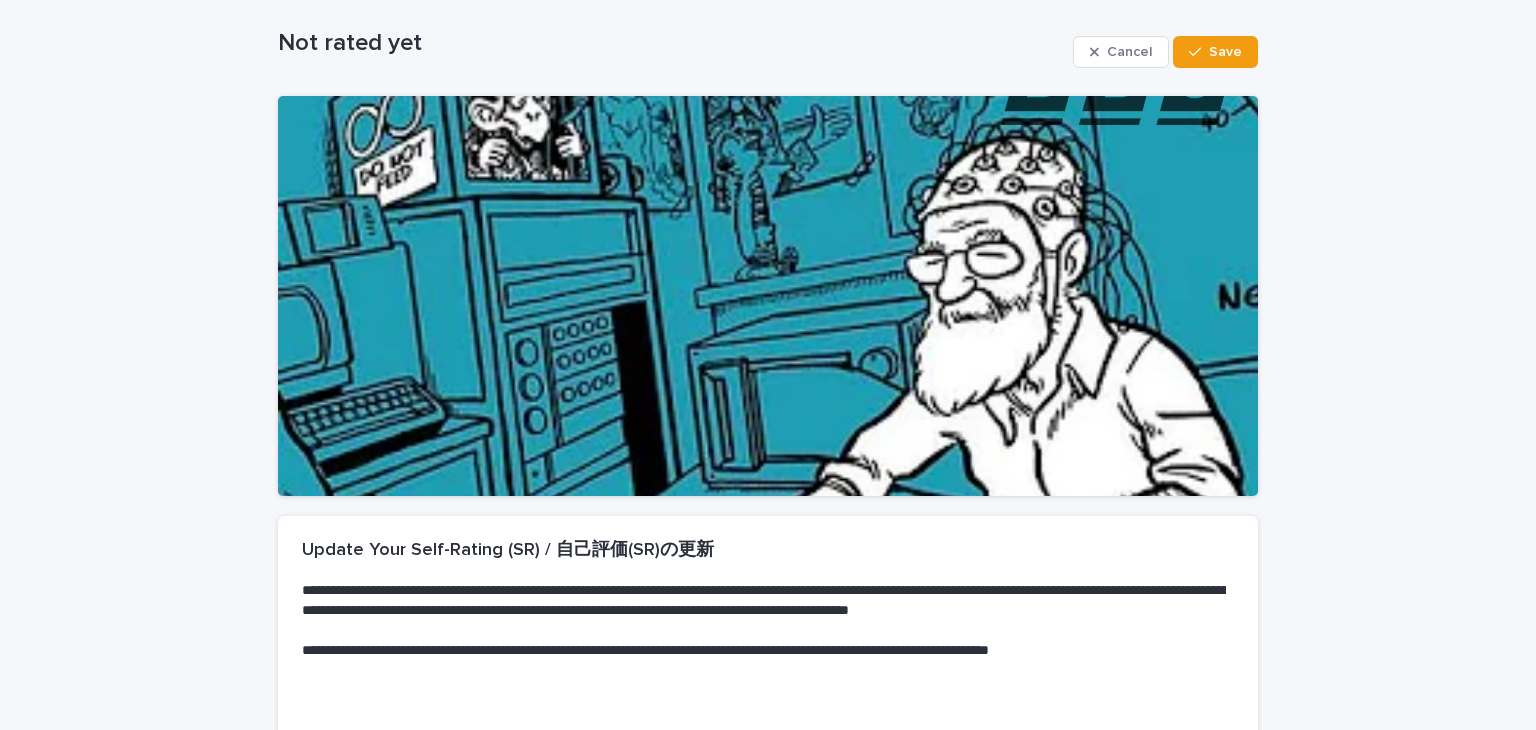 scroll, scrollTop: 0, scrollLeft: 0, axis: both 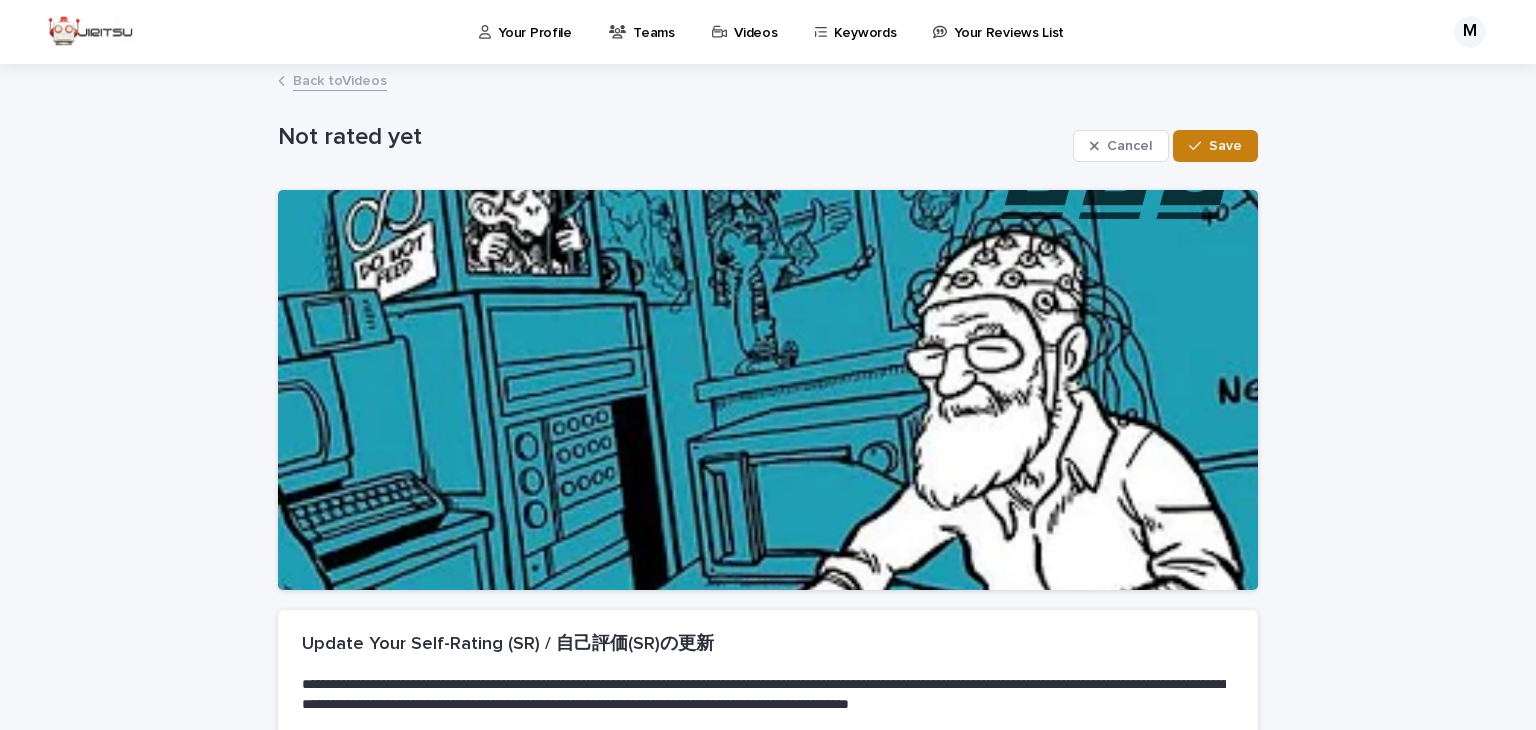 type on "*" 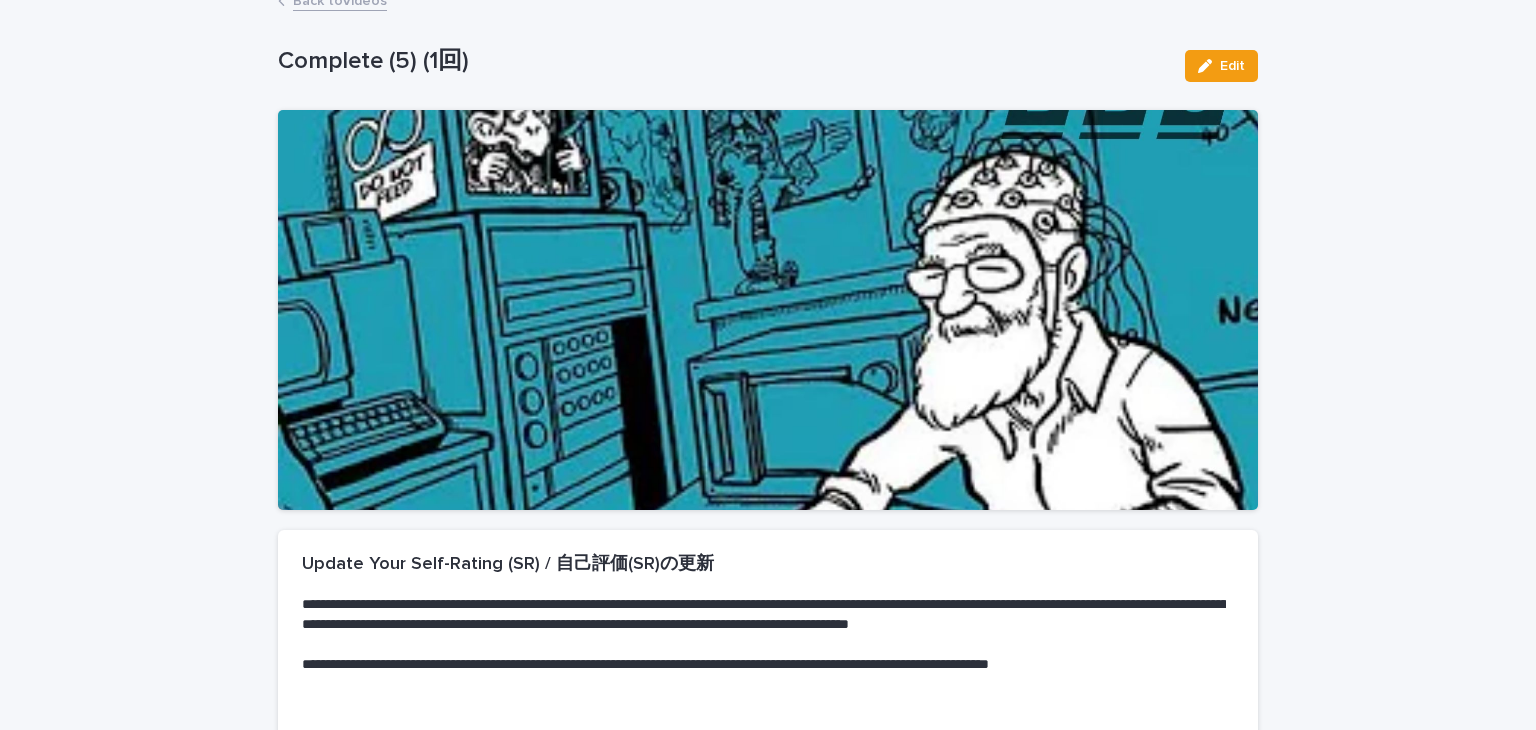 scroll, scrollTop: 79, scrollLeft: 0, axis: vertical 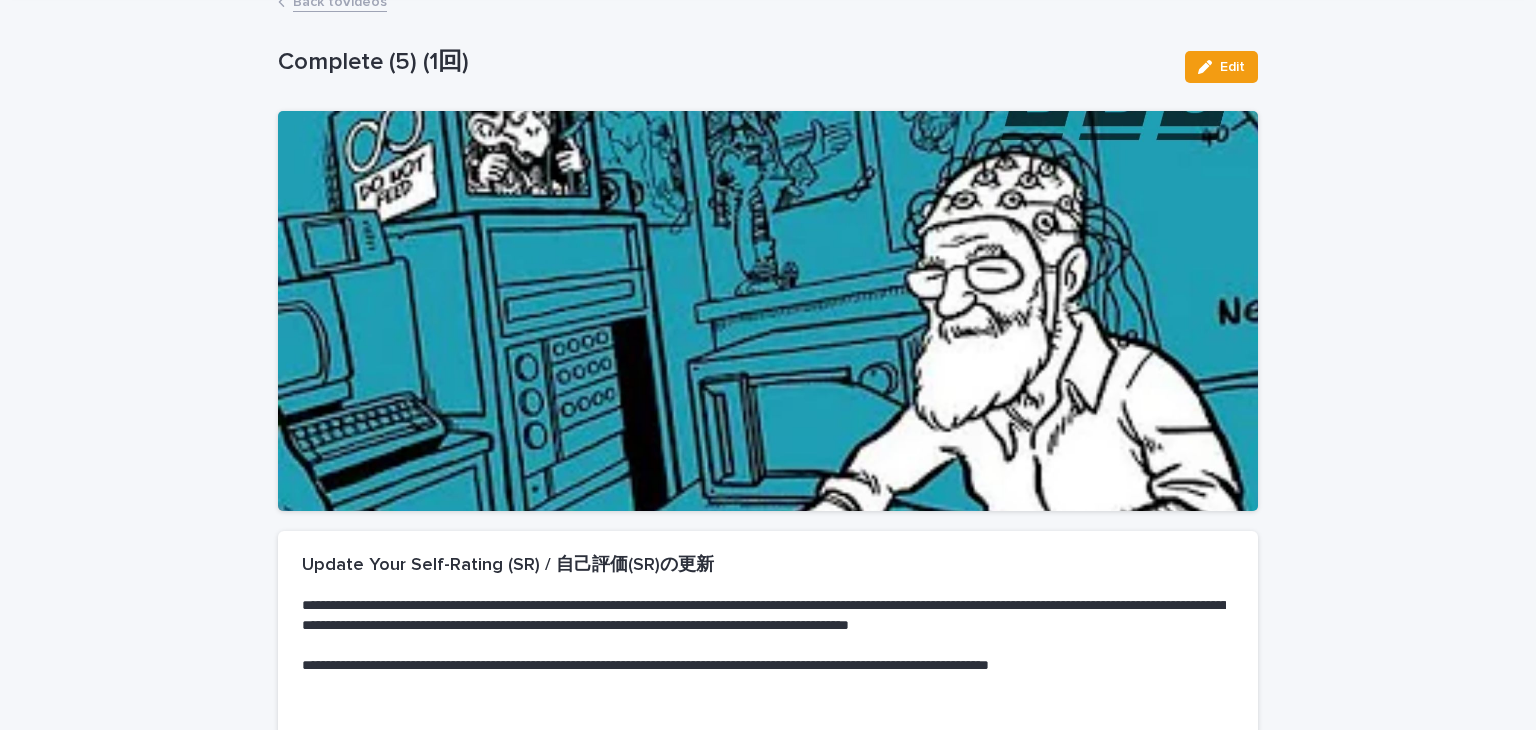 click on "Back to  Videos" at bounding box center (768, 3) 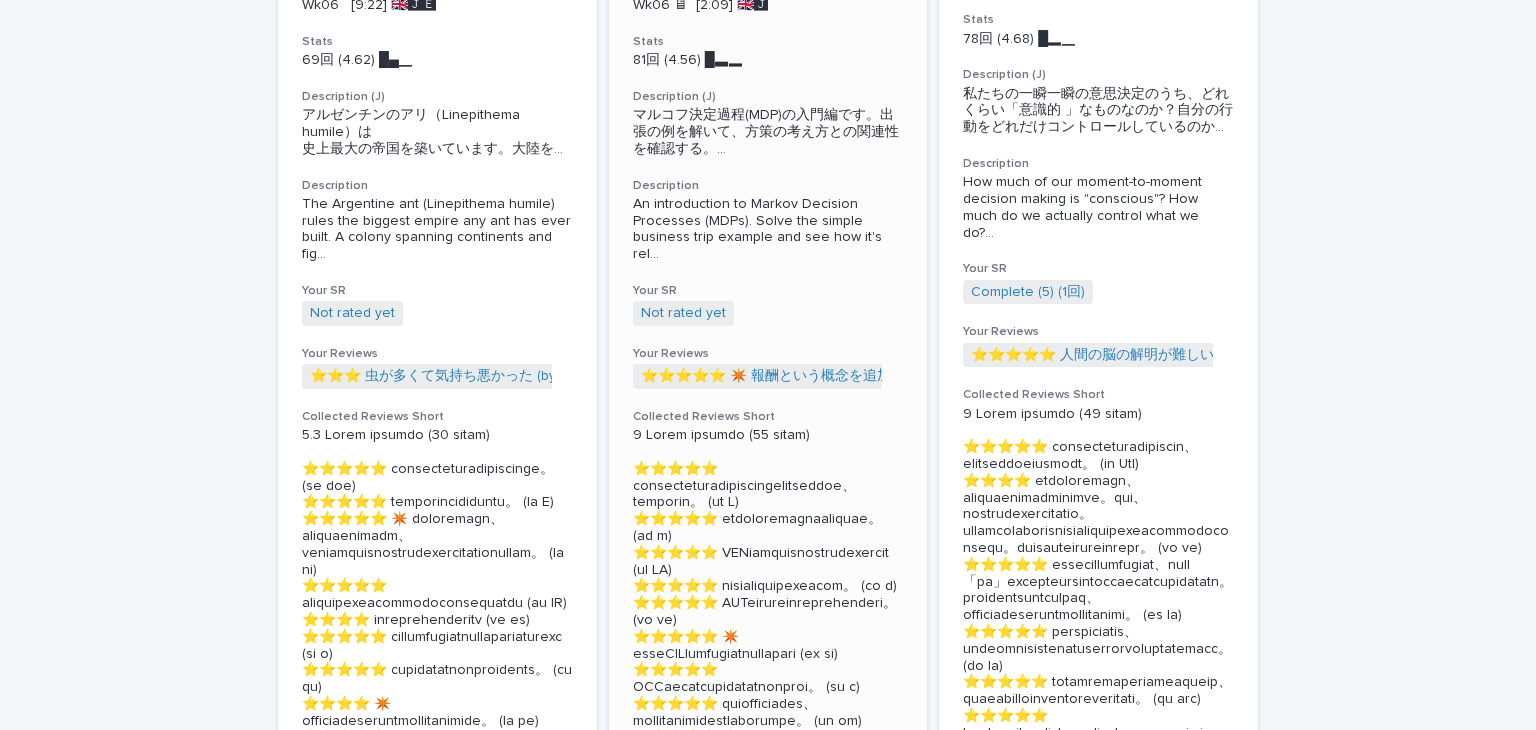 scroll, scrollTop: 4361, scrollLeft: 0, axis: vertical 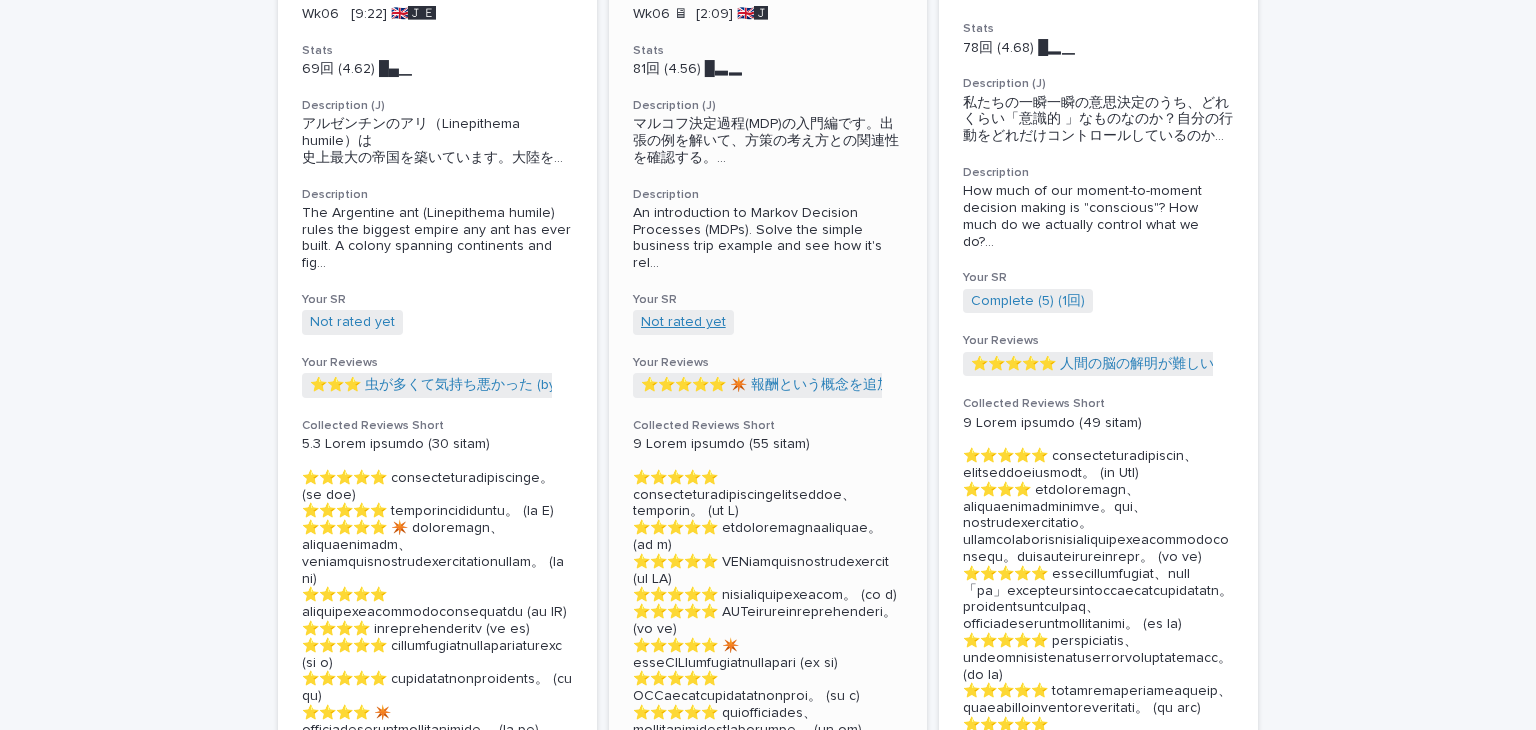 click on "Not rated yet" at bounding box center [683, 322] 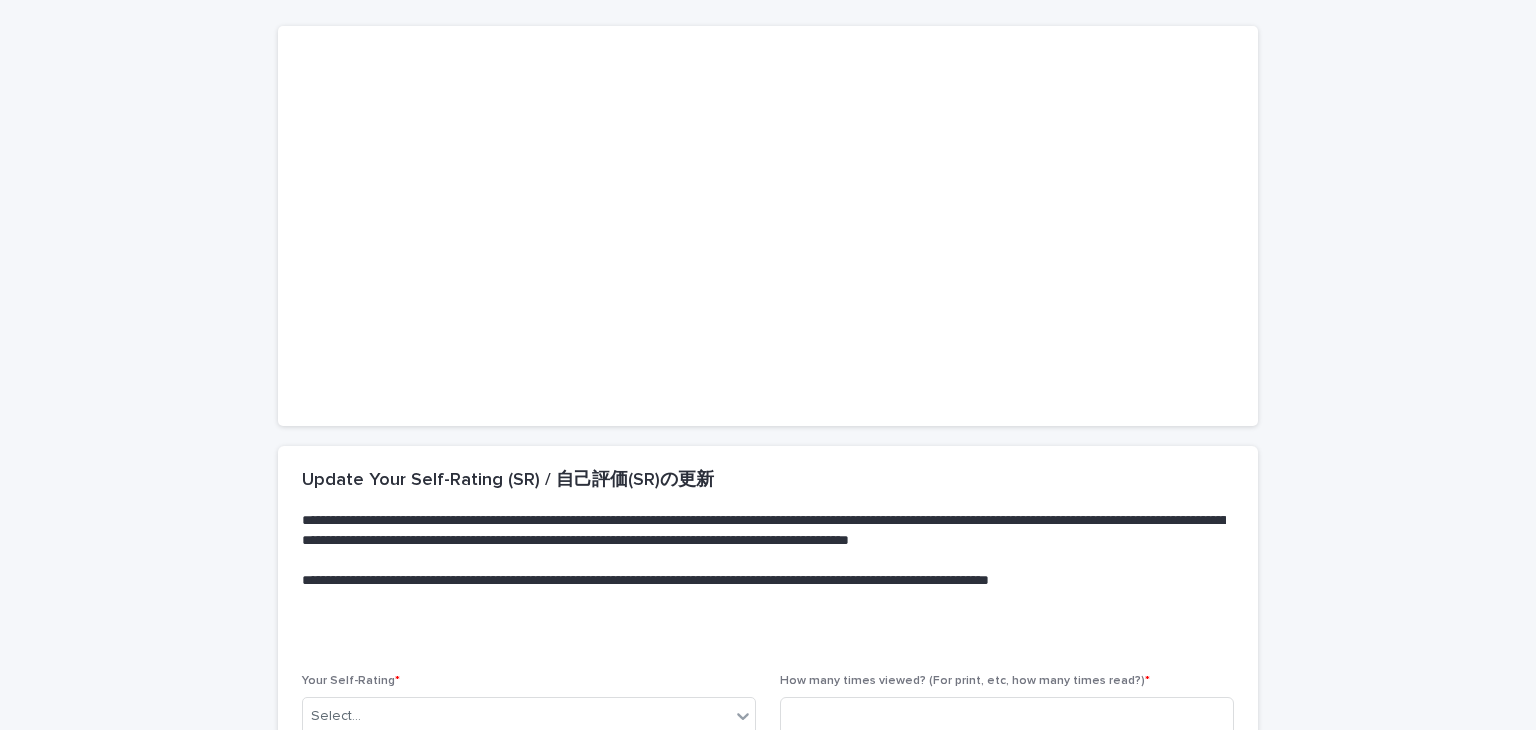 scroll, scrollTop: 384, scrollLeft: 0, axis: vertical 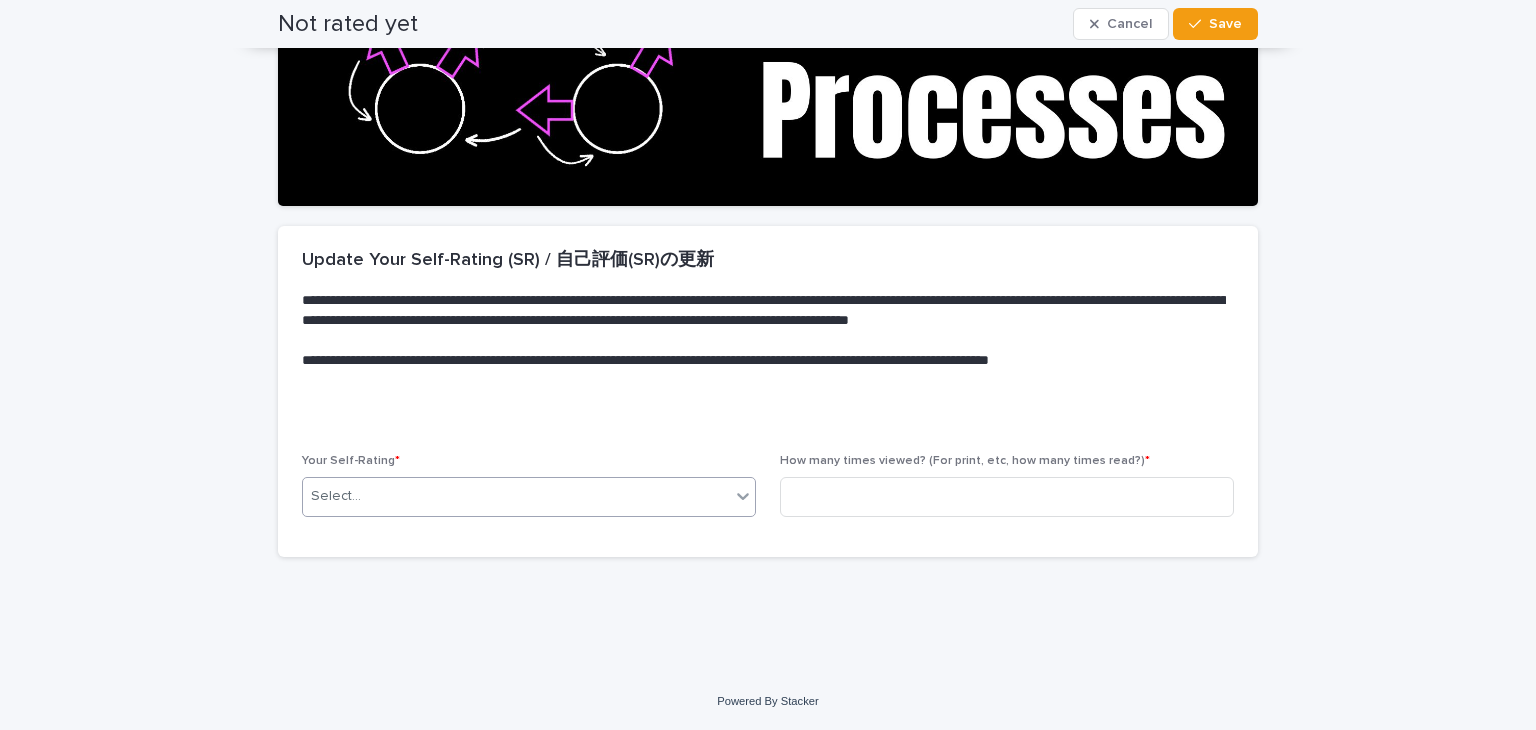 click on "Select..." at bounding box center [516, 496] 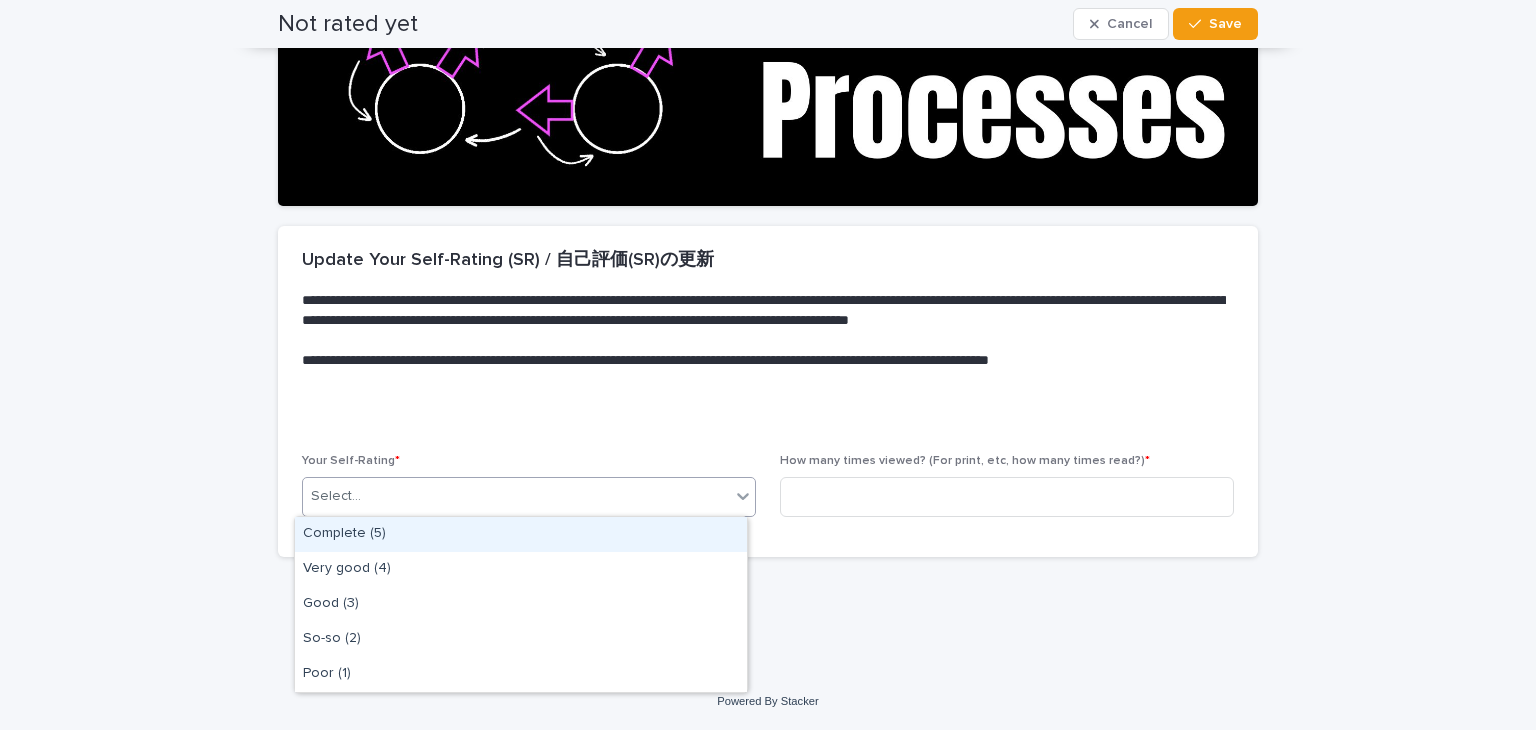 click on "Complete (5)" at bounding box center (521, 534) 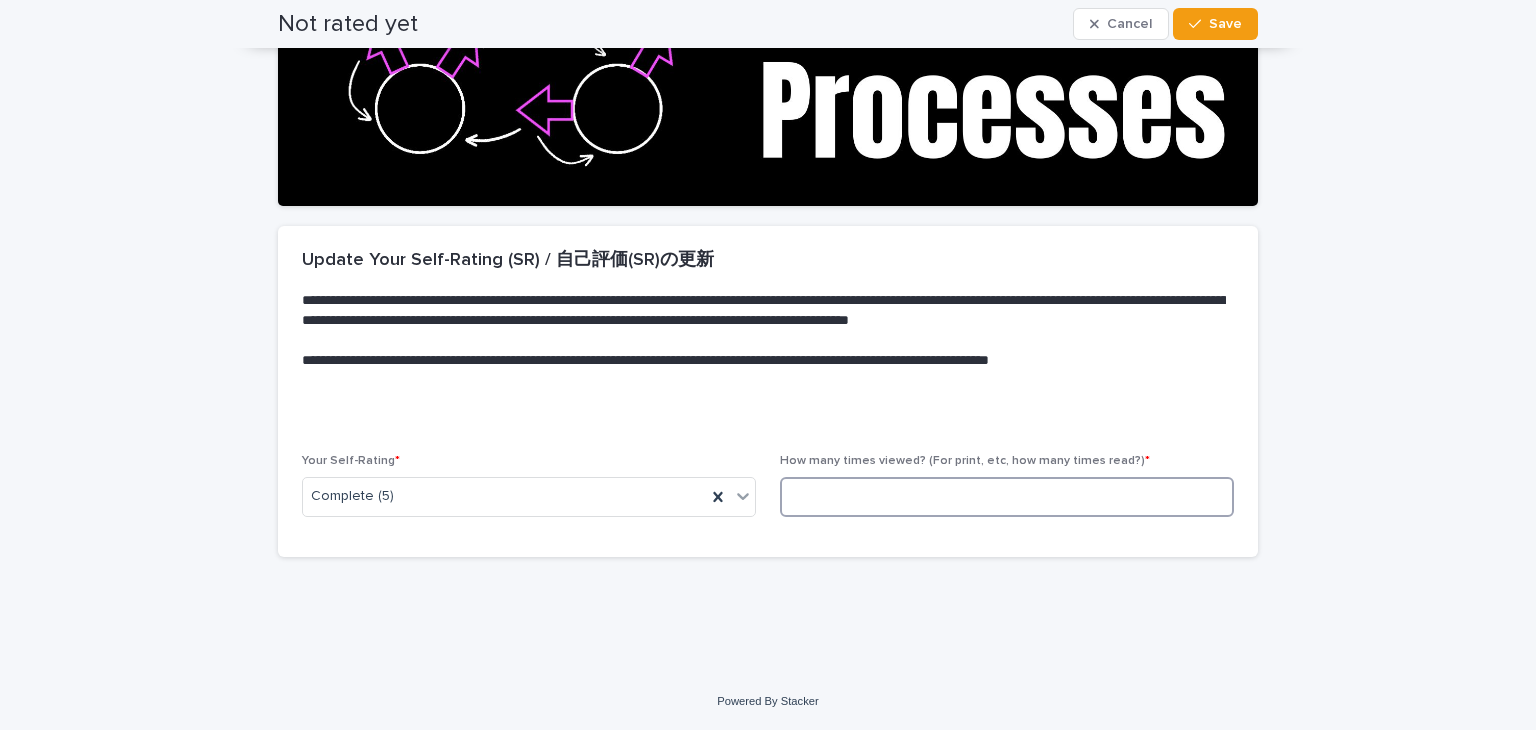 click at bounding box center (1007, 497) 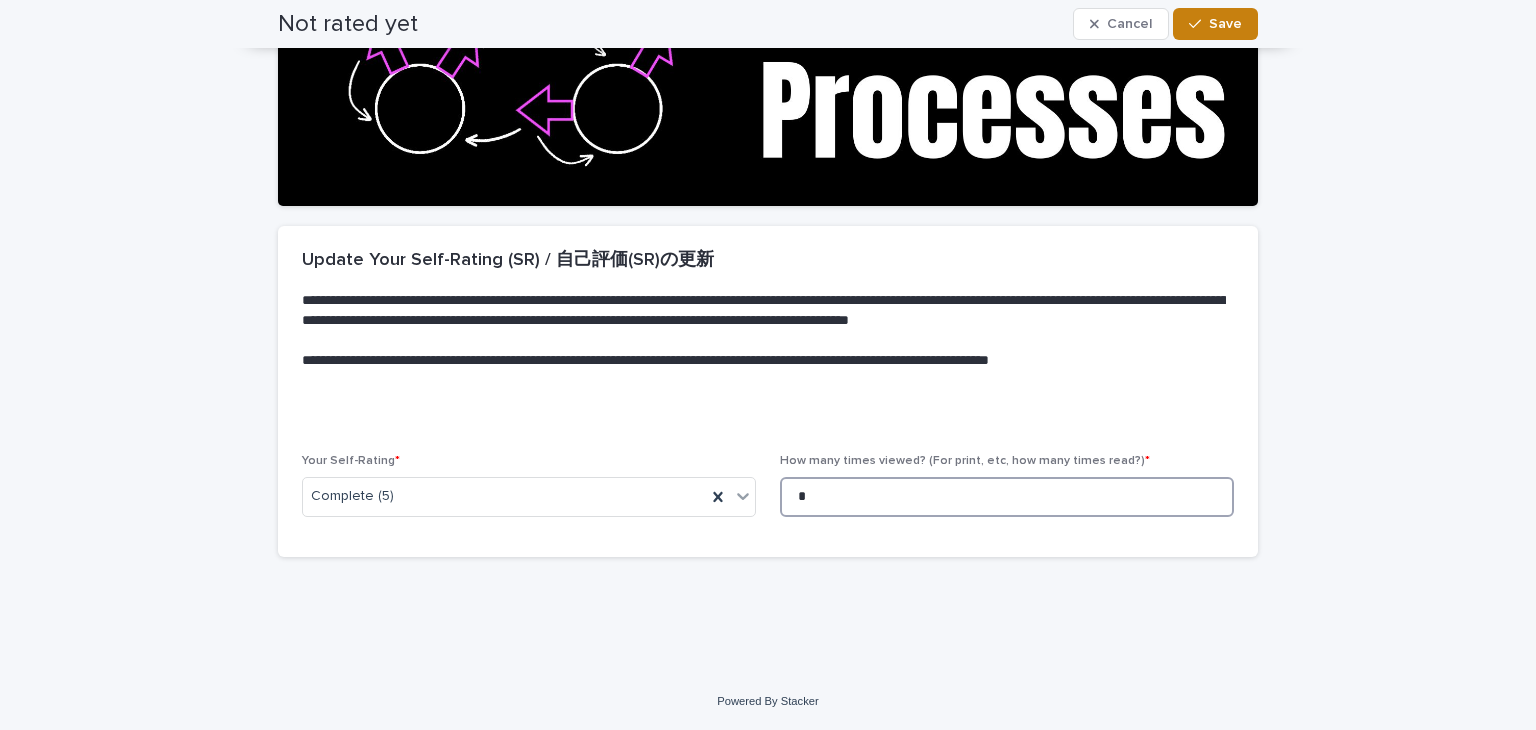 type on "*" 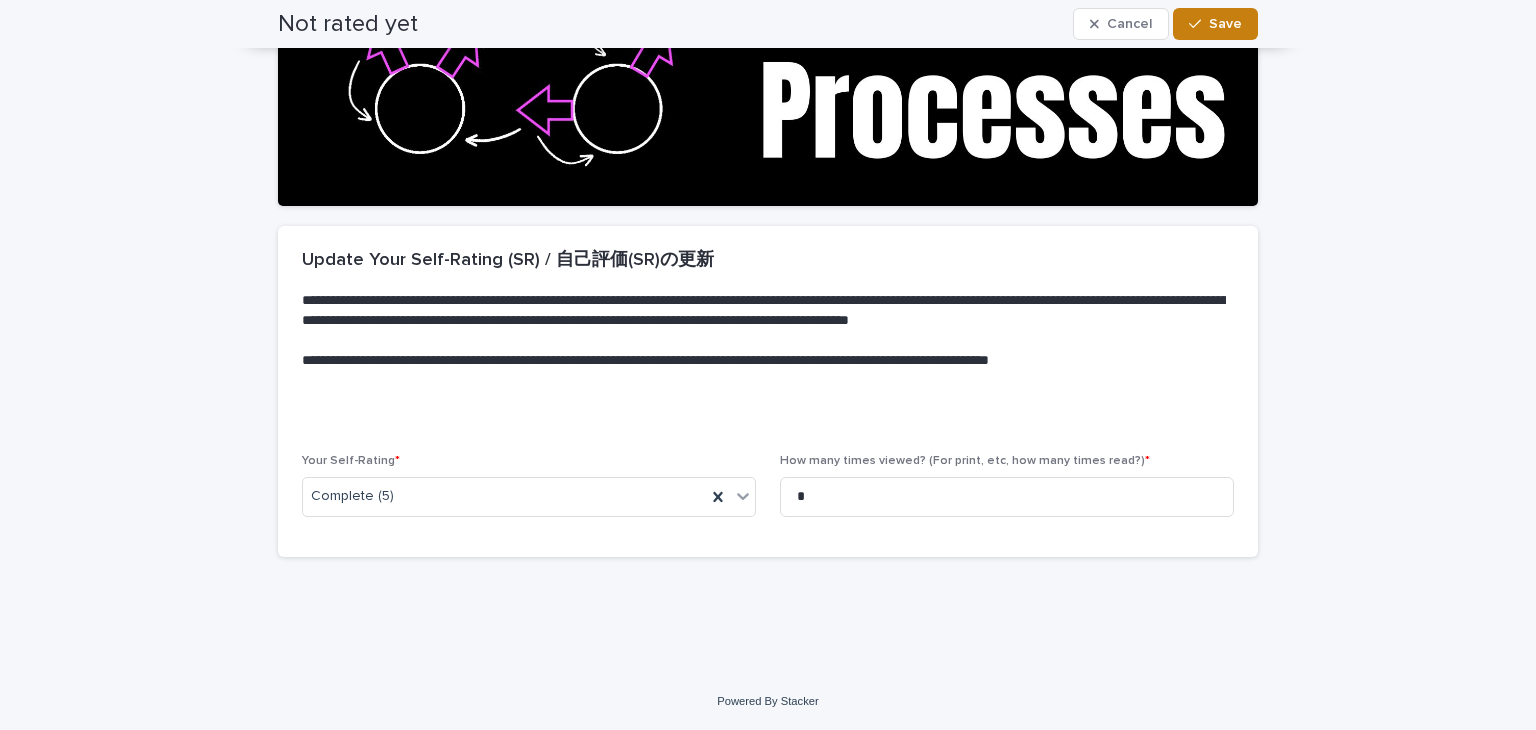 click on "Save" at bounding box center [1225, 24] 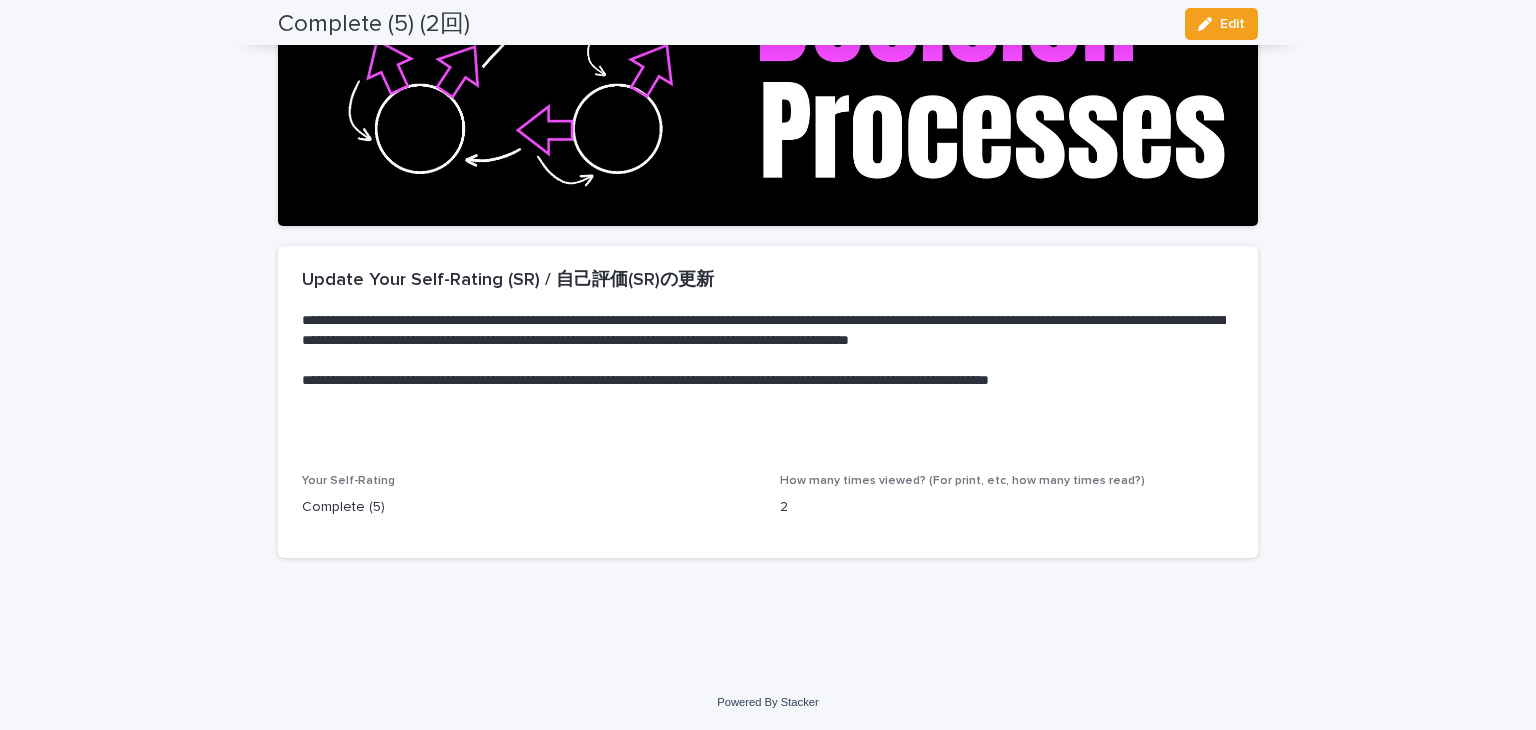 scroll, scrollTop: 0, scrollLeft: 0, axis: both 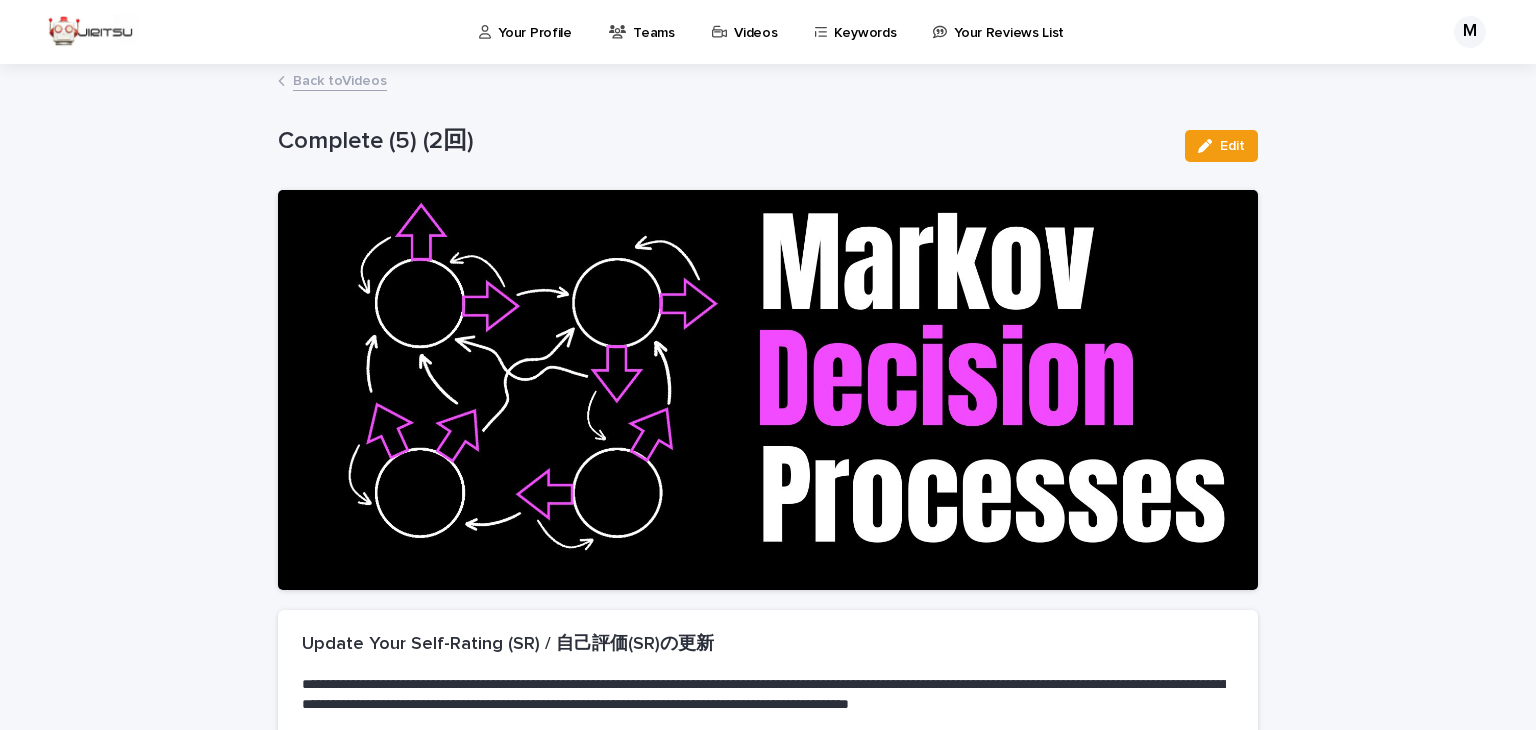 click on "Back to  Videos" at bounding box center (340, 79) 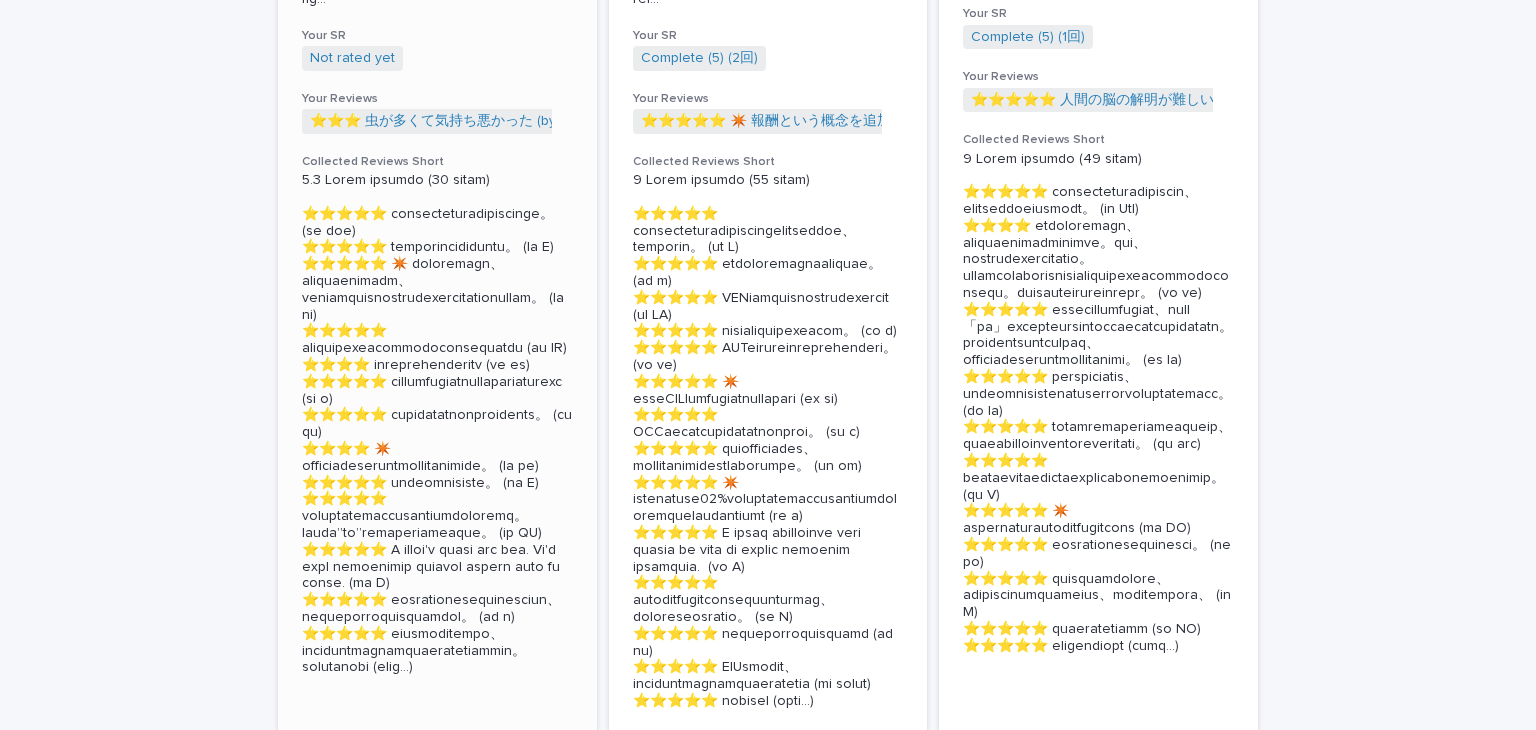 scroll, scrollTop: 4610, scrollLeft: 0, axis: vertical 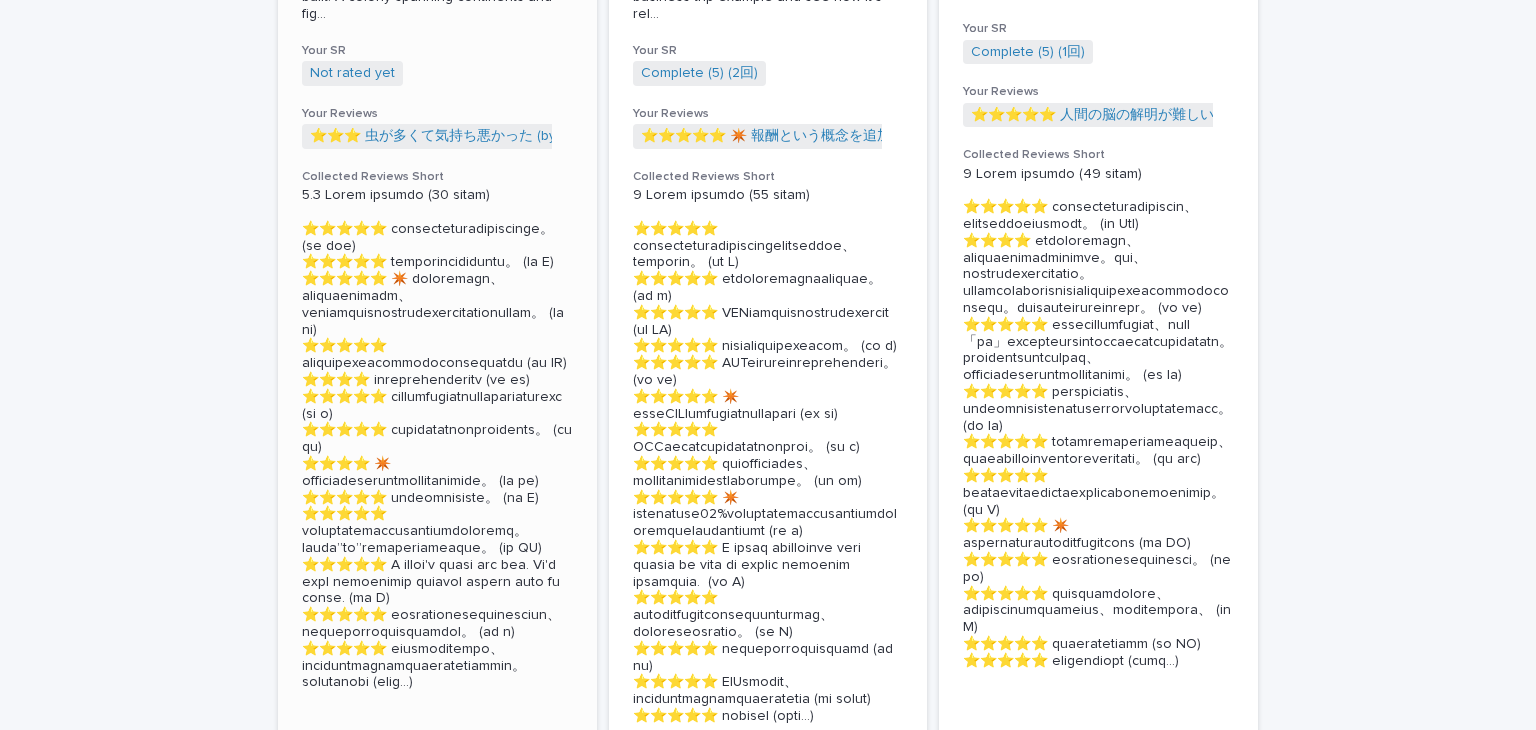 click on "Not rated yet" at bounding box center [352, 73] 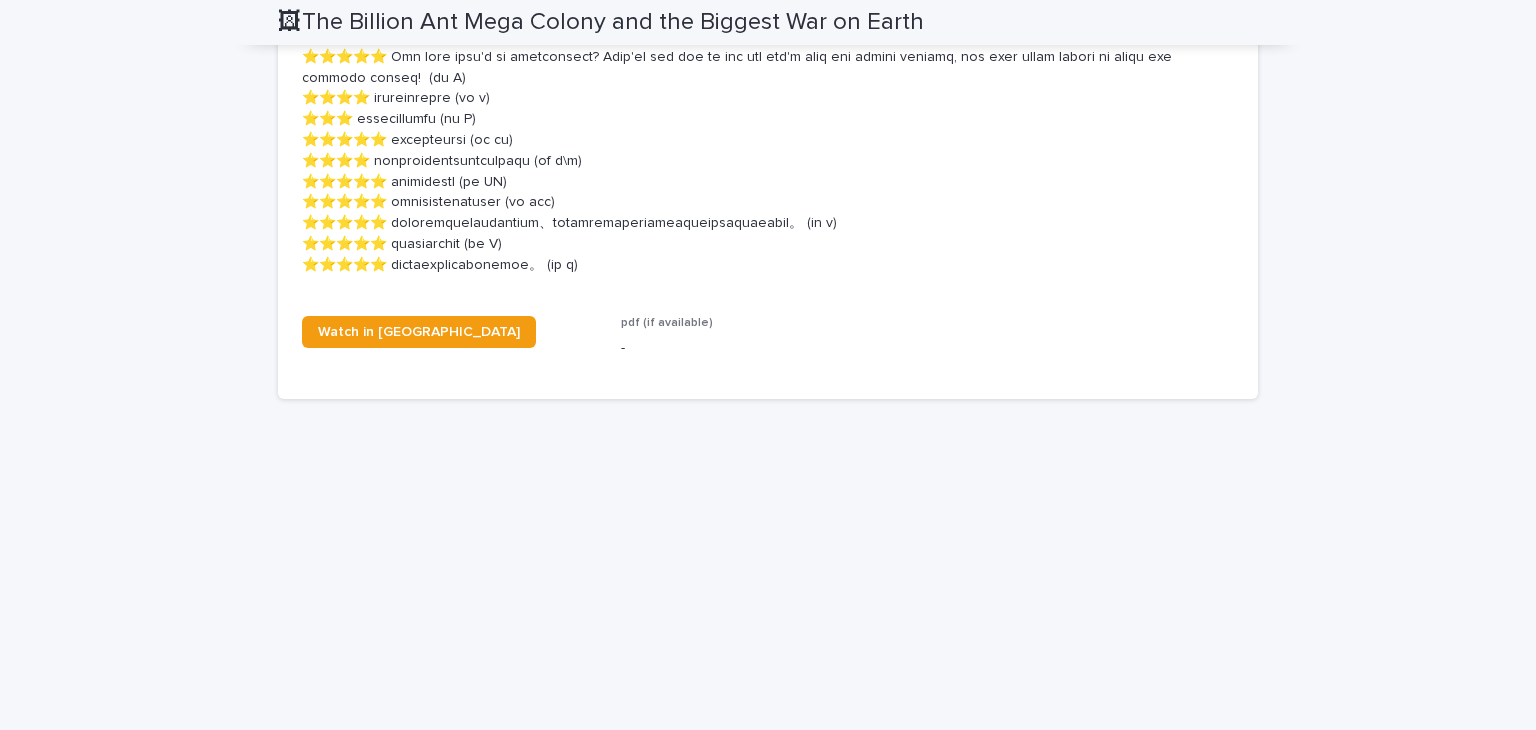 scroll, scrollTop: 1424, scrollLeft: 0, axis: vertical 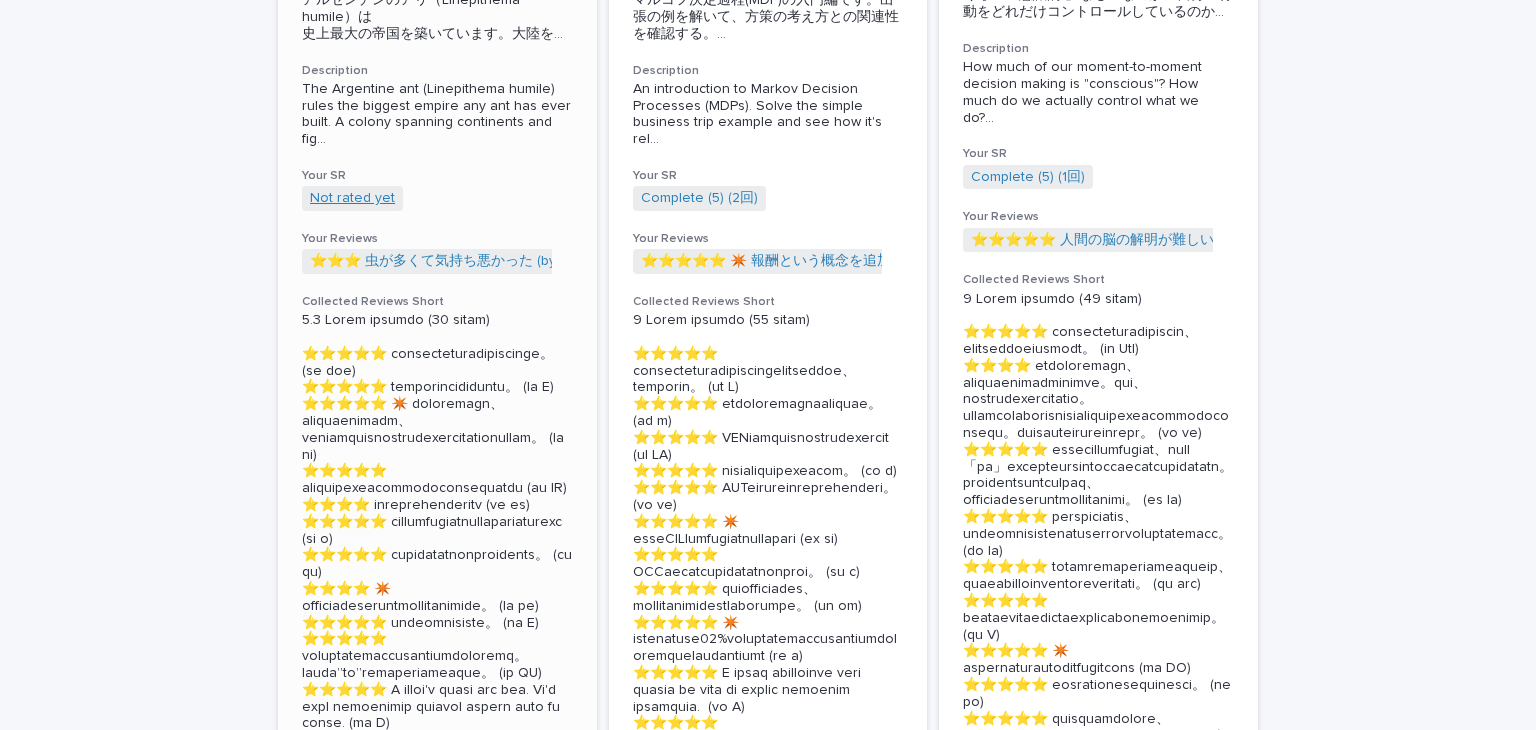 click on "Not rated yet" at bounding box center [352, 198] 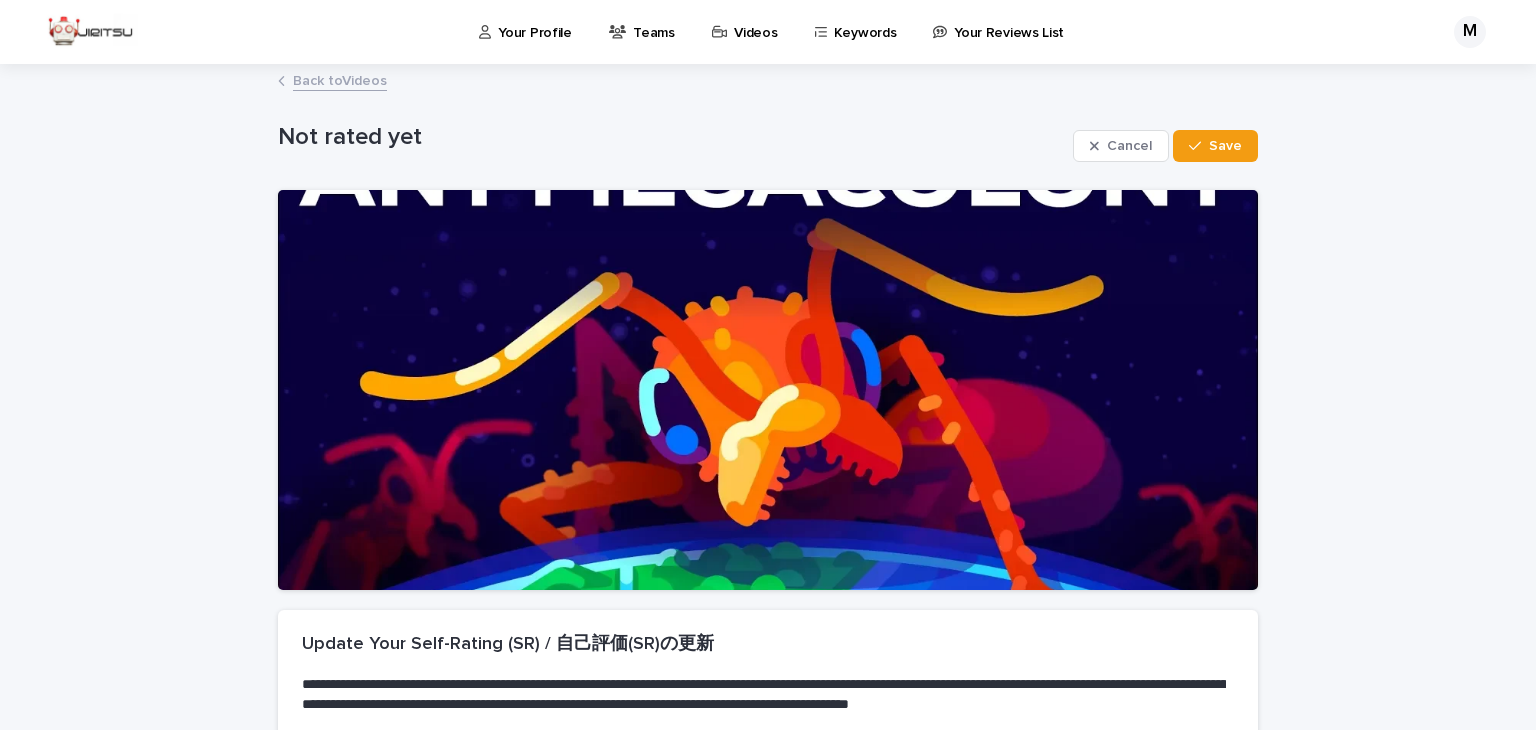 scroll, scrollTop: 384, scrollLeft: 0, axis: vertical 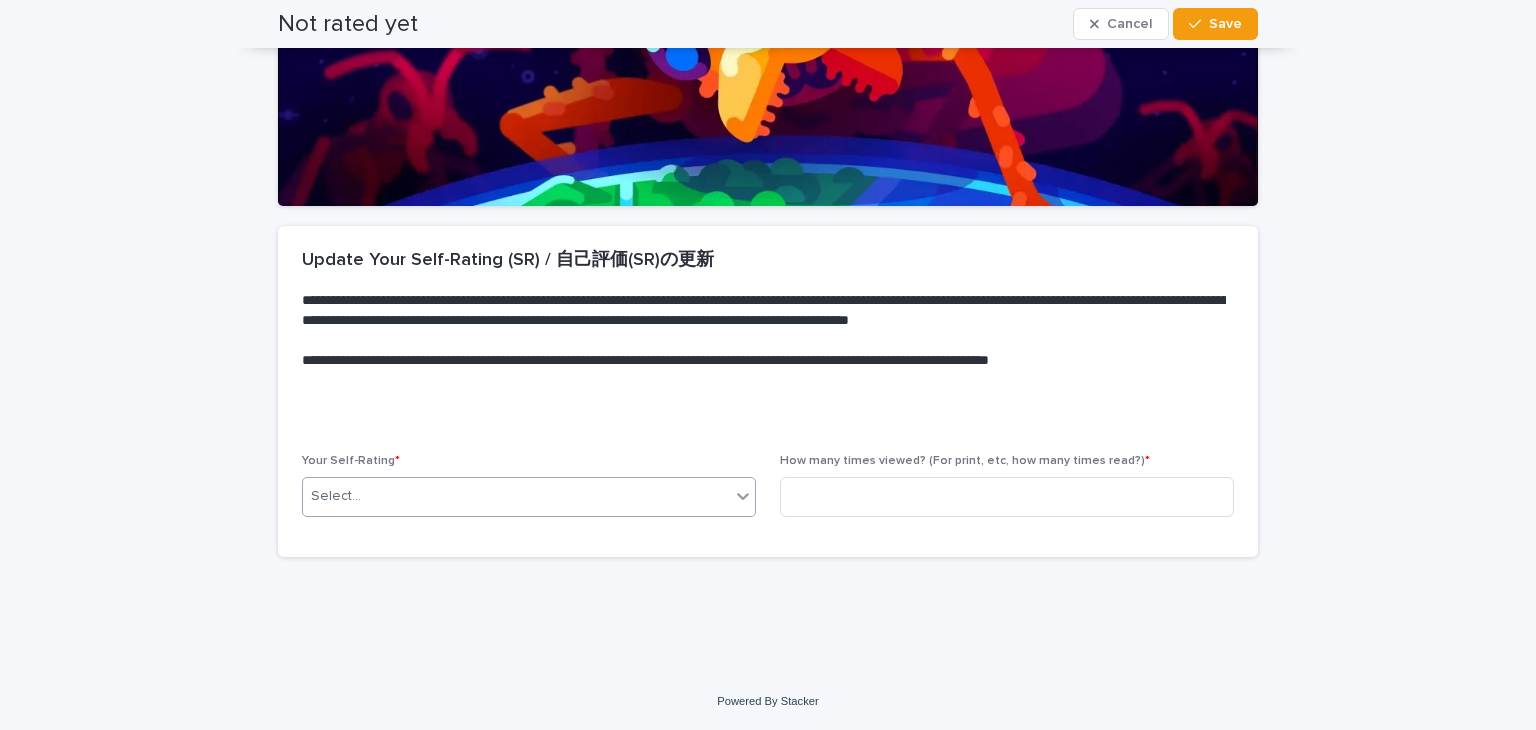 click on "Select..." at bounding box center (516, 496) 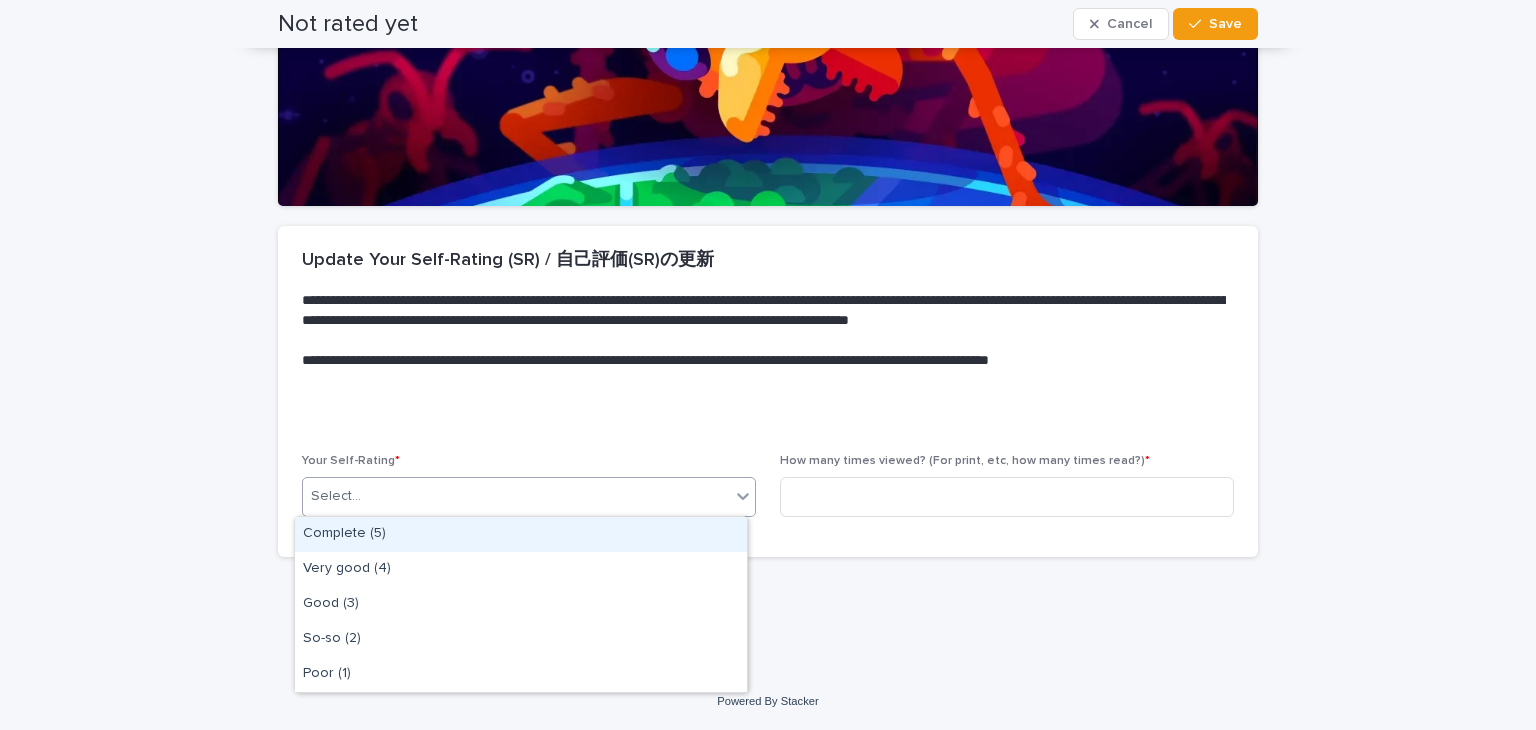 click on "Complete (5)" at bounding box center [521, 534] 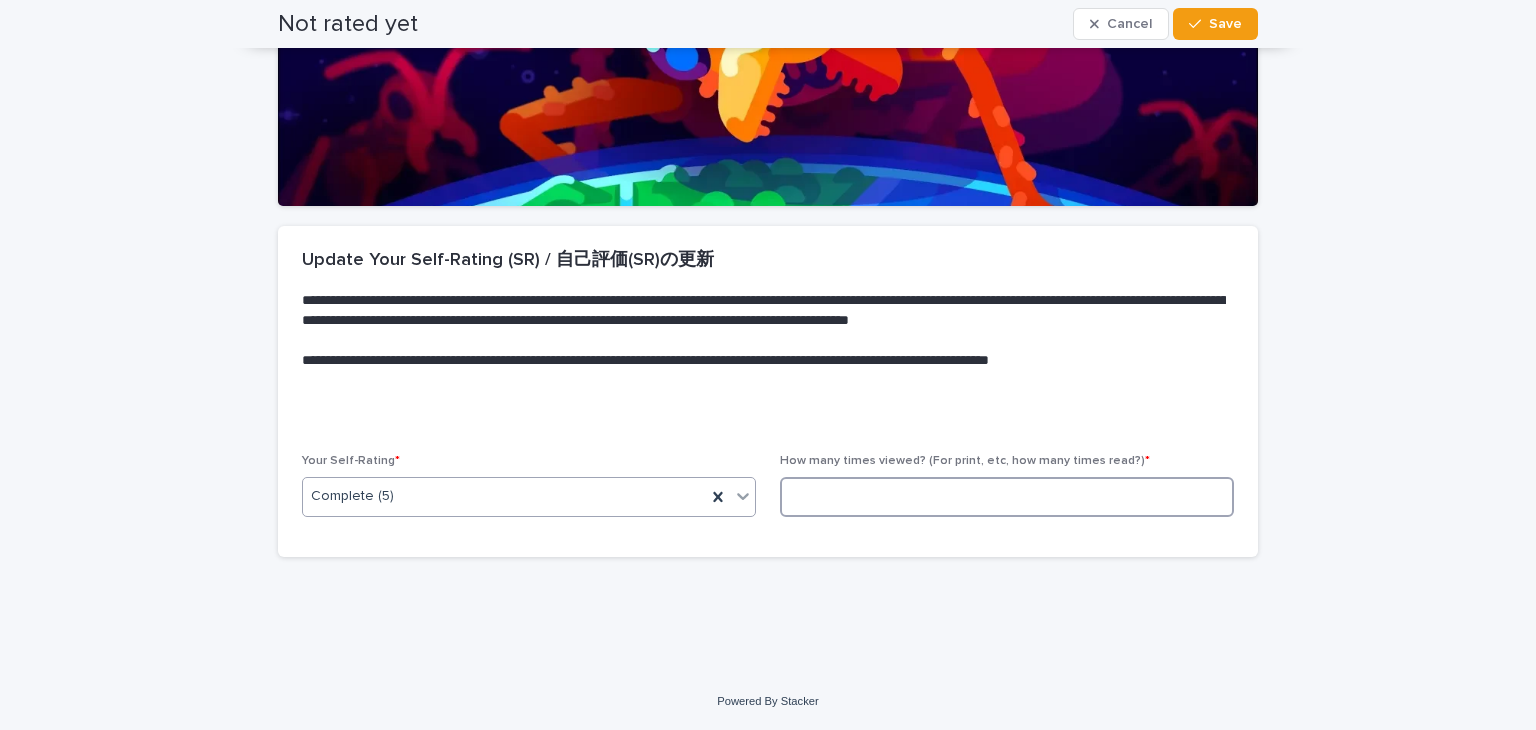click at bounding box center [1007, 497] 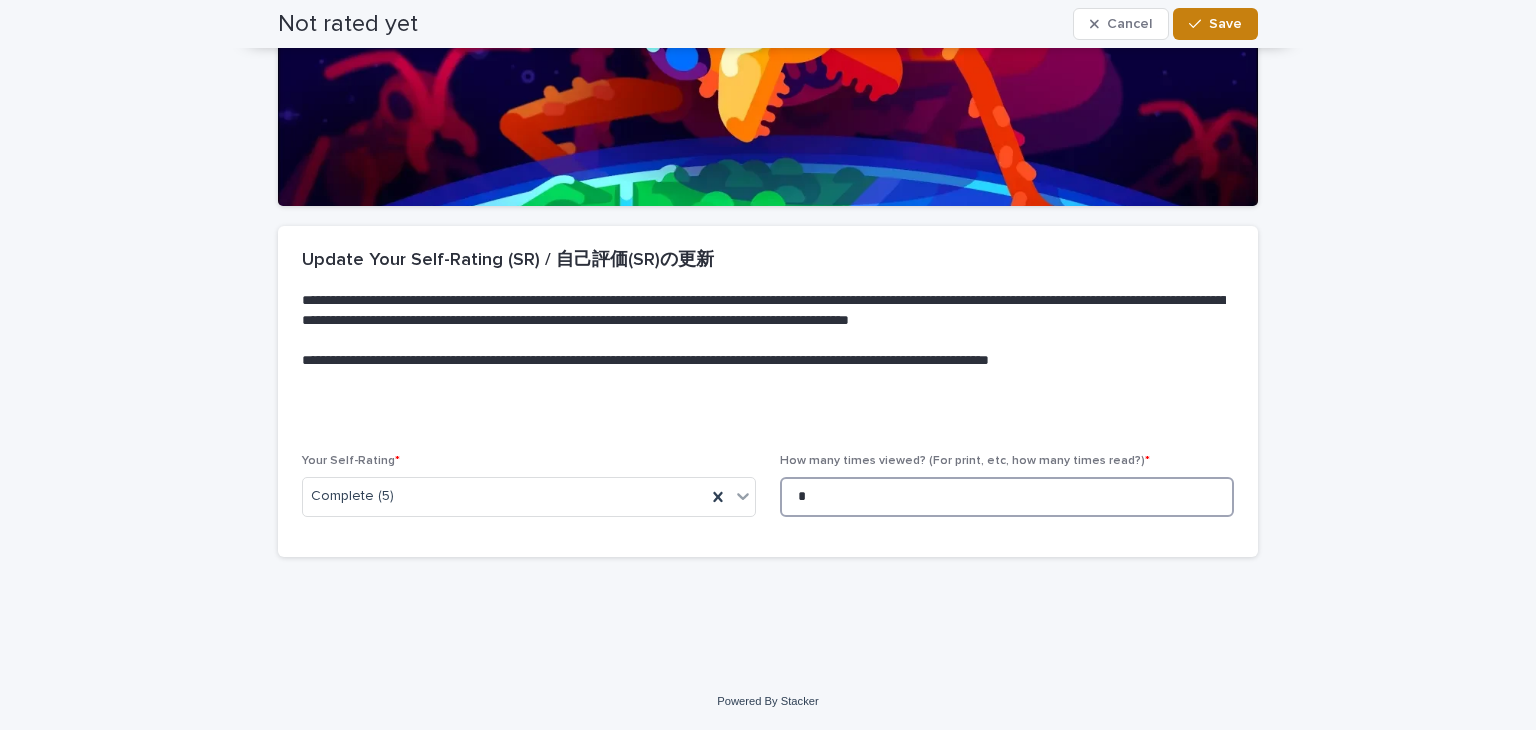 type on "*" 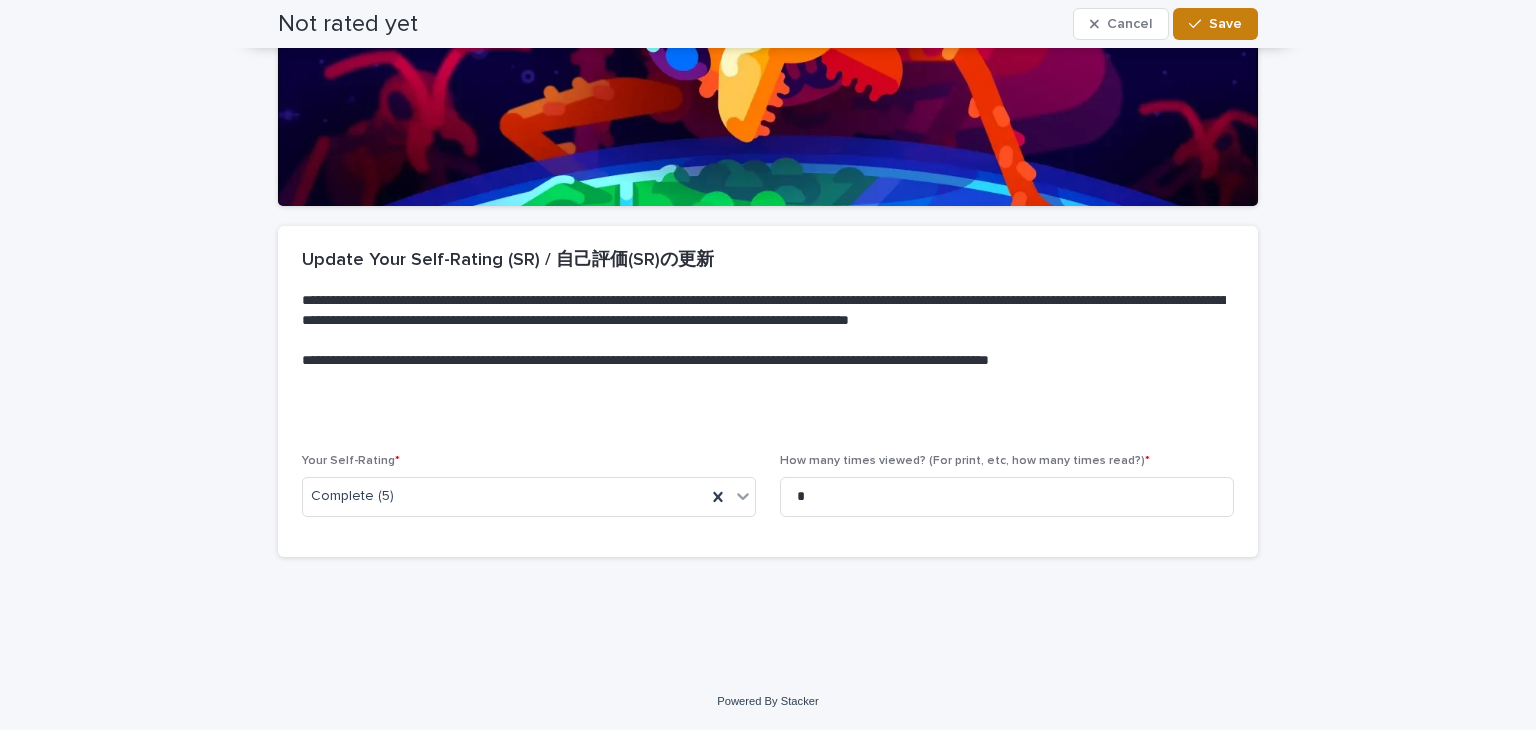 click on "Save" at bounding box center (1215, 24) 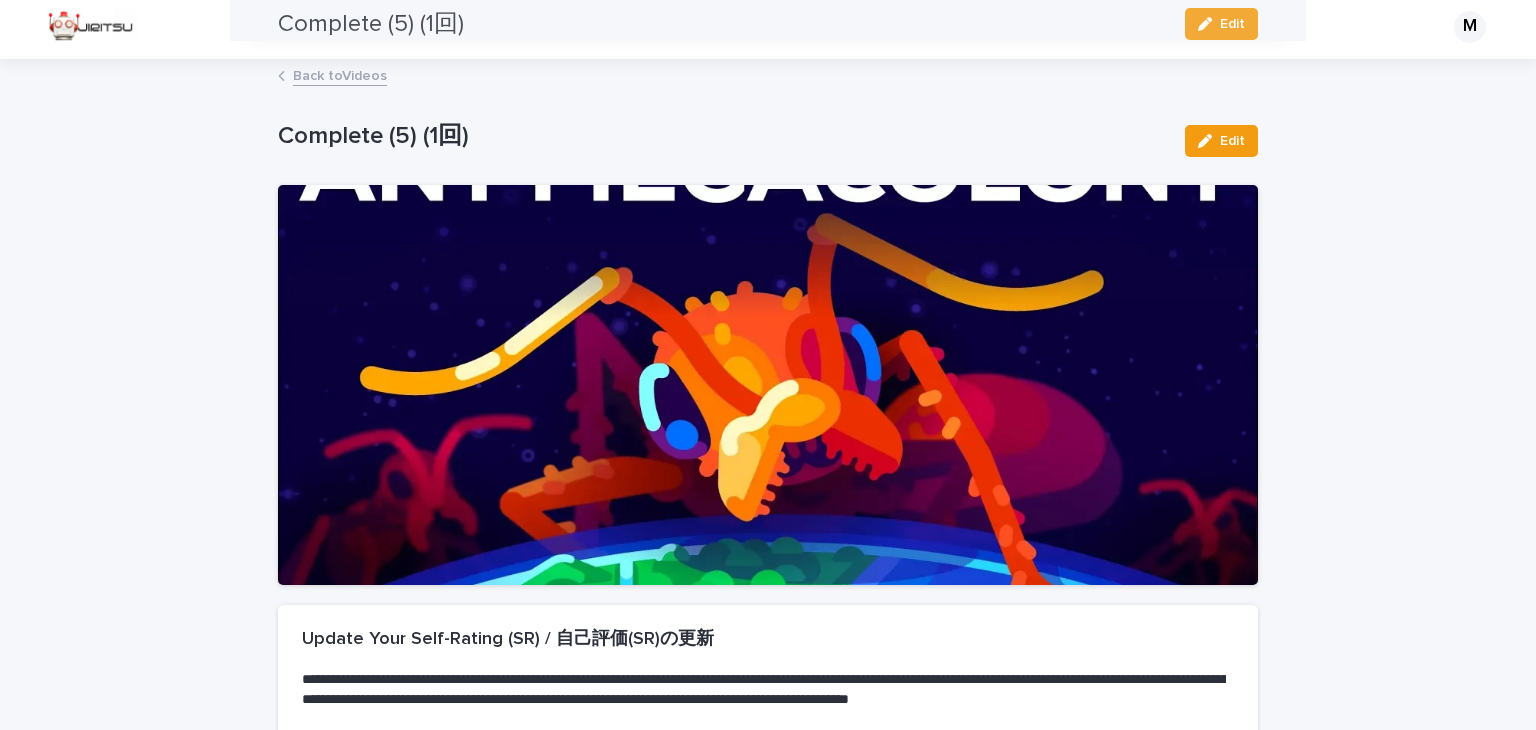 scroll, scrollTop: 0, scrollLeft: 0, axis: both 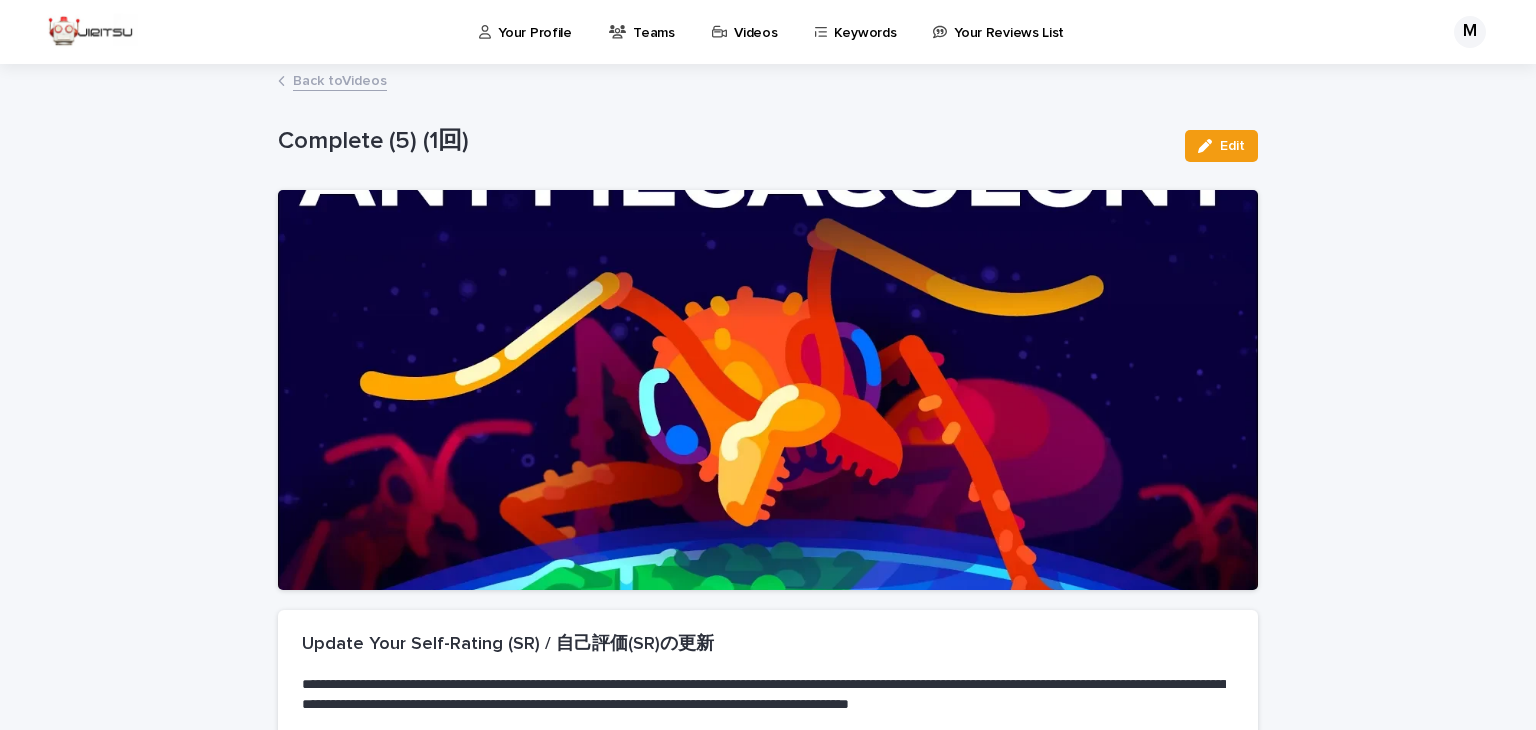 click on "Back to  Videos" at bounding box center [340, 79] 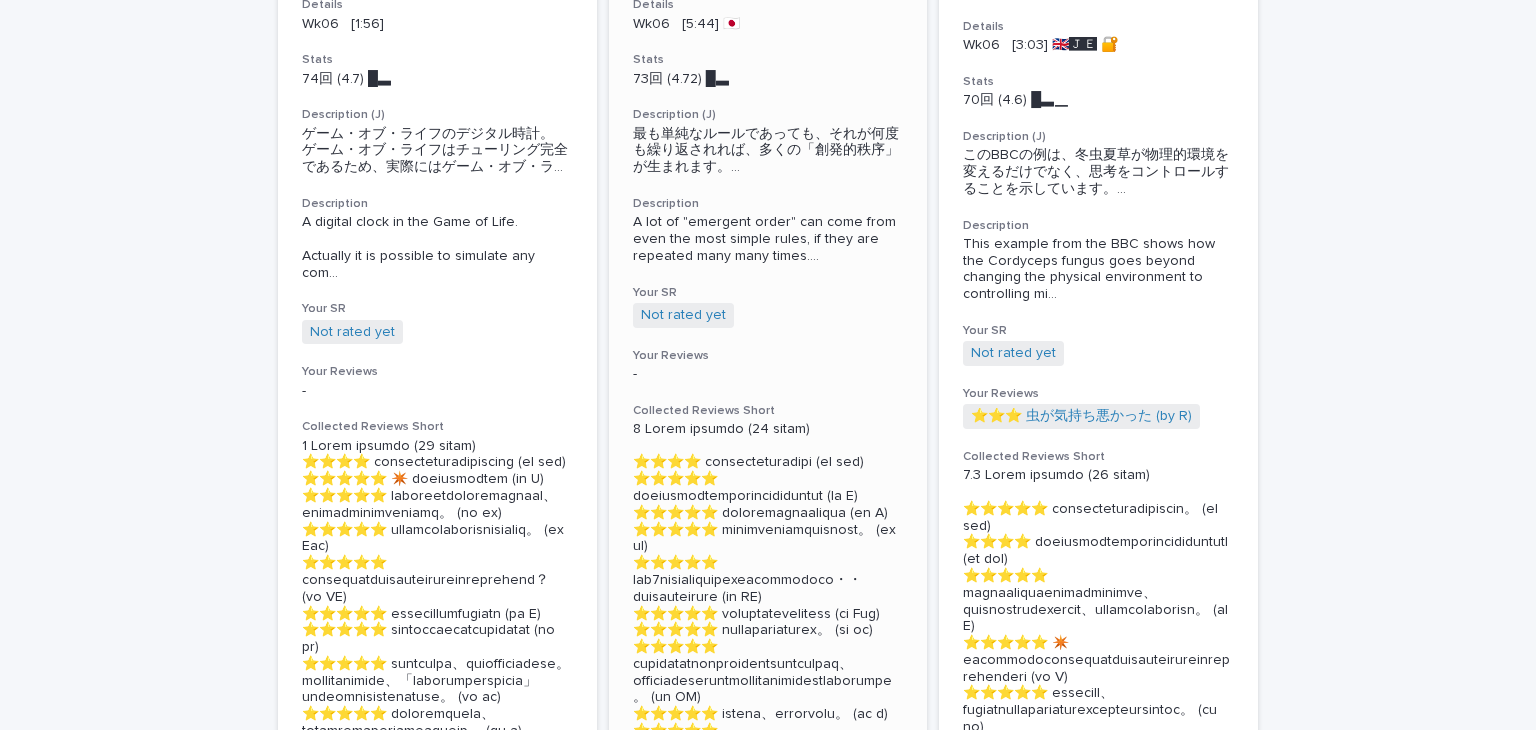 scroll, scrollTop: 2965, scrollLeft: 0, axis: vertical 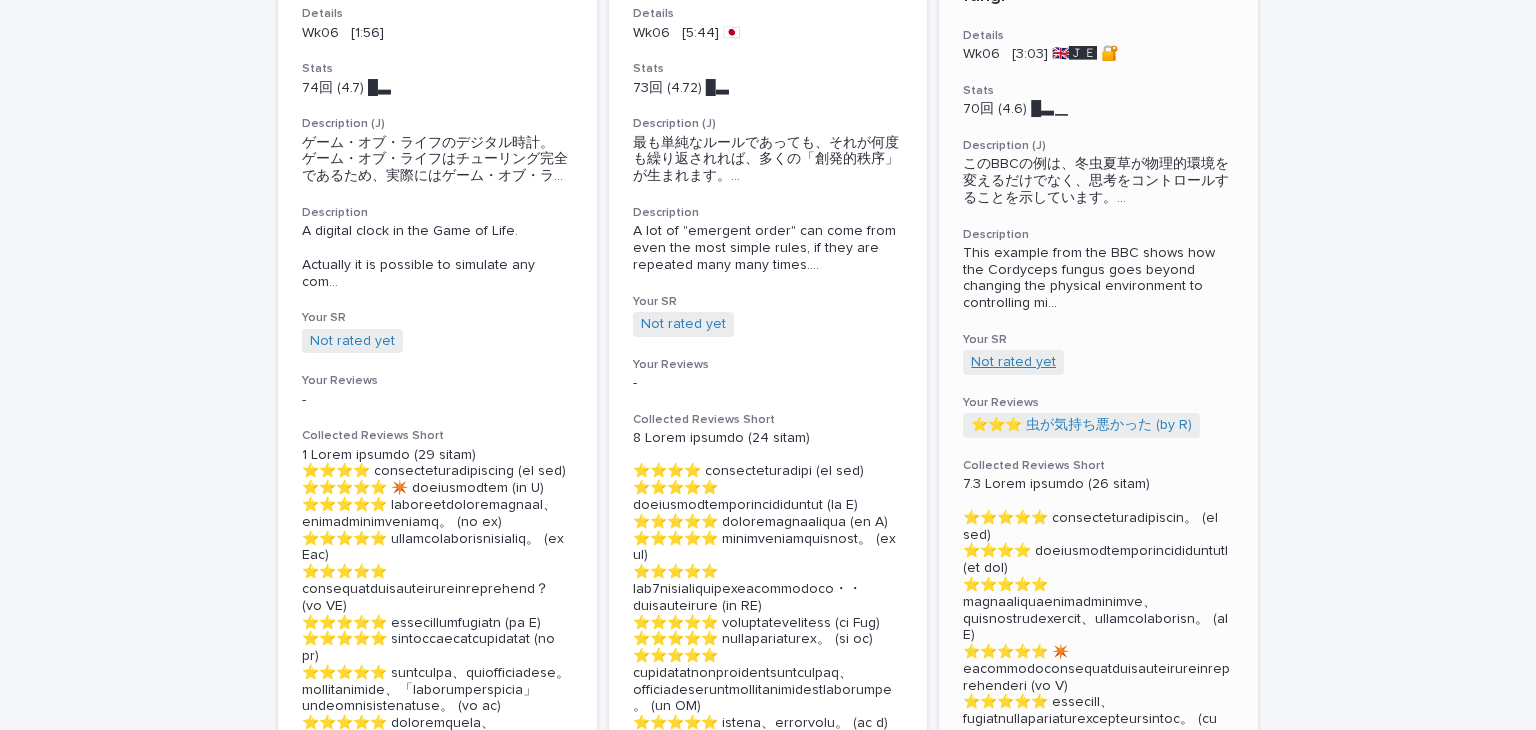click on "Not rated yet" at bounding box center [1013, 362] 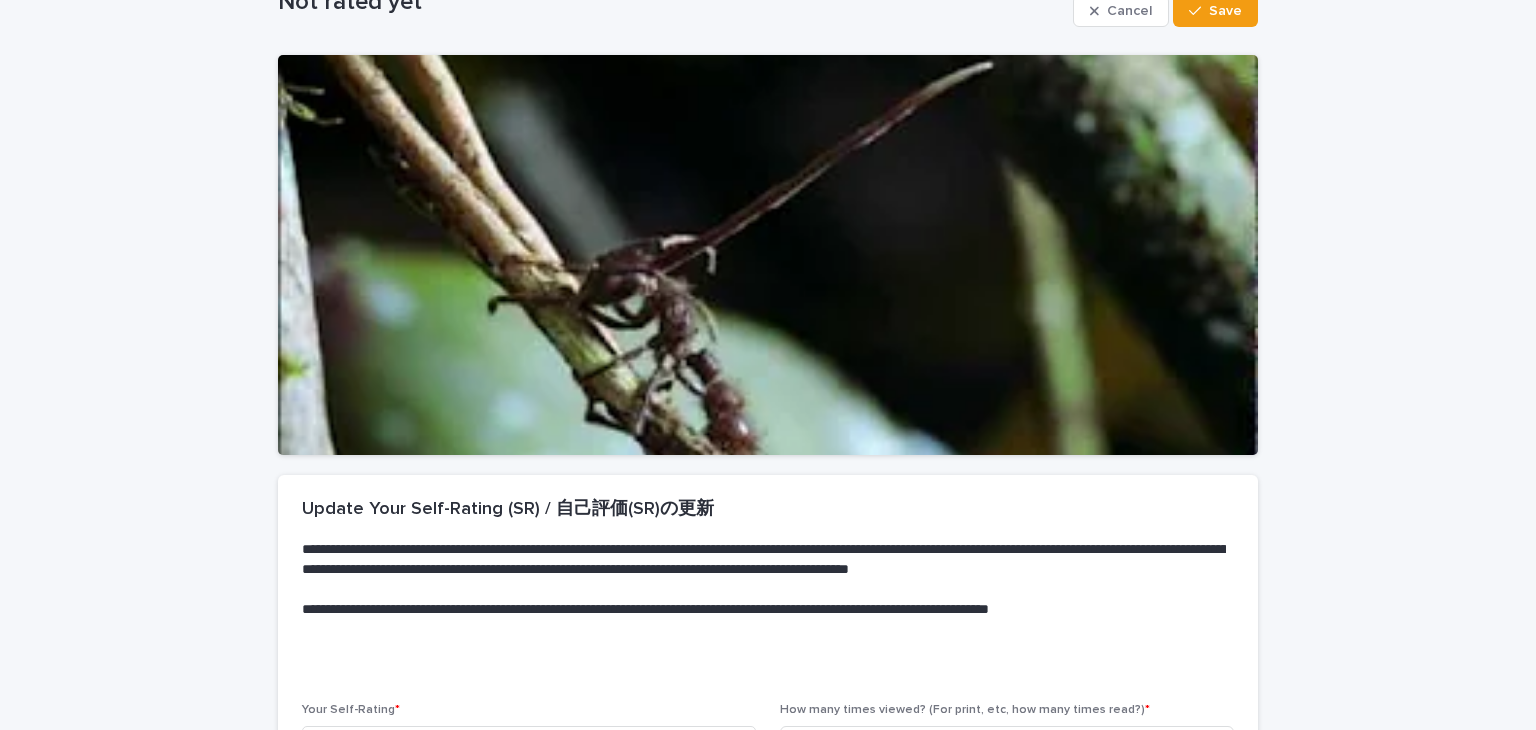 scroll, scrollTop: 384, scrollLeft: 0, axis: vertical 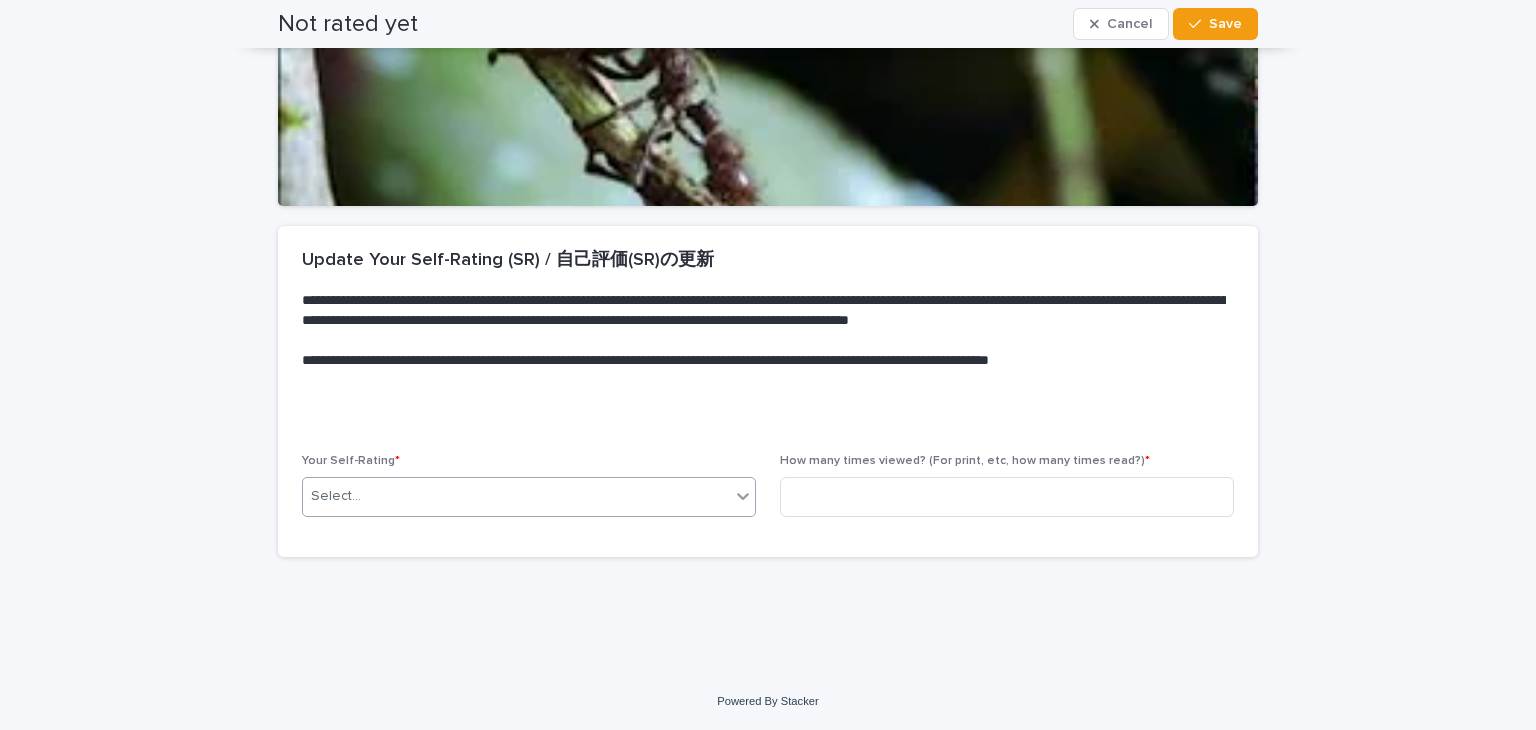 click on "Select..." at bounding box center (516, 496) 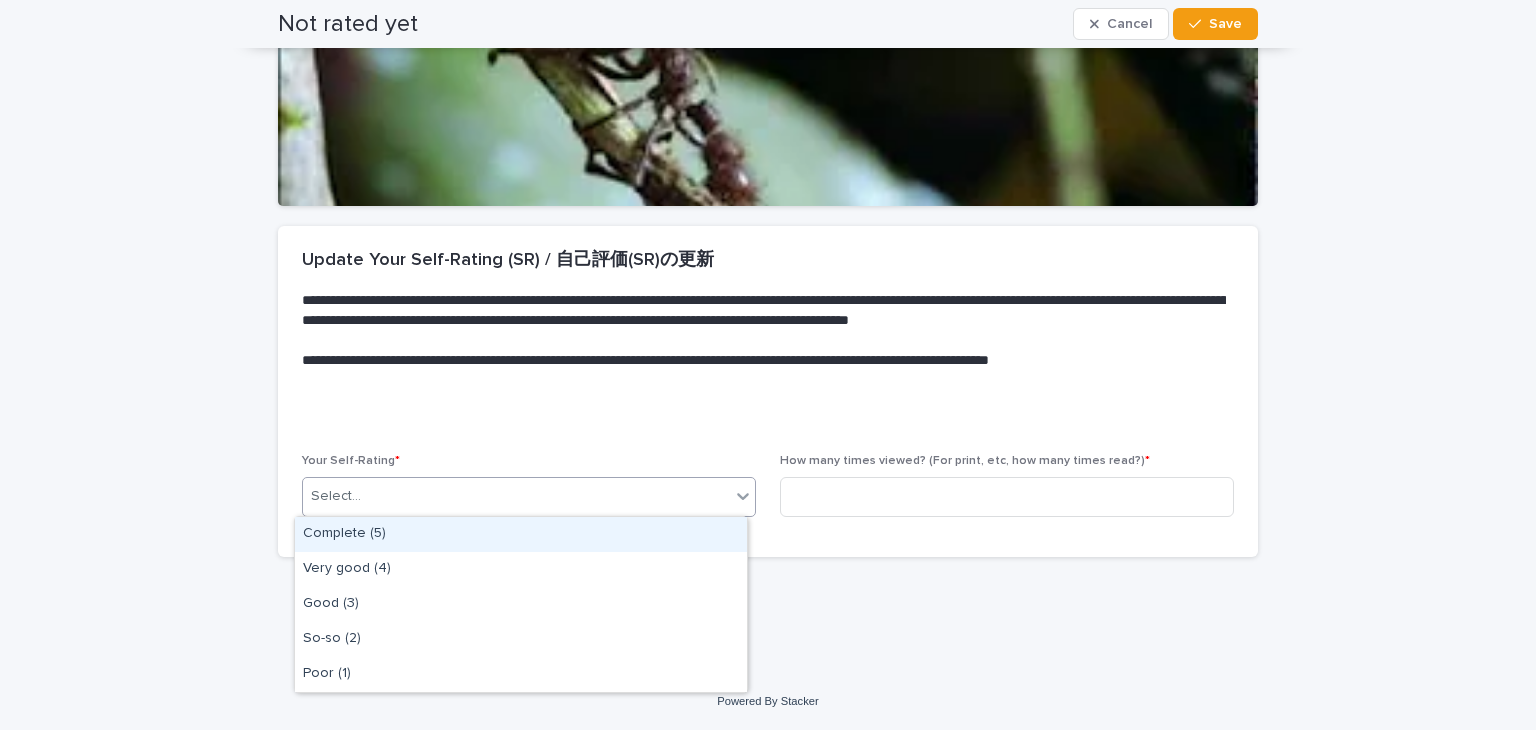 click on "Complete (5)" at bounding box center [521, 534] 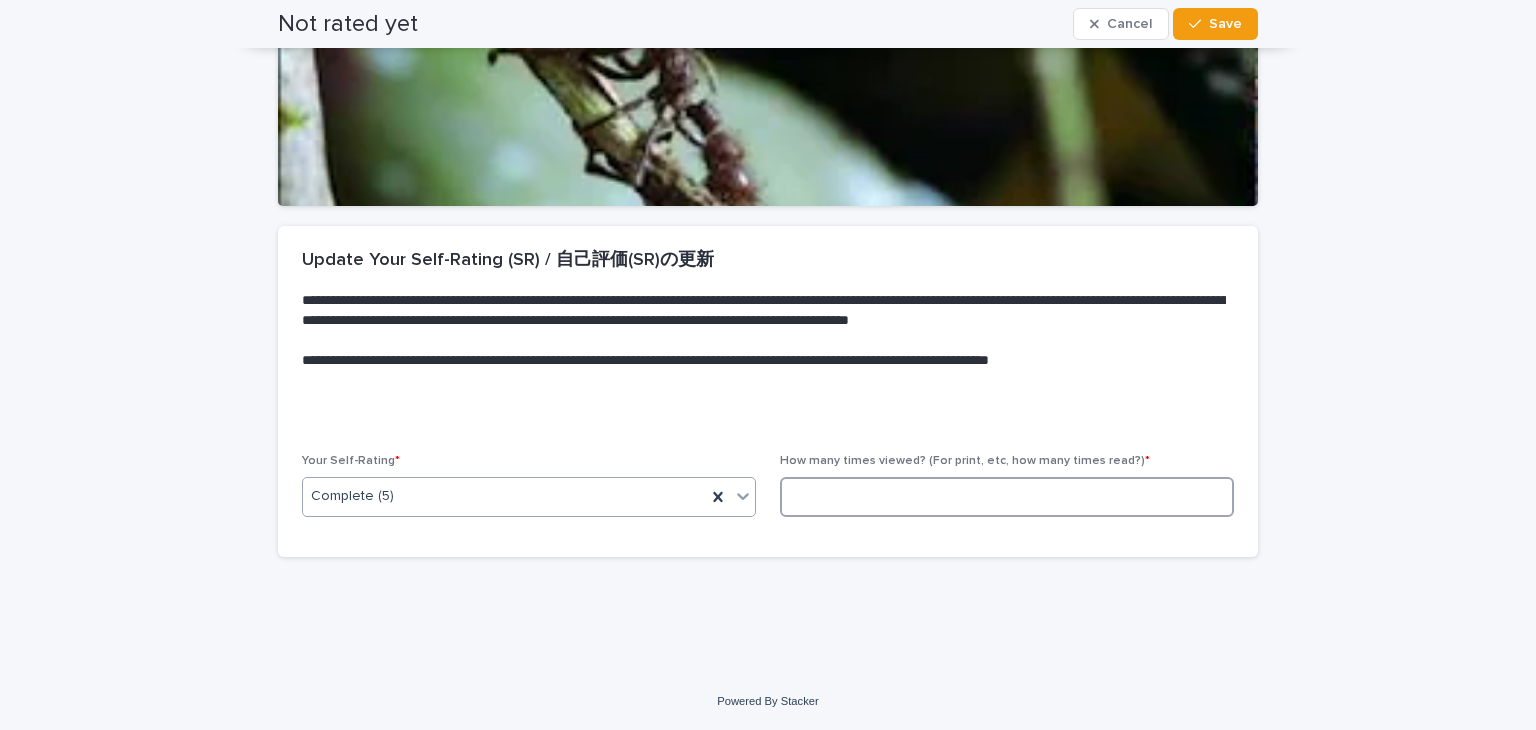 click at bounding box center [1007, 497] 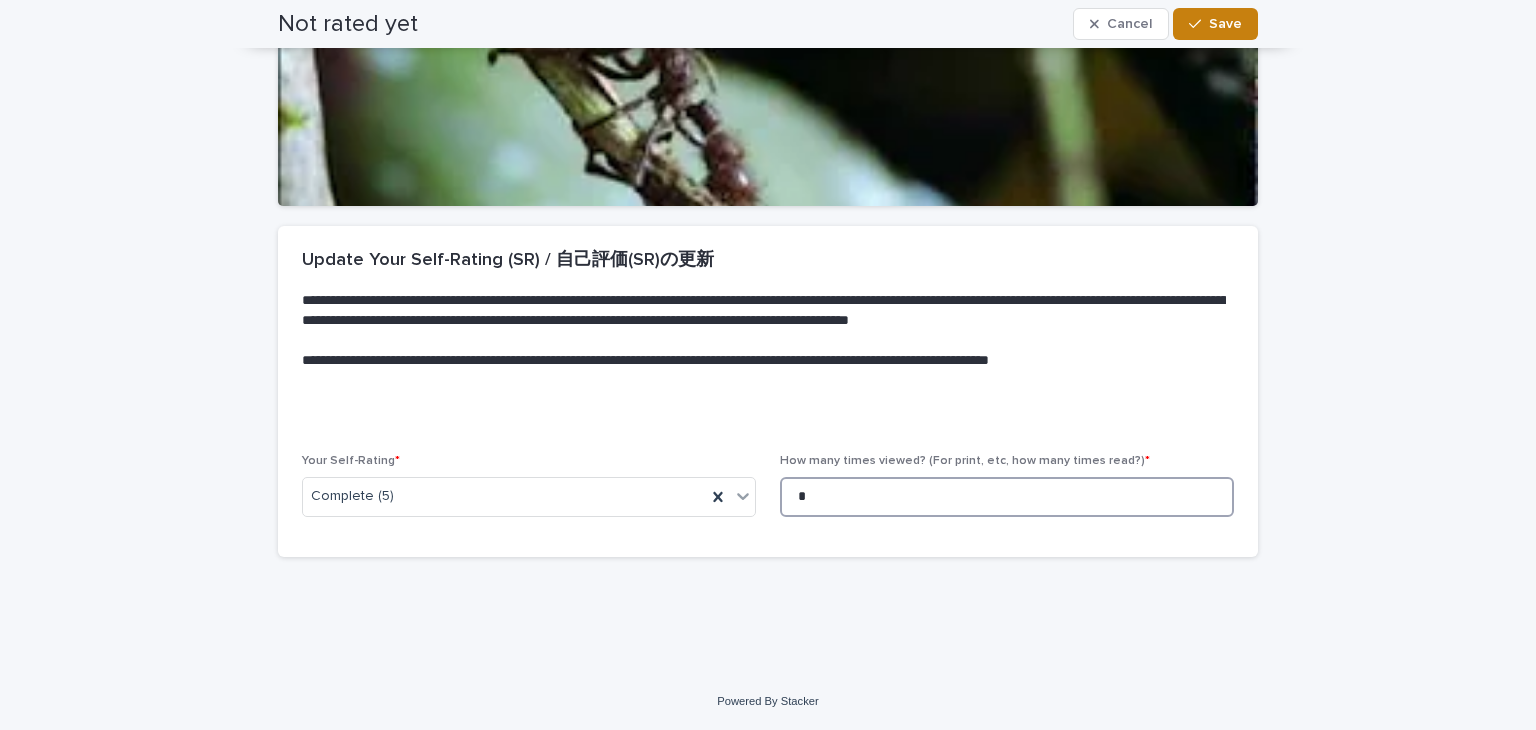 type on "*" 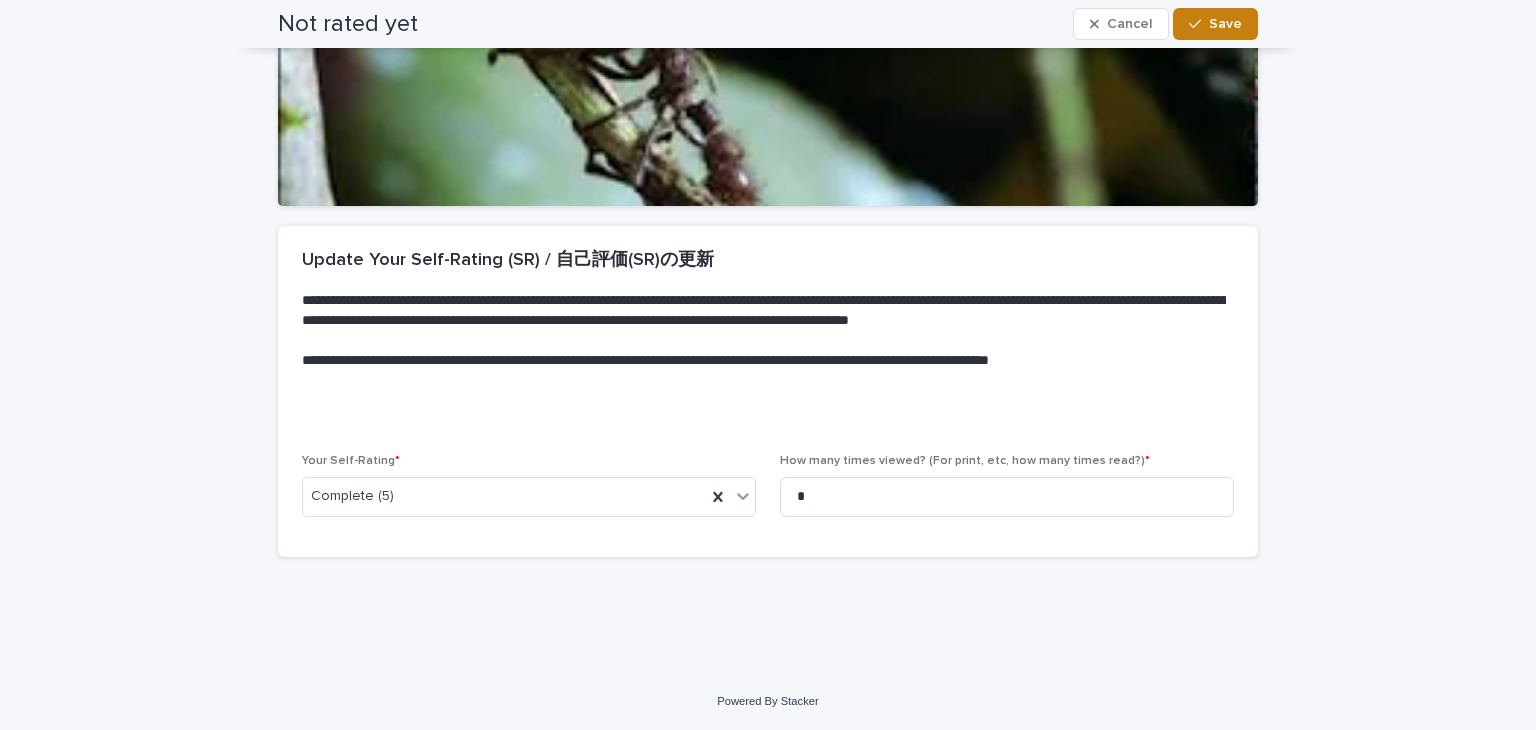 click 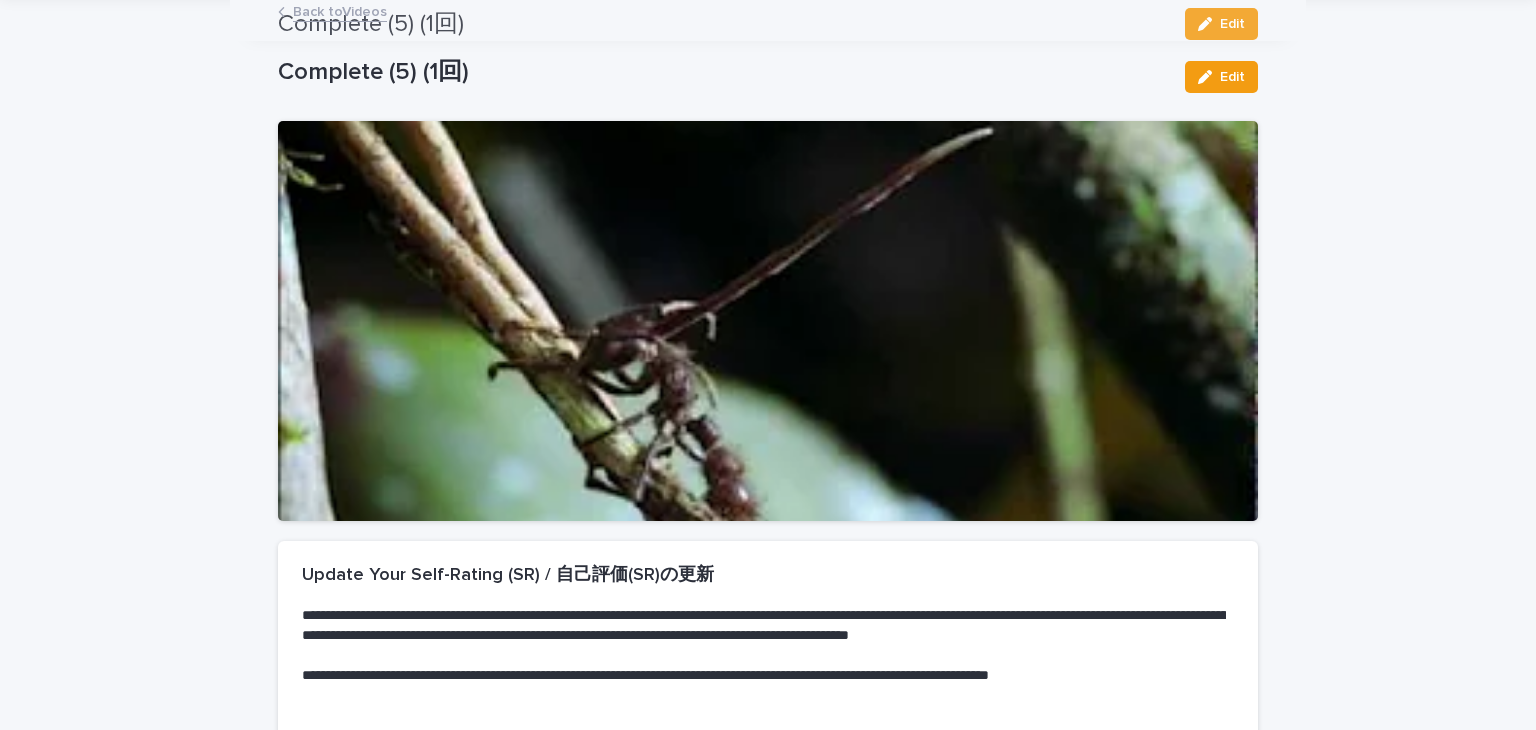 scroll, scrollTop: 0, scrollLeft: 0, axis: both 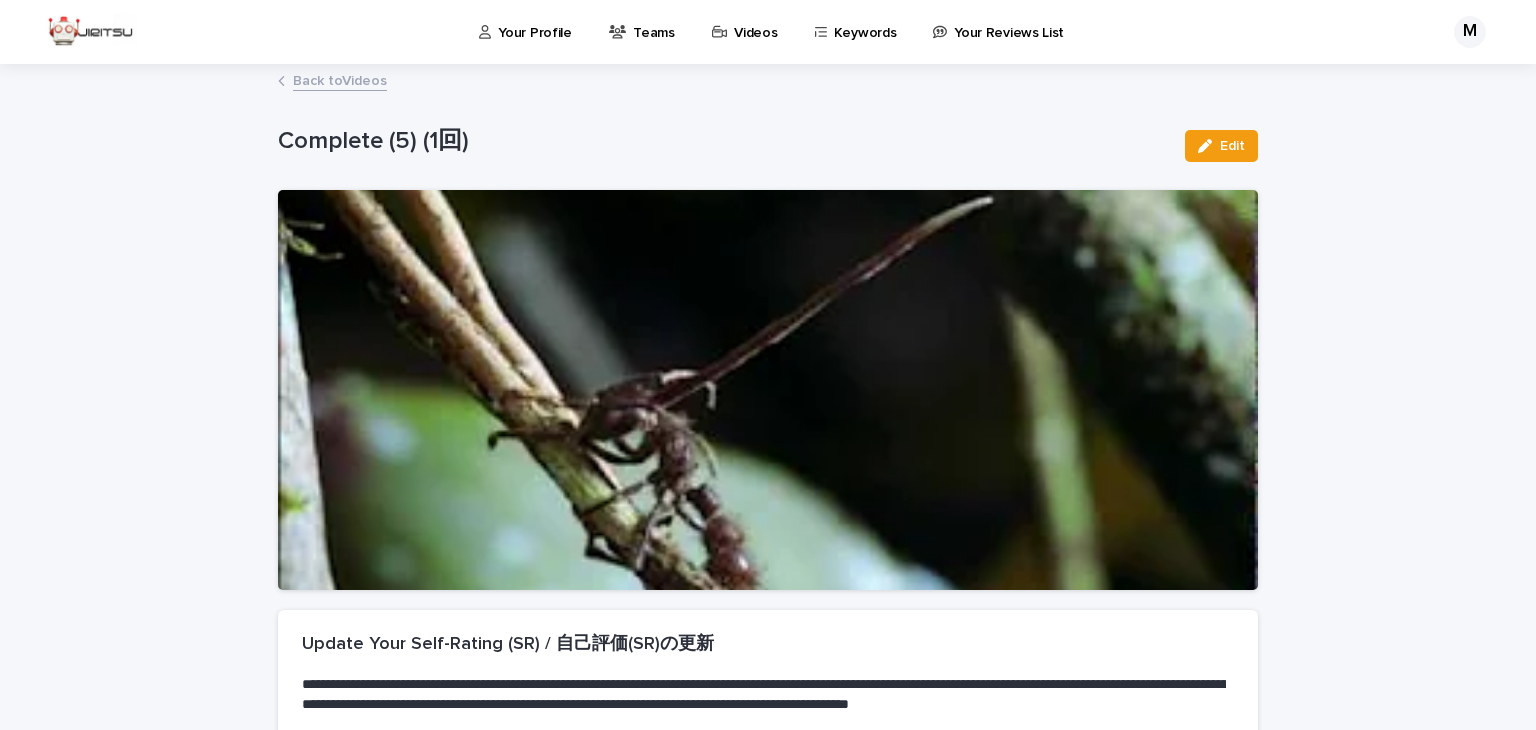 click on "Back to  Videos" at bounding box center (340, 79) 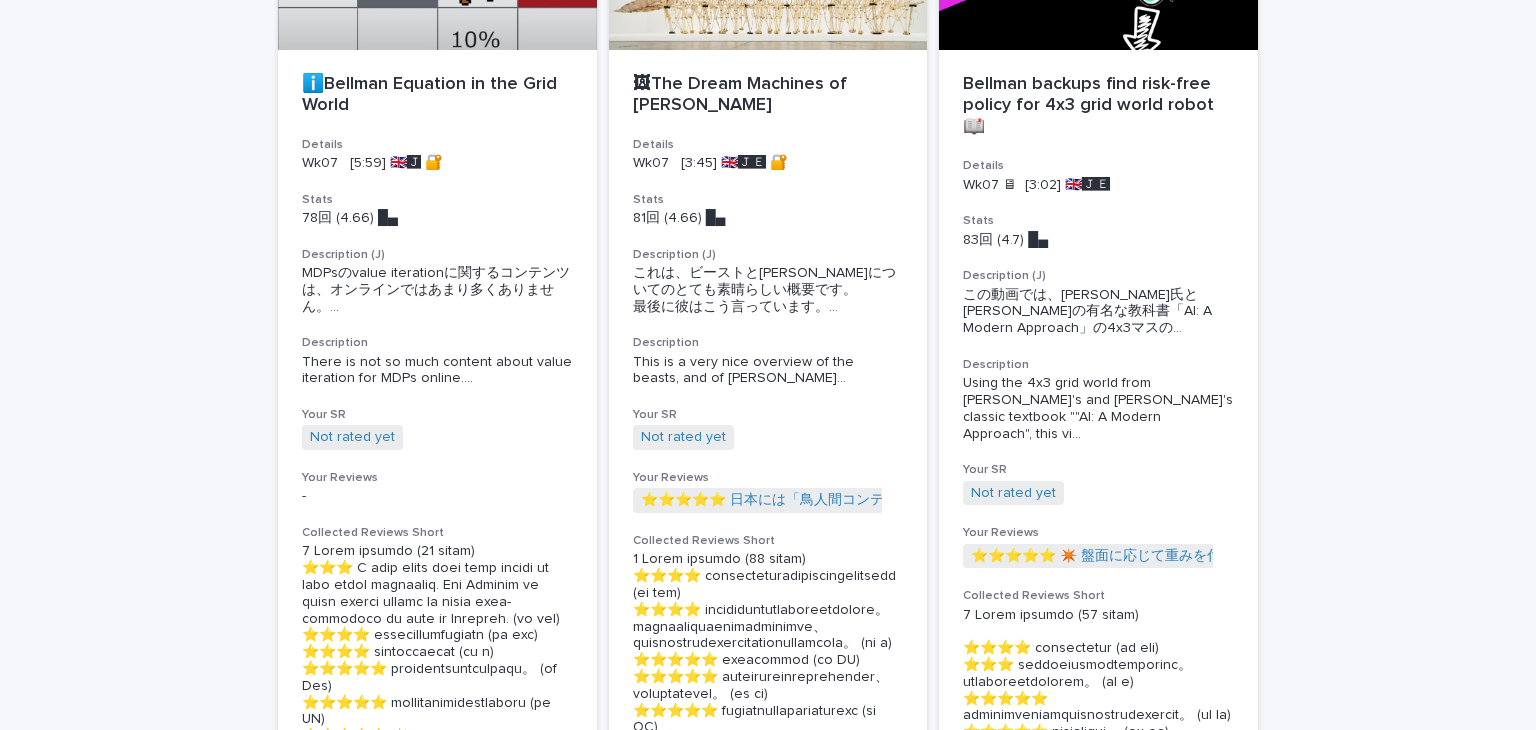 scroll, scrollTop: 1596, scrollLeft: 0, axis: vertical 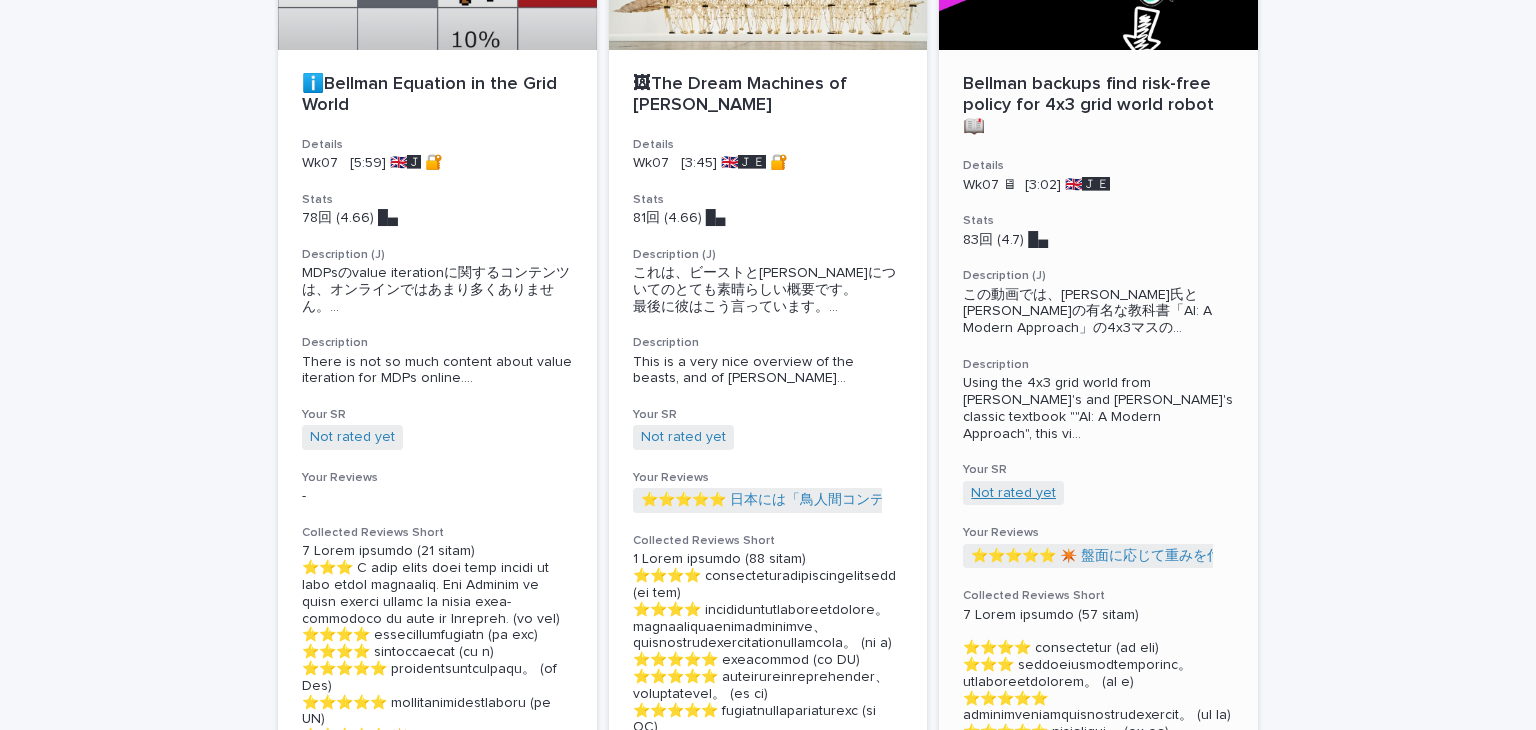 click on "Not rated yet" at bounding box center (1013, 493) 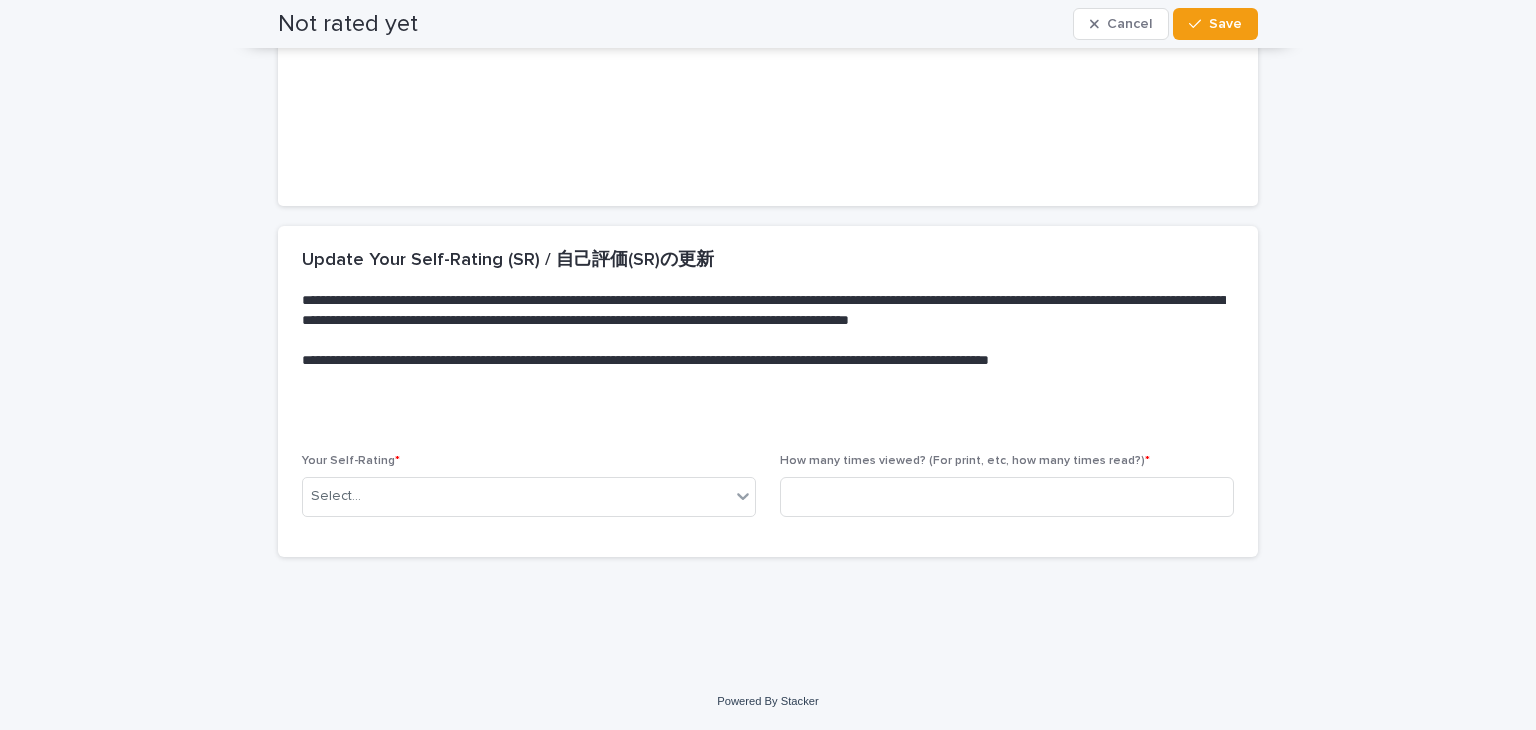 scroll, scrollTop: 383, scrollLeft: 0, axis: vertical 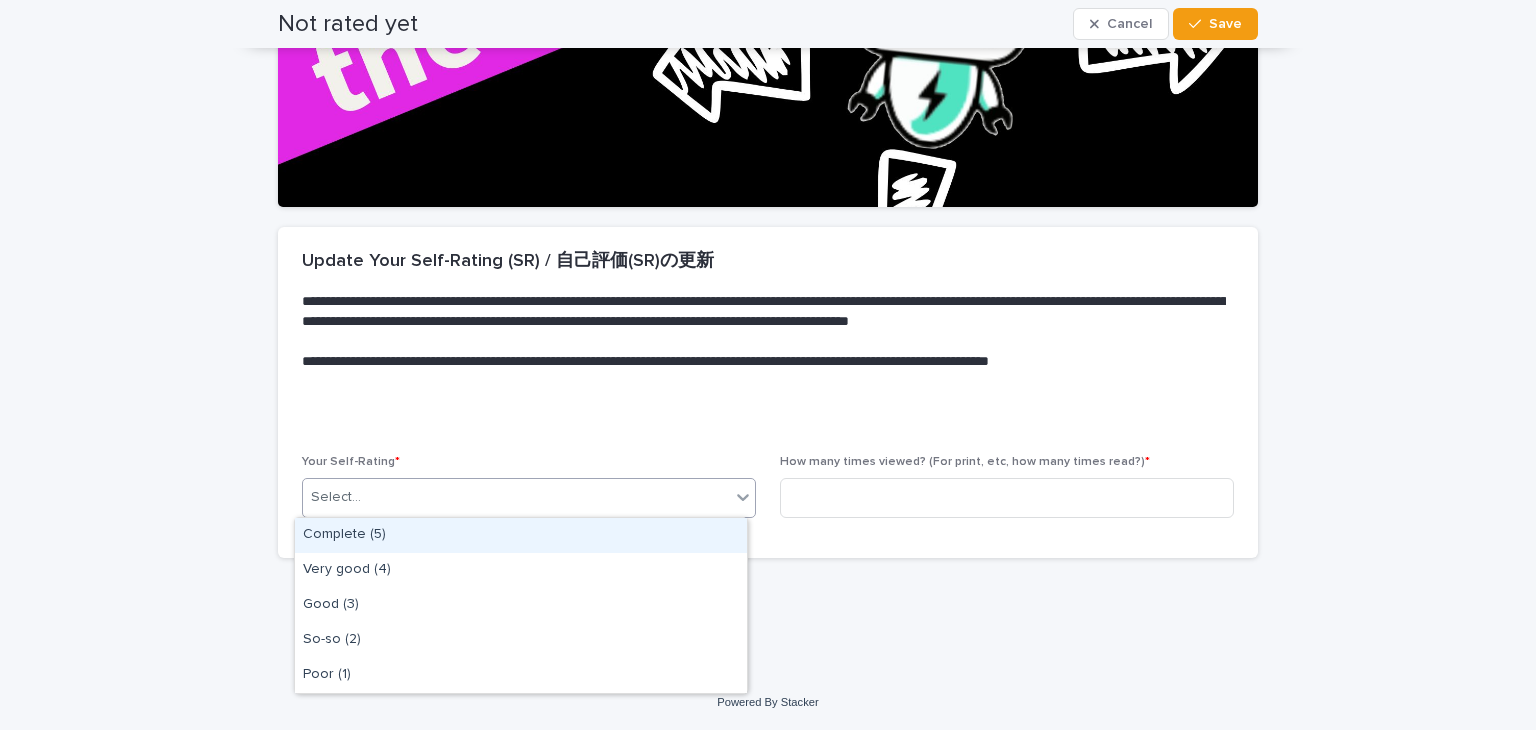 click on "Select..." at bounding box center (516, 497) 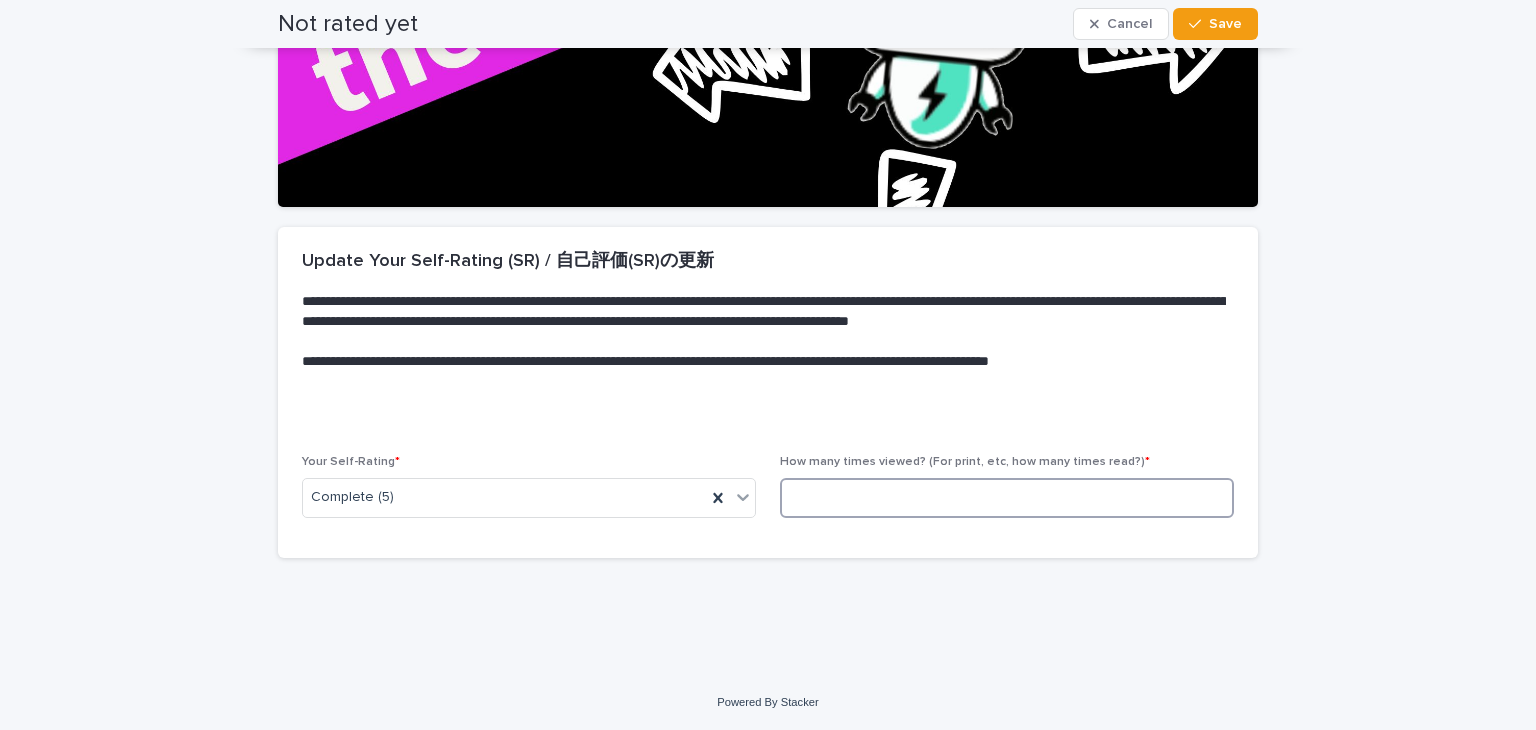 click at bounding box center (1007, 498) 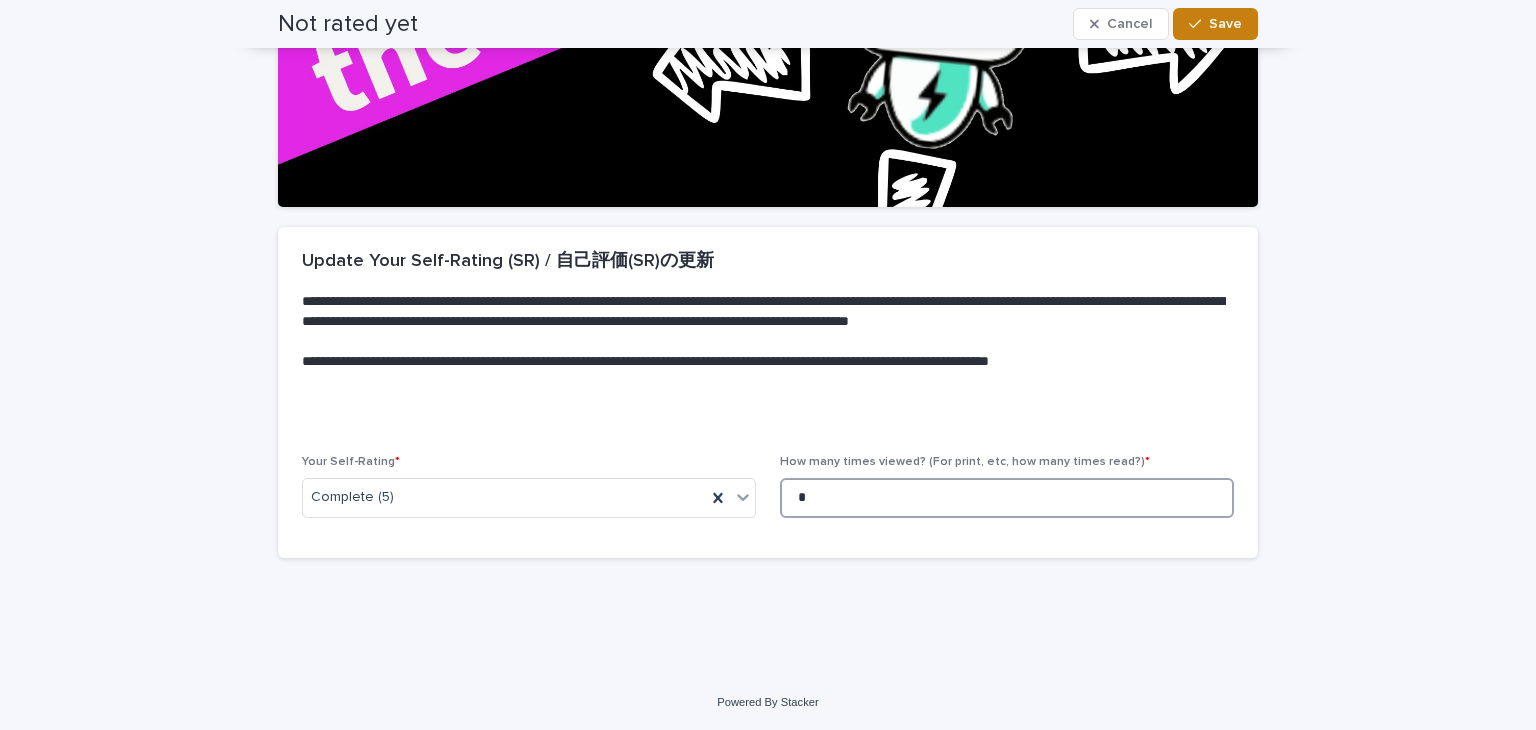type on "*" 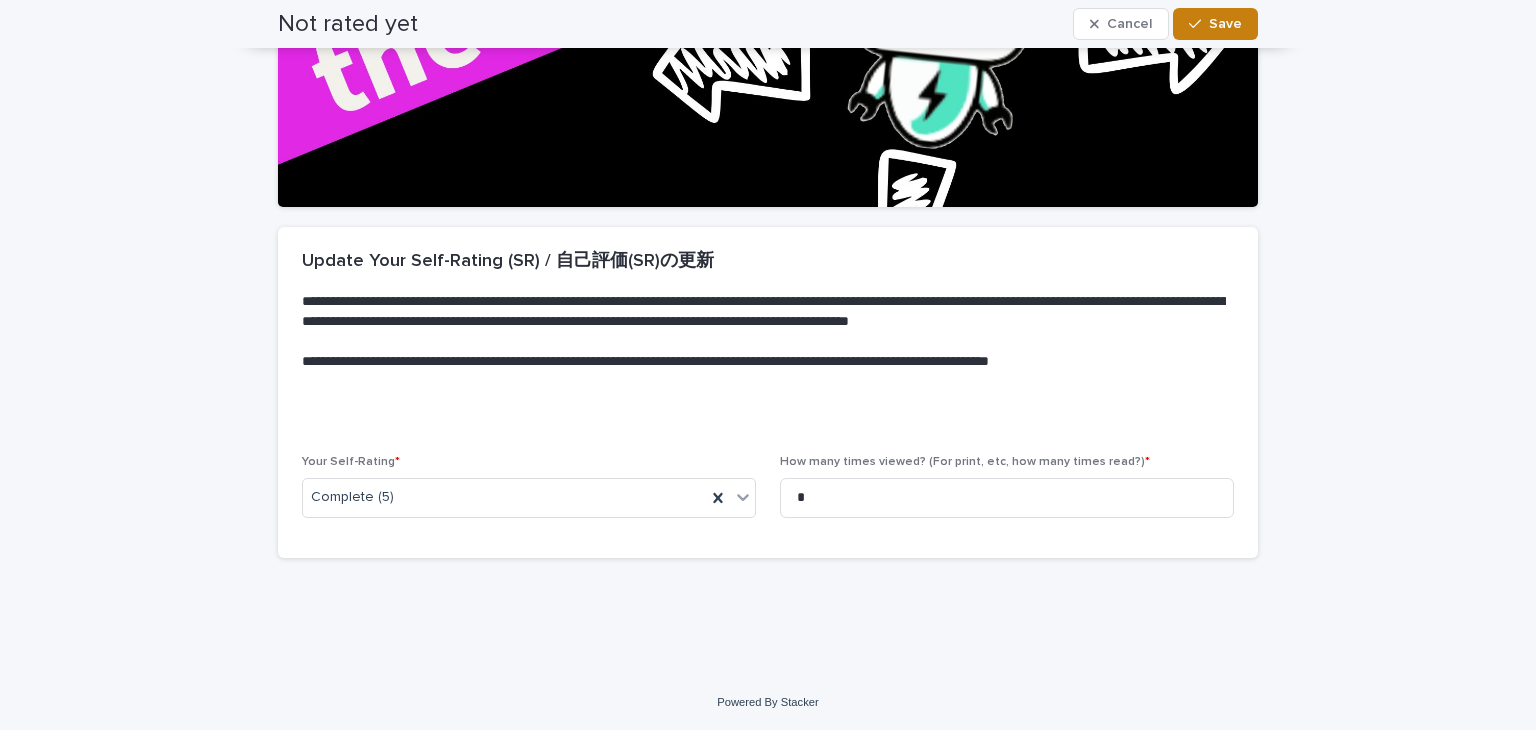 click on "Save" at bounding box center (1225, 24) 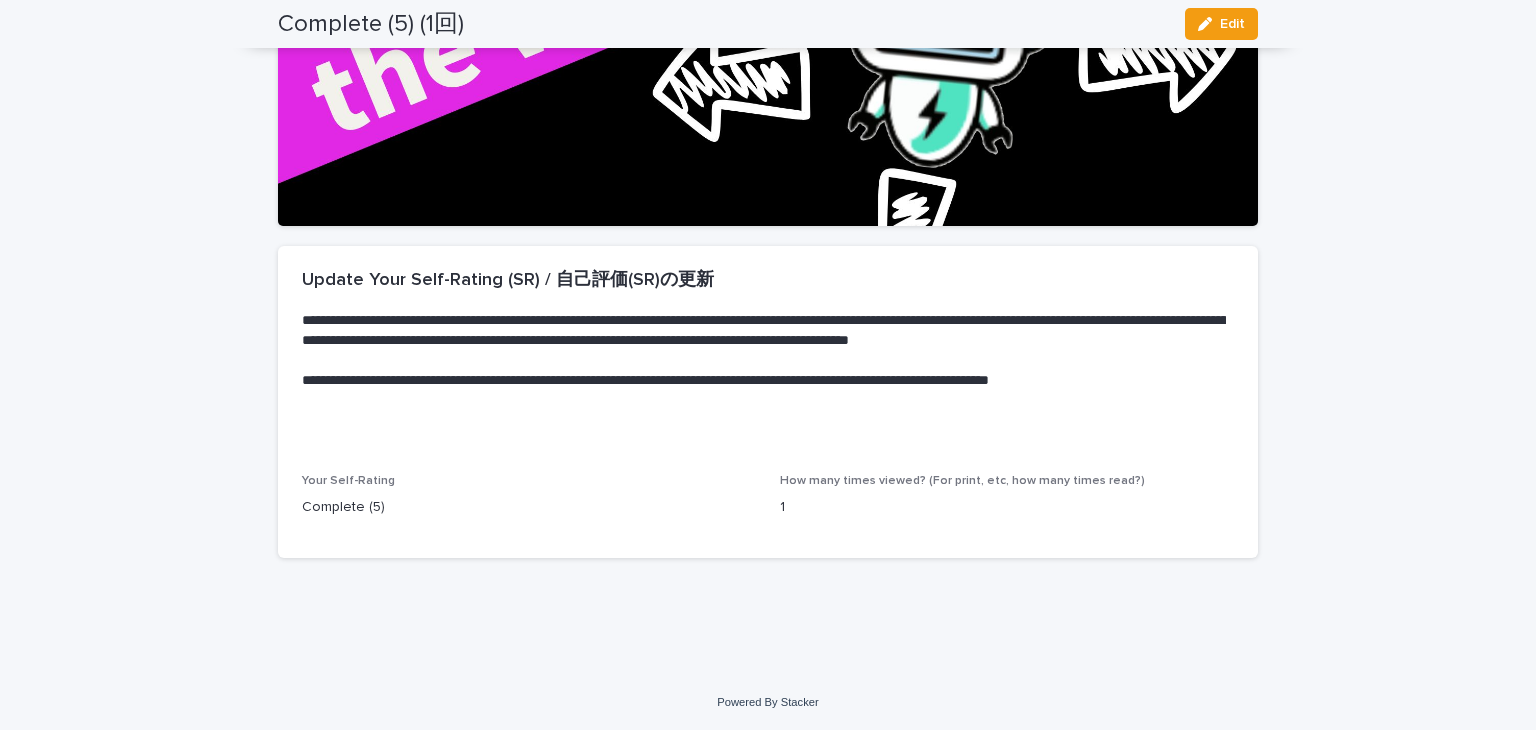 scroll, scrollTop: 0, scrollLeft: 0, axis: both 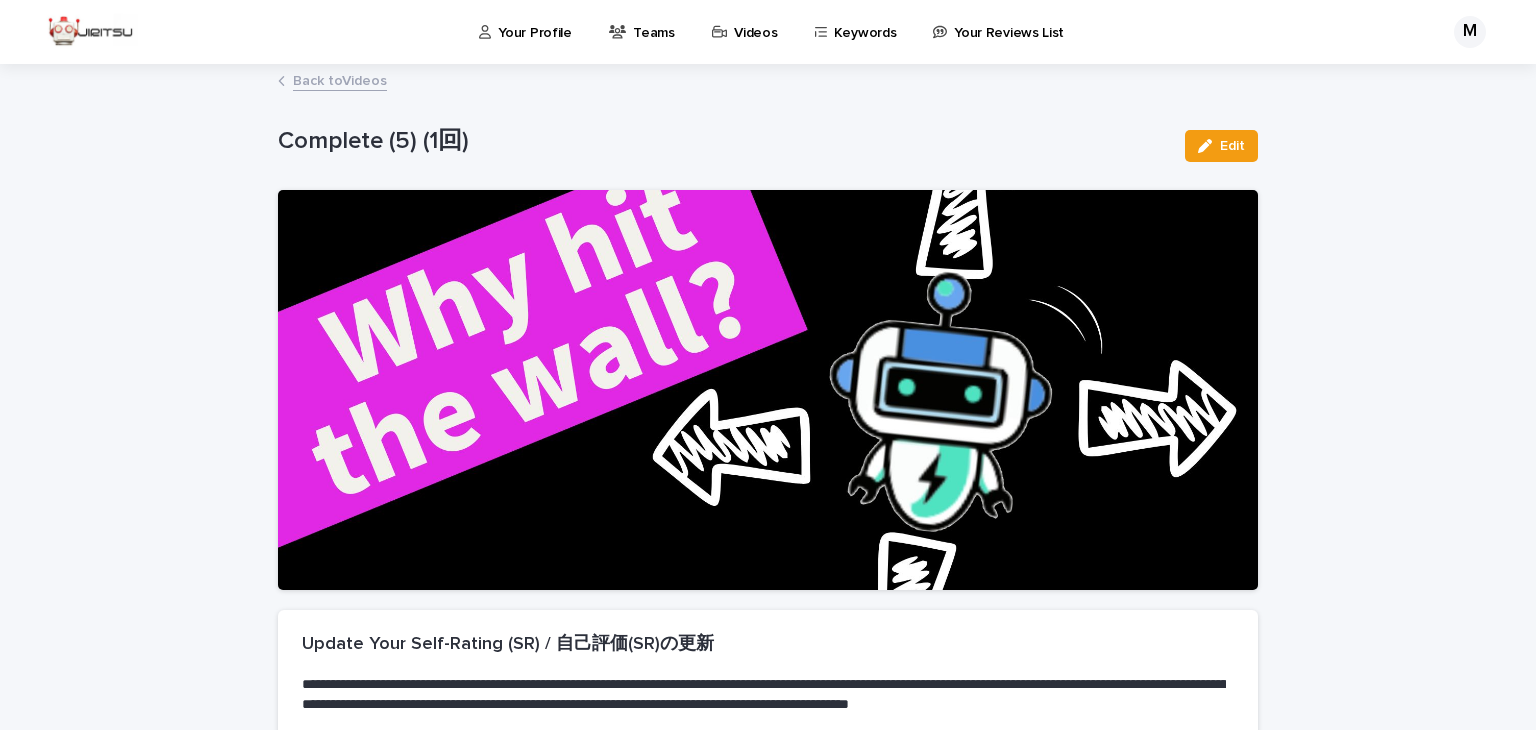 click on "Back to  Videos" at bounding box center (340, 79) 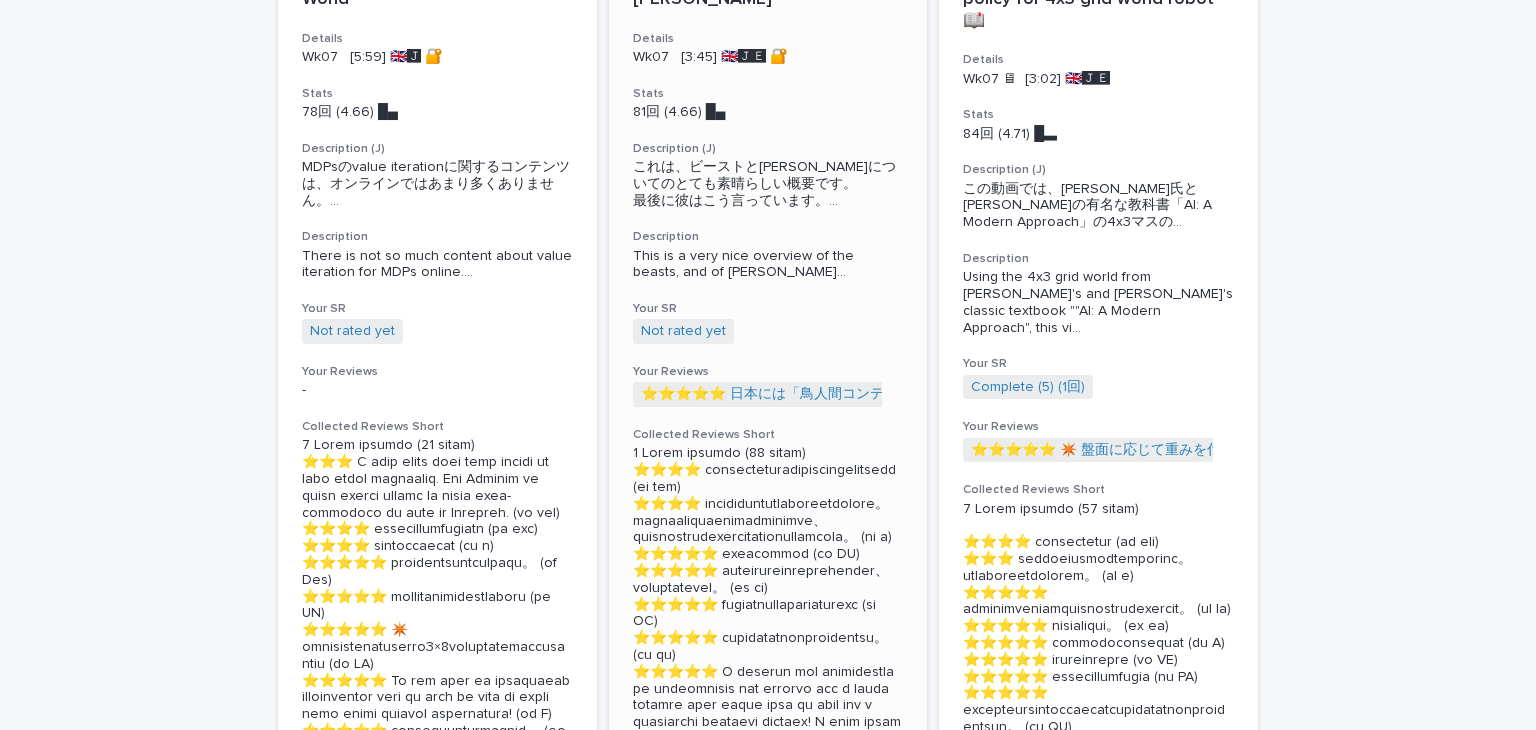 scroll, scrollTop: 1674, scrollLeft: 0, axis: vertical 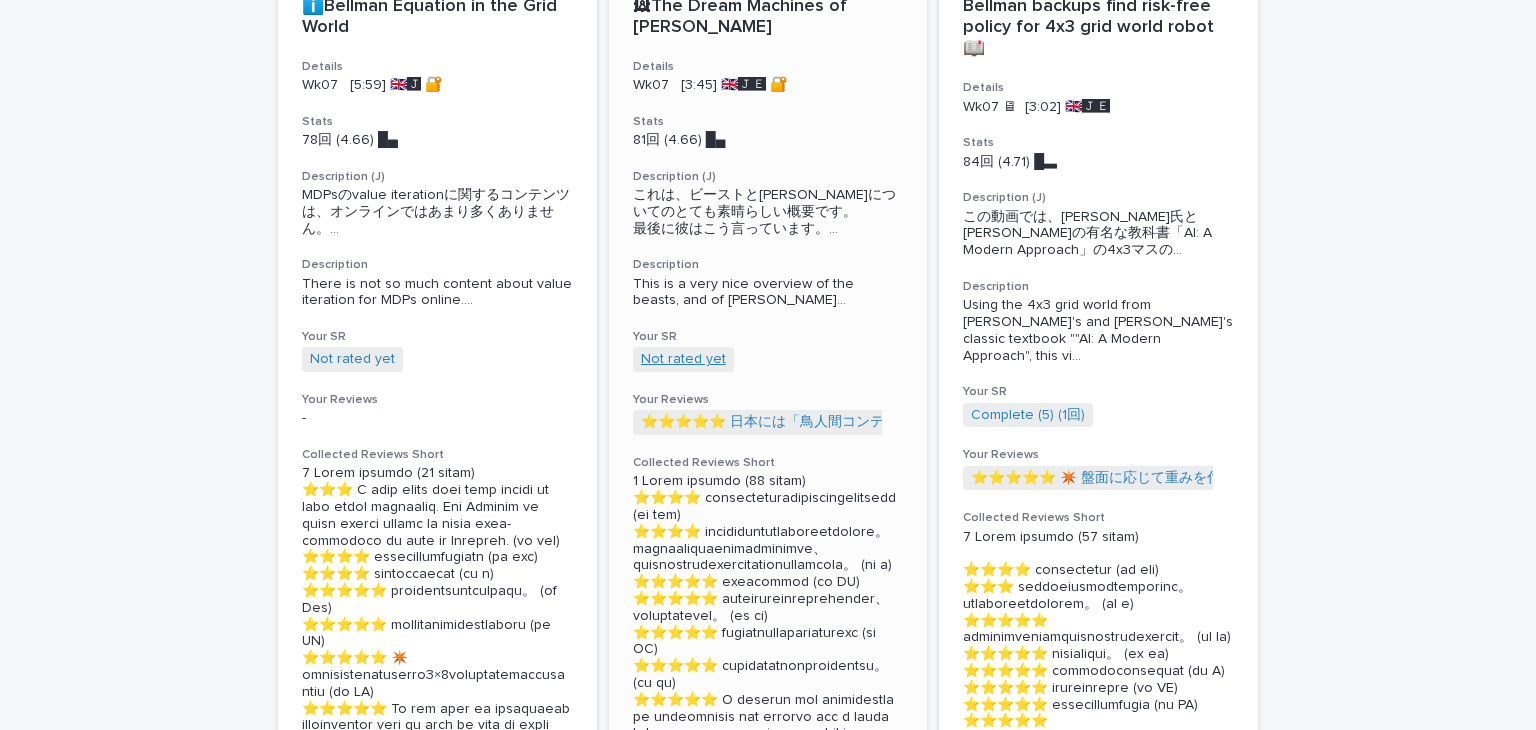 click on "Not rated yet" at bounding box center [683, 359] 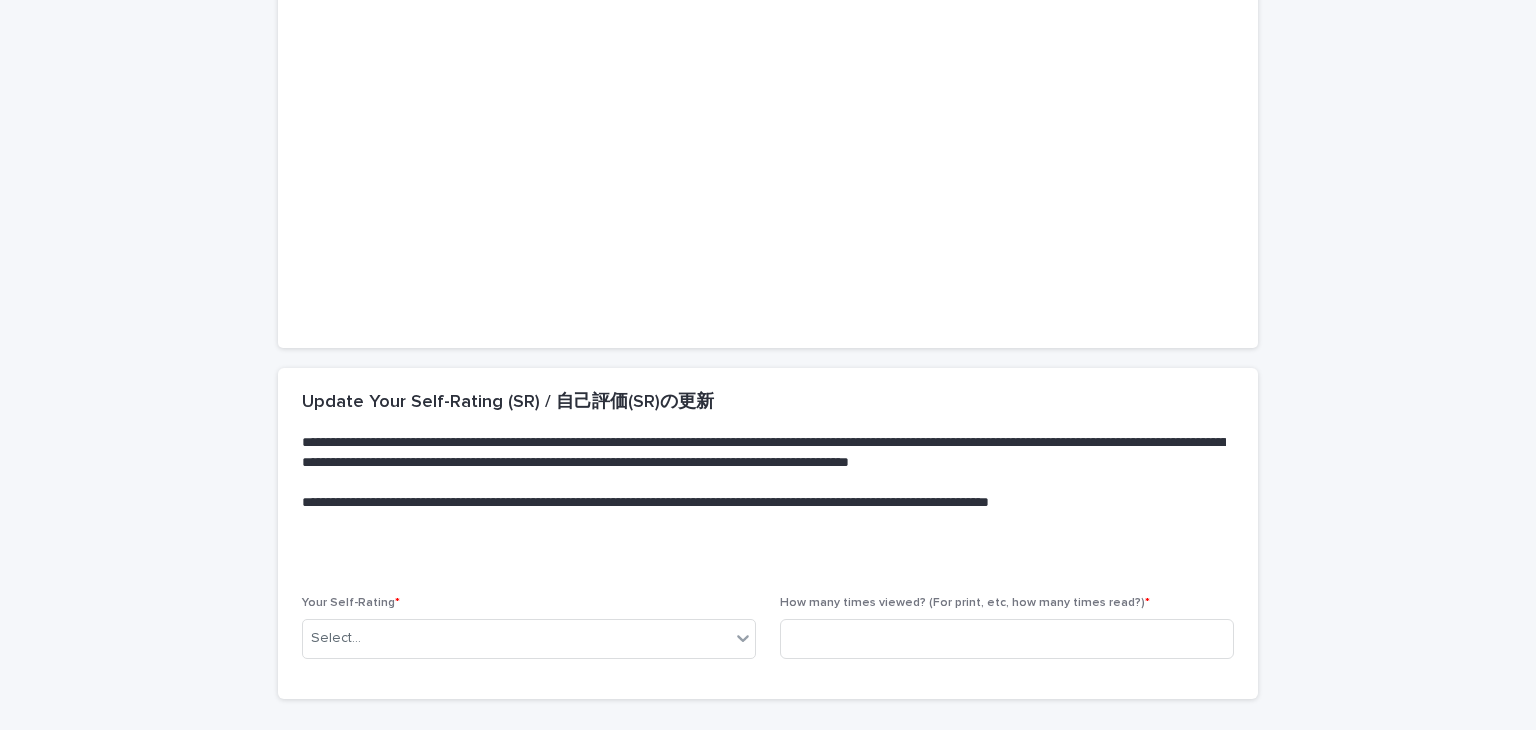 scroll, scrollTop: 384, scrollLeft: 0, axis: vertical 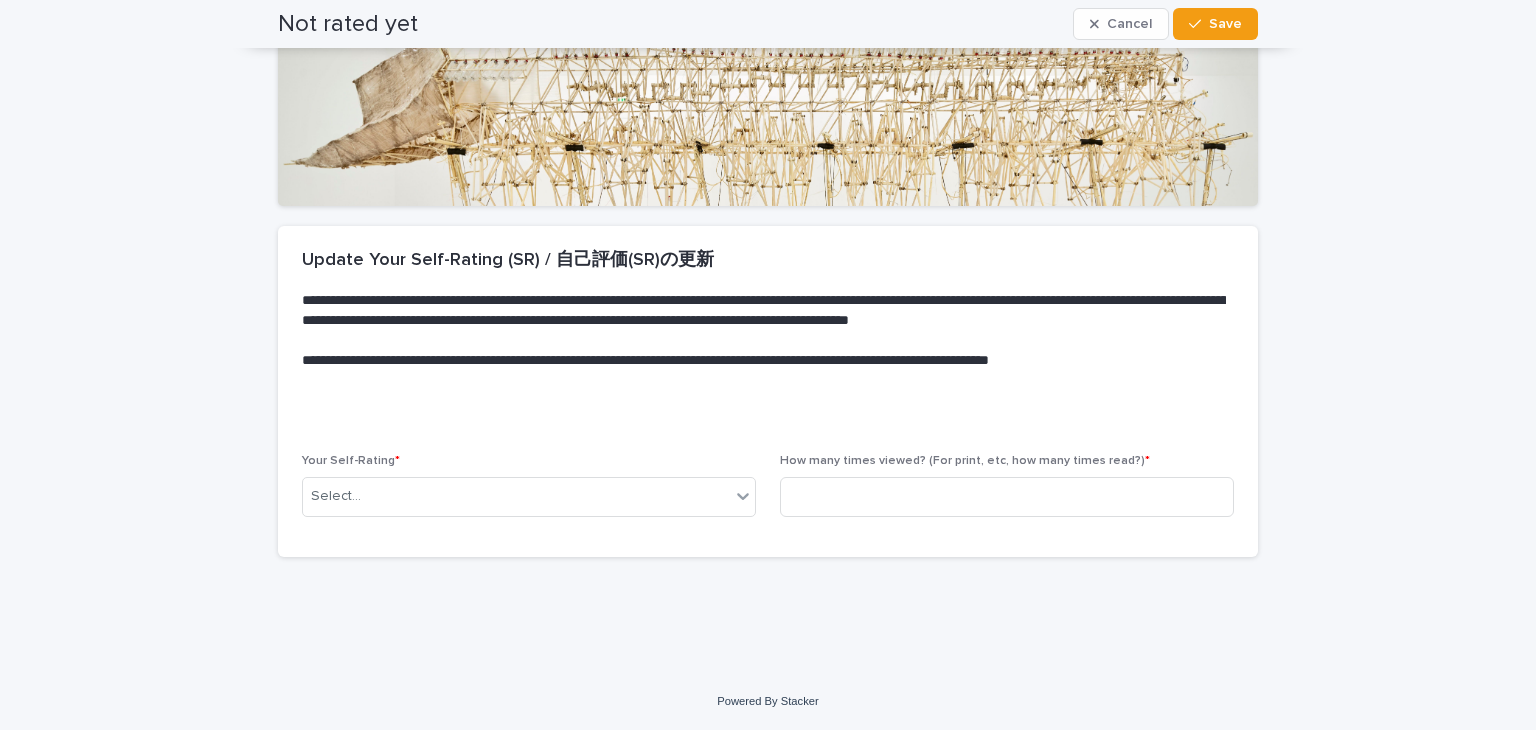click on "Your Self-Rating * Select..." at bounding box center [529, 493] 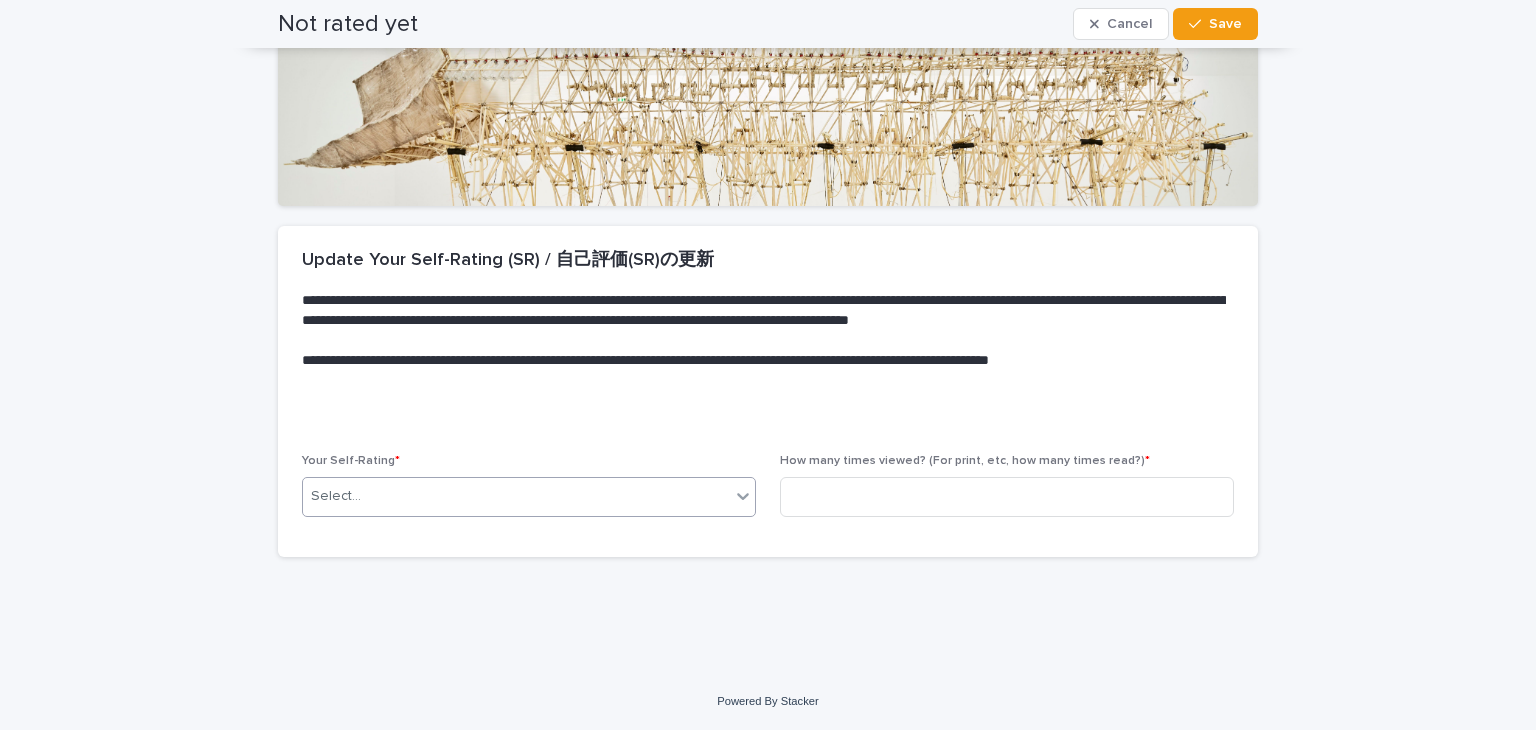 click on "Select..." at bounding box center (516, 496) 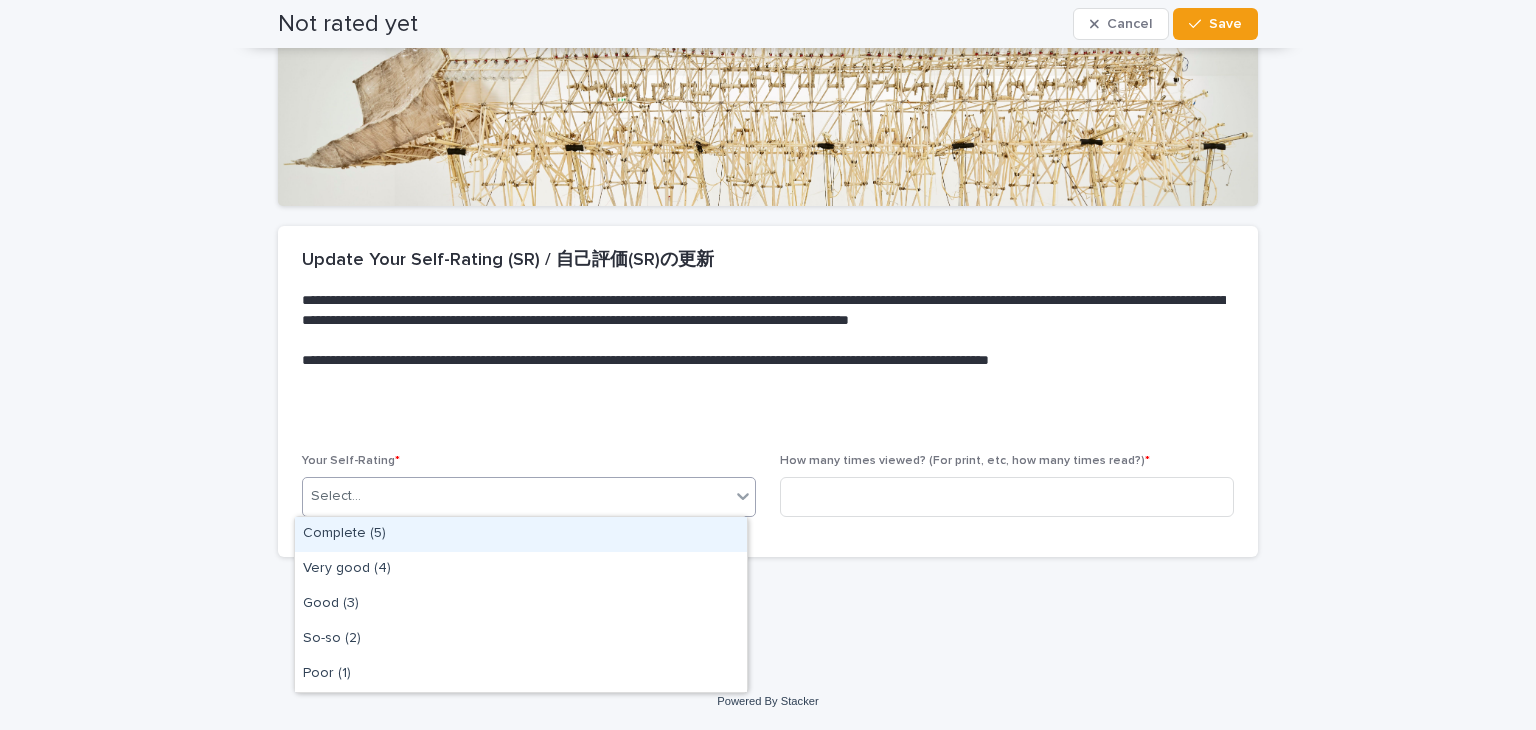 click on "Complete (5)" at bounding box center [521, 534] 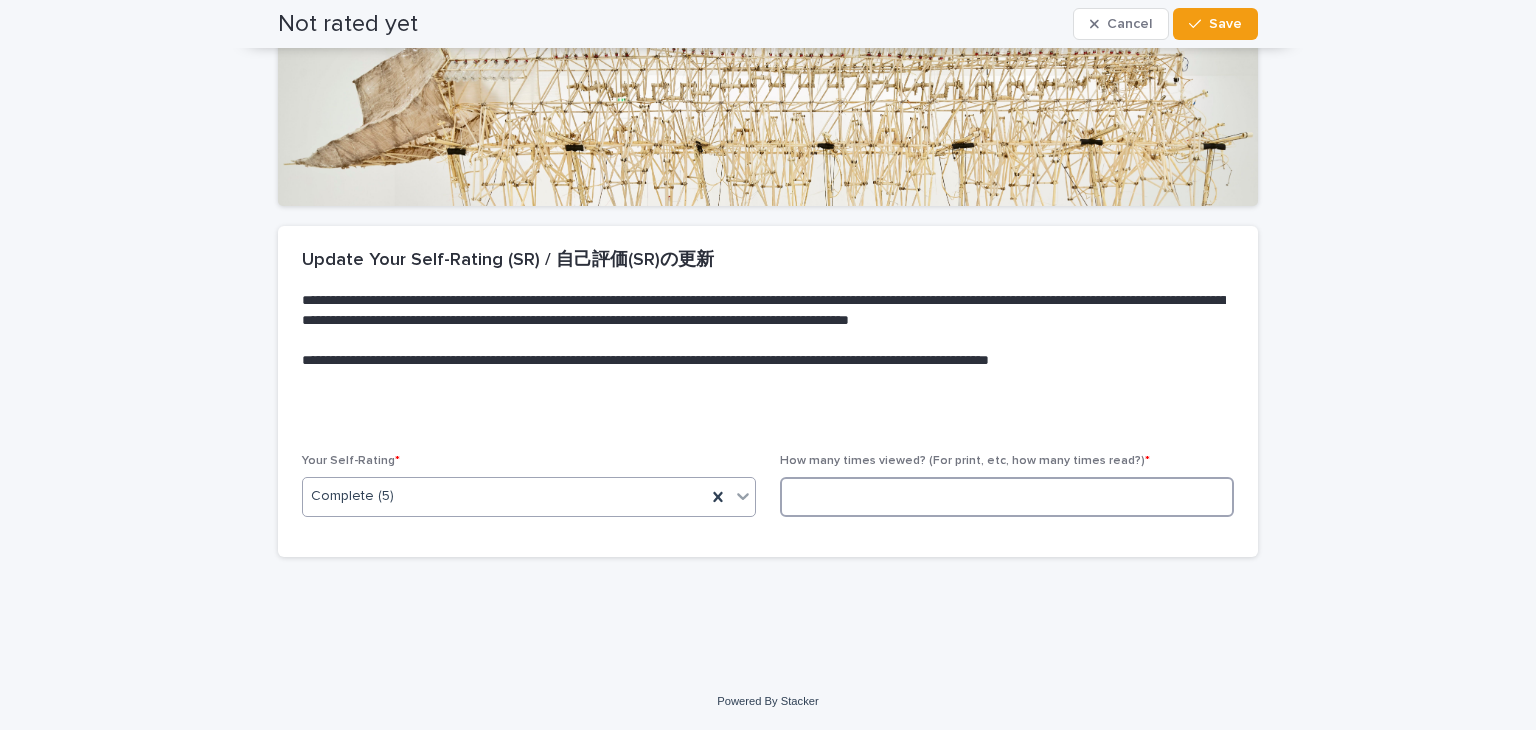 click at bounding box center (1007, 497) 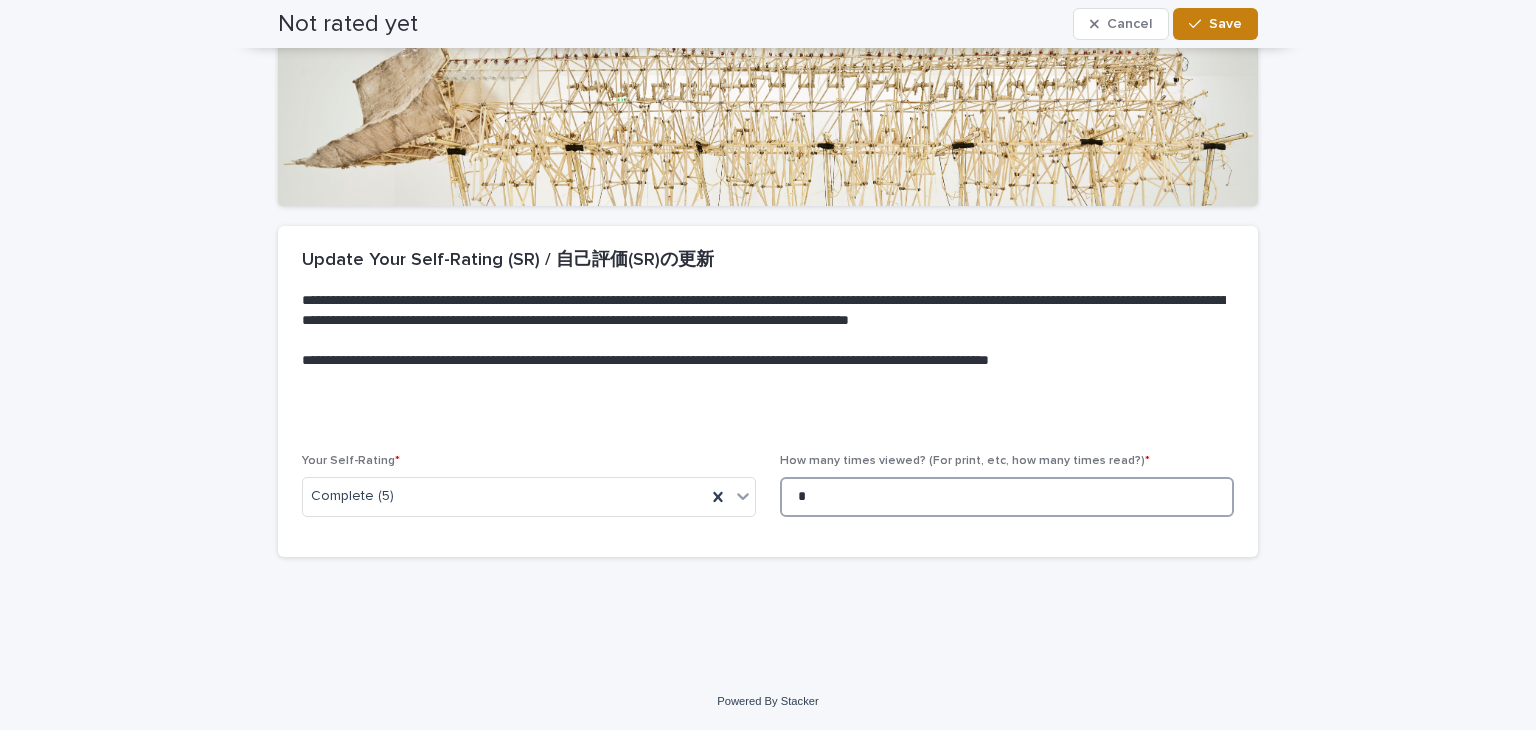 type on "*" 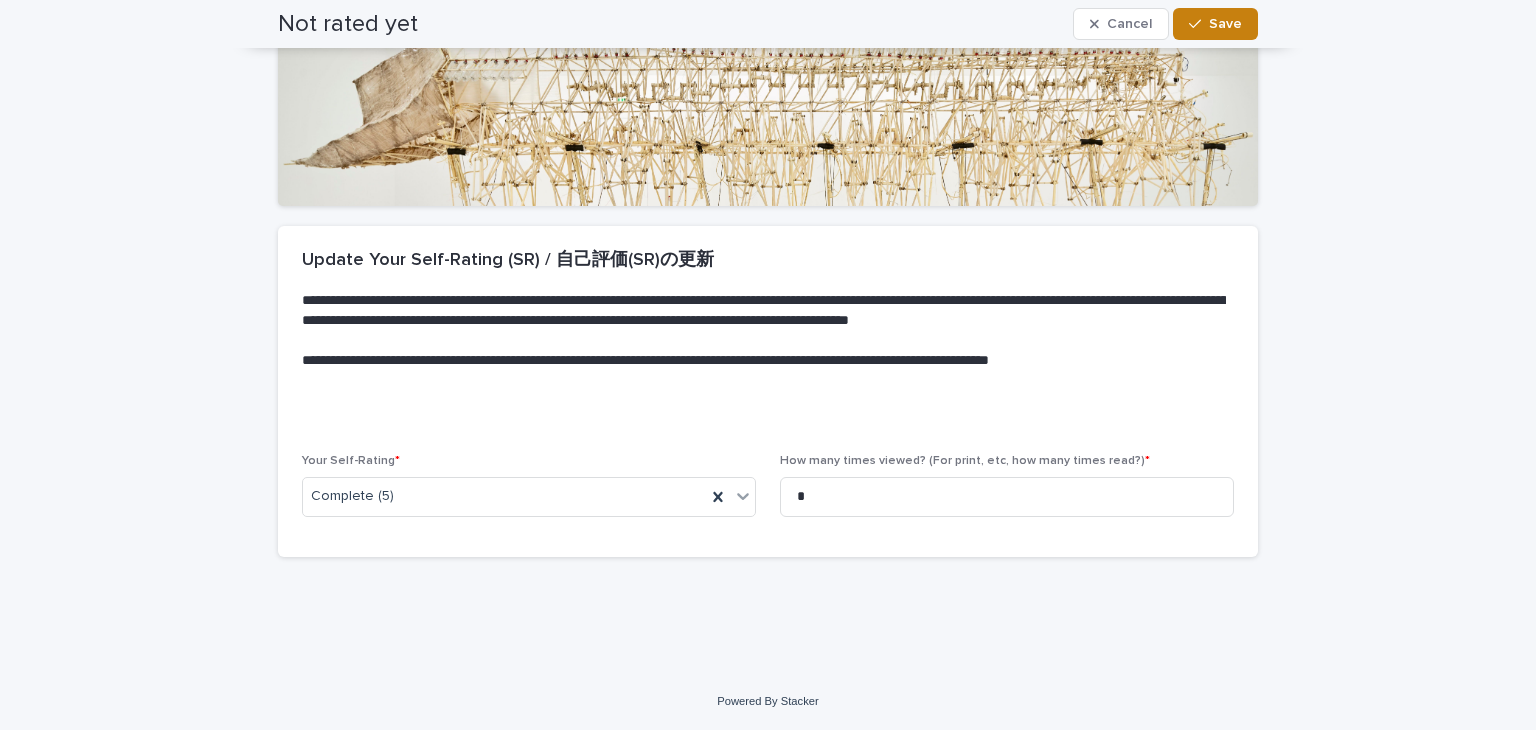 click on "Save" at bounding box center (1215, 24) 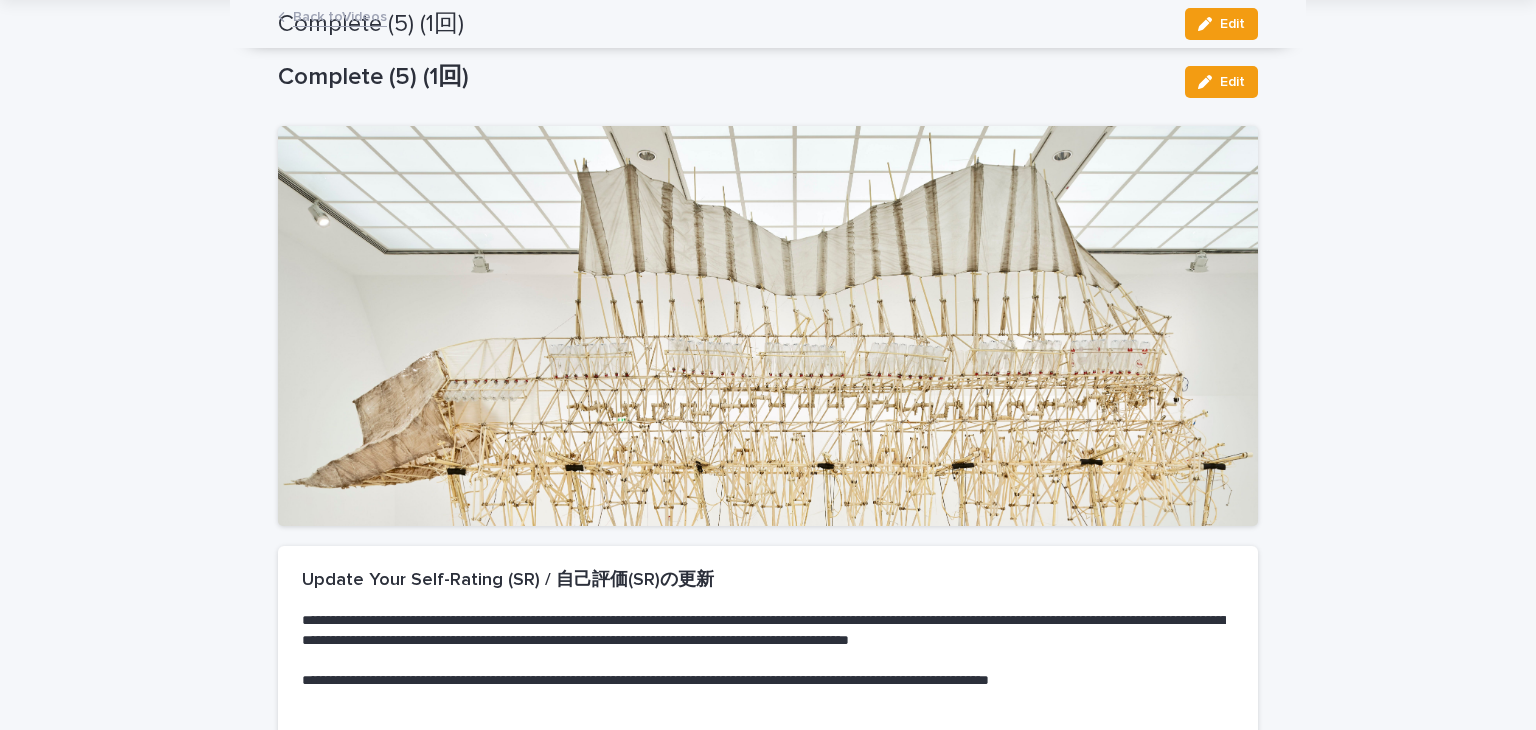 scroll, scrollTop: 0, scrollLeft: 0, axis: both 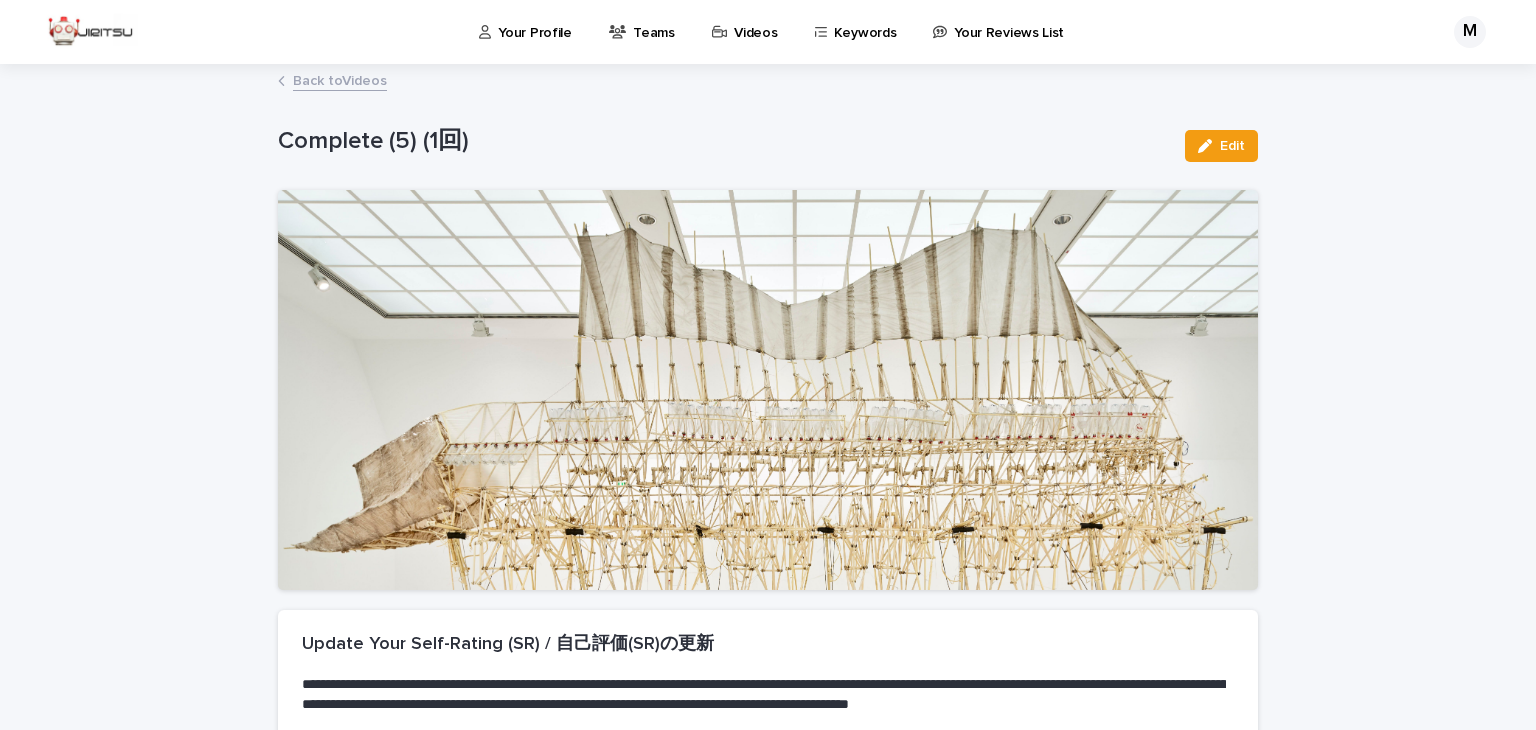 click on "Back to  Videos" at bounding box center (340, 79) 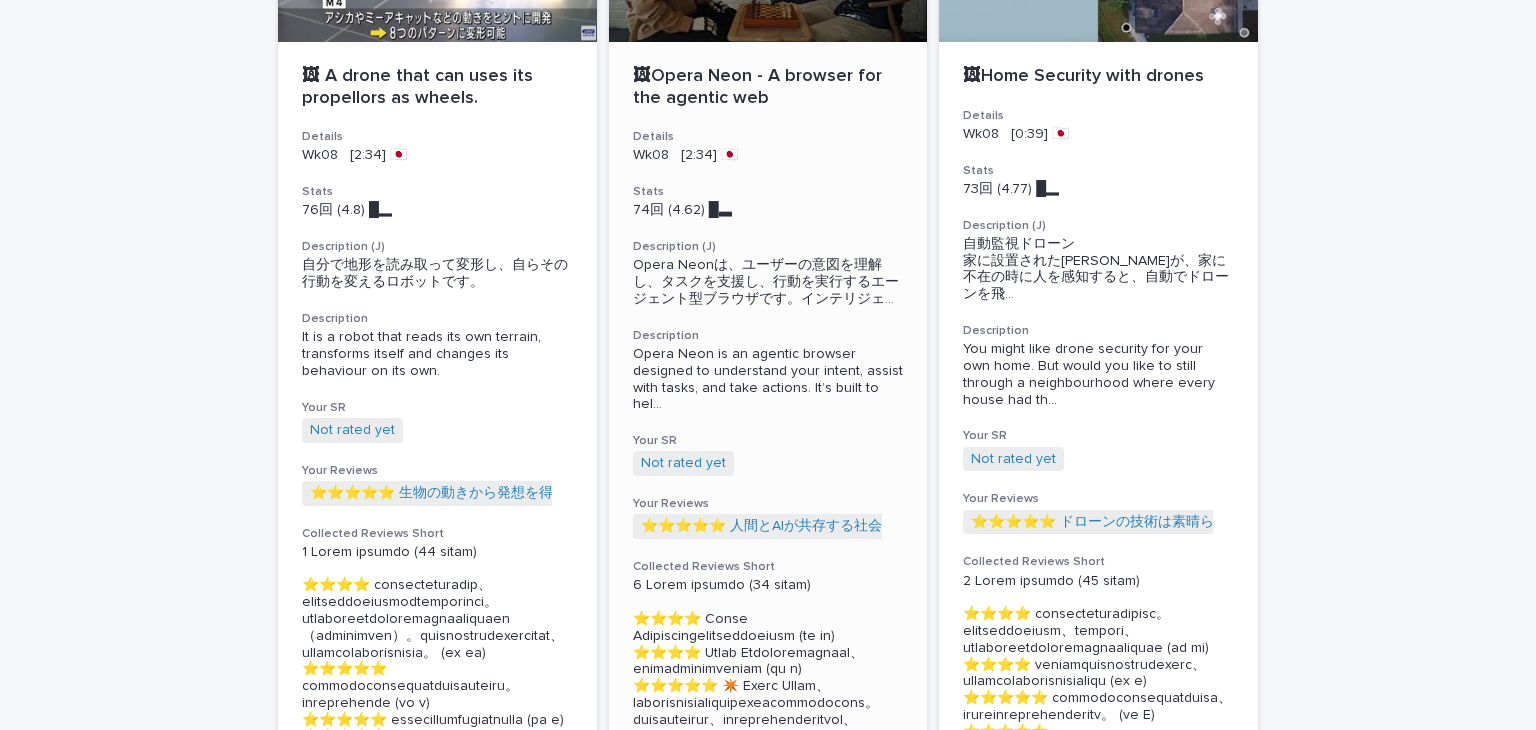 scroll, scrollTop: 171, scrollLeft: 0, axis: vertical 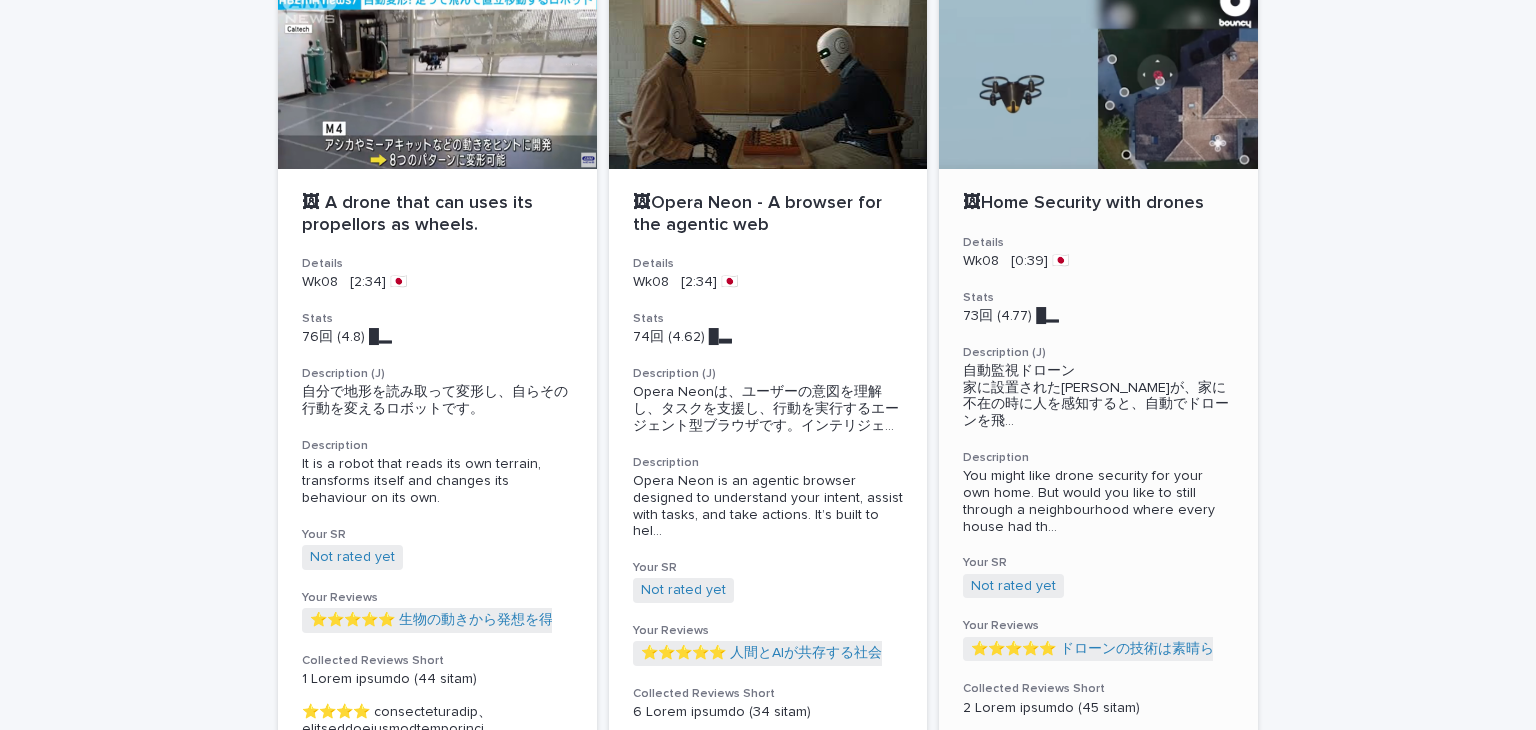 click on "Not rated yet" at bounding box center [1013, 586] 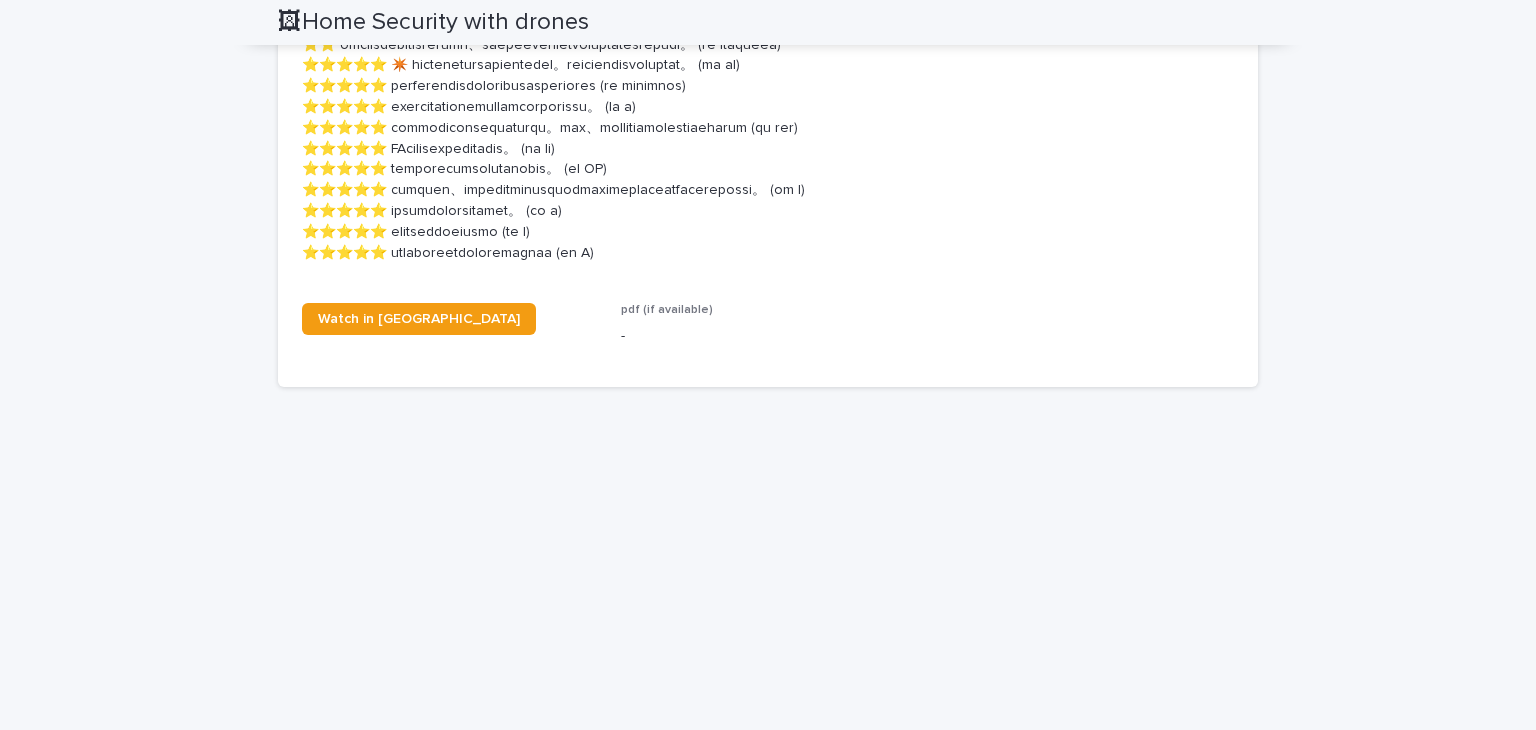 scroll, scrollTop: 1527, scrollLeft: 0, axis: vertical 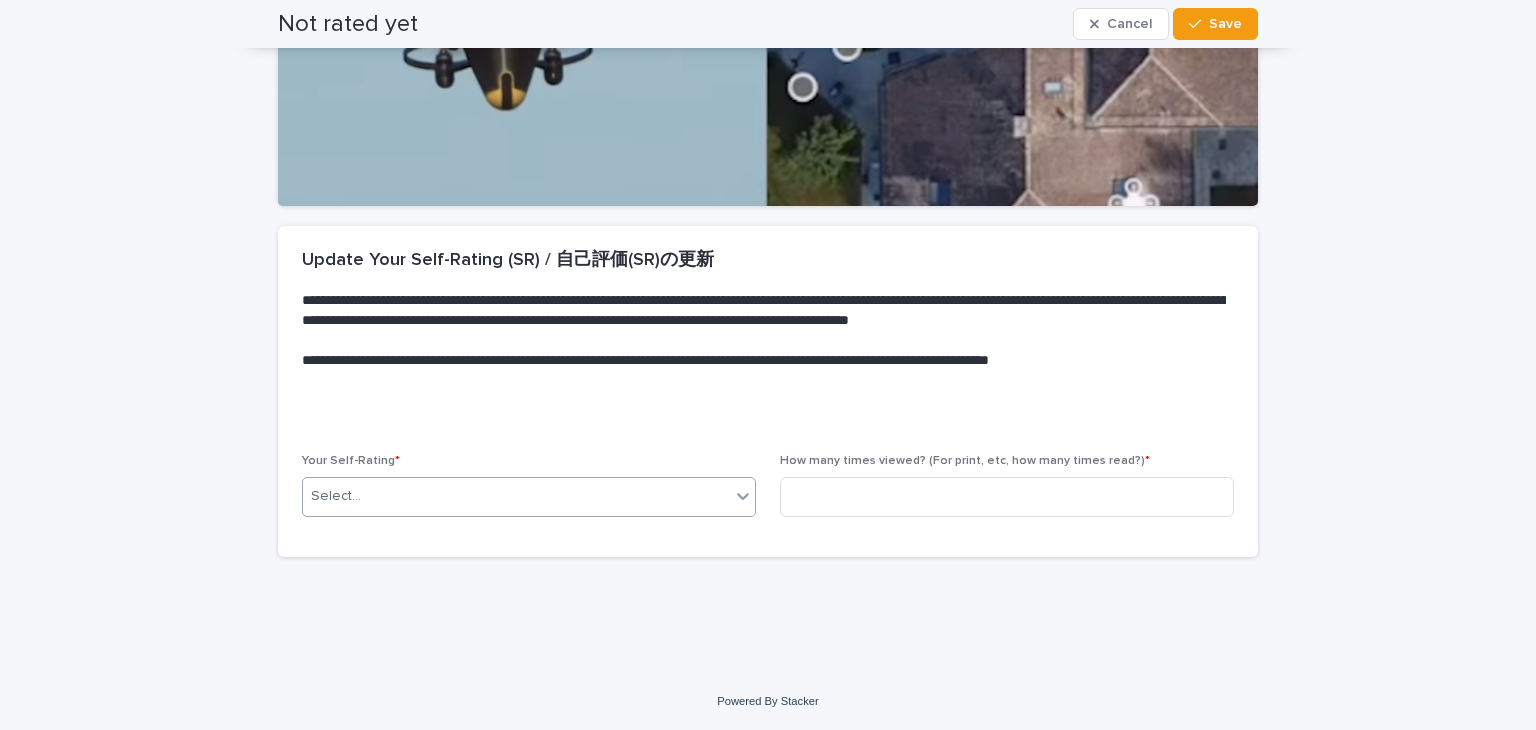 click on "Select..." at bounding box center (516, 496) 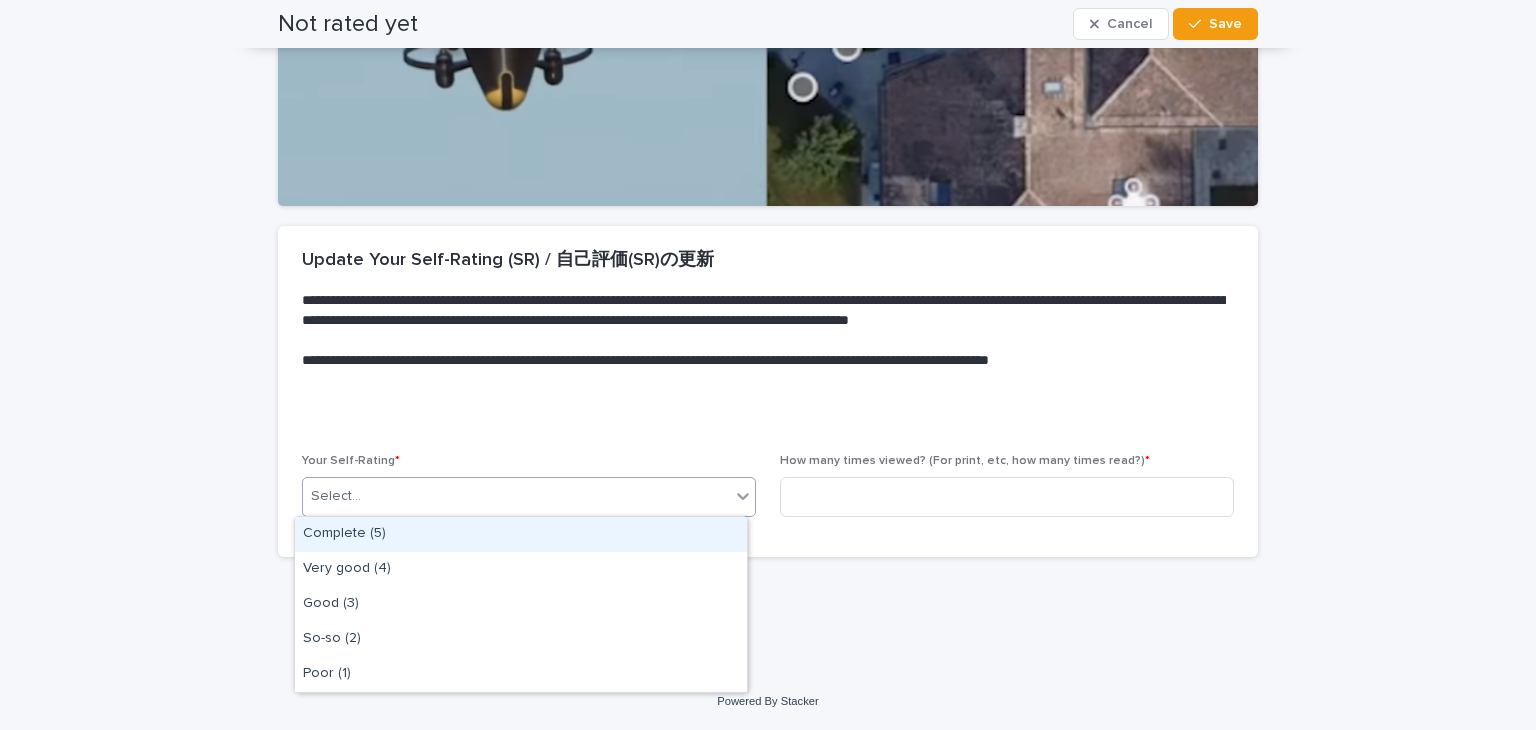click on "Complete (5)" at bounding box center [521, 534] 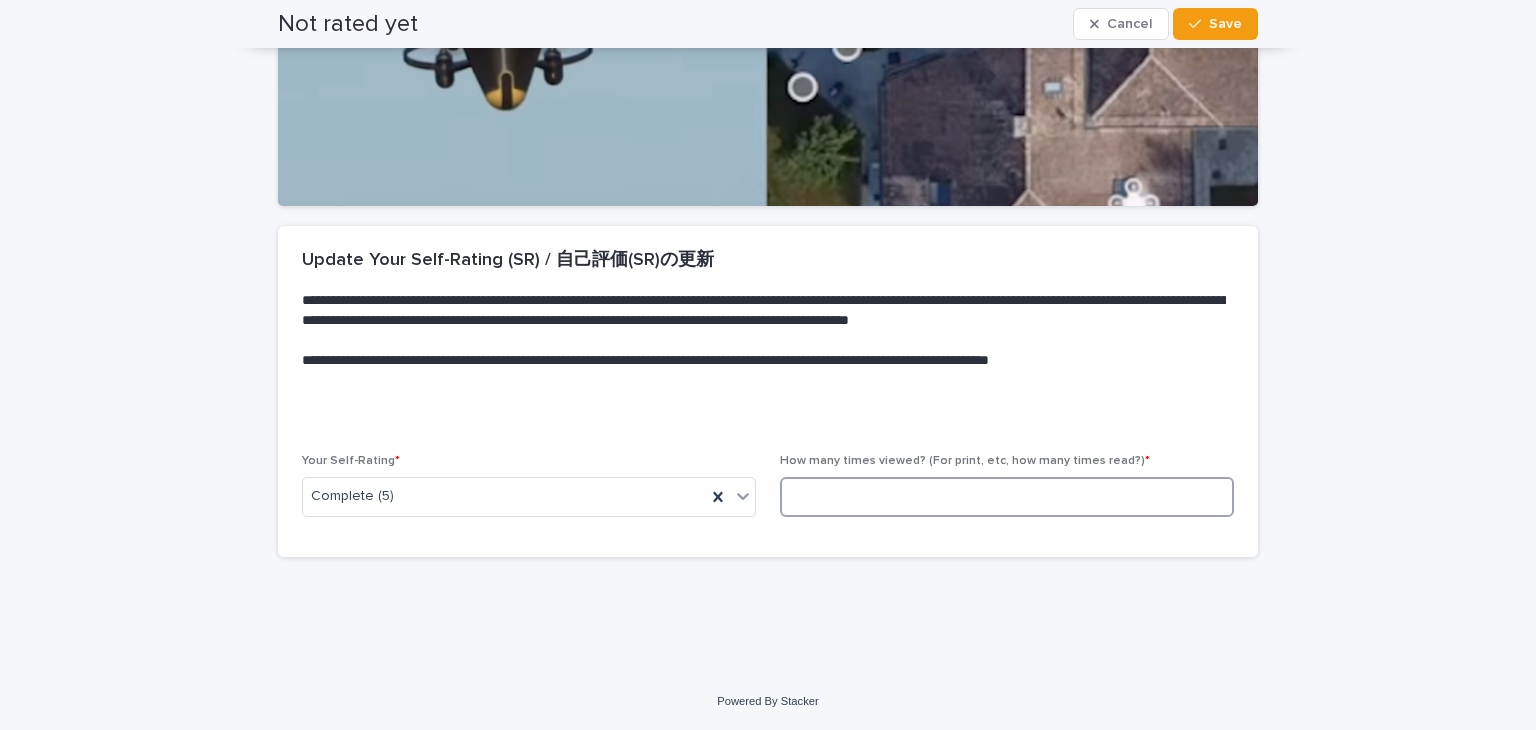 click at bounding box center [1007, 497] 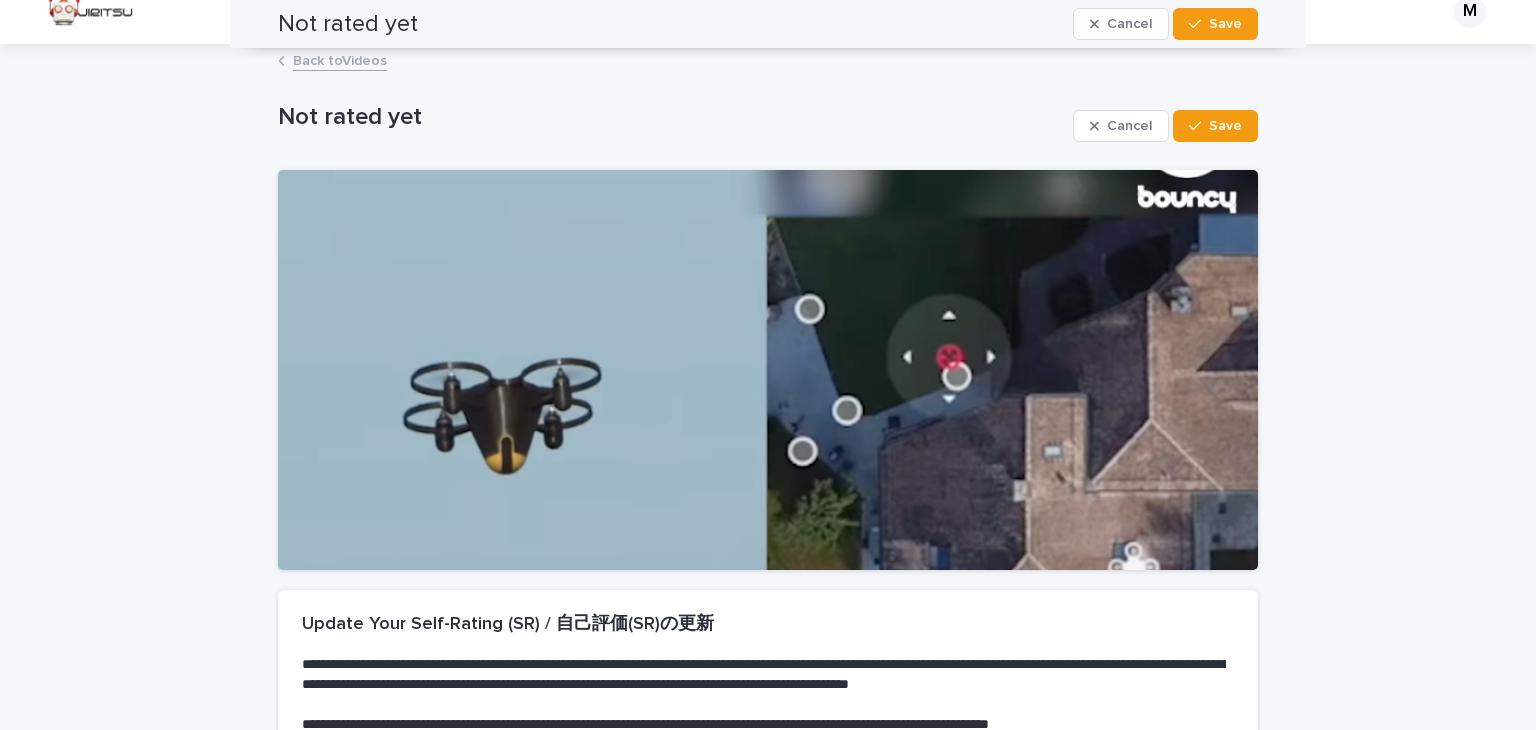 scroll, scrollTop: 0, scrollLeft: 0, axis: both 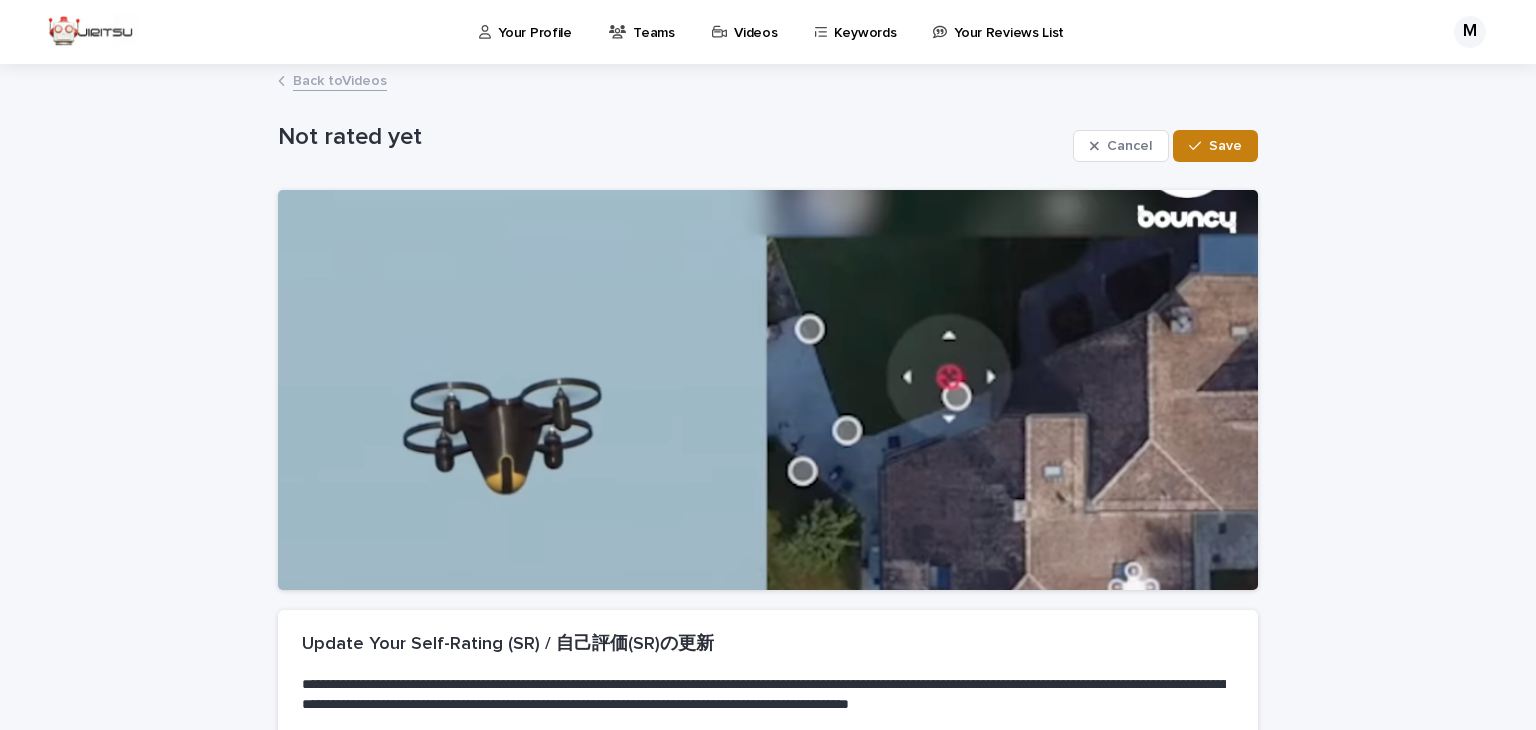 type on "*" 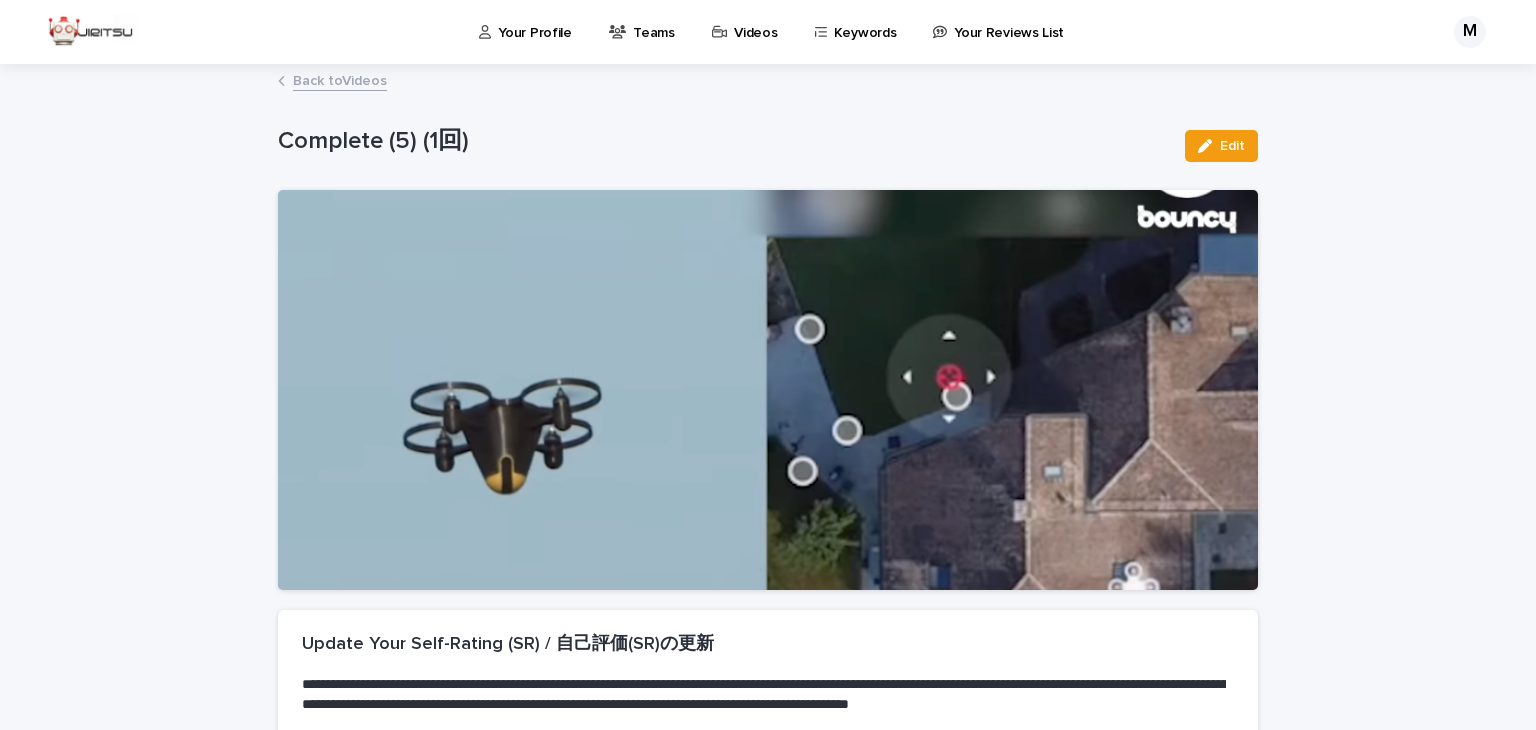 click on "Back to  Videos" at bounding box center (340, 79) 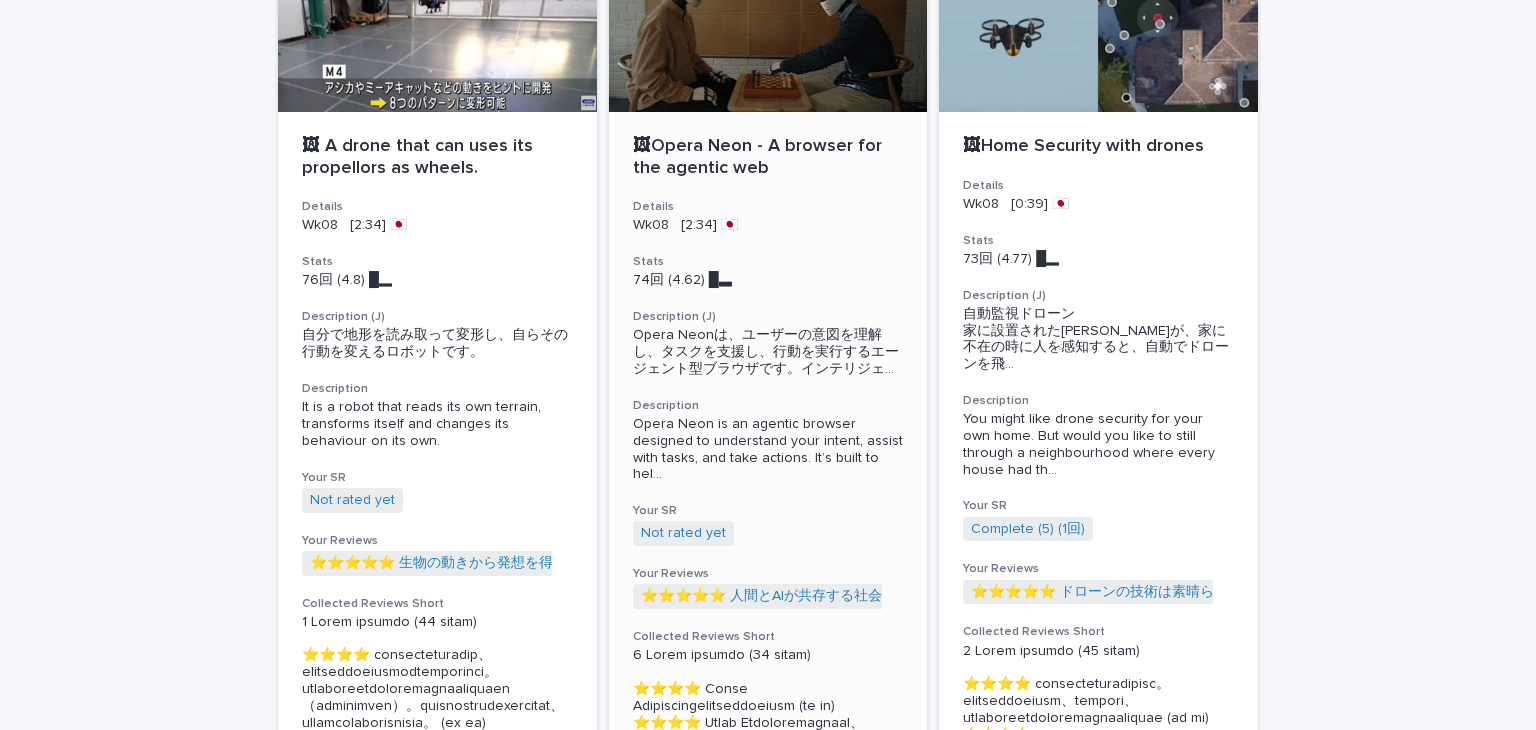 scroll, scrollTop: 230, scrollLeft: 0, axis: vertical 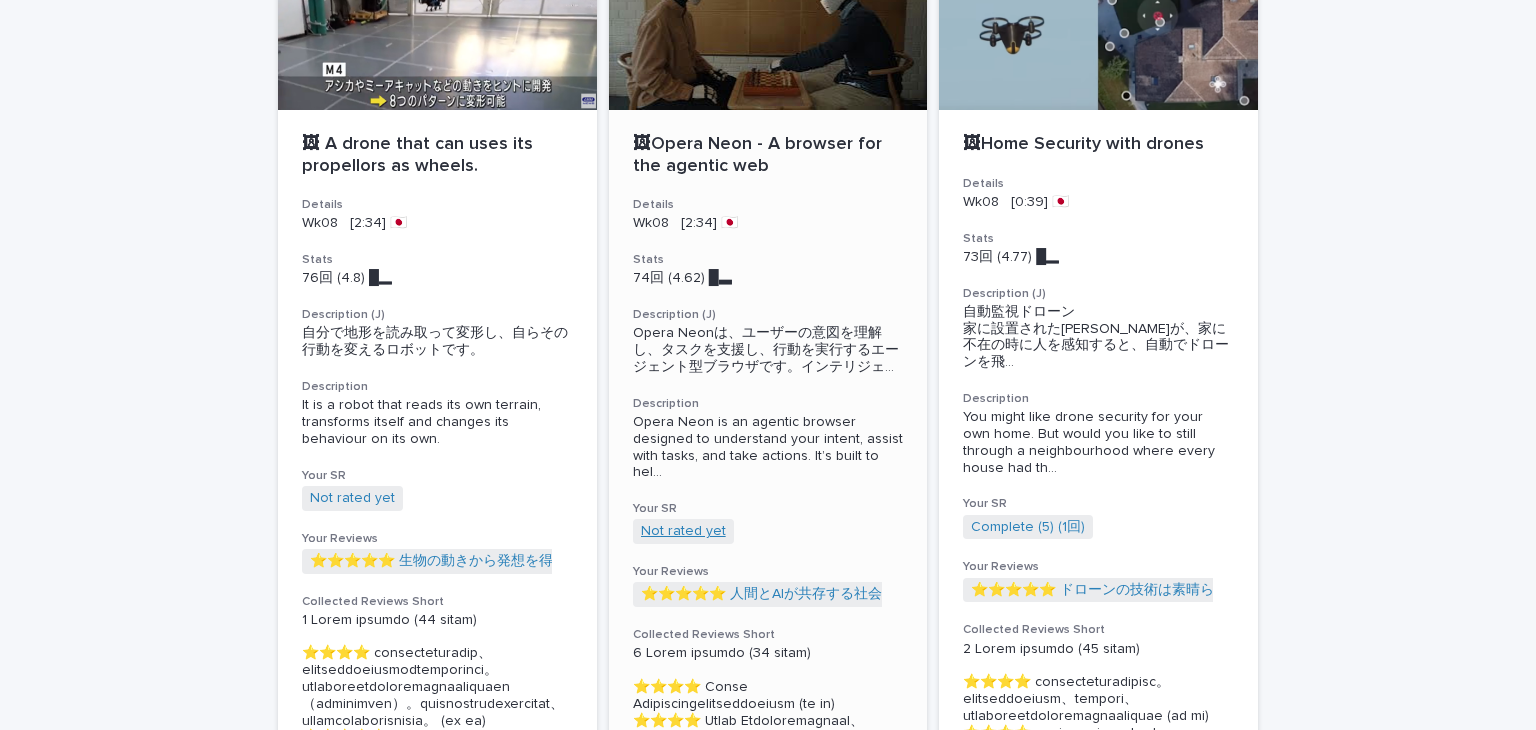 click on "Not rated yet" at bounding box center [683, 531] 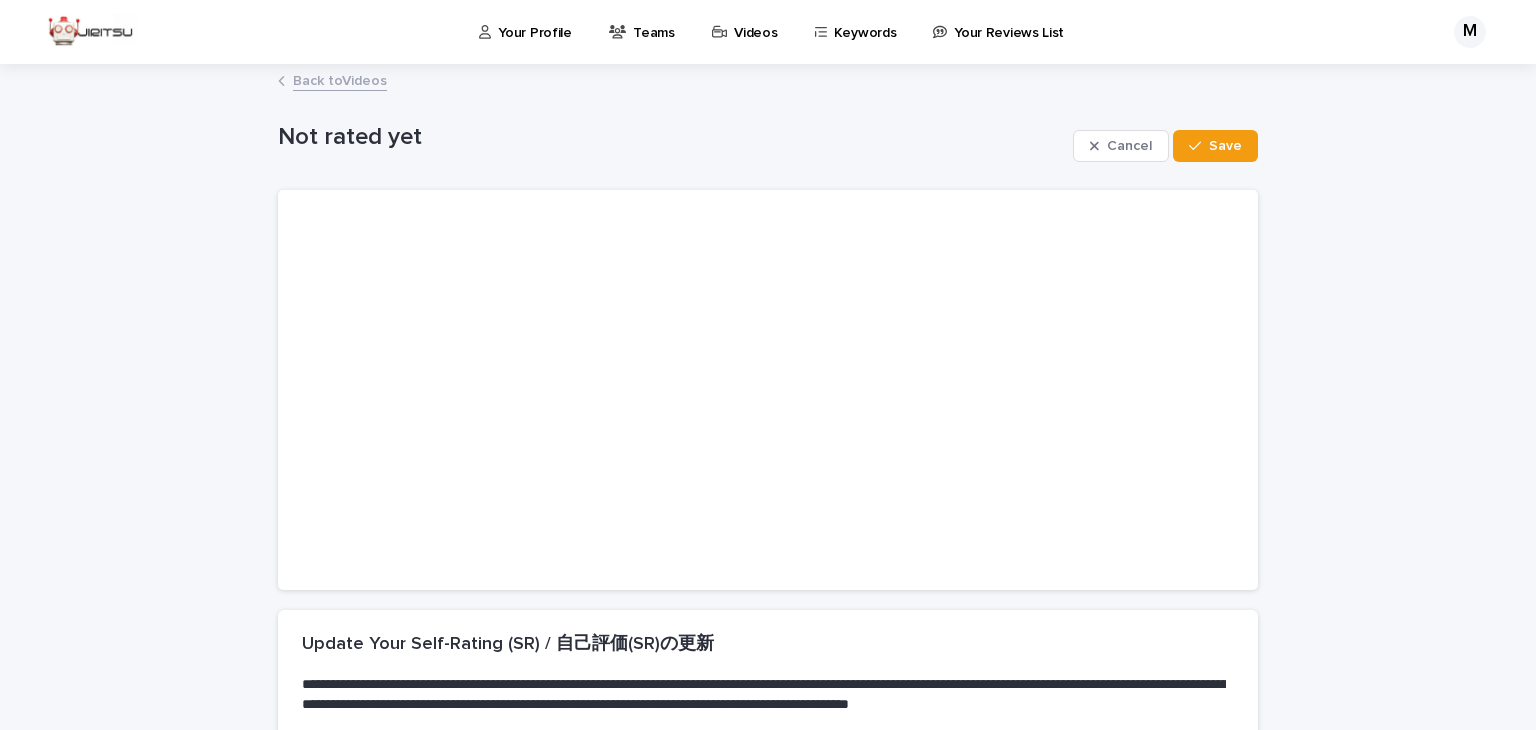 scroll, scrollTop: 384, scrollLeft: 0, axis: vertical 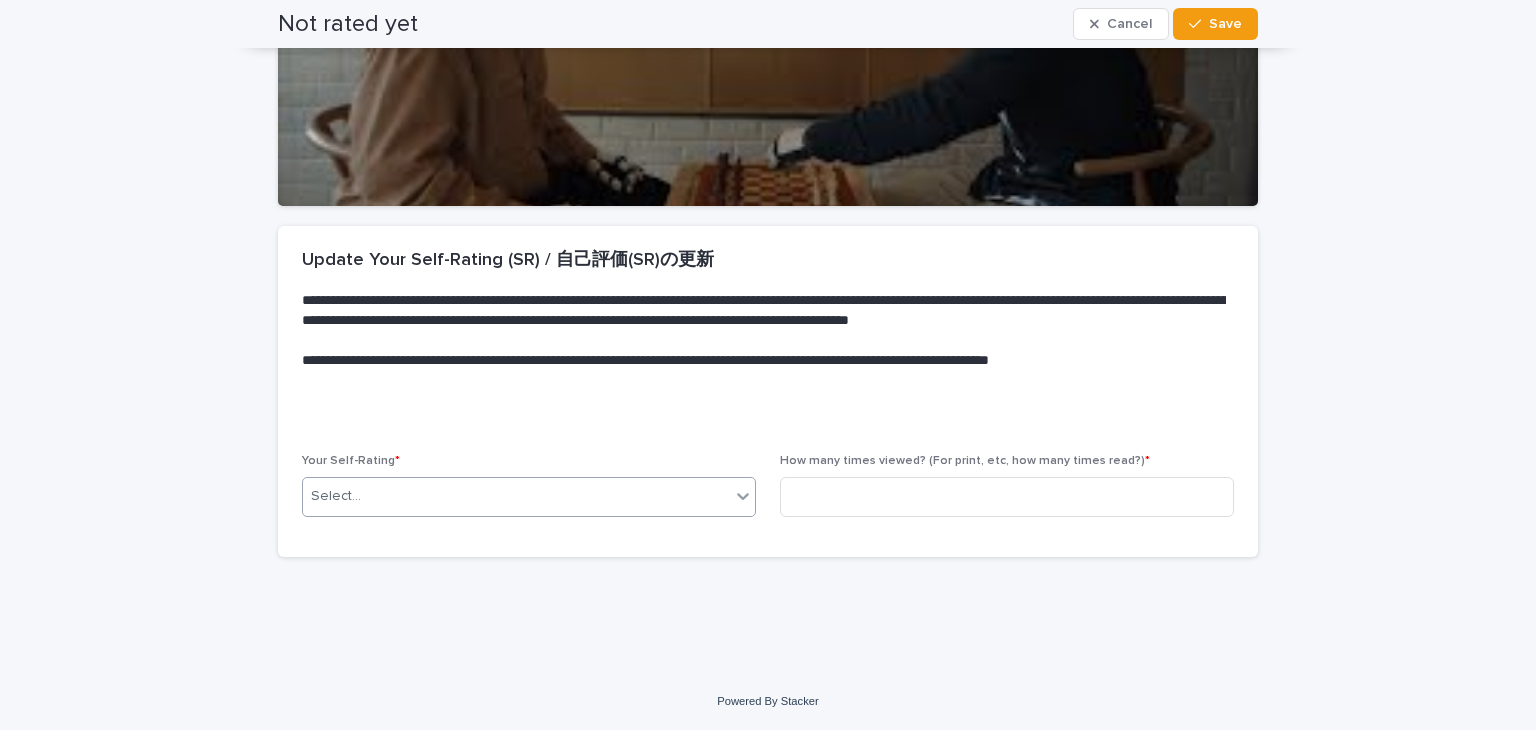 click on "Select..." at bounding box center (516, 496) 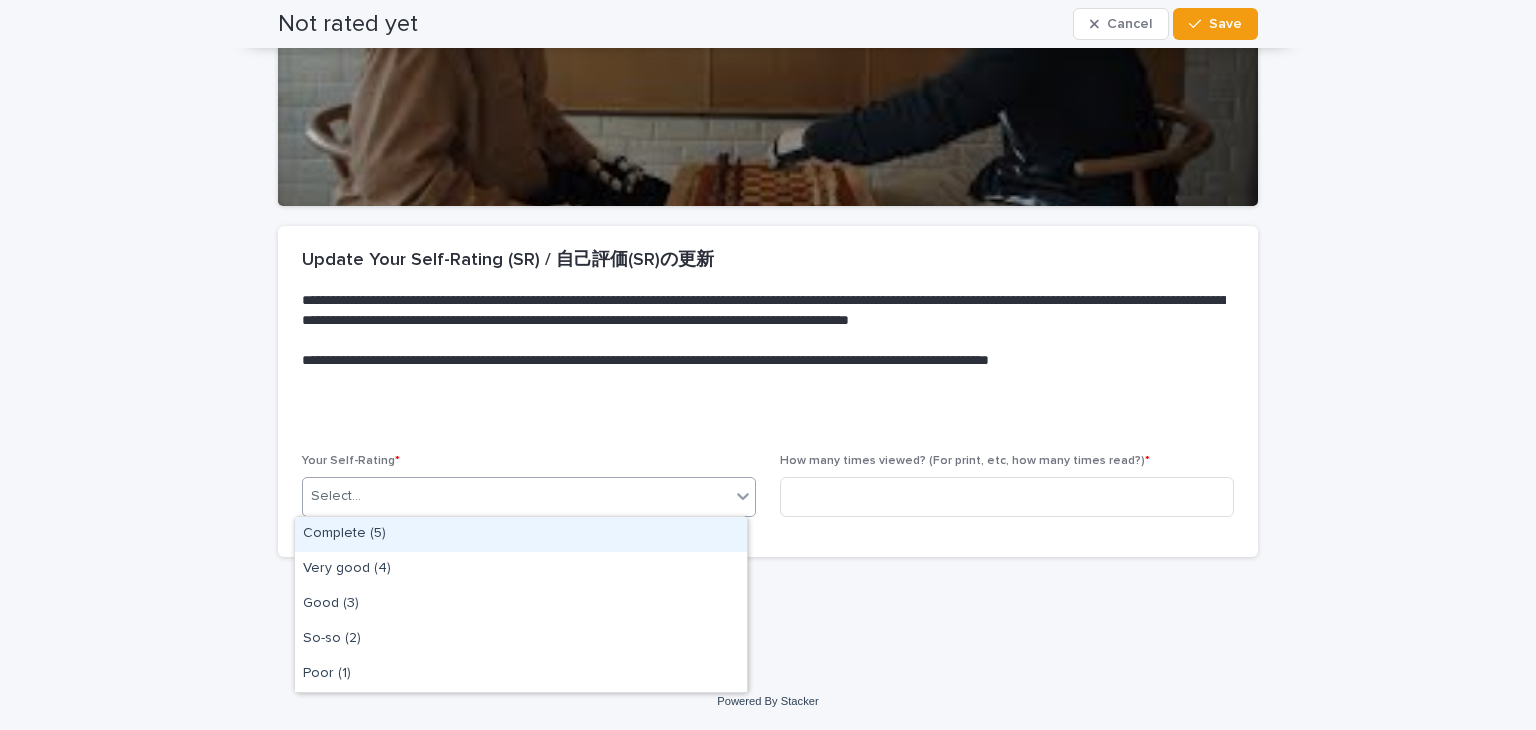 click on "Complete (5)" at bounding box center [521, 534] 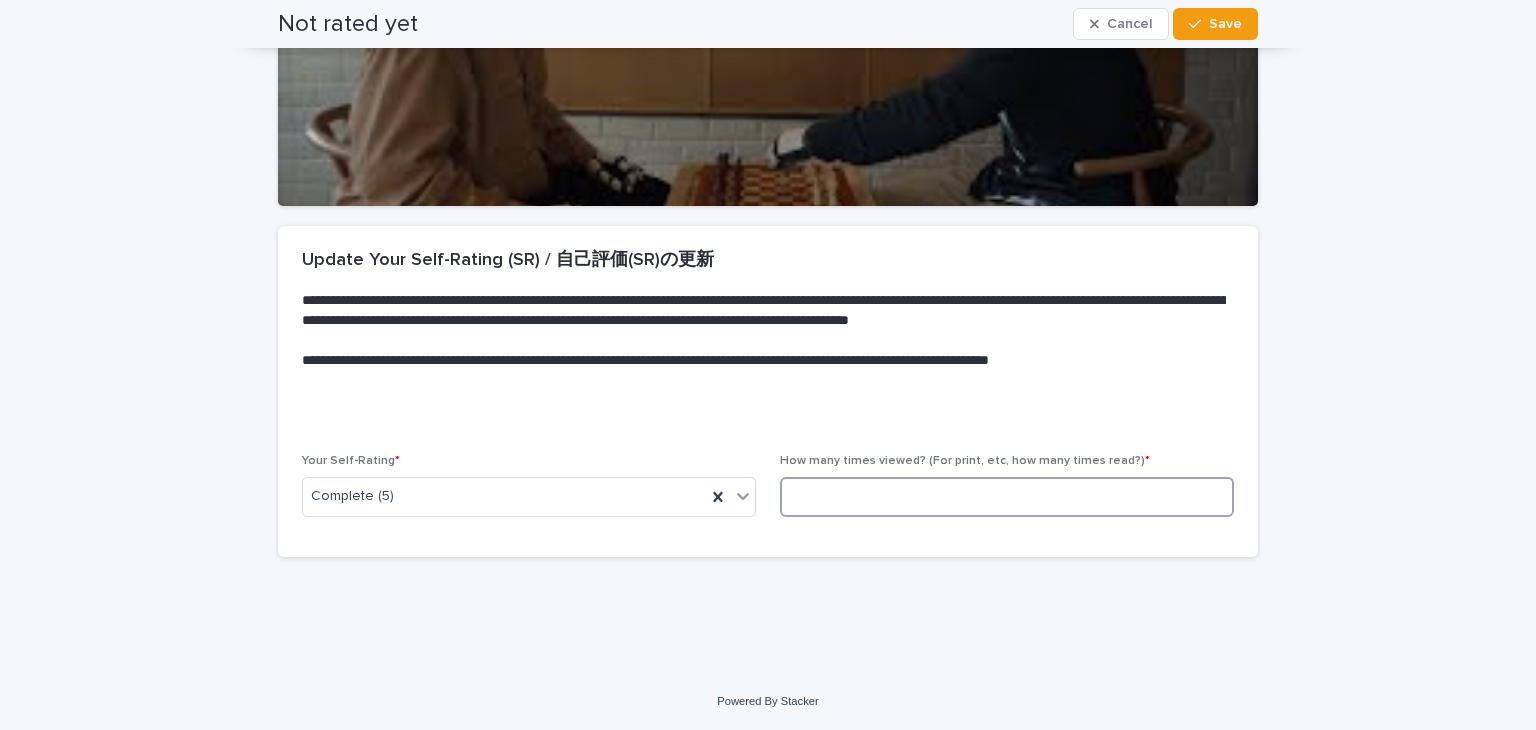 click at bounding box center [1007, 497] 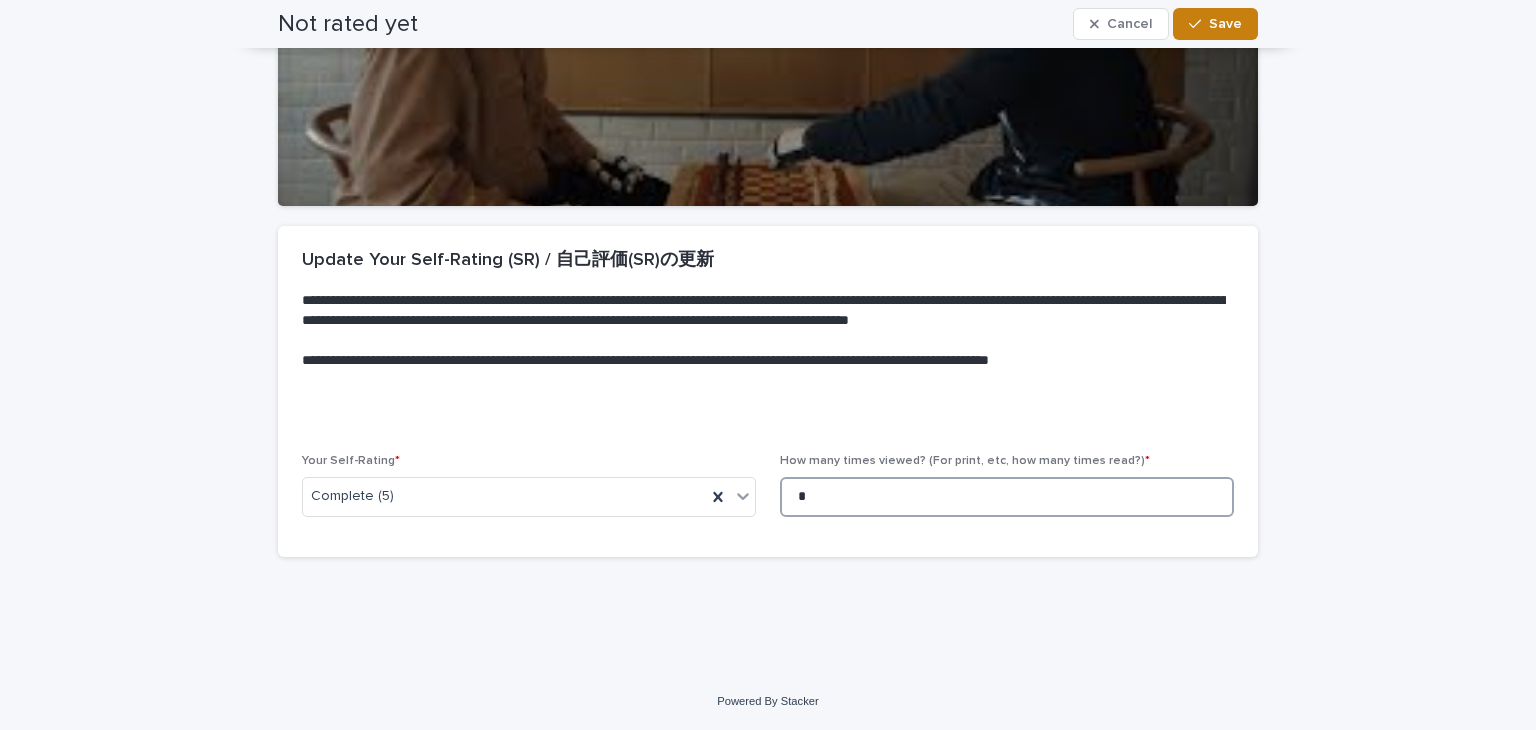 type on "*" 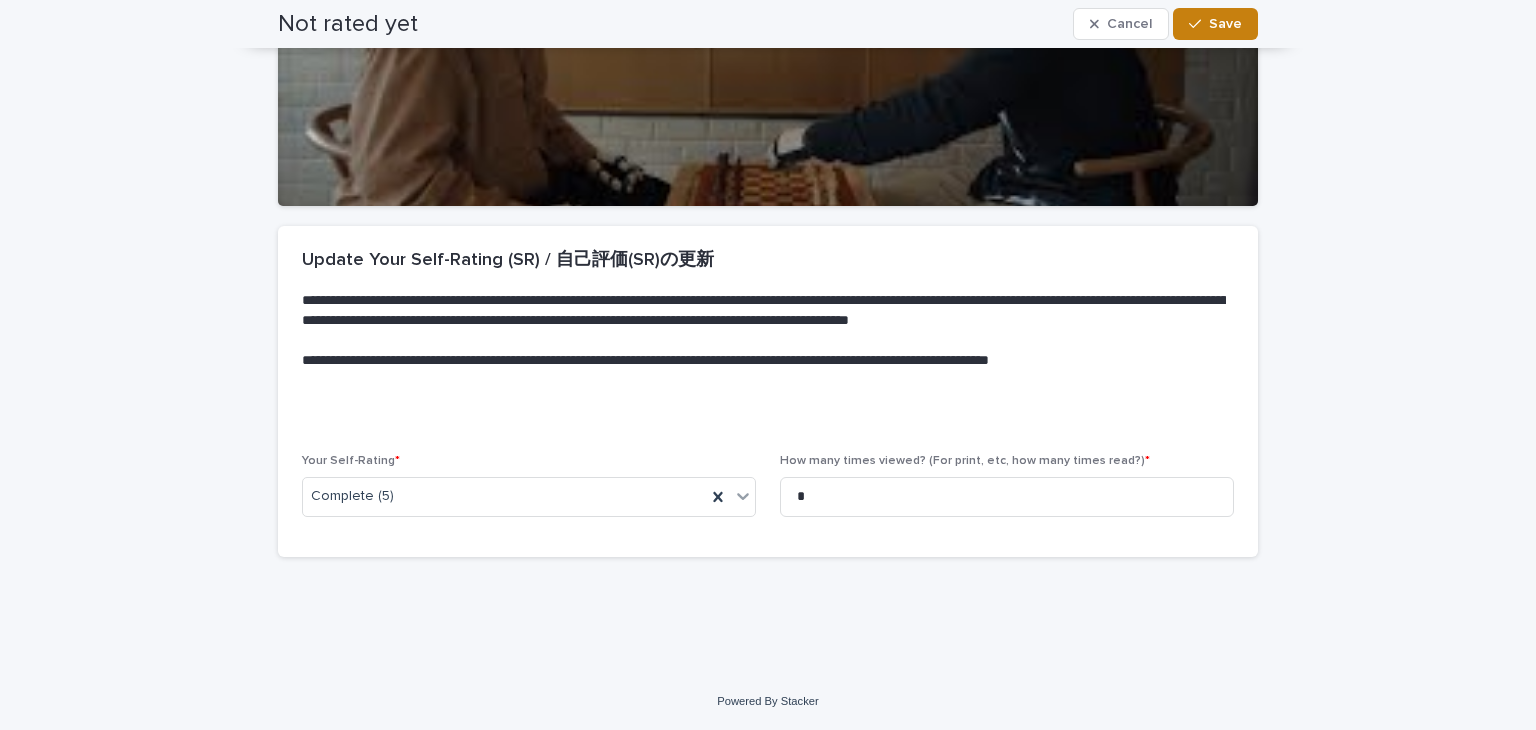 click on "Save" at bounding box center (1215, 24) 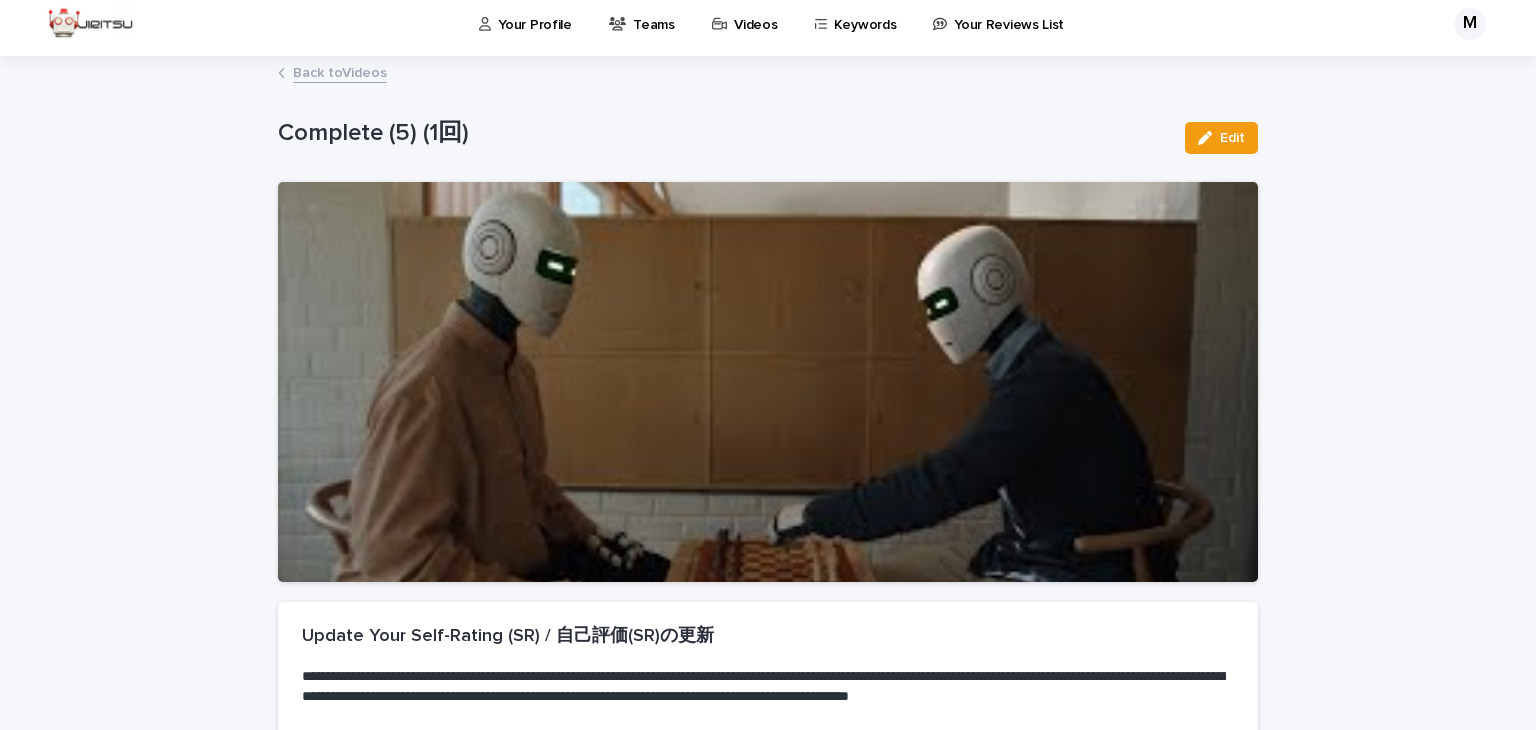 scroll, scrollTop: 0, scrollLeft: 0, axis: both 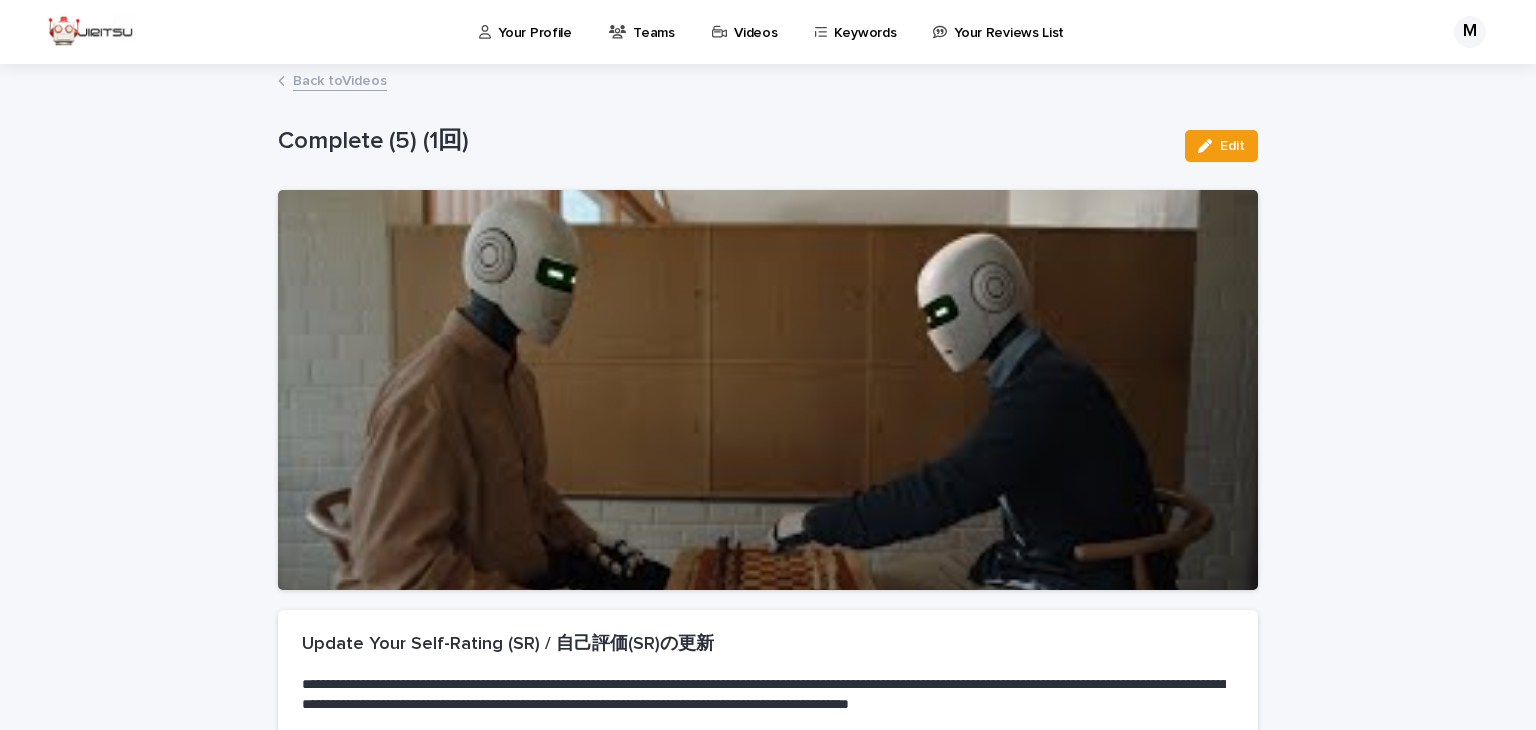 click on "Back to  Videos" at bounding box center (340, 79) 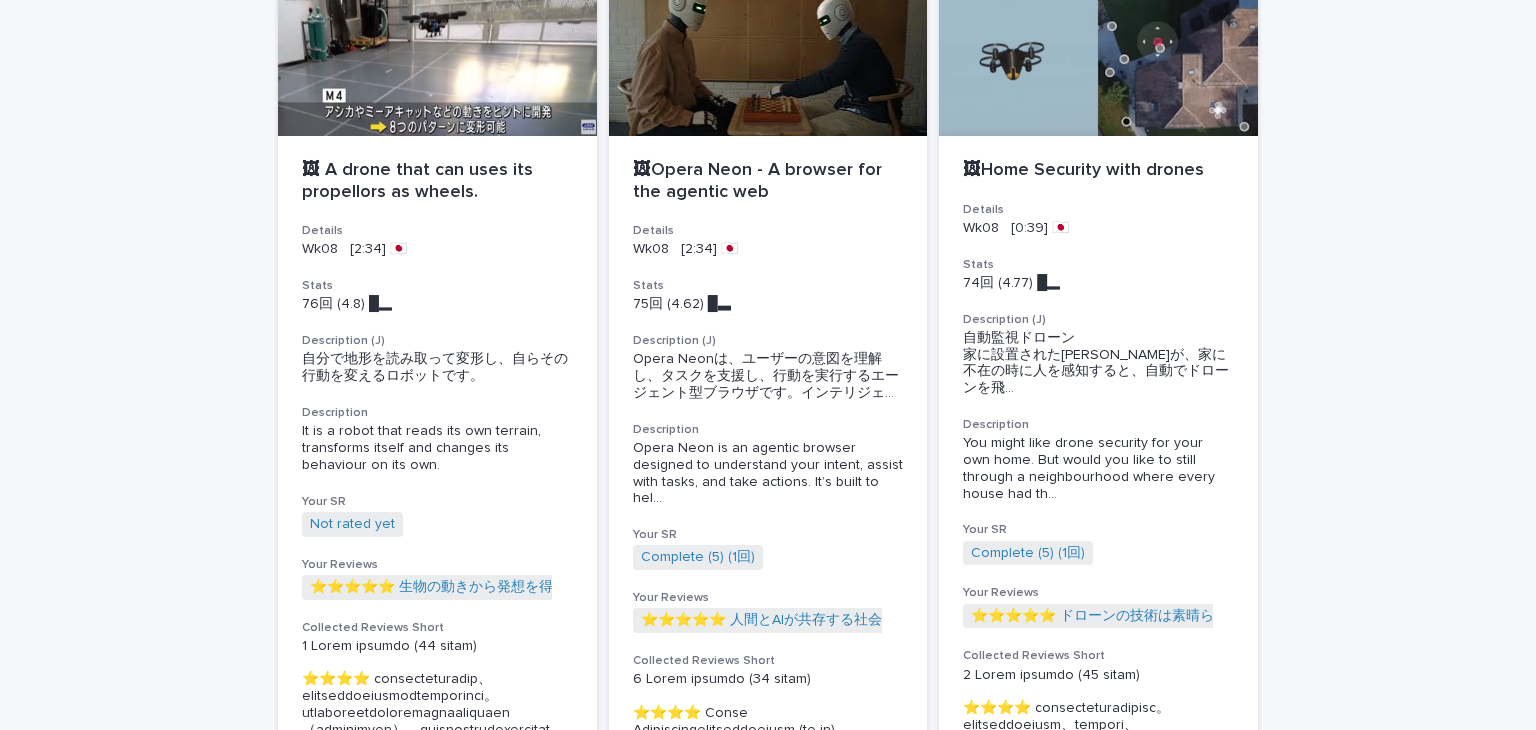 scroll, scrollTop: 203, scrollLeft: 0, axis: vertical 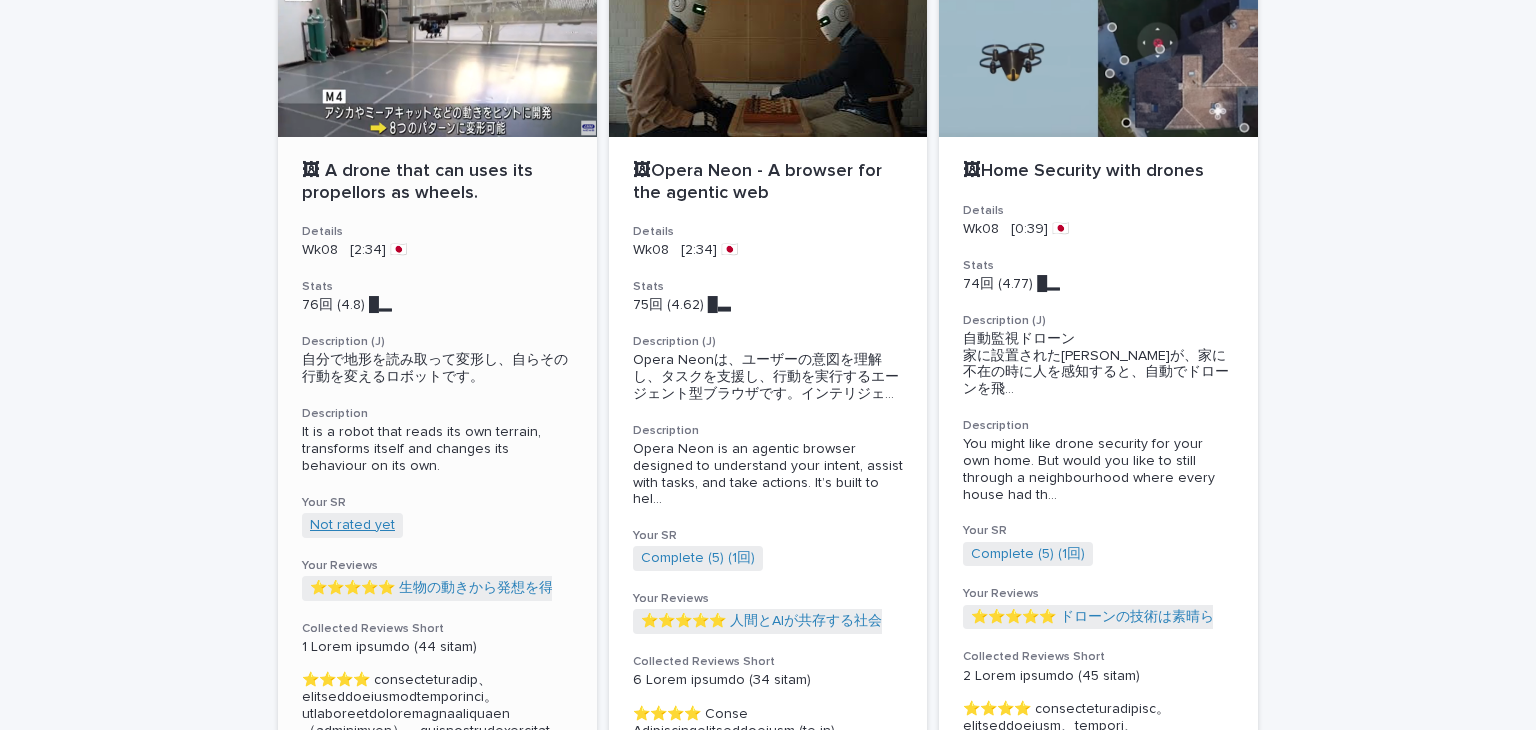 click on "Not rated yet" at bounding box center (352, 525) 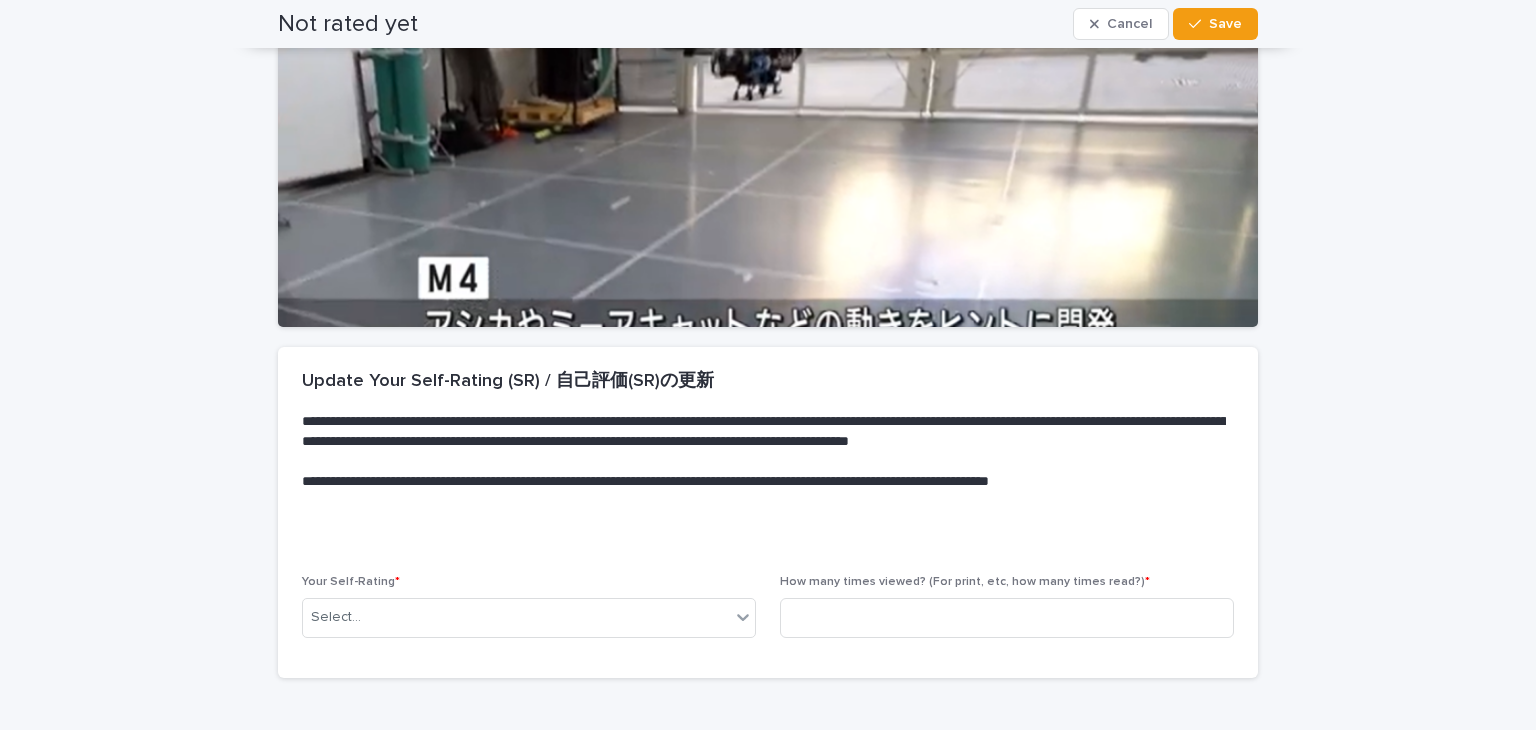 scroll, scrollTop: 263, scrollLeft: 0, axis: vertical 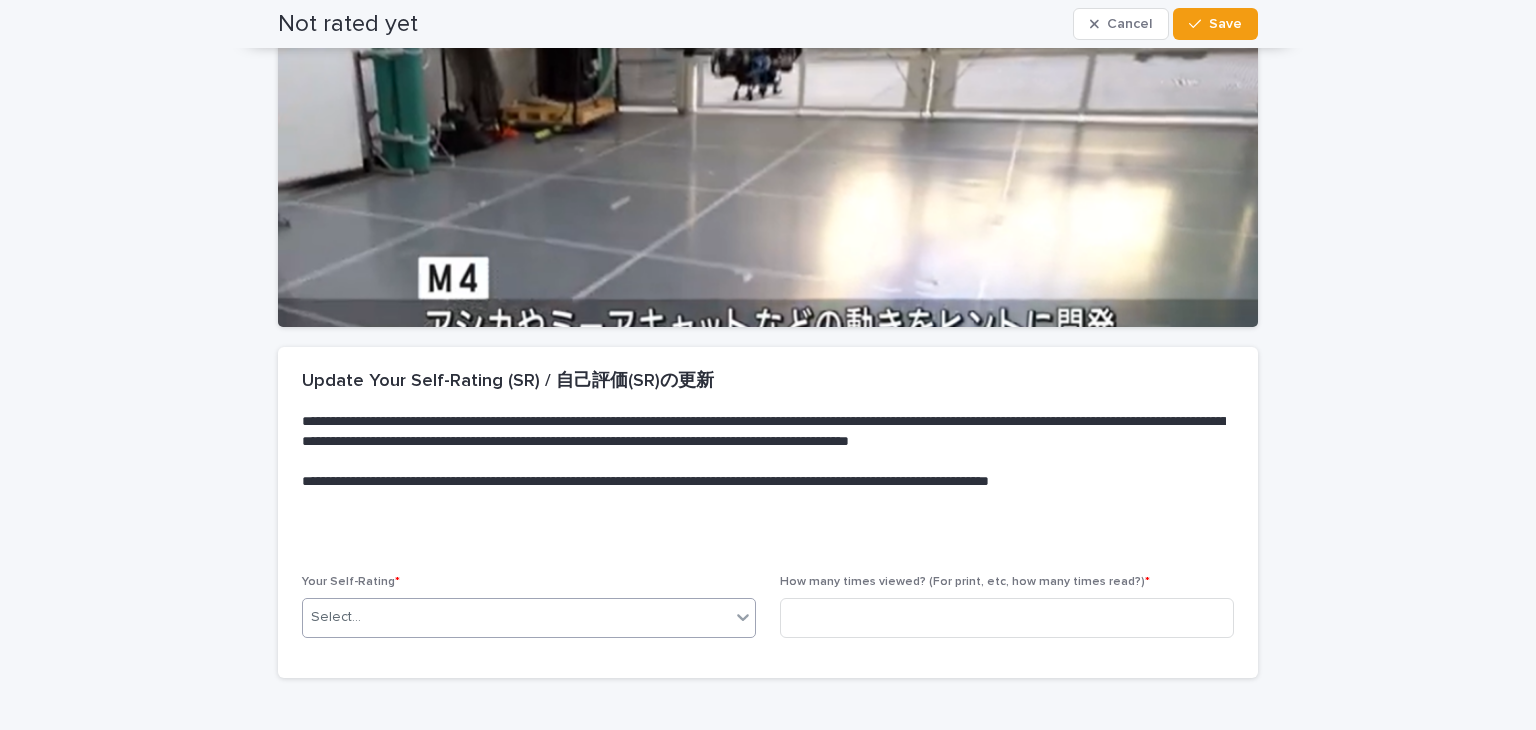 click on "Select..." at bounding box center [516, 617] 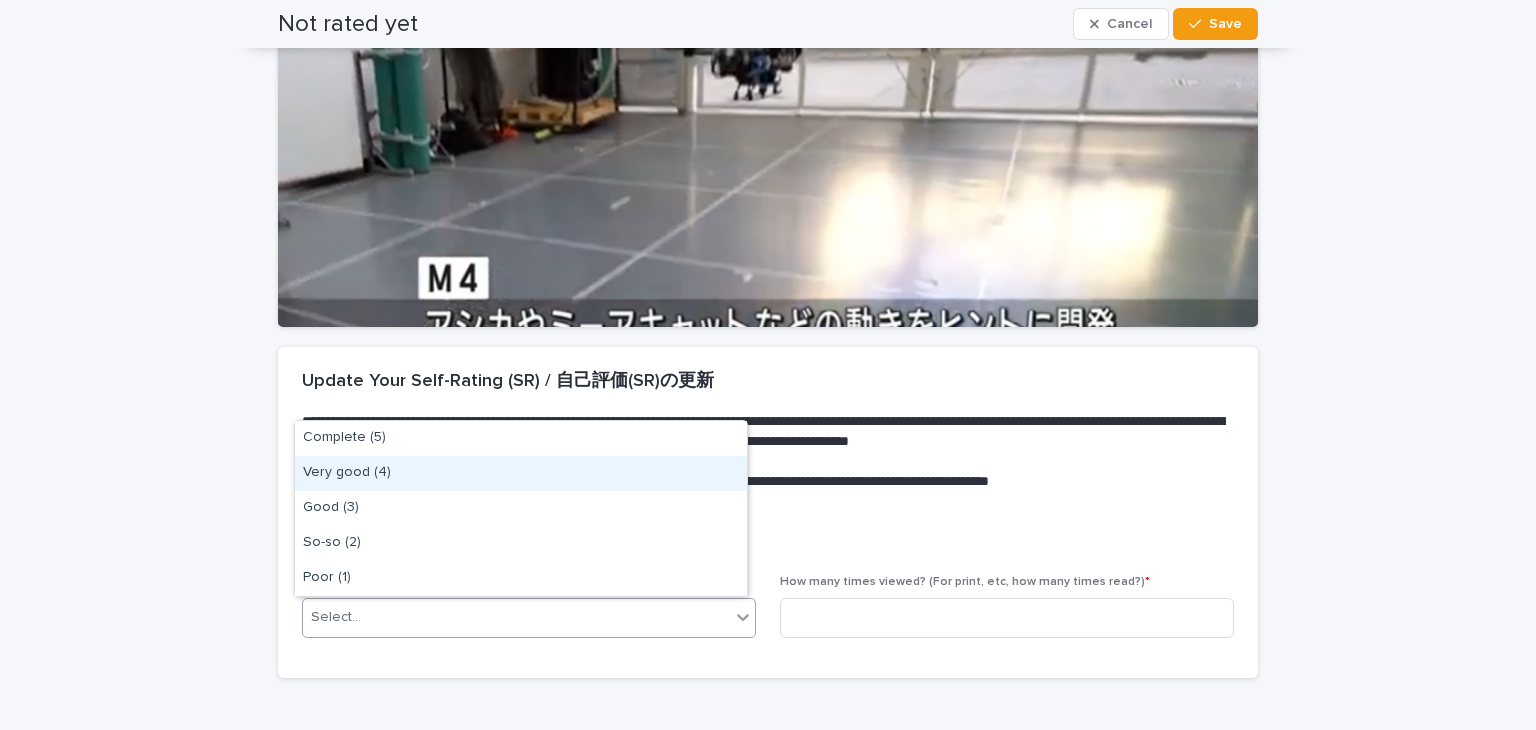 click on "Very good (4)" at bounding box center [521, 473] 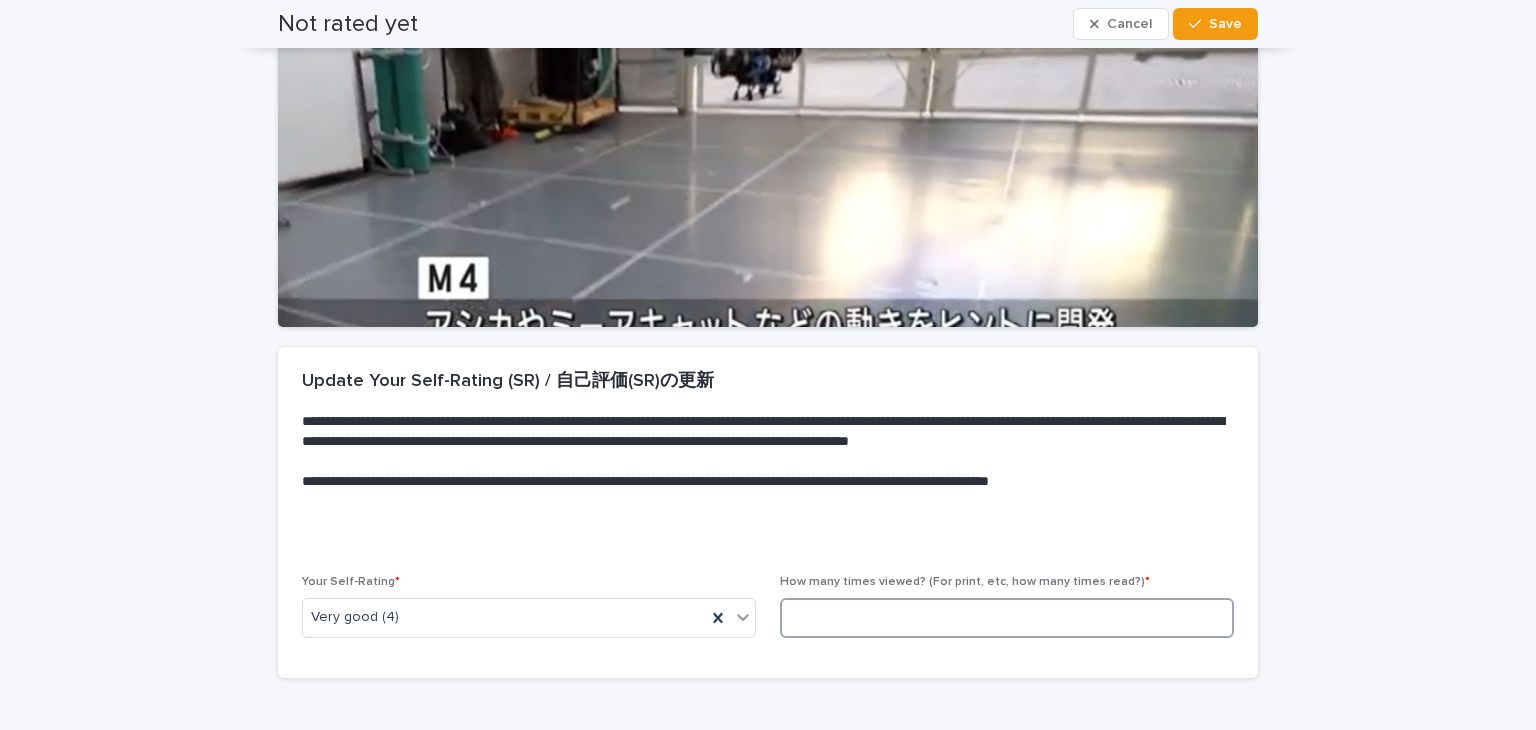 click at bounding box center (1007, 618) 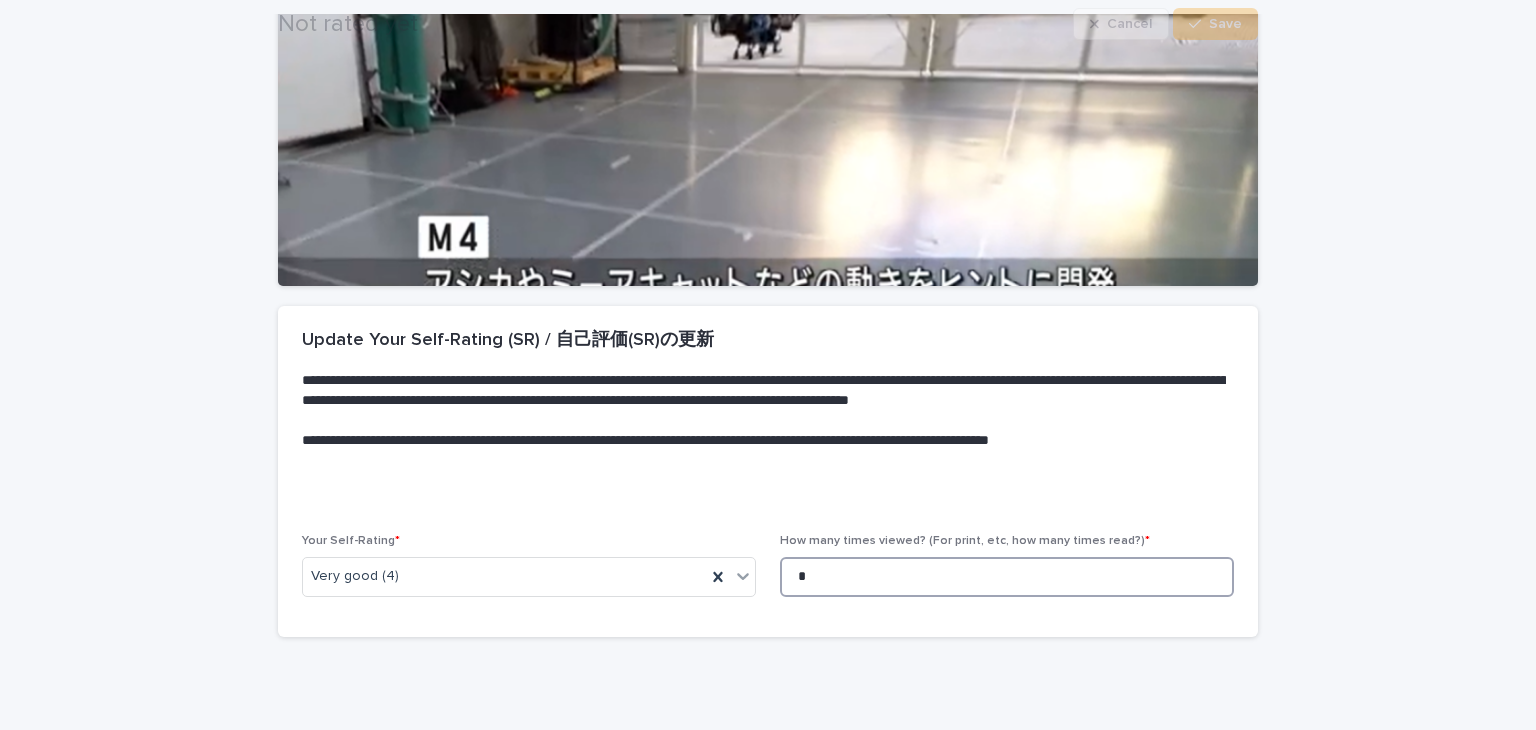 scroll, scrollTop: 384, scrollLeft: 0, axis: vertical 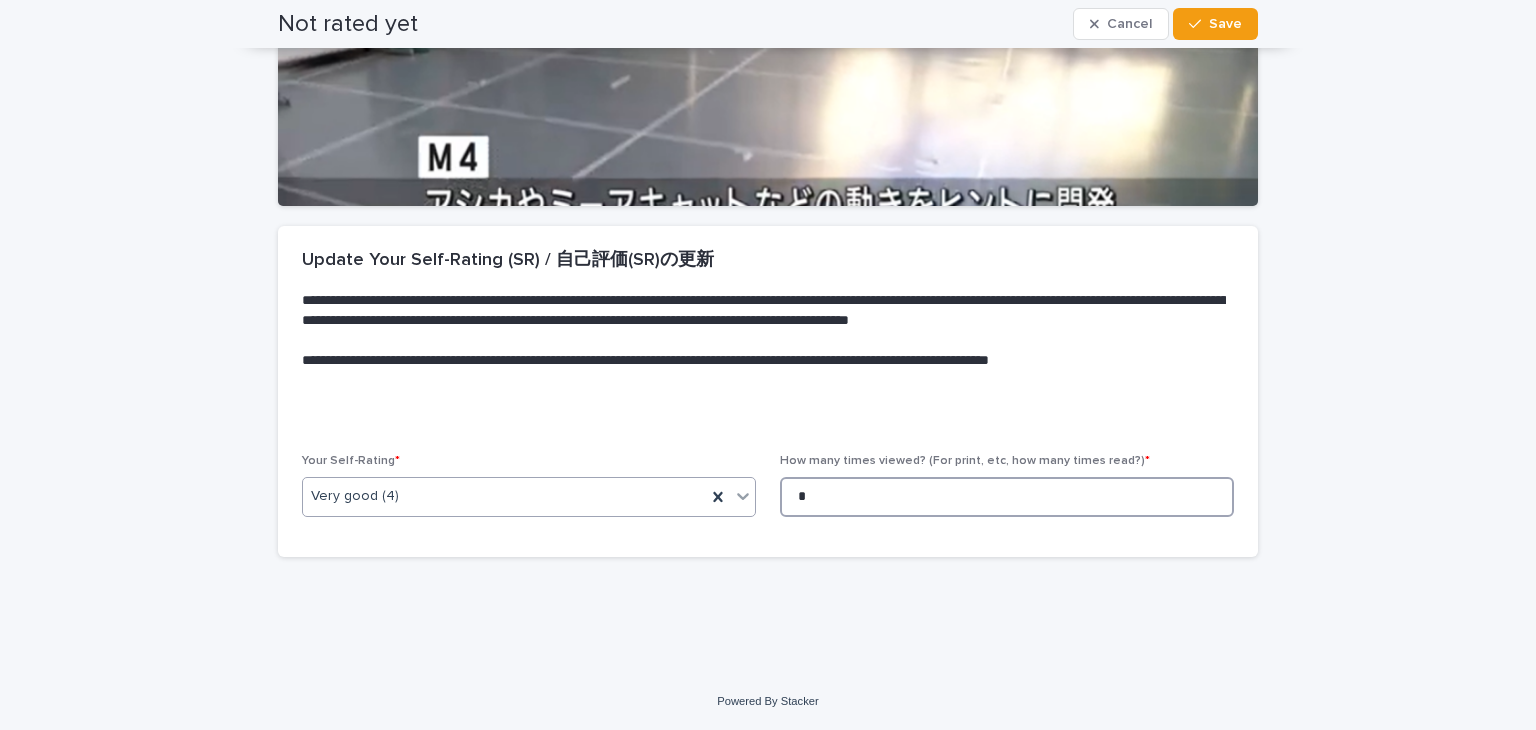 type on "*" 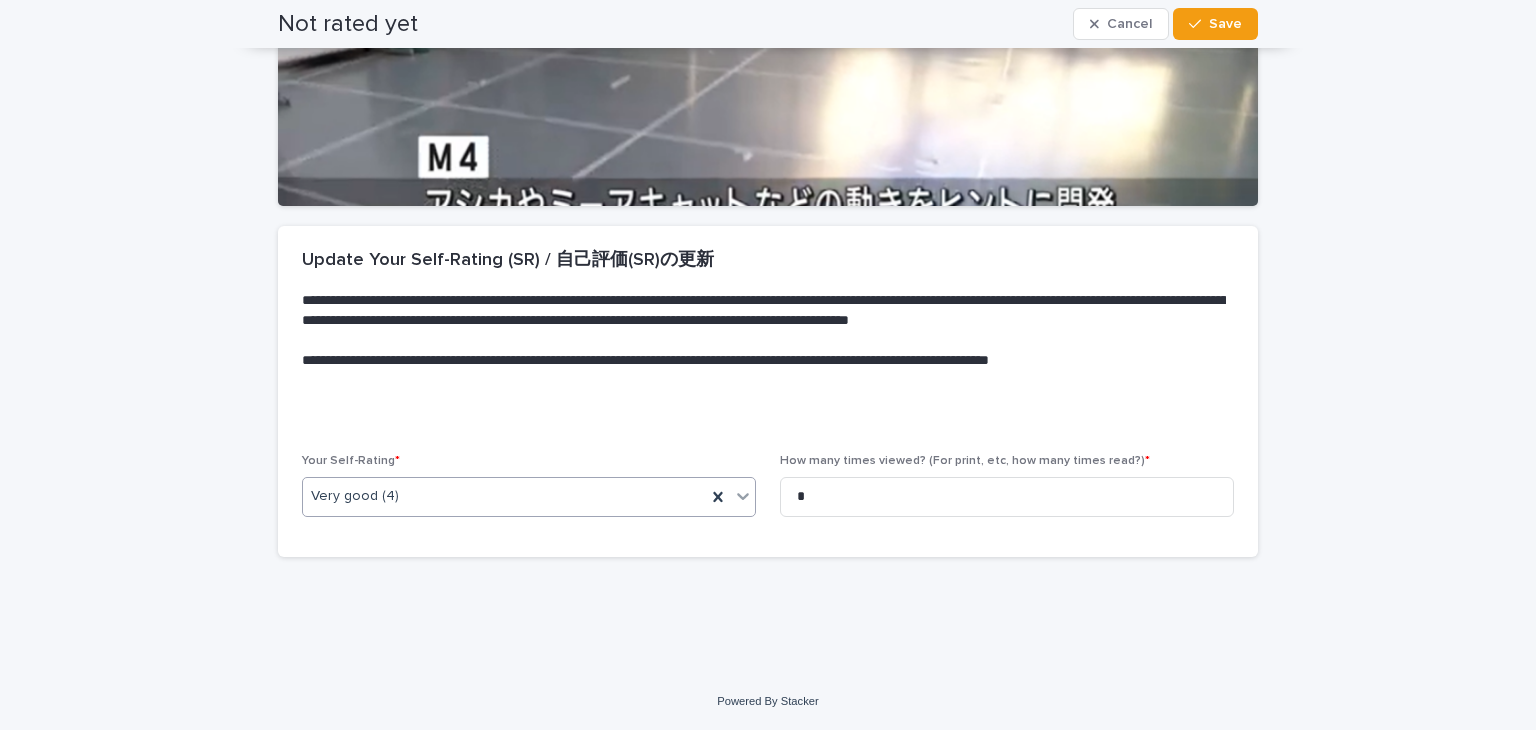 click on "Very good (4)" at bounding box center (504, 496) 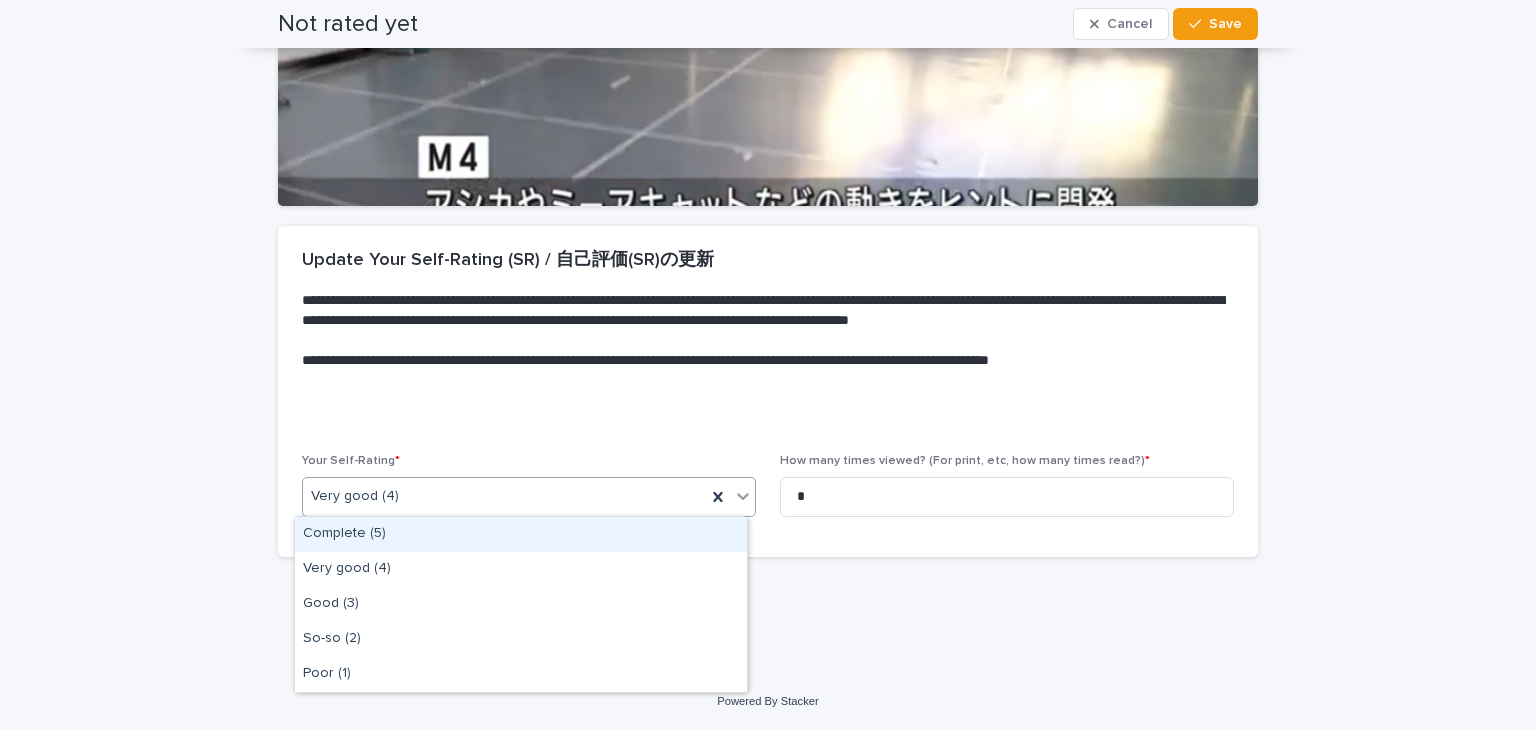 click on "Complete (5)" at bounding box center (521, 534) 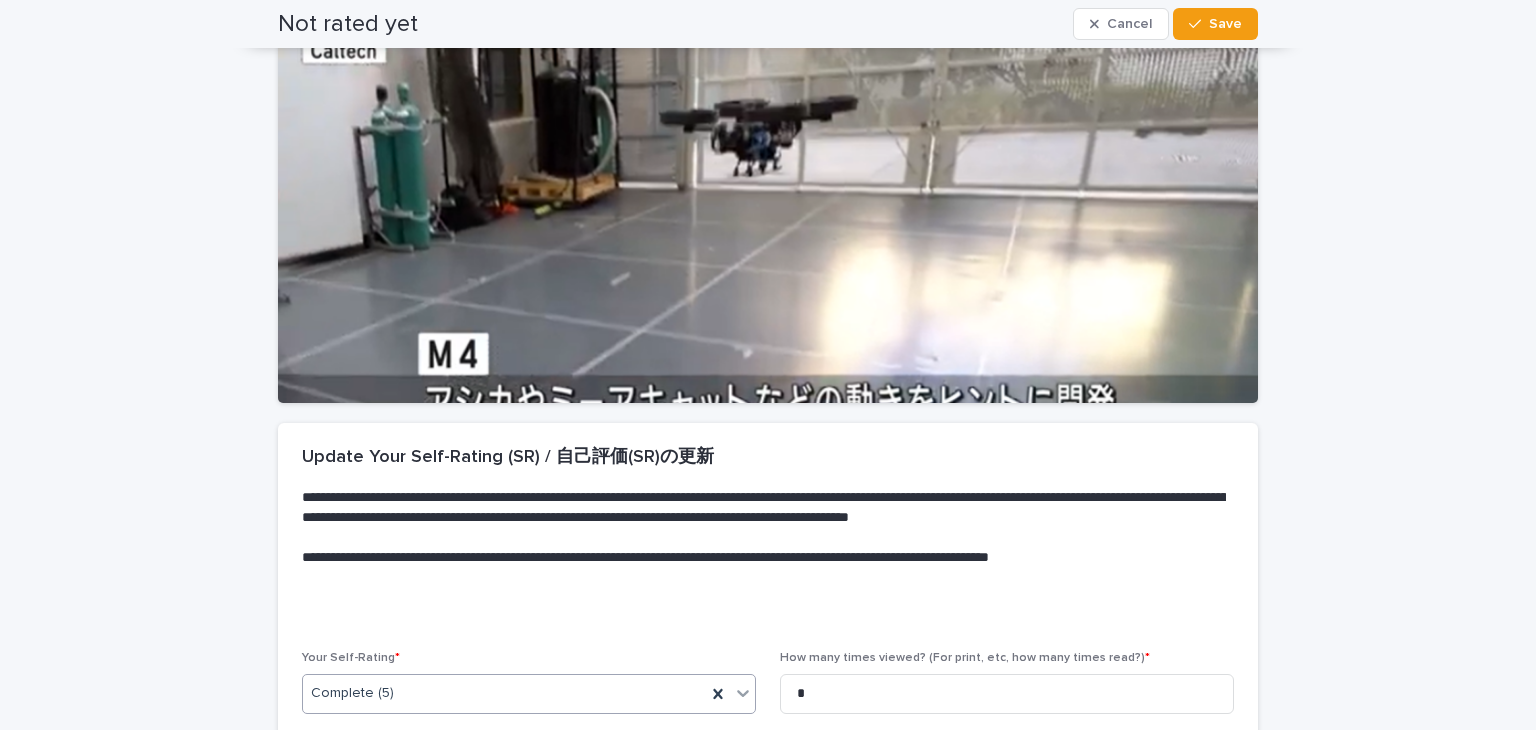 scroll, scrollTop: 148, scrollLeft: 0, axis: vertical 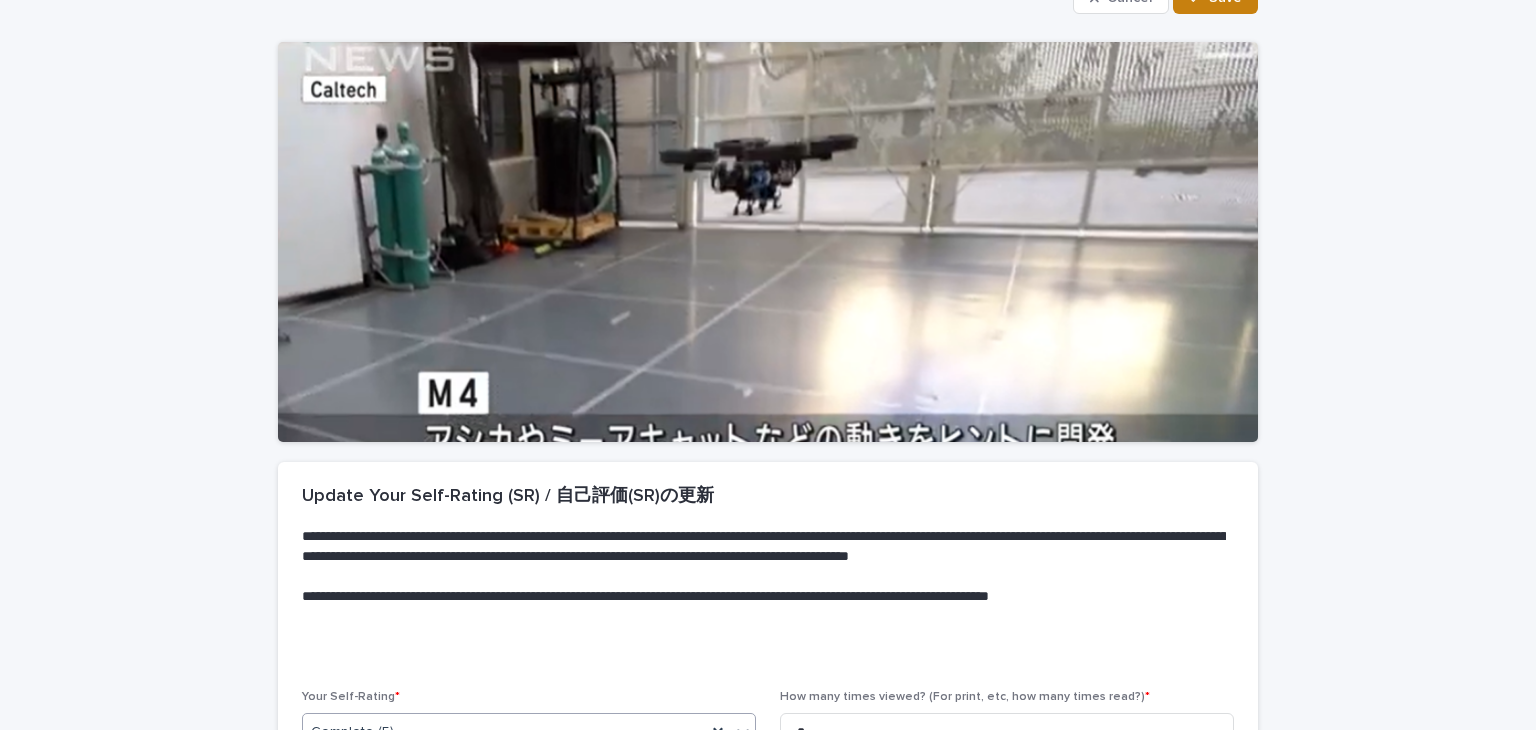 click on "Save" at bounding box center (1225, -2) 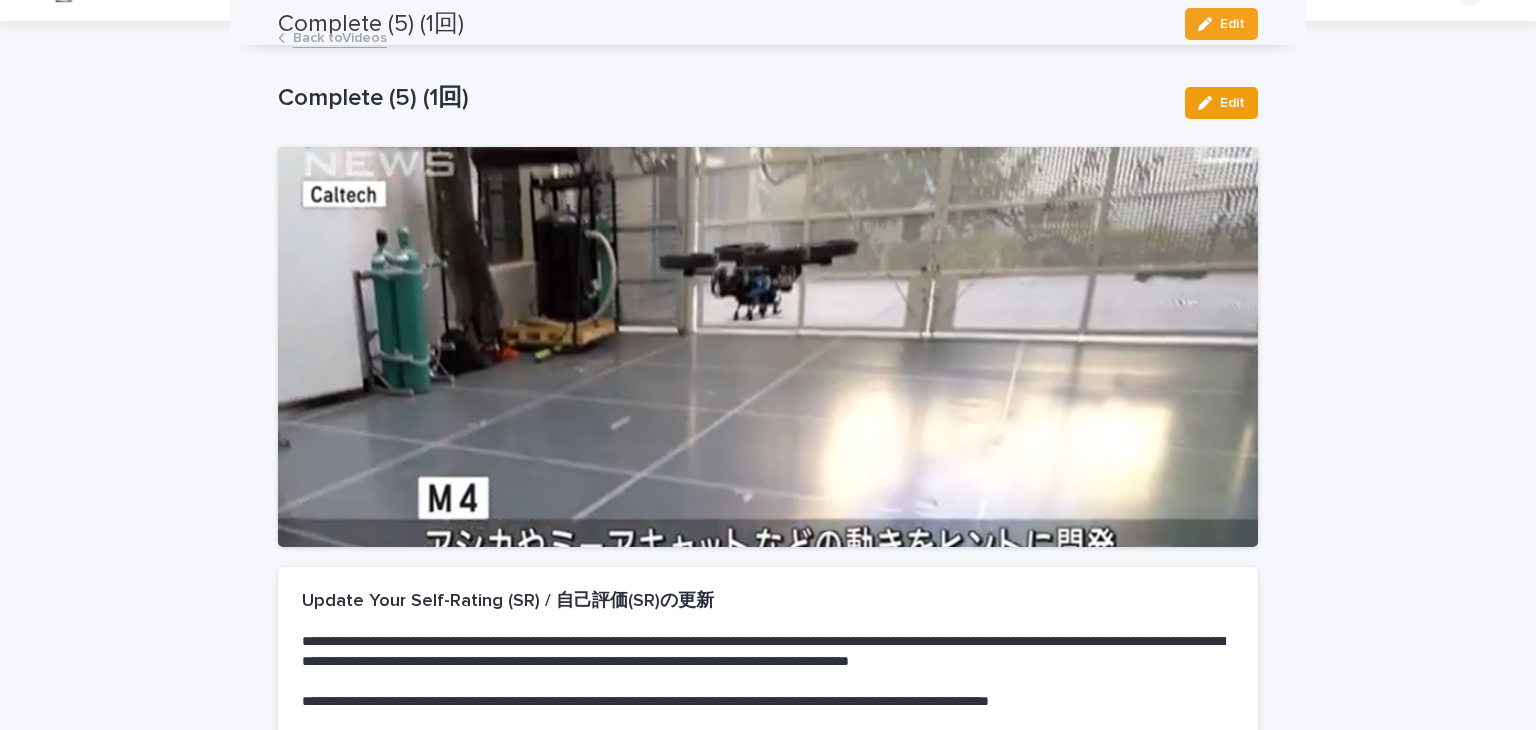 scroll, scrollTop: 0, scrollLeft: 0, axis: both 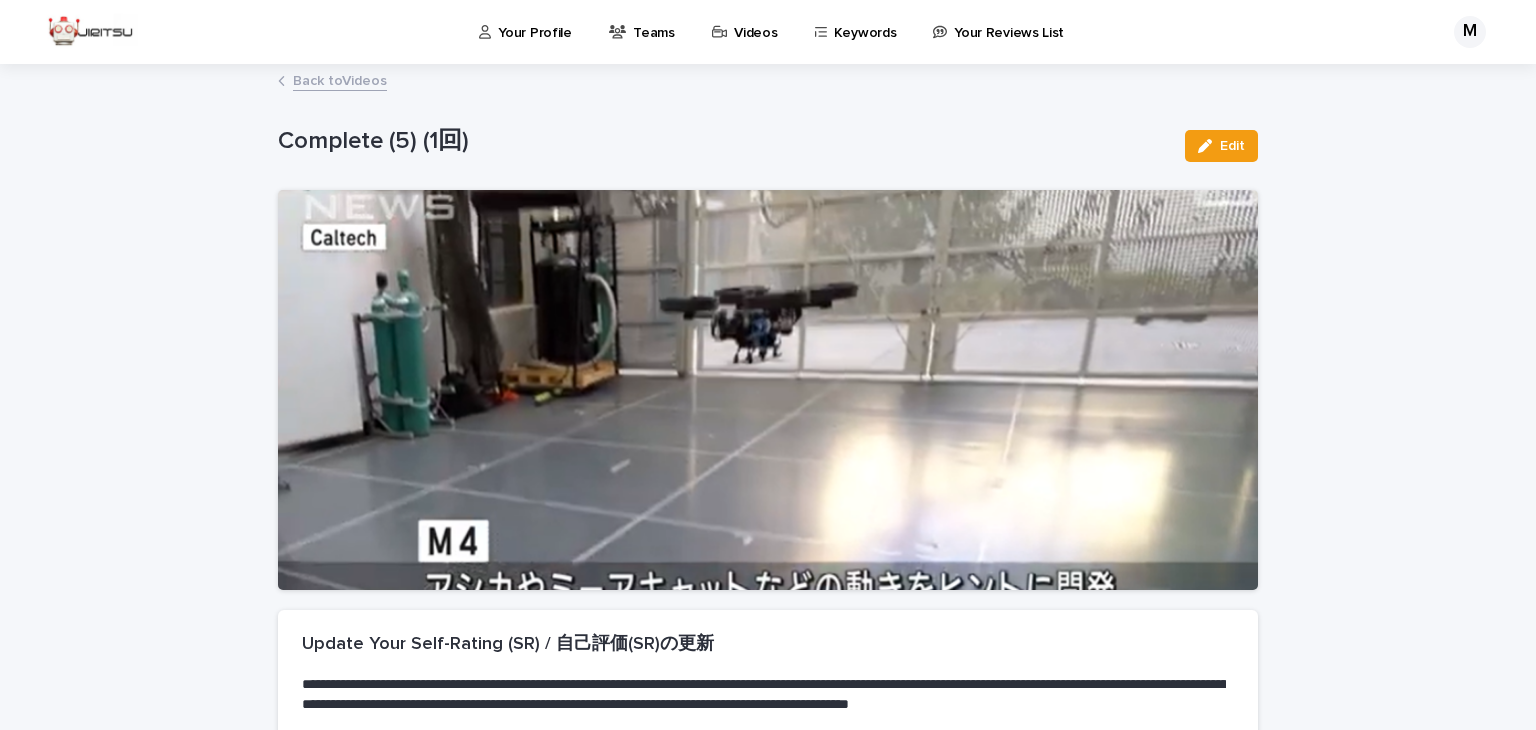 click on "Back to  Videos" at bounding box center (340, 79) 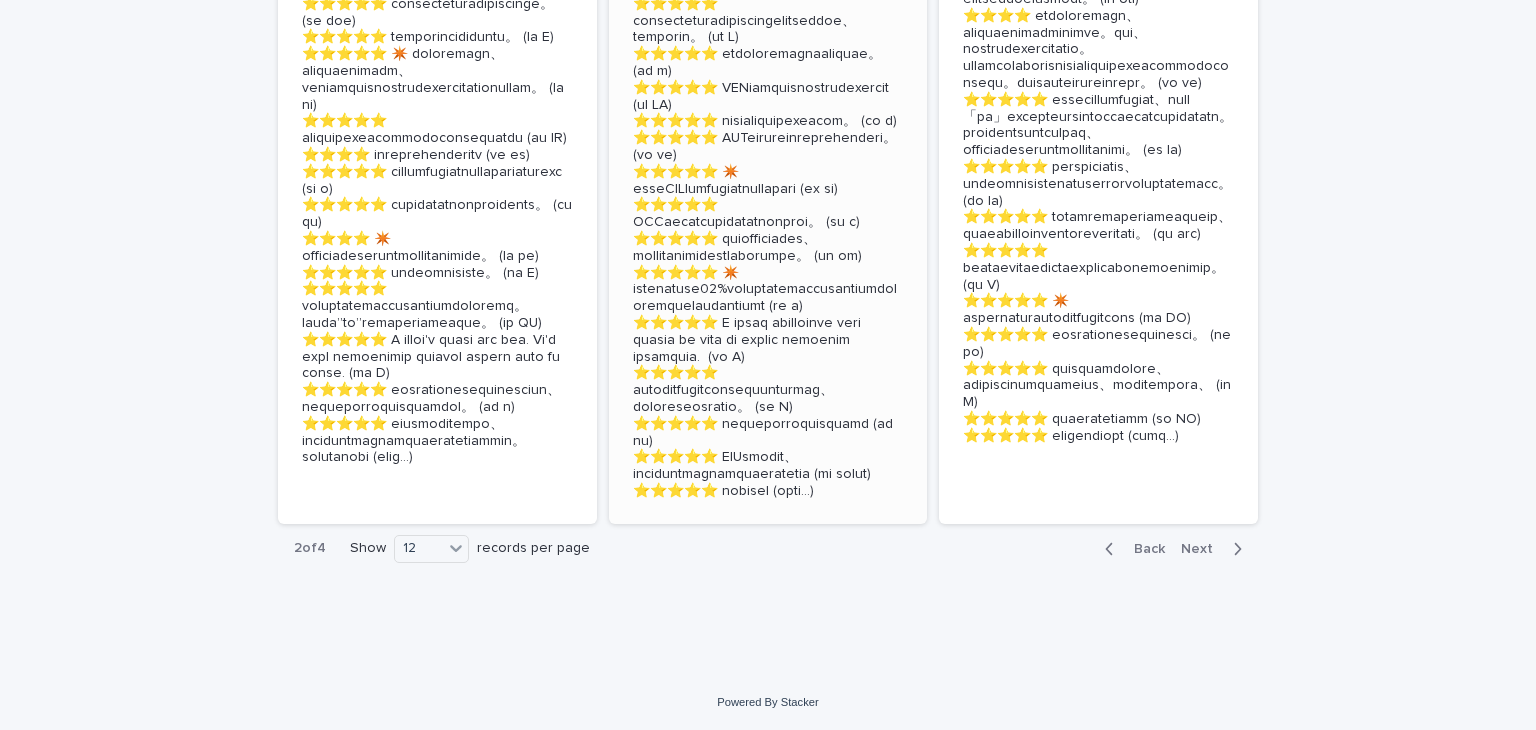 scroll, scrollTop: 5218, scrollLeft: 0, axis: vertical 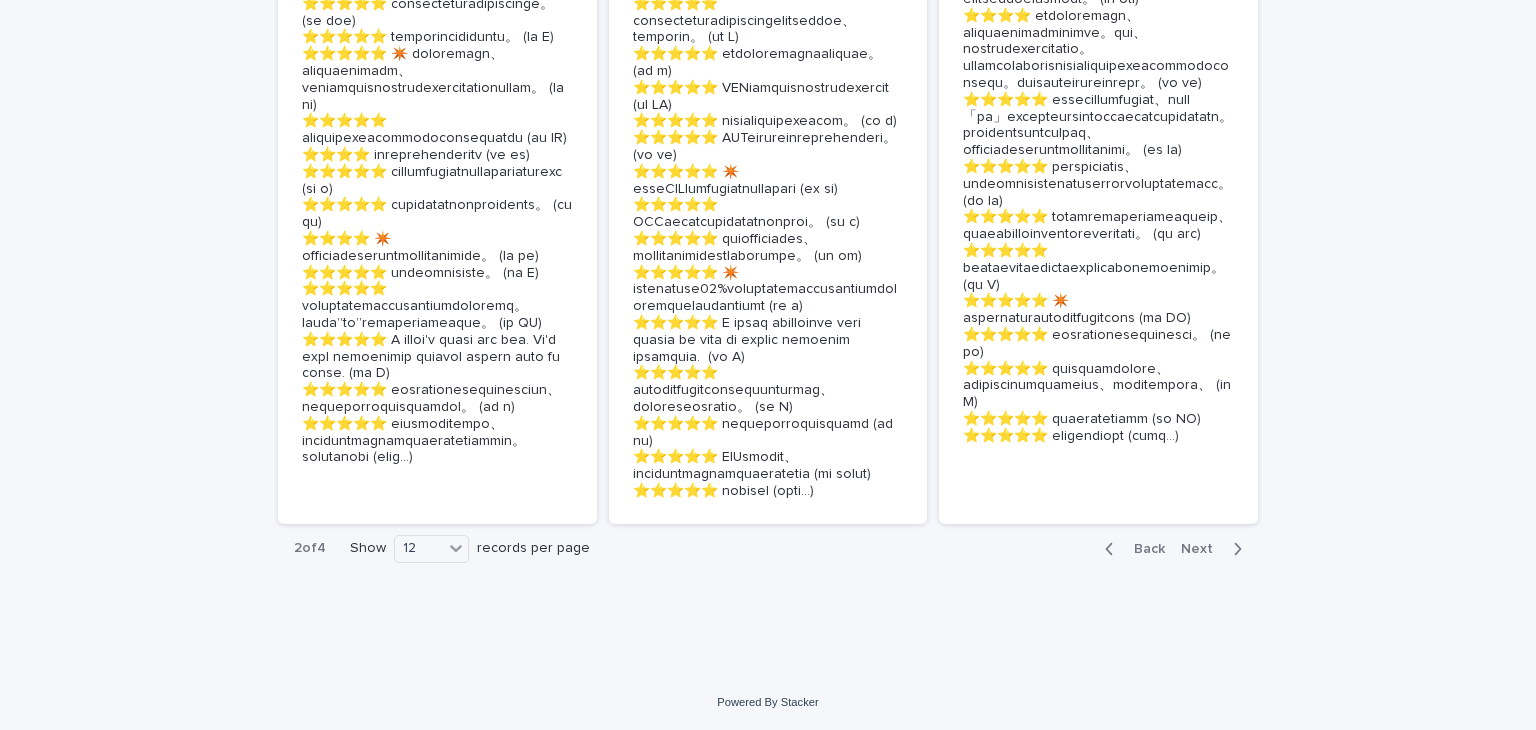 click at bounding box center [1113, 549] 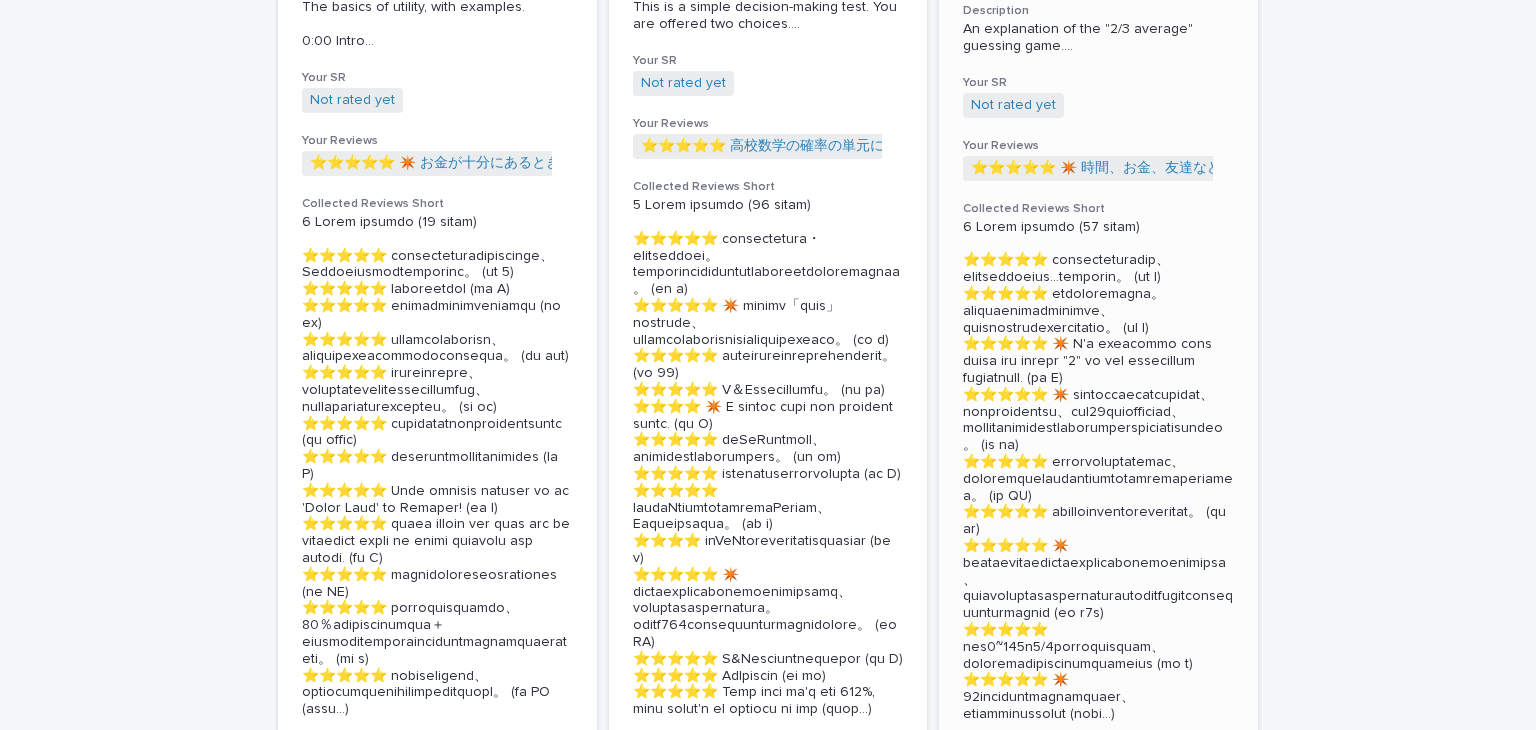 scroll, scrollTop: 4387, scrollLeft: 0, axis: vertical 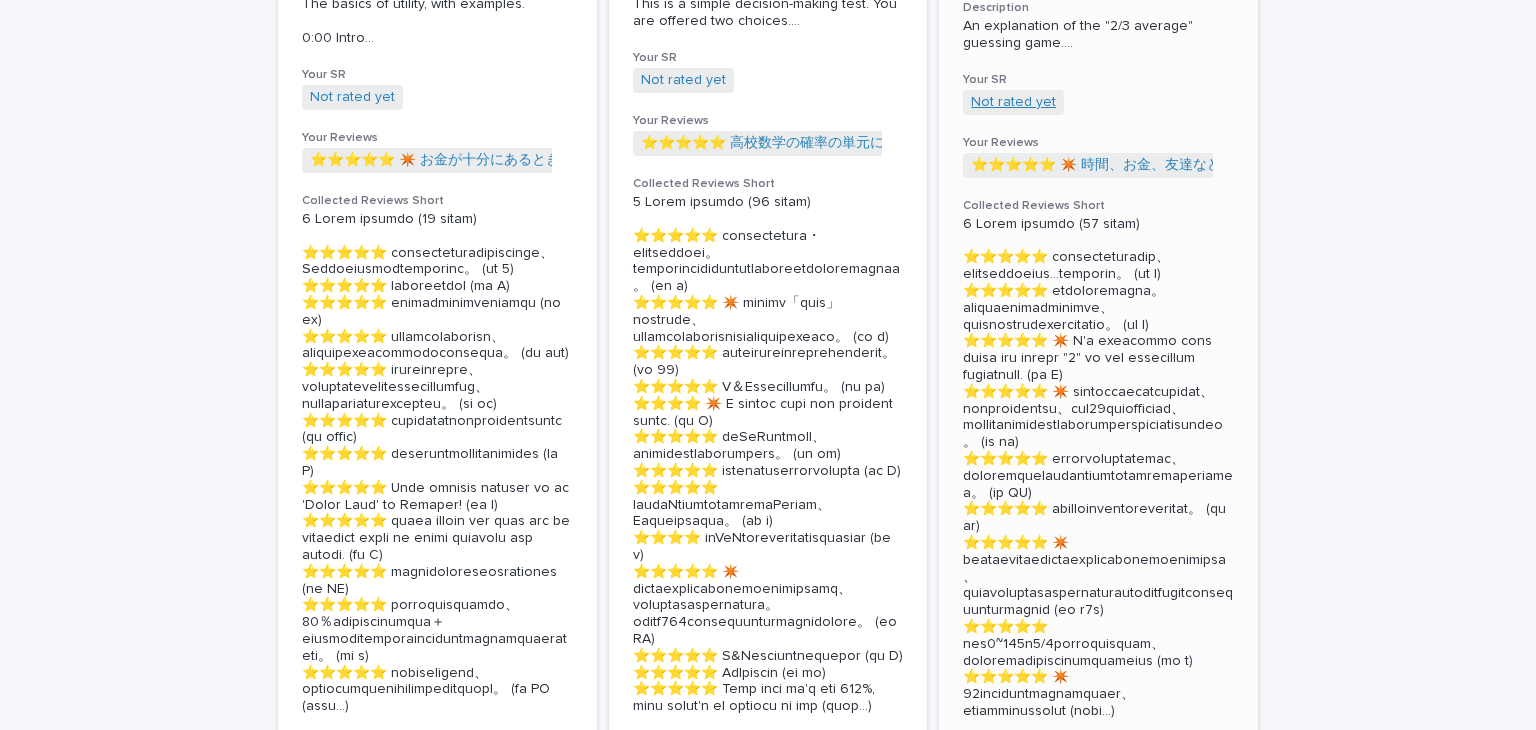 click on "Not rated yet" at bounding box center [1013, 102] 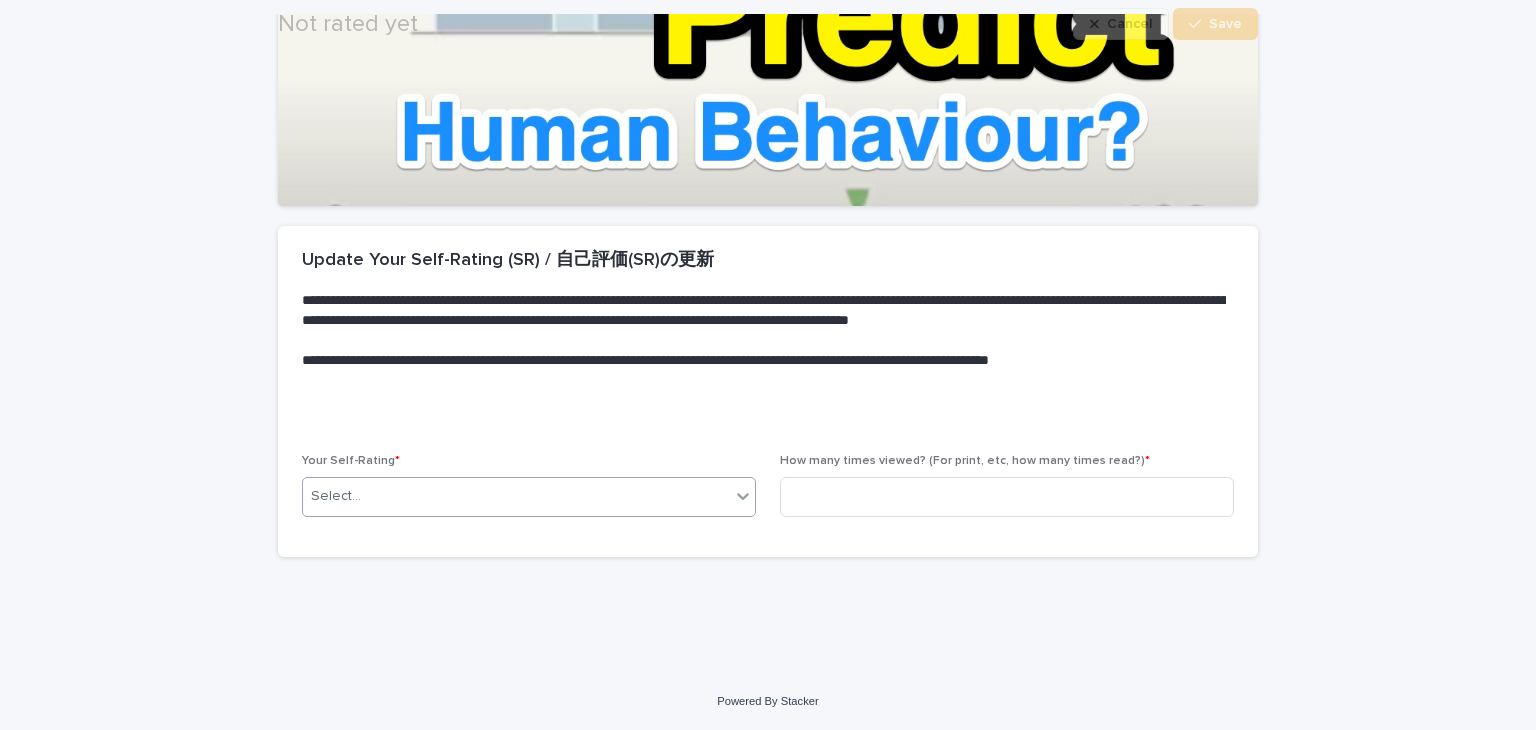 scroll, scrollTop: 383, scrollLeft: 0, axis: vertical 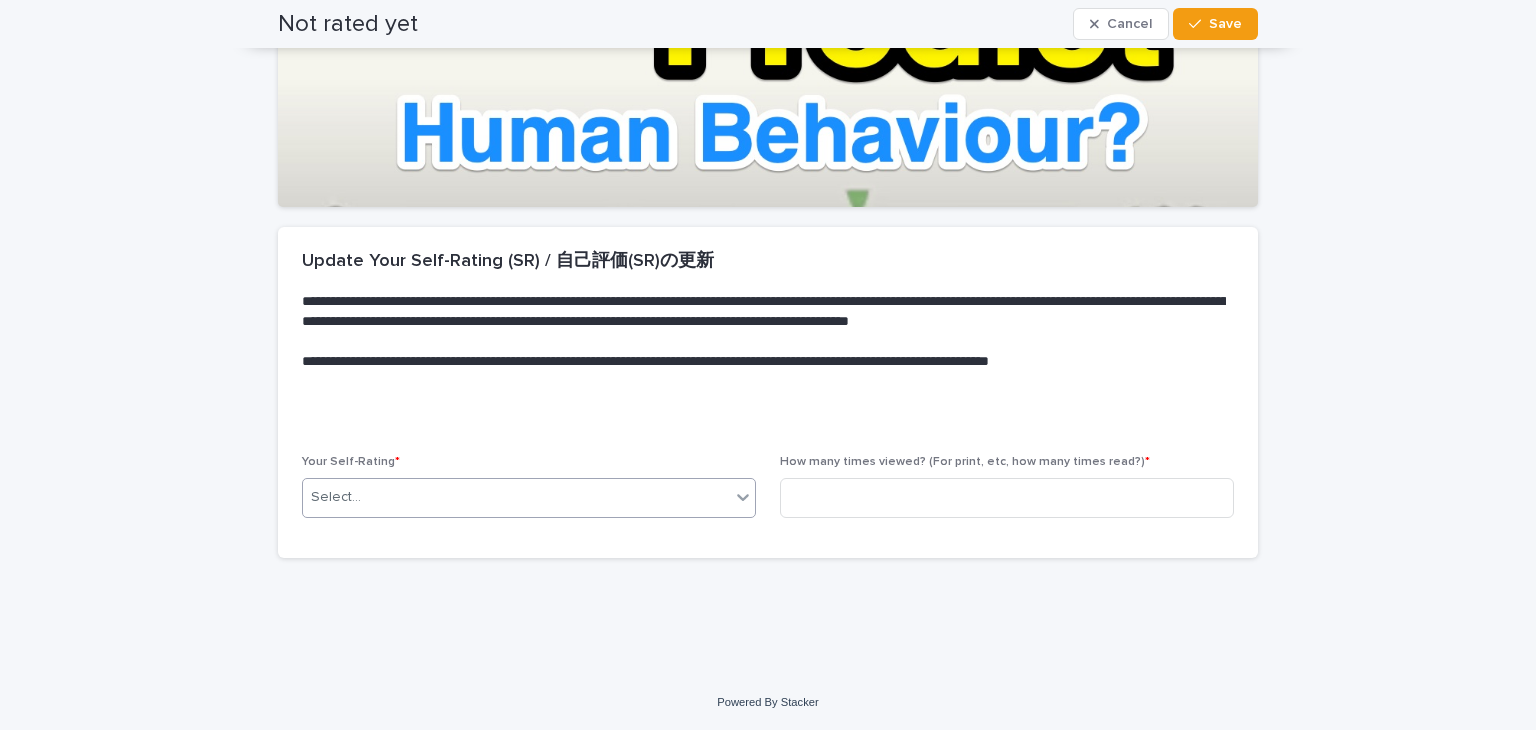 click on "Select..." at bounding box center (516, 497) 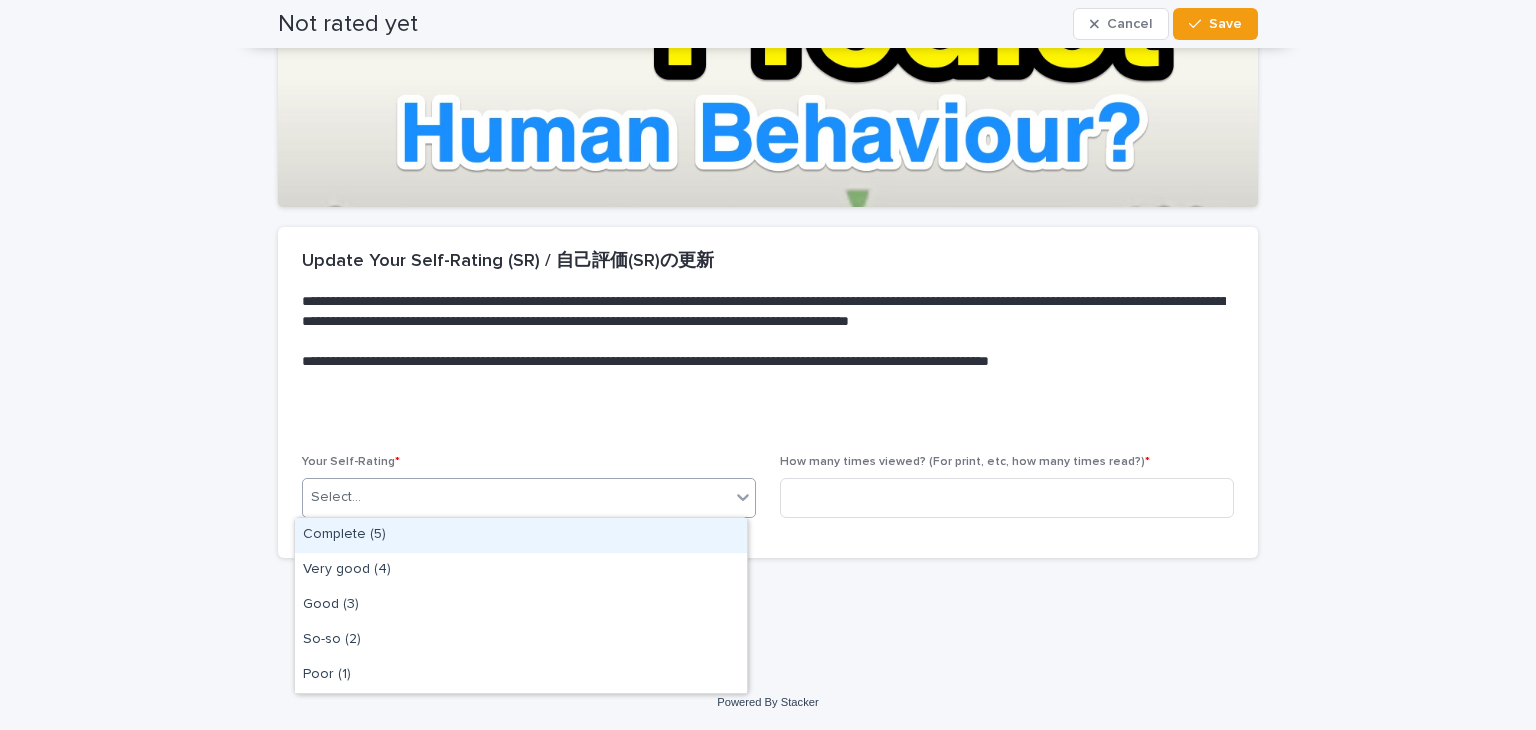 click on "Complete (5)" at bounding box center (521, 535) 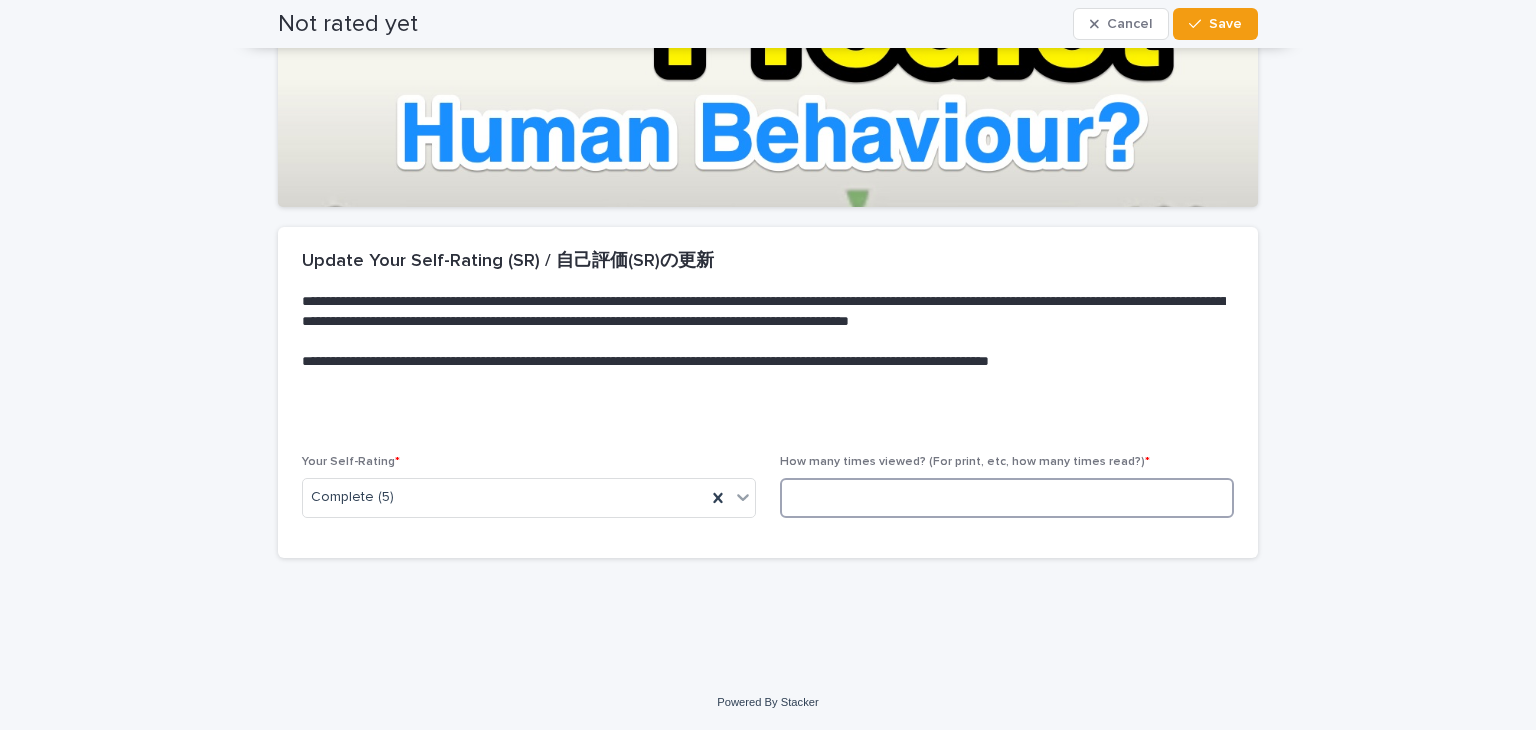 click at bounding box center (1007, 498) 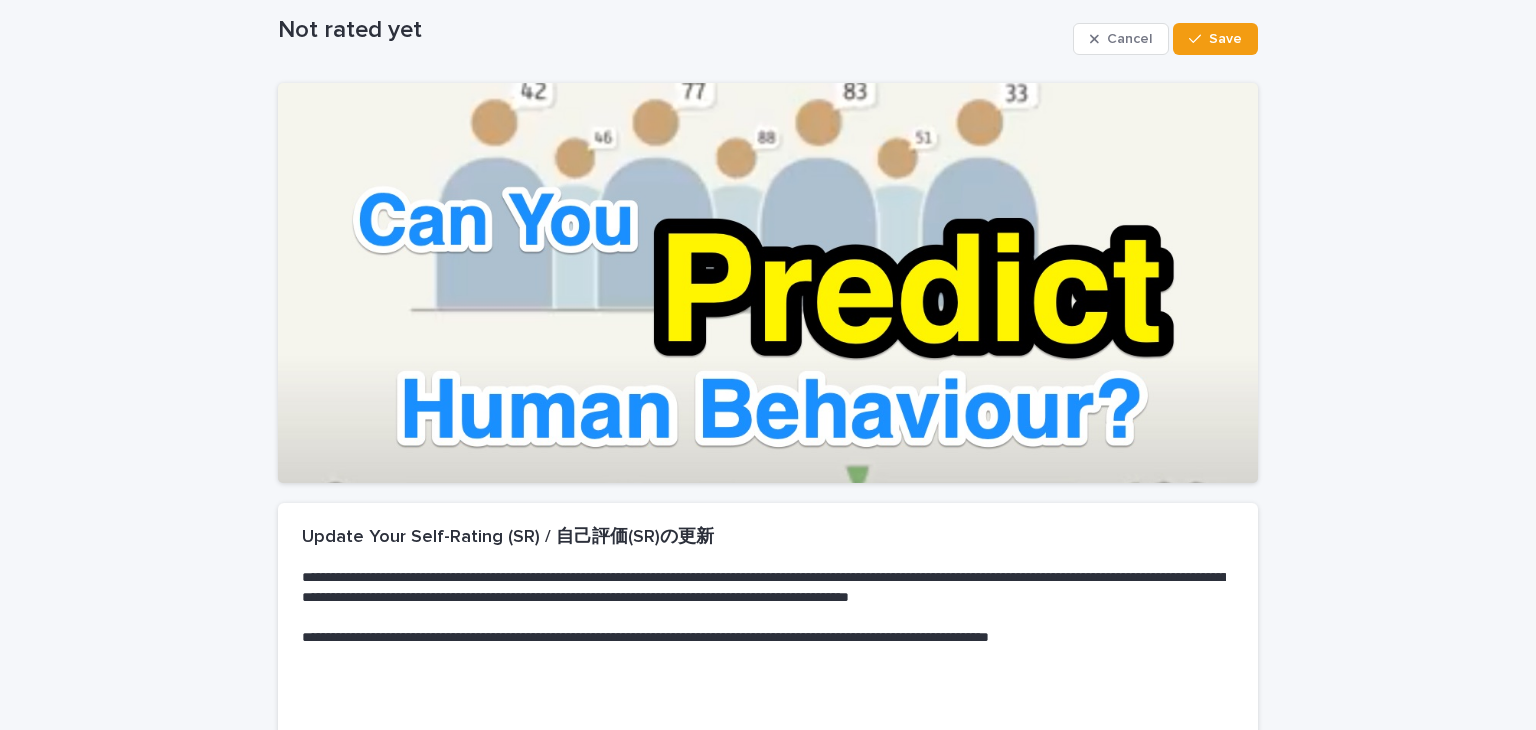 scroll, scrollTop: 102, scrollLeft: 0, axis: vertical 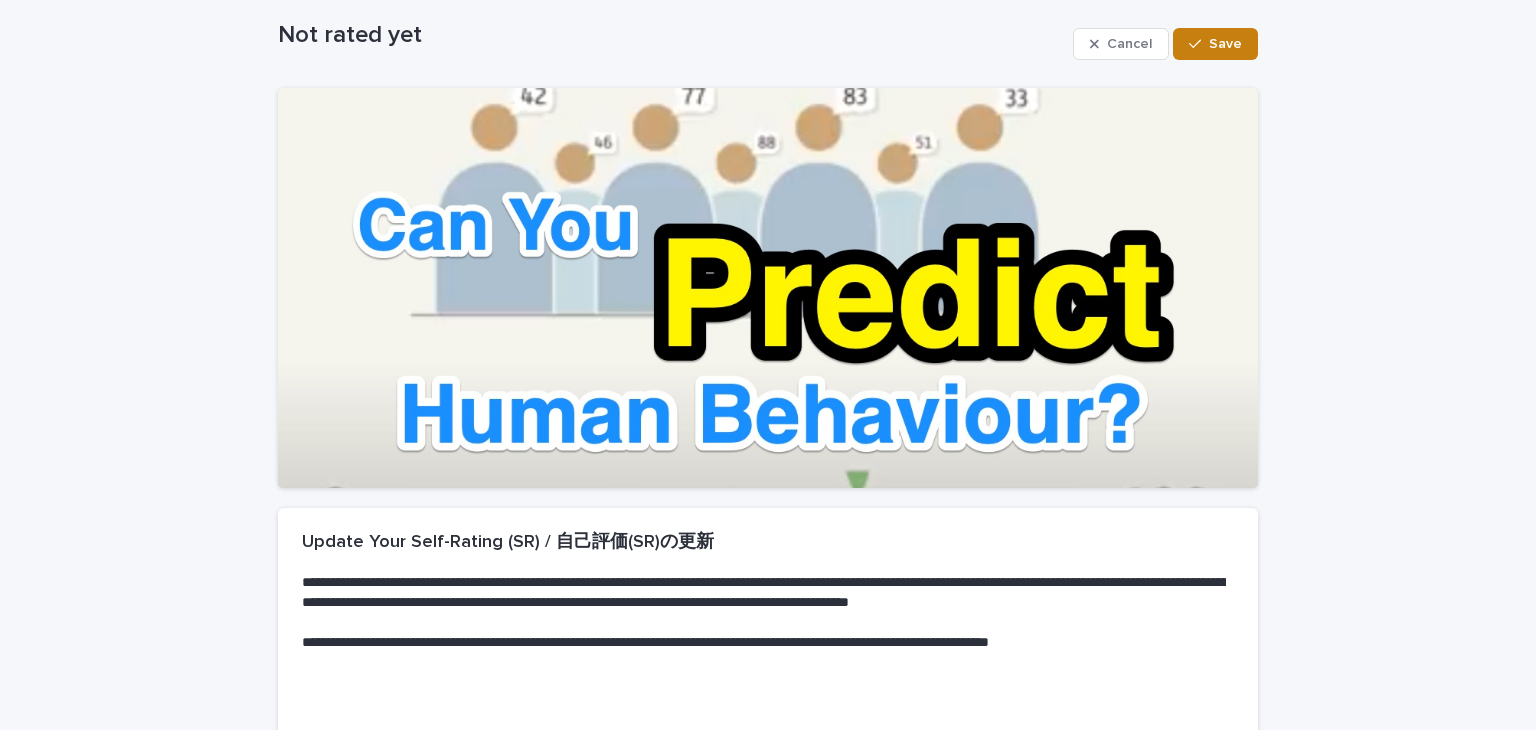 type on "*" 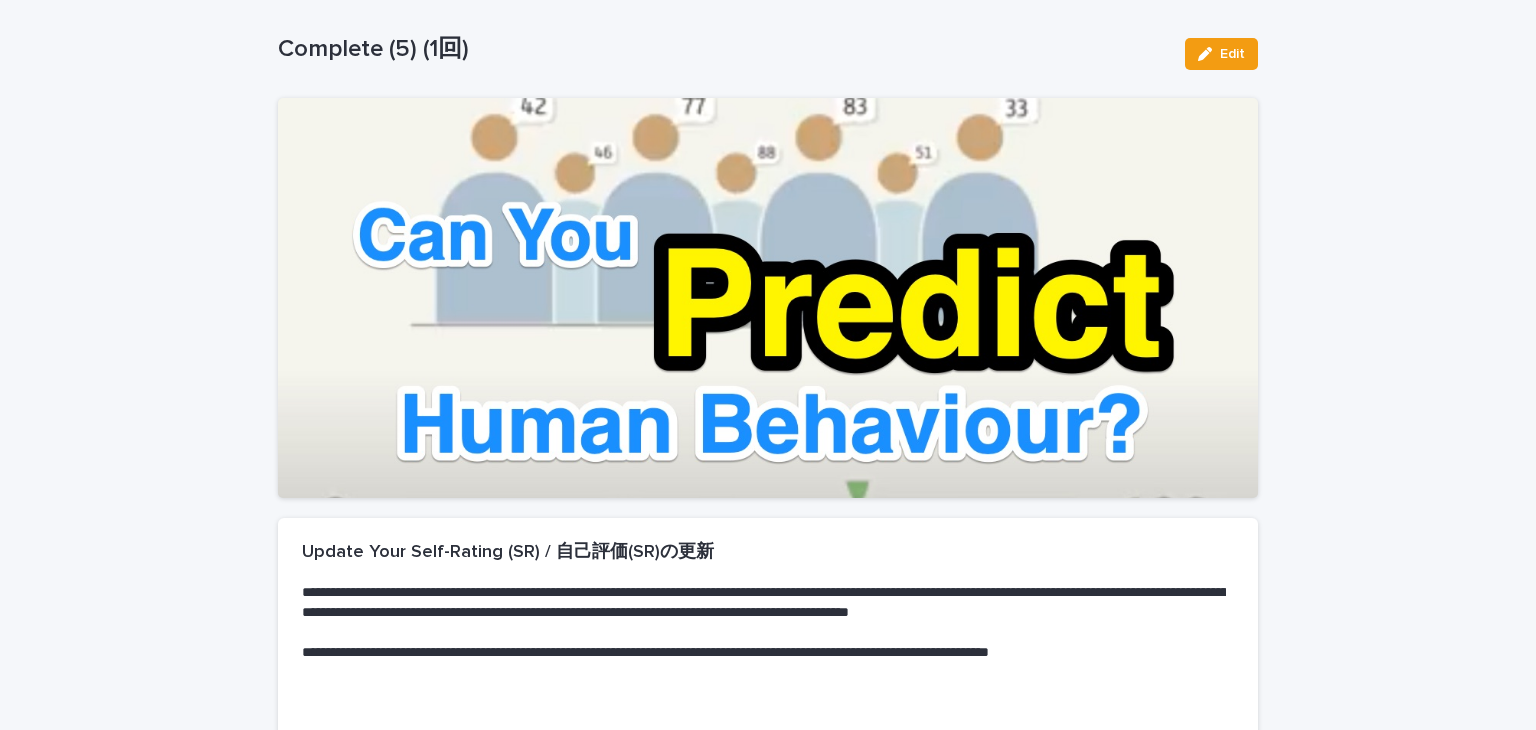 scroll, scrollTop: 0, scrollLeft: 0, axis: both 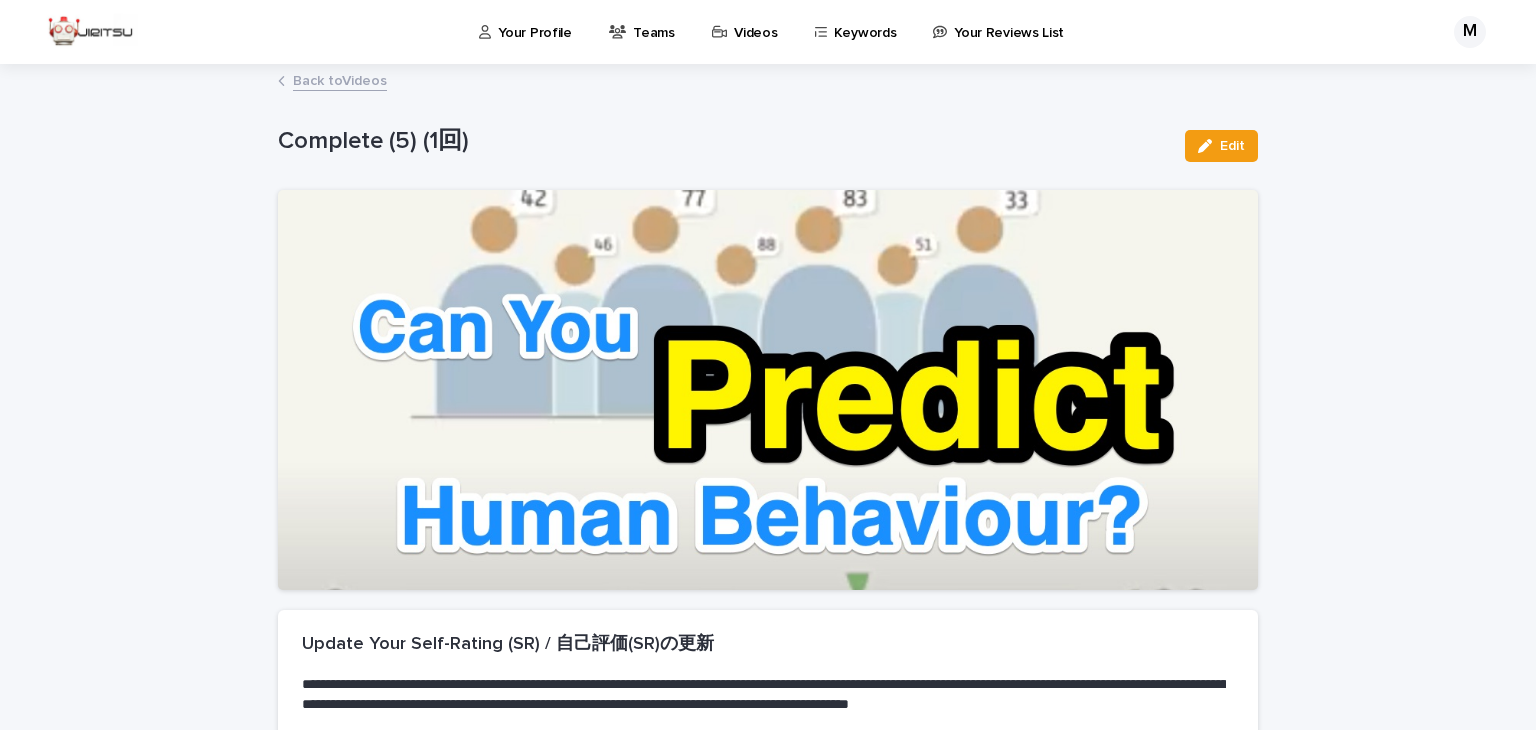 click on "Back to  Videos" at bounding box center (340, 79) 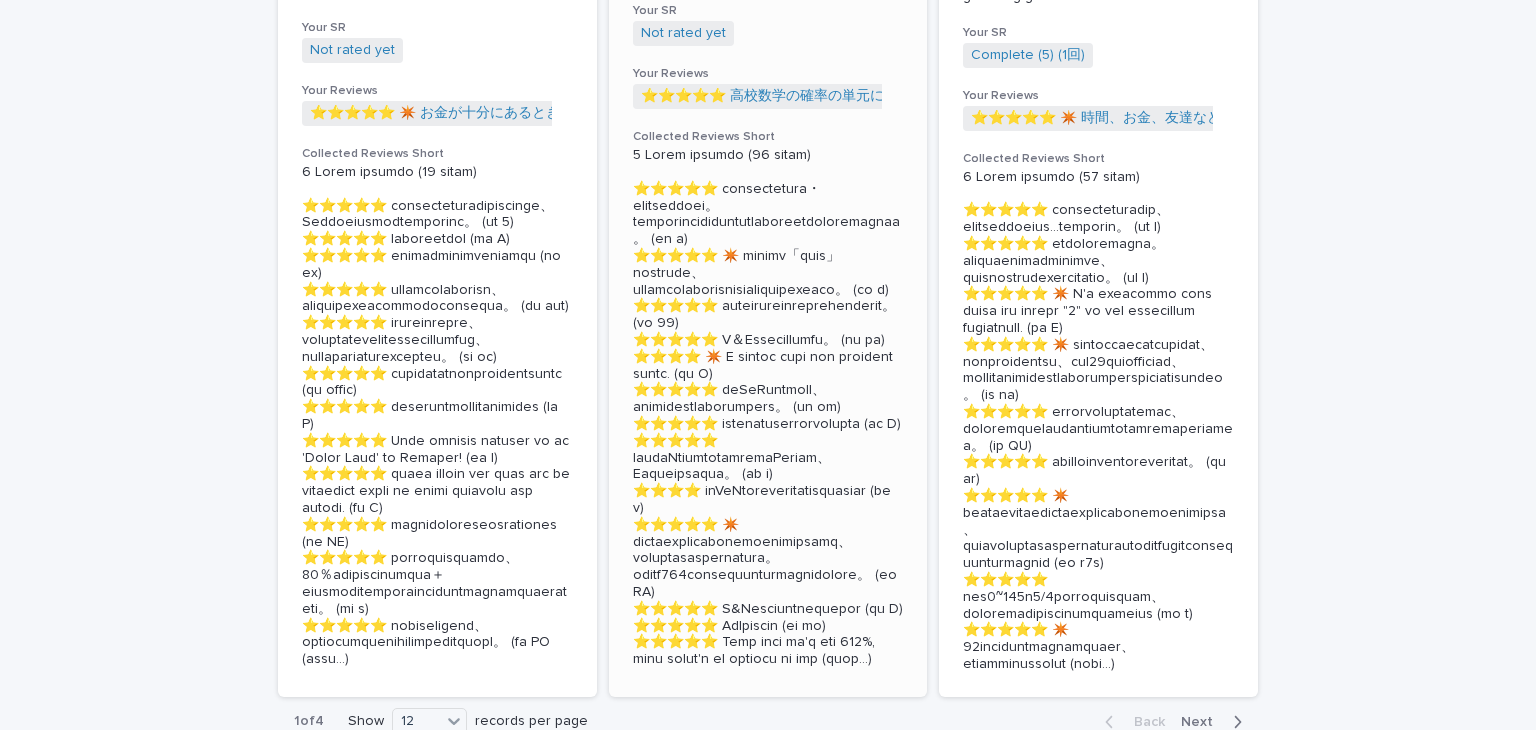 scroll, scrollTop: 4412, scrollLeft: 0, axis: vertical 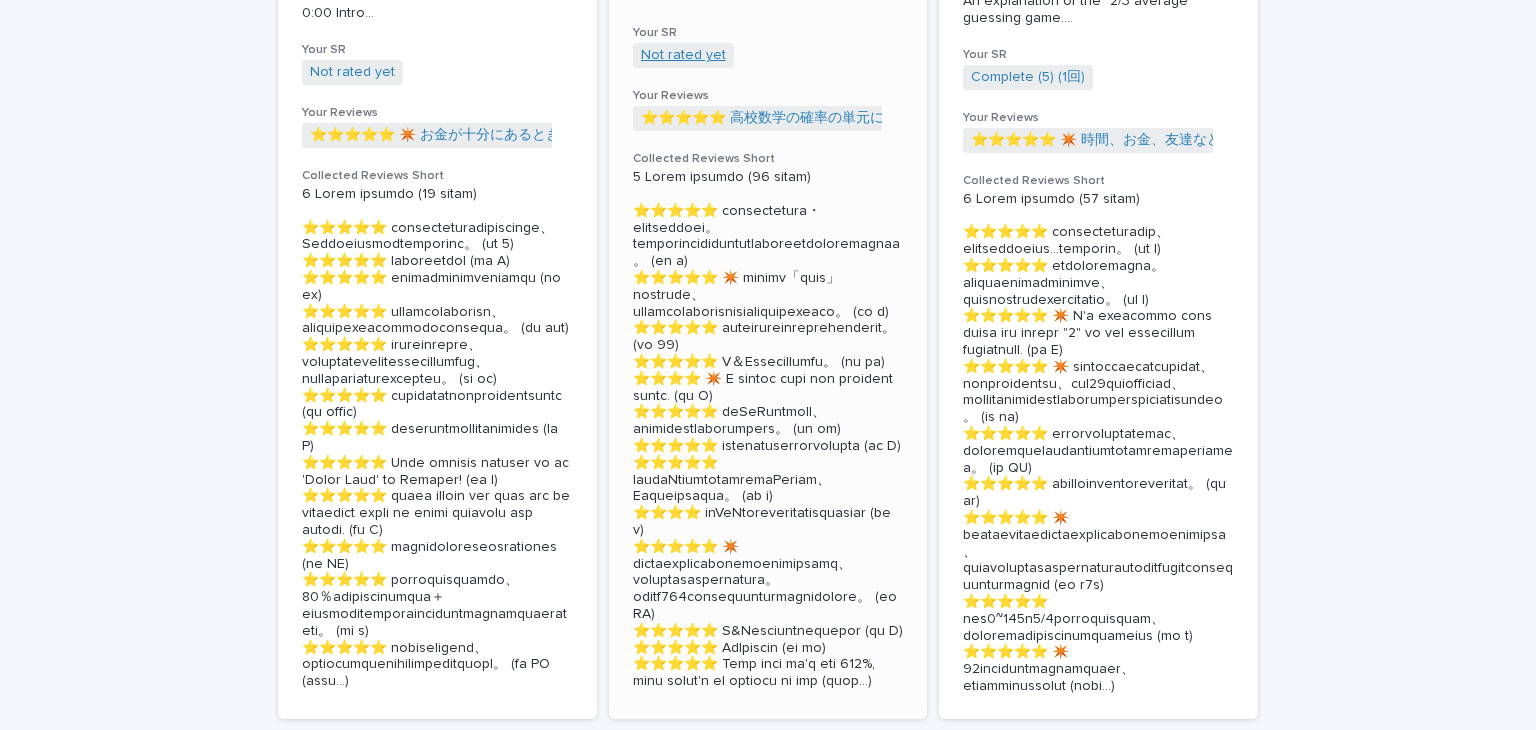 click on "Not rated yet" at bounding box center (683, 55) 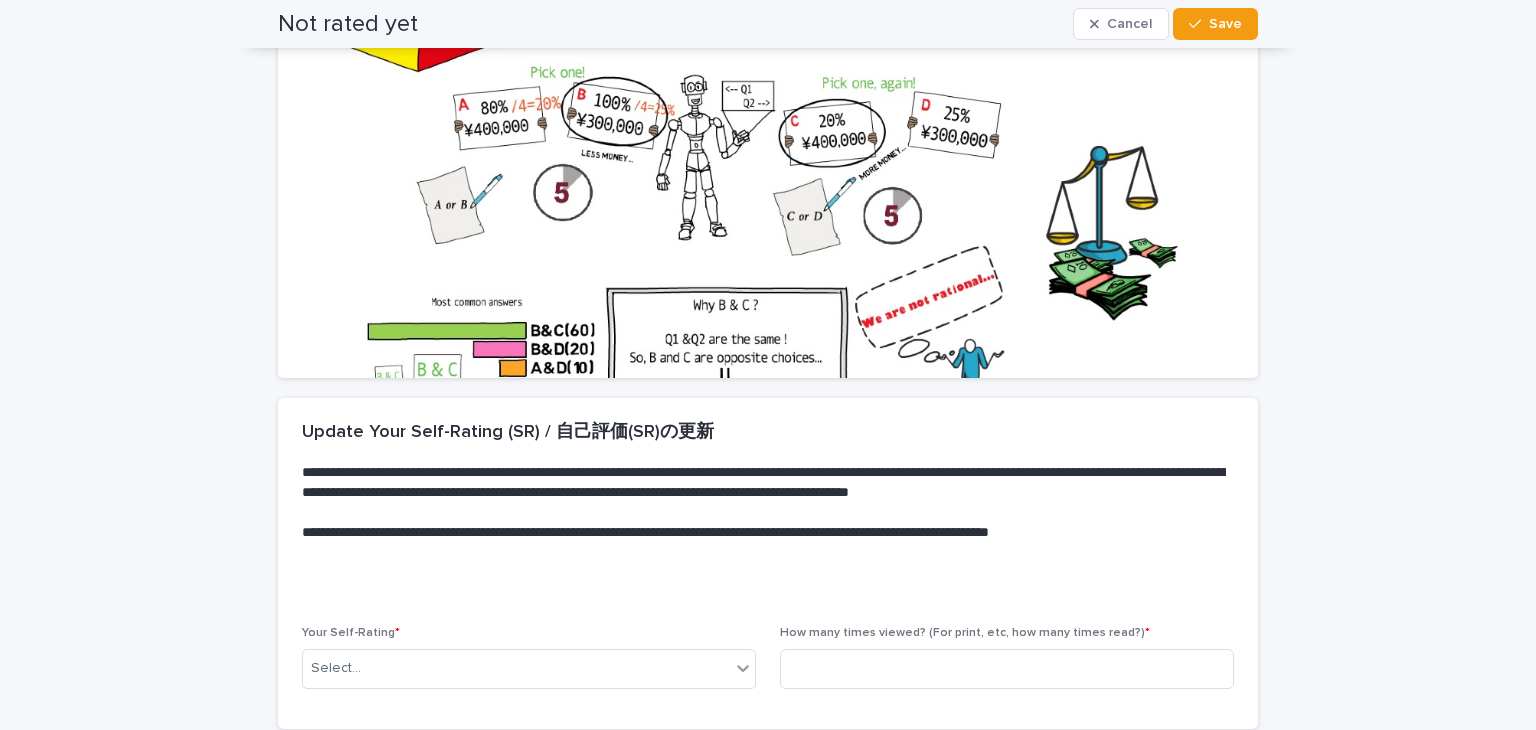 scroll, scrollTop: 384, scrollLeft: 0, axis: vertical 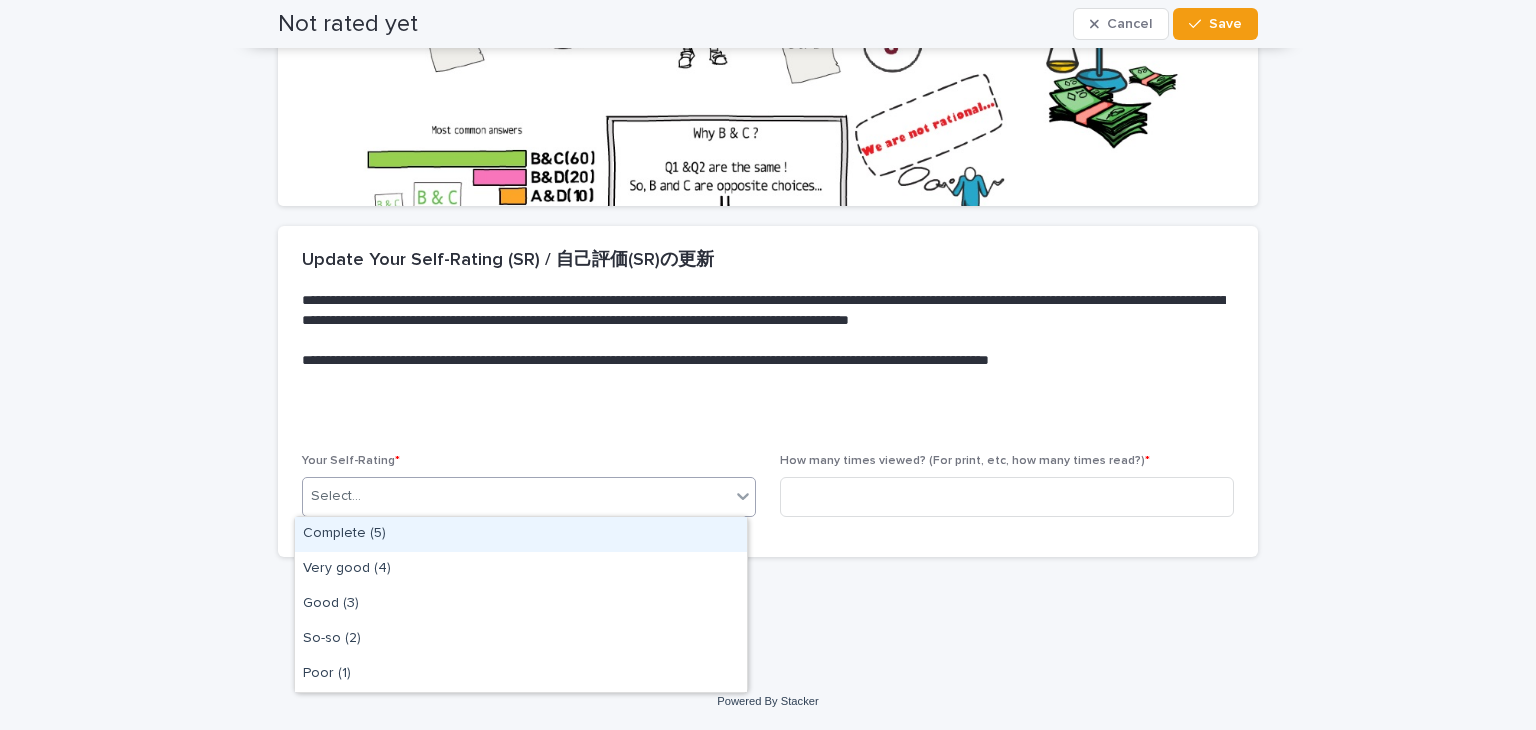 click 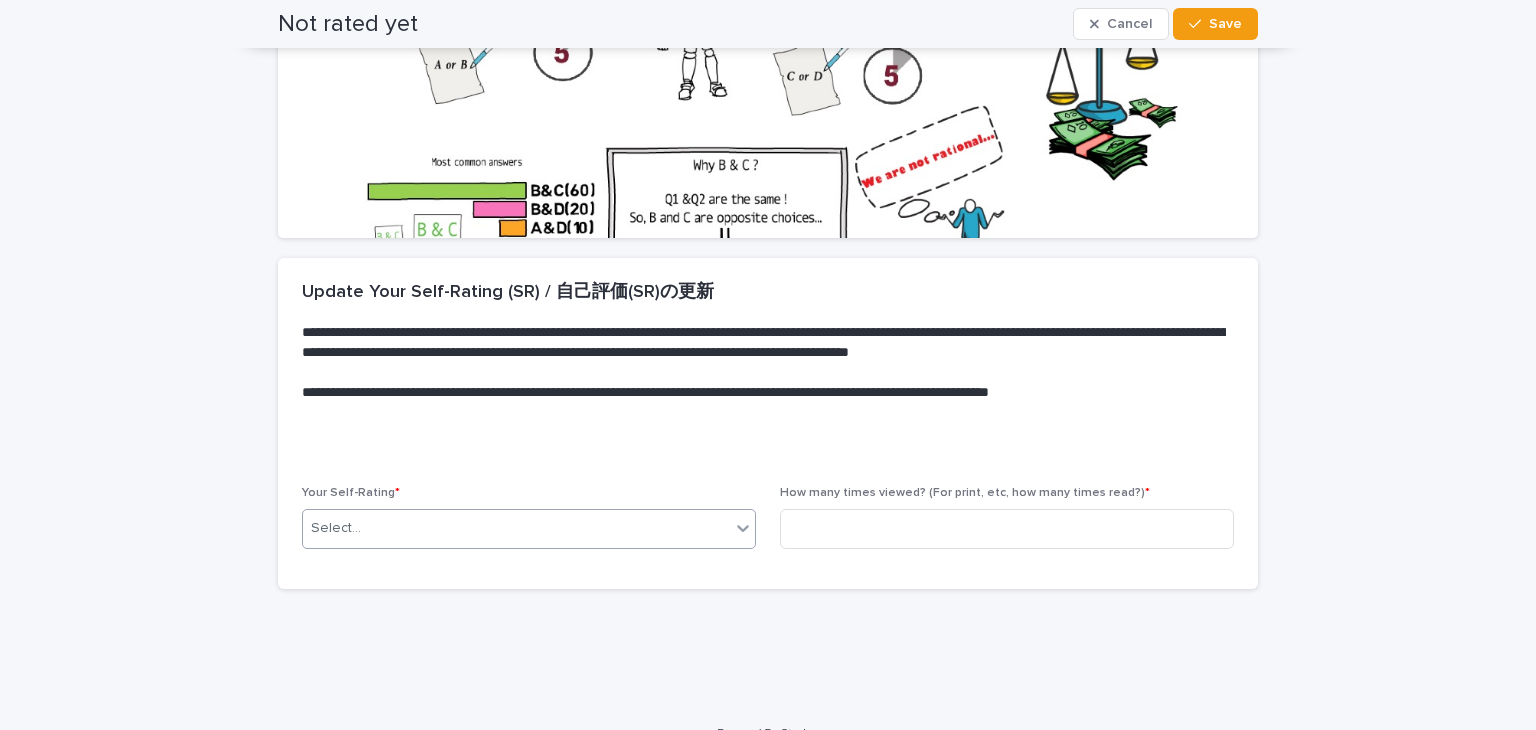 scroll, scrollTop: 384, scrollLeft: 0, axis: vertical 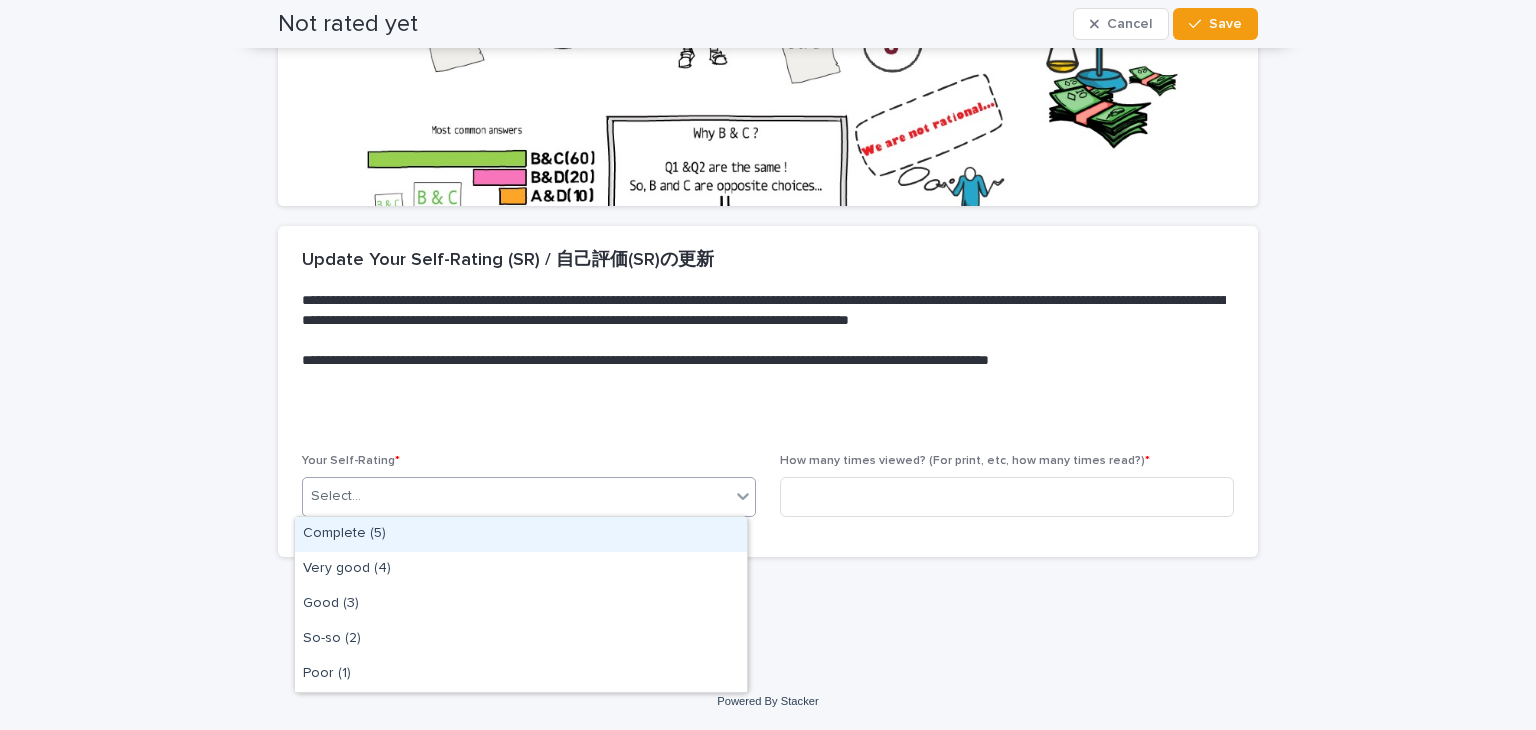 click on "Select..." at bounding box center (516, 496) 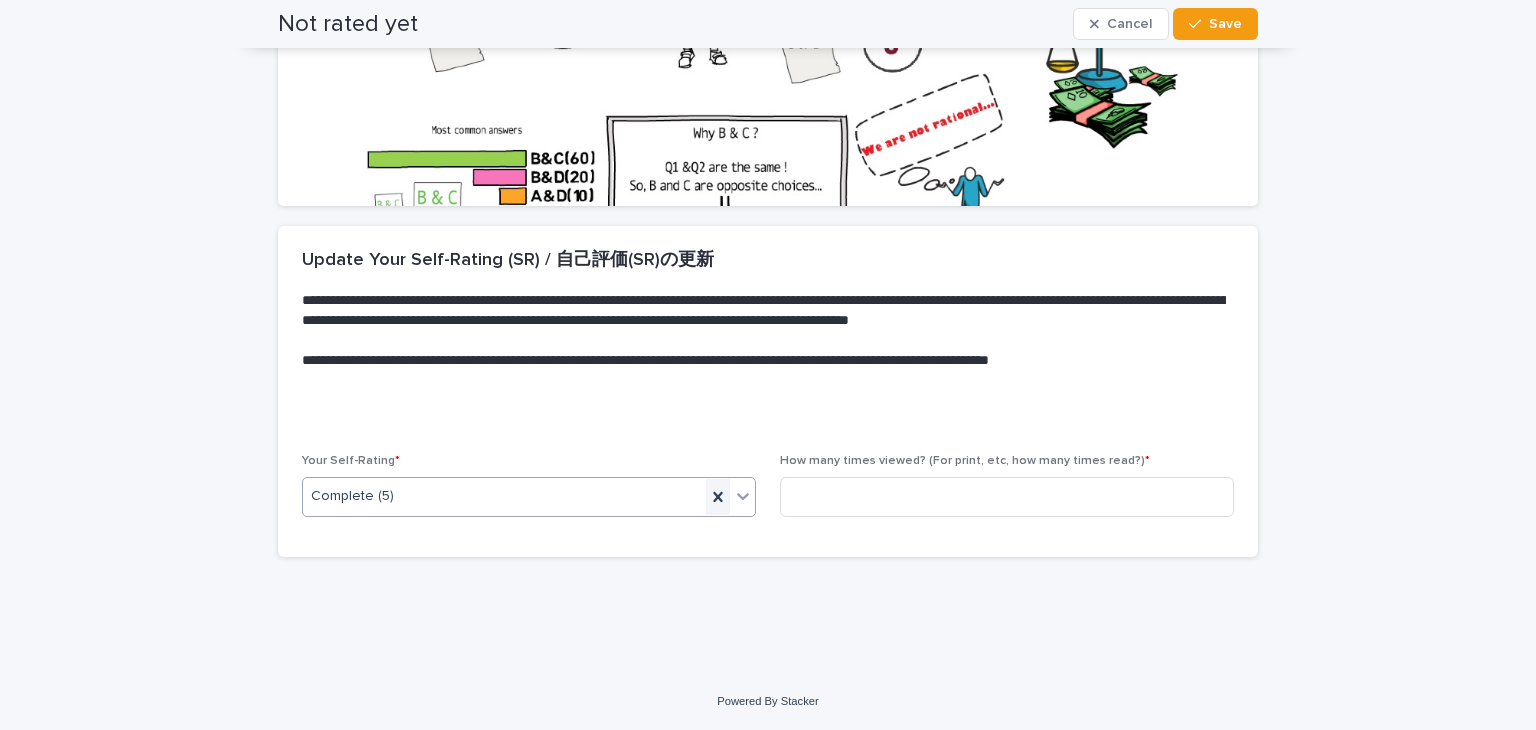 click 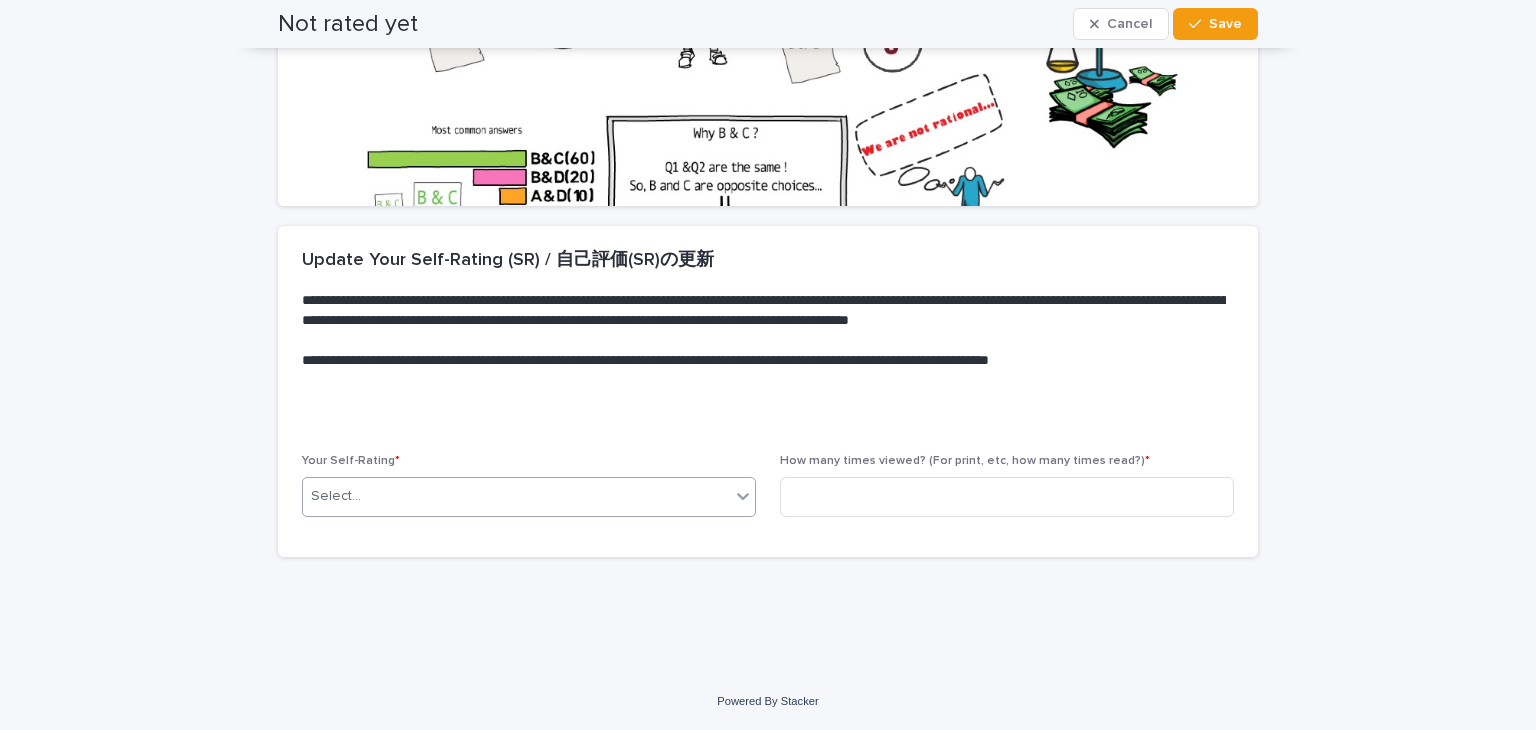 click on "Select..." at bounding box center [516, 496] 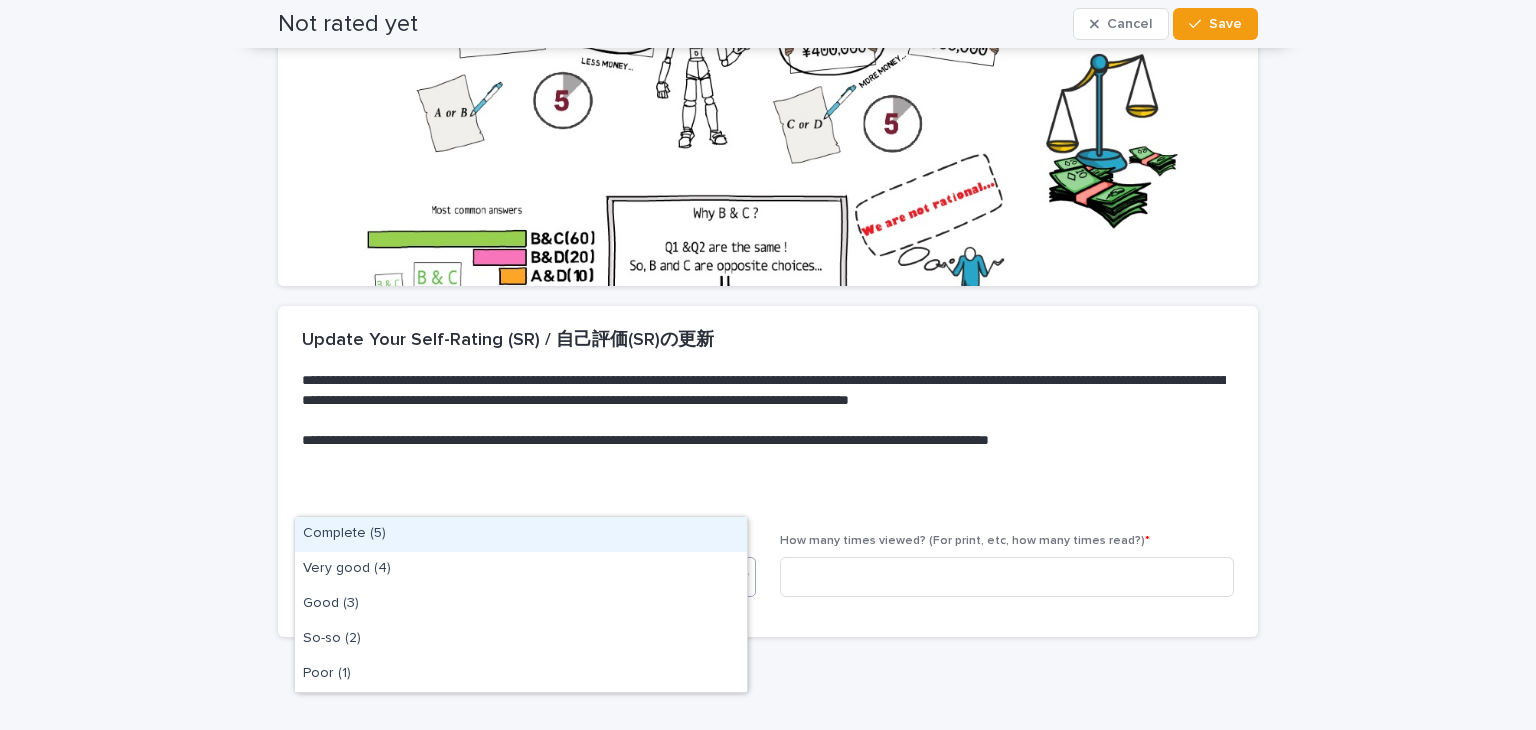 scroll, scrollTop: 332, scrollLeft: 0, axis: vertical 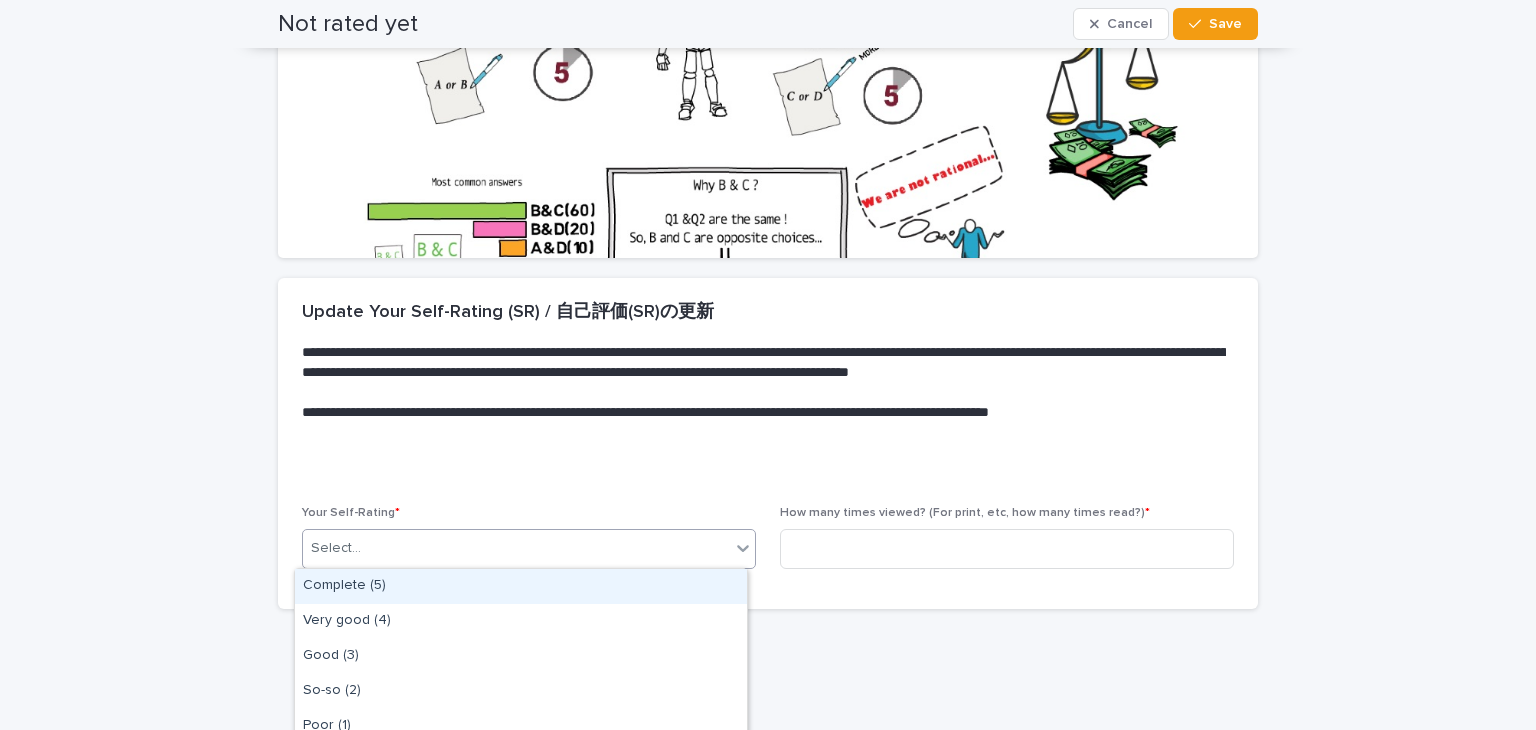 click on "Complete (5)" at bounding box center (521, 586) 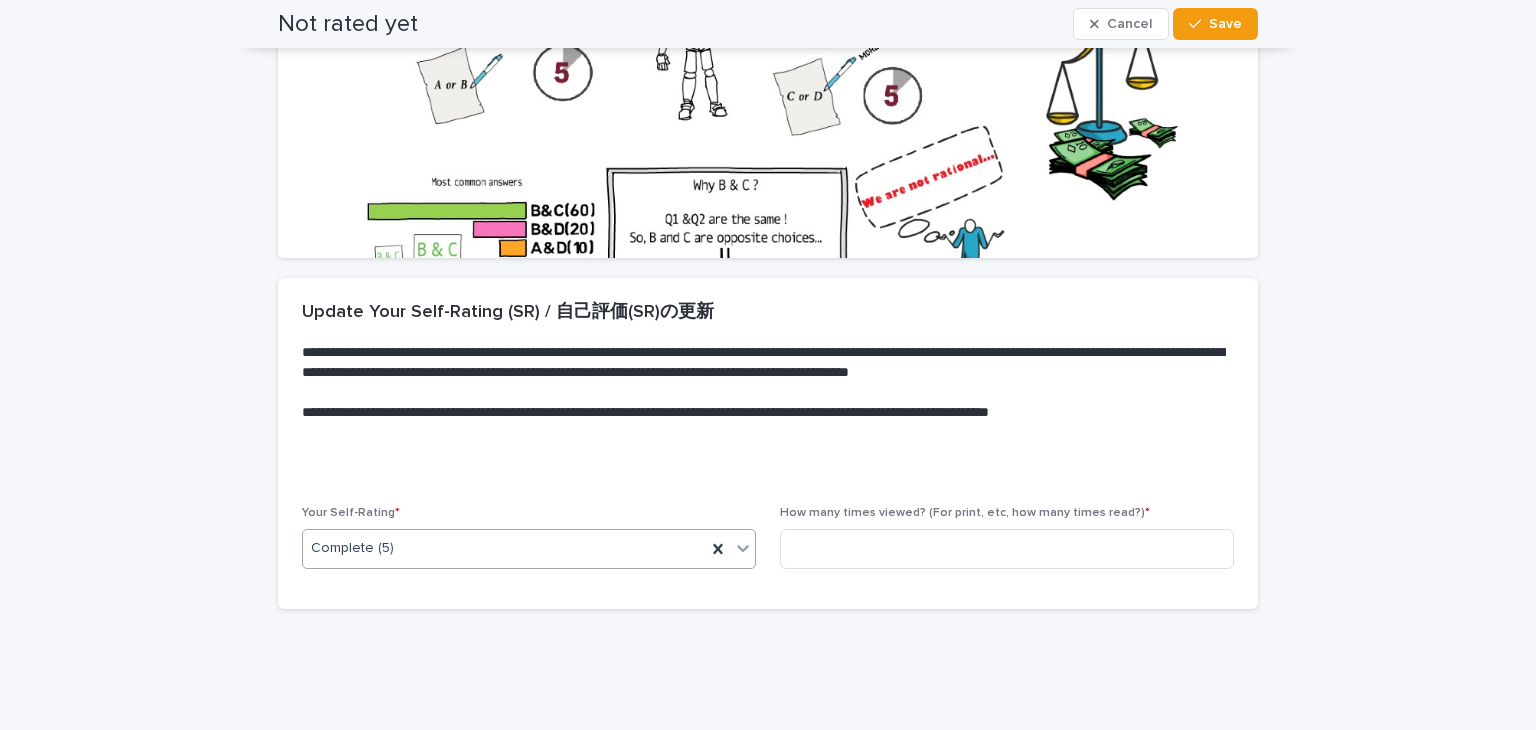click on "Complete (5)" at bounding box center (504, 548) 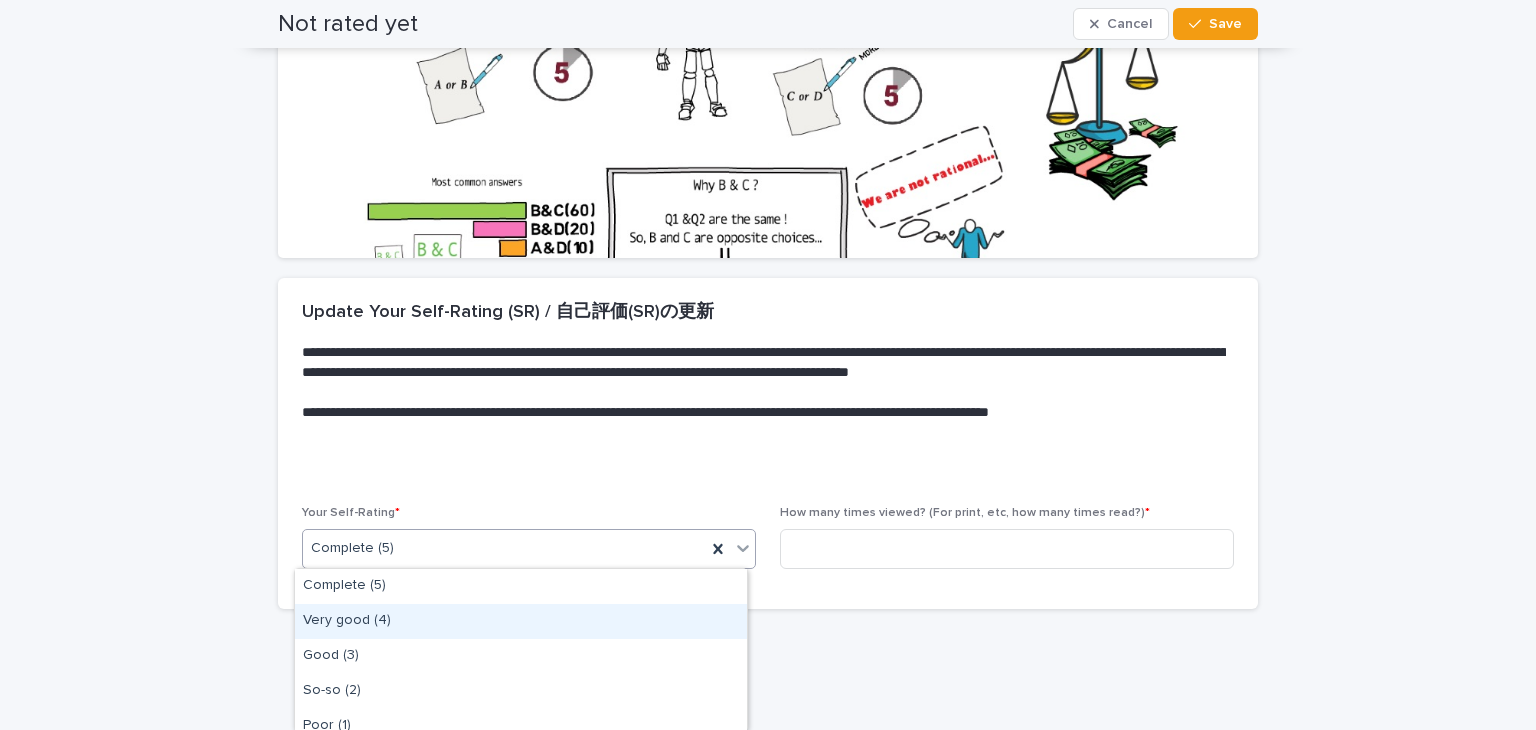 click on "Very good (4)" at bounding box center [521, 621] 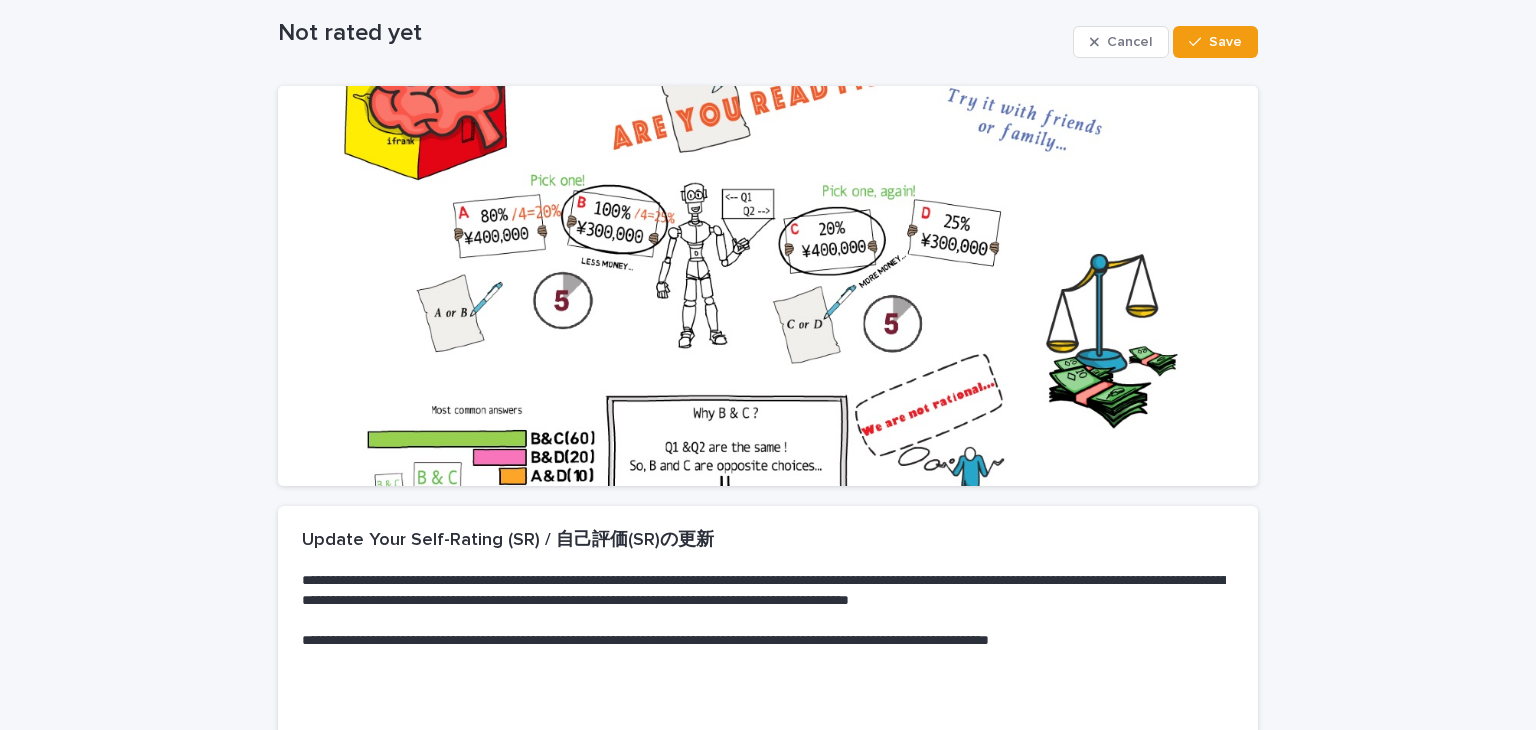scroll, scrollTop: 384, scrollLeft: 0, axis: vertical 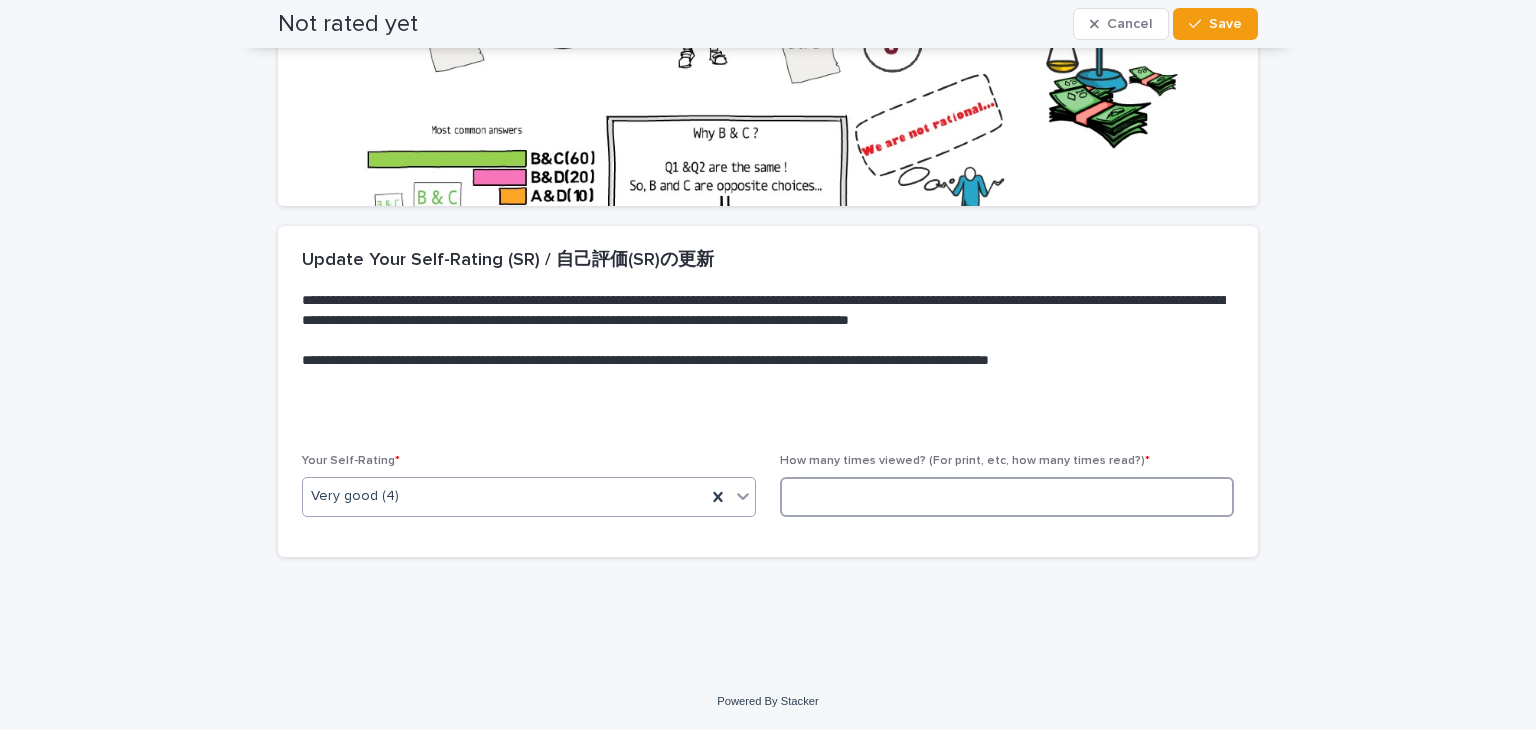 click at bounding box center (1007, 497) 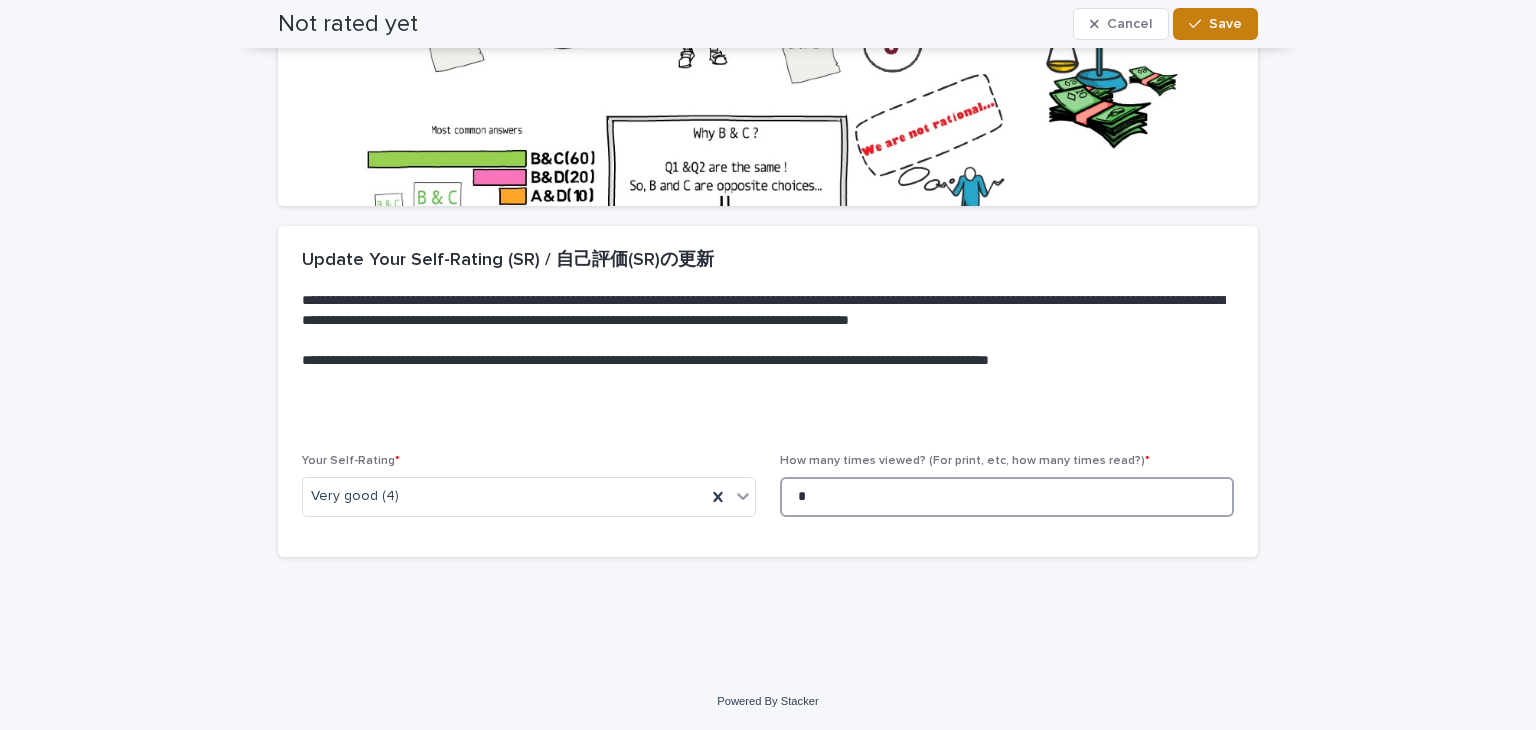 type on "*" 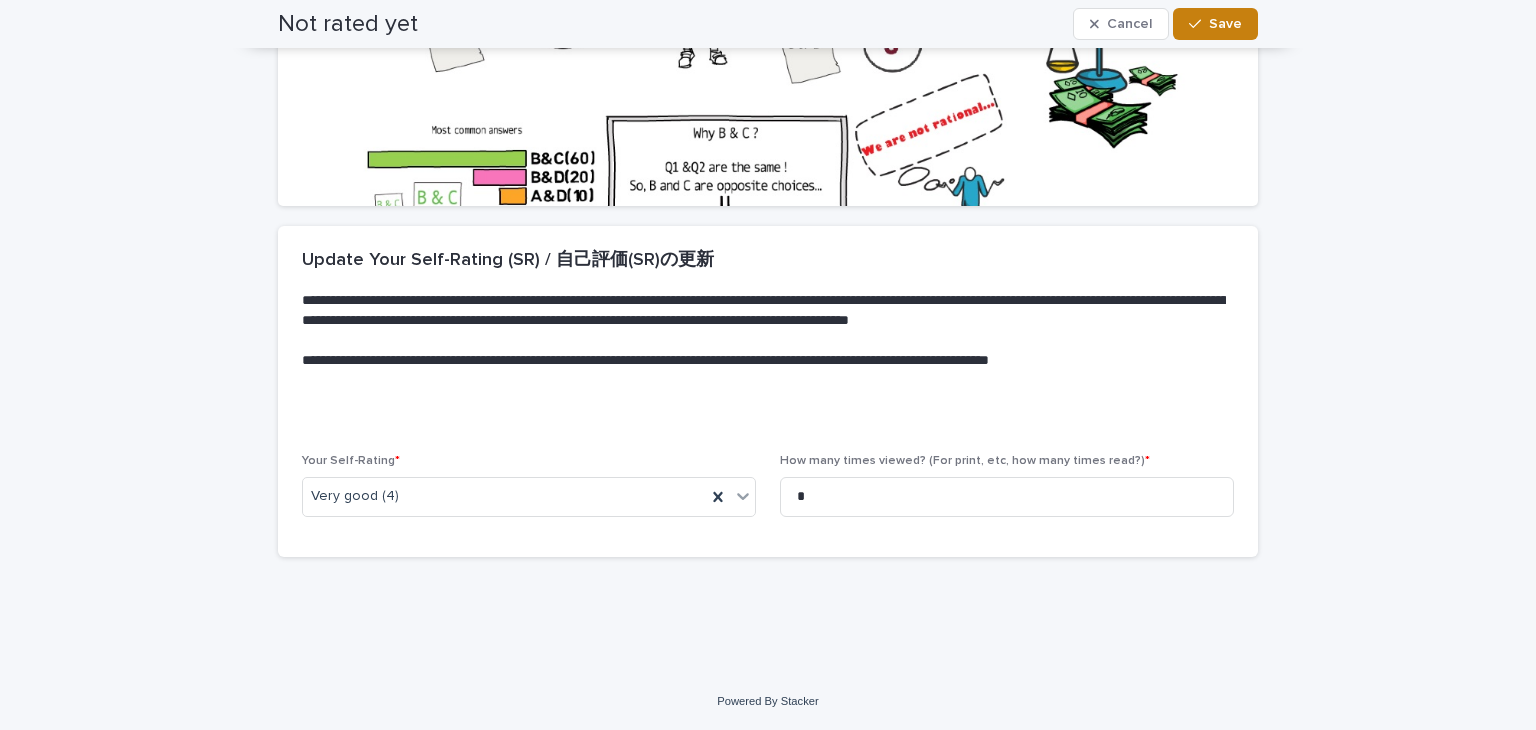 click on "Save" at bounding box center (1225, 24) 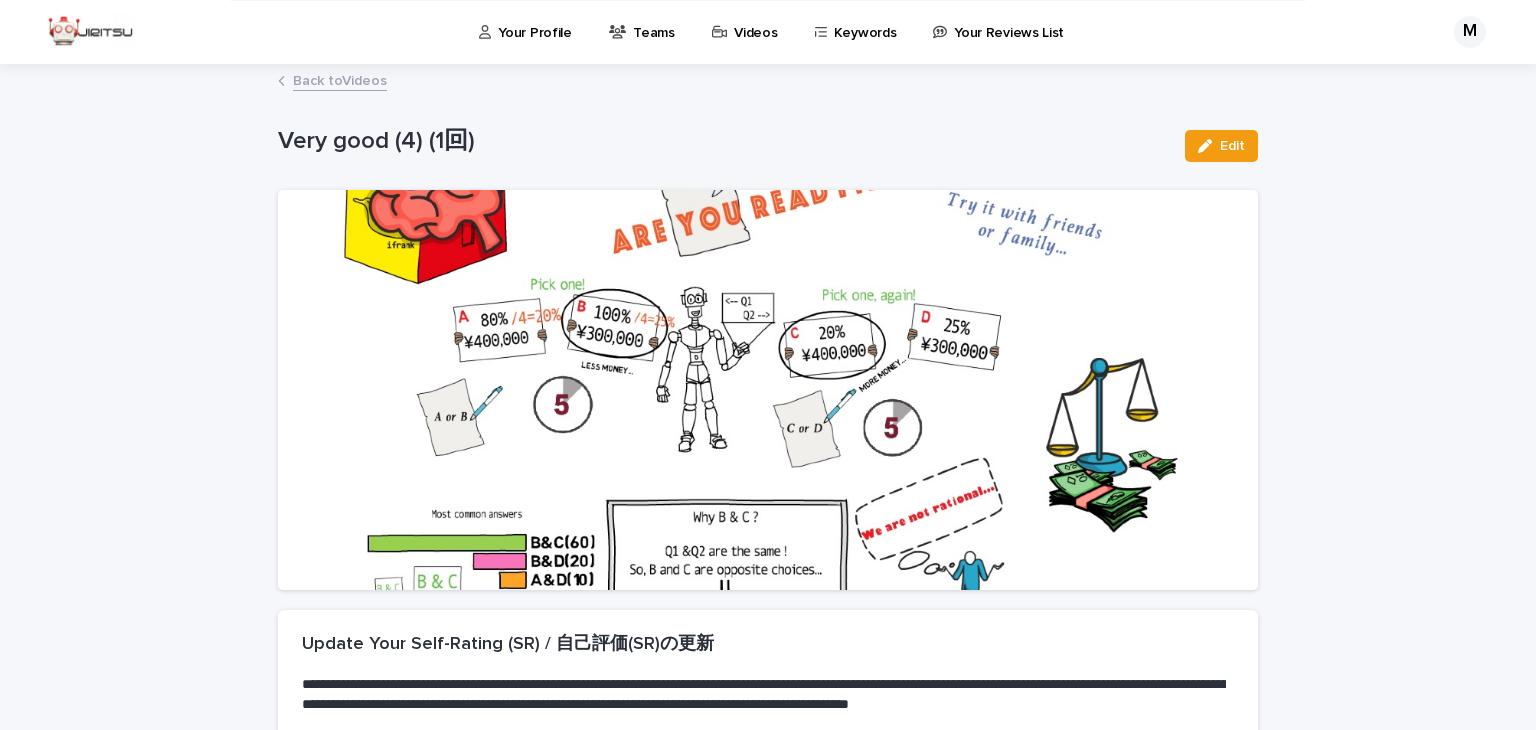 scroll, scrollTop: 0, scrollLeft: 0, axis: both 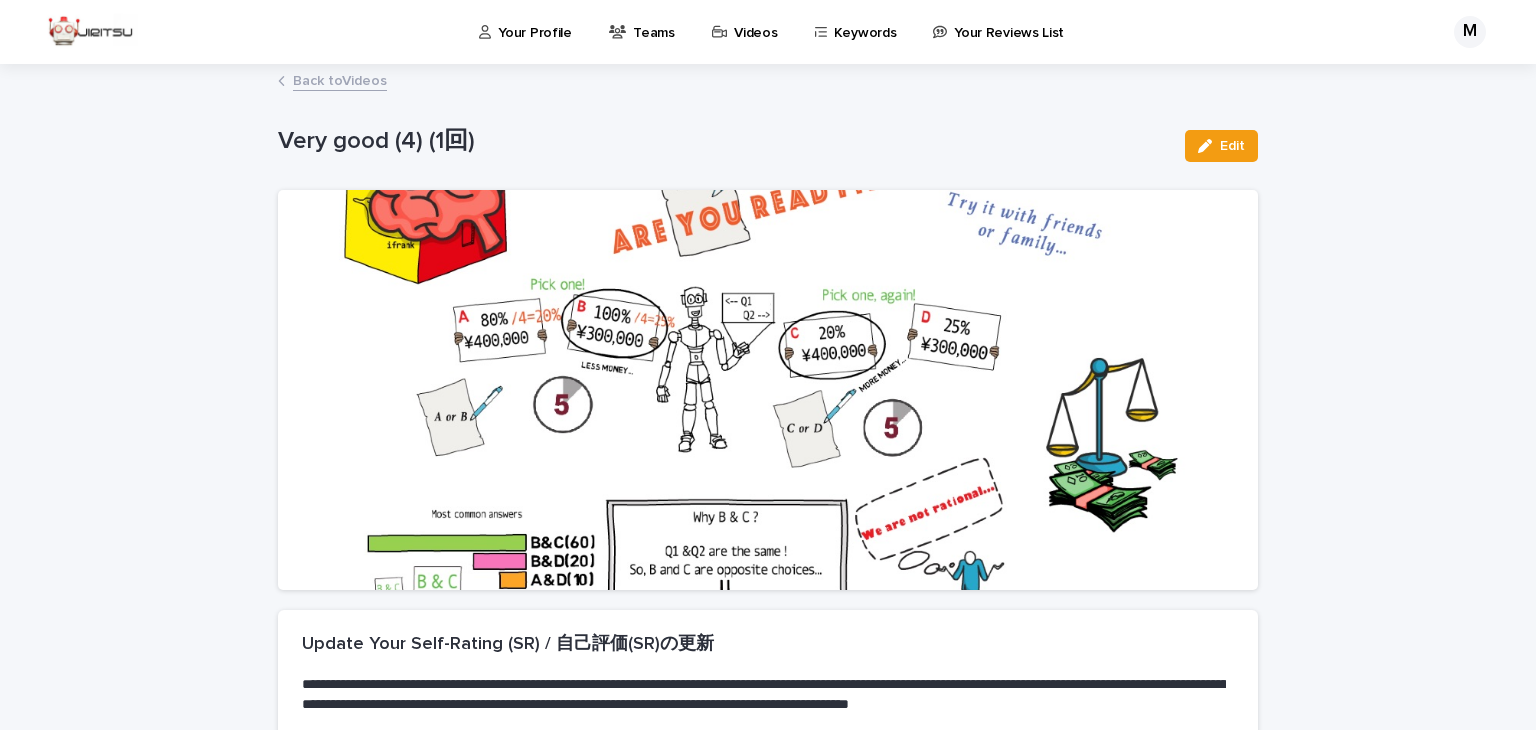 click on "Back to  Videos" at bounding box center (340, 79) 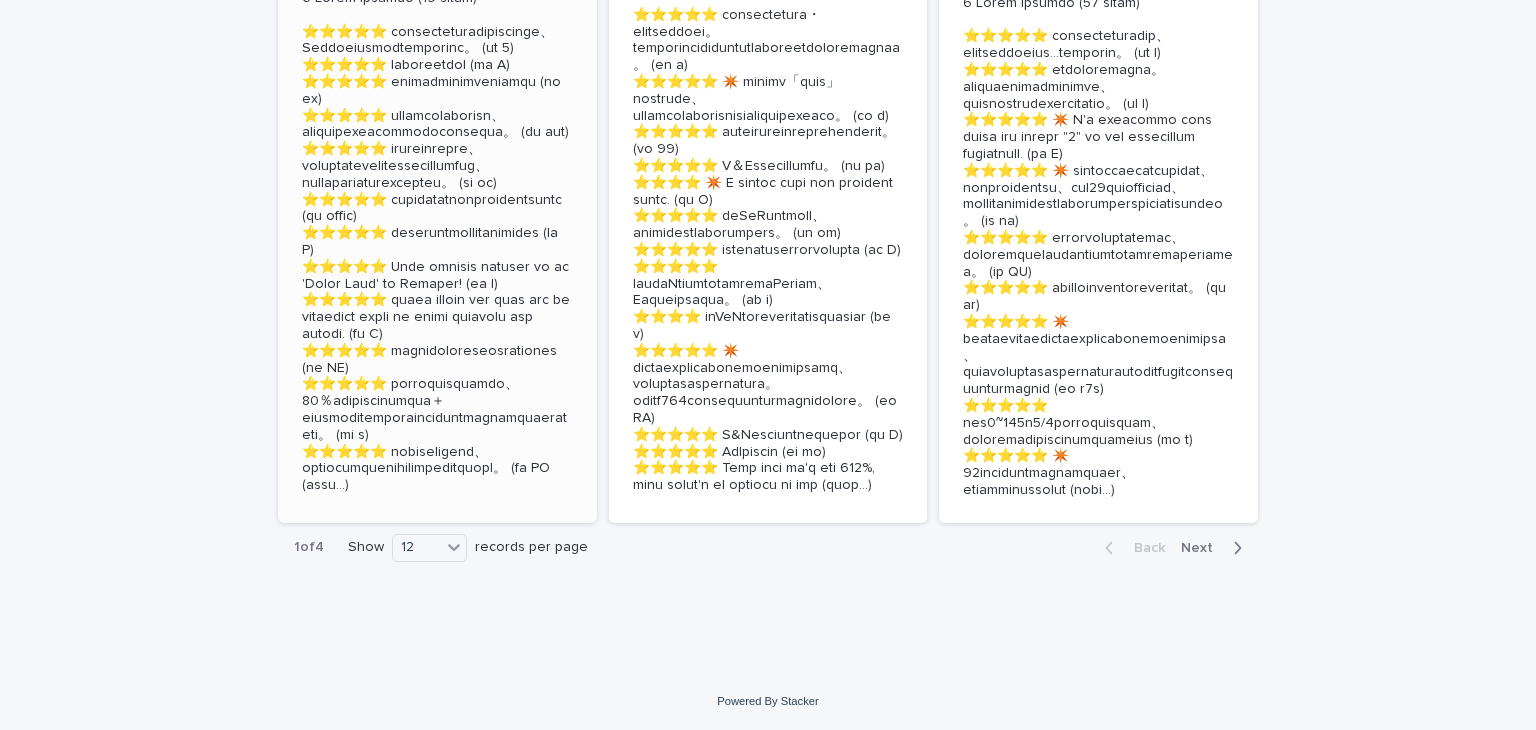 scroll, scrollTop: 4629, scrollLeft: 0, axis: vertical 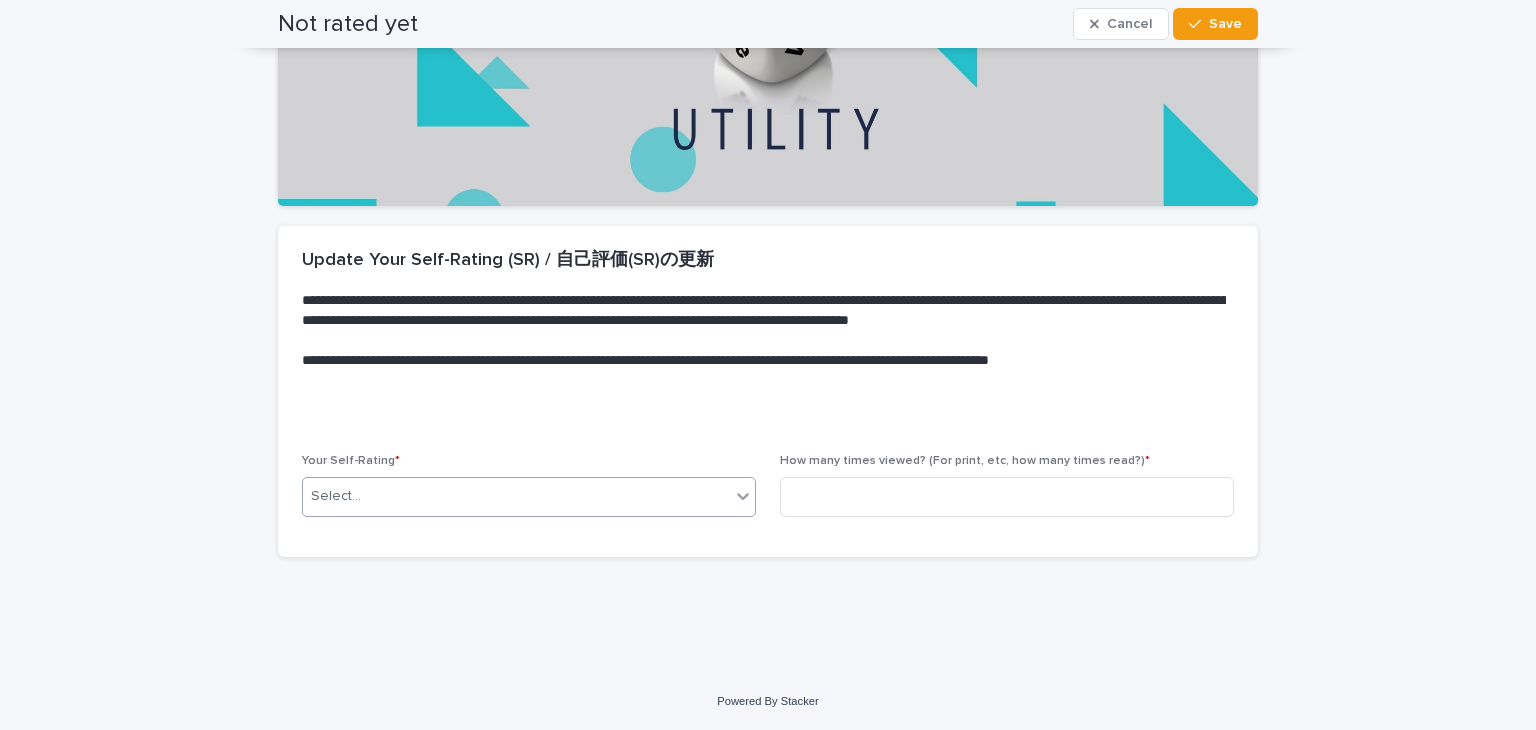 click on "Select..." at bounding box center (516, 496) 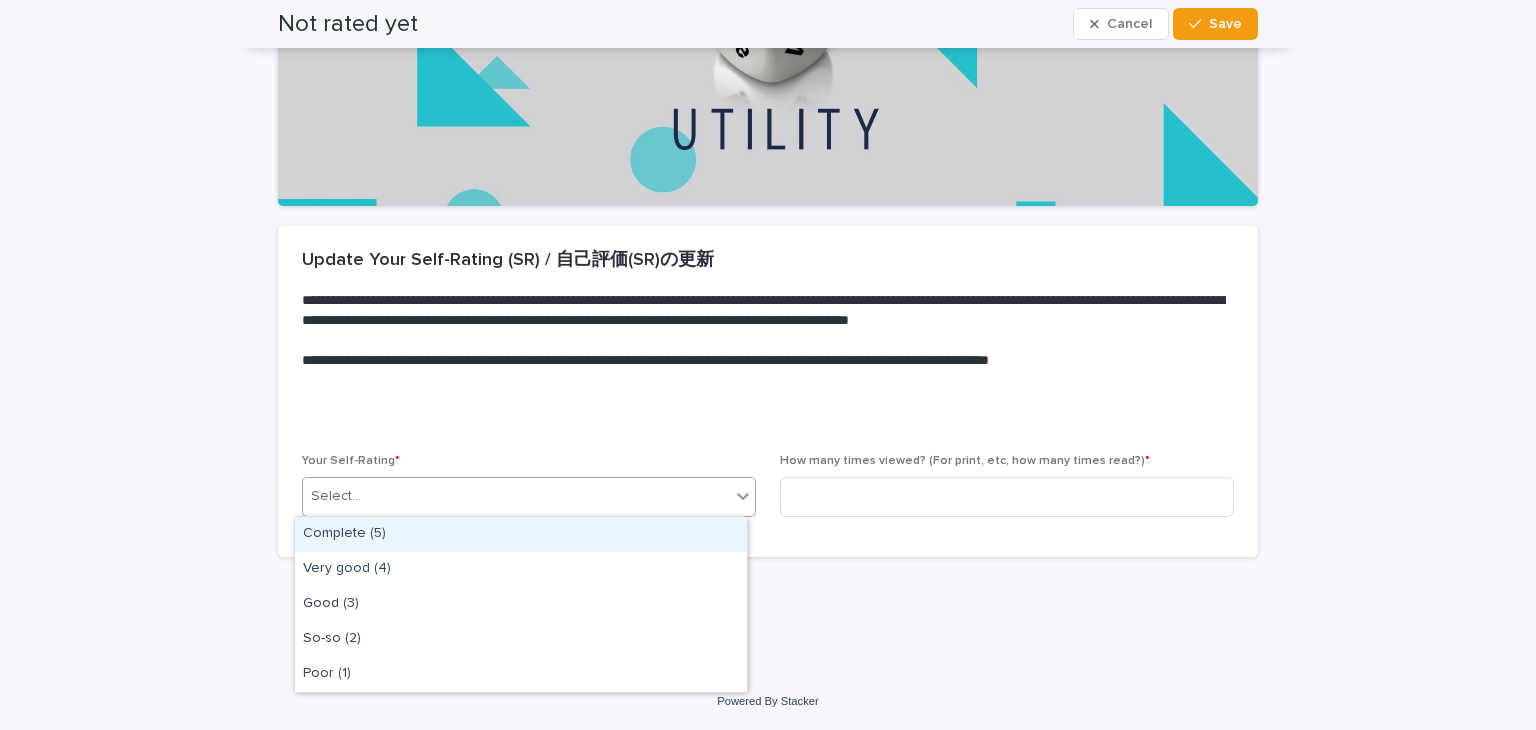 click on "Complete (5)" at bounding box center [521, 534] 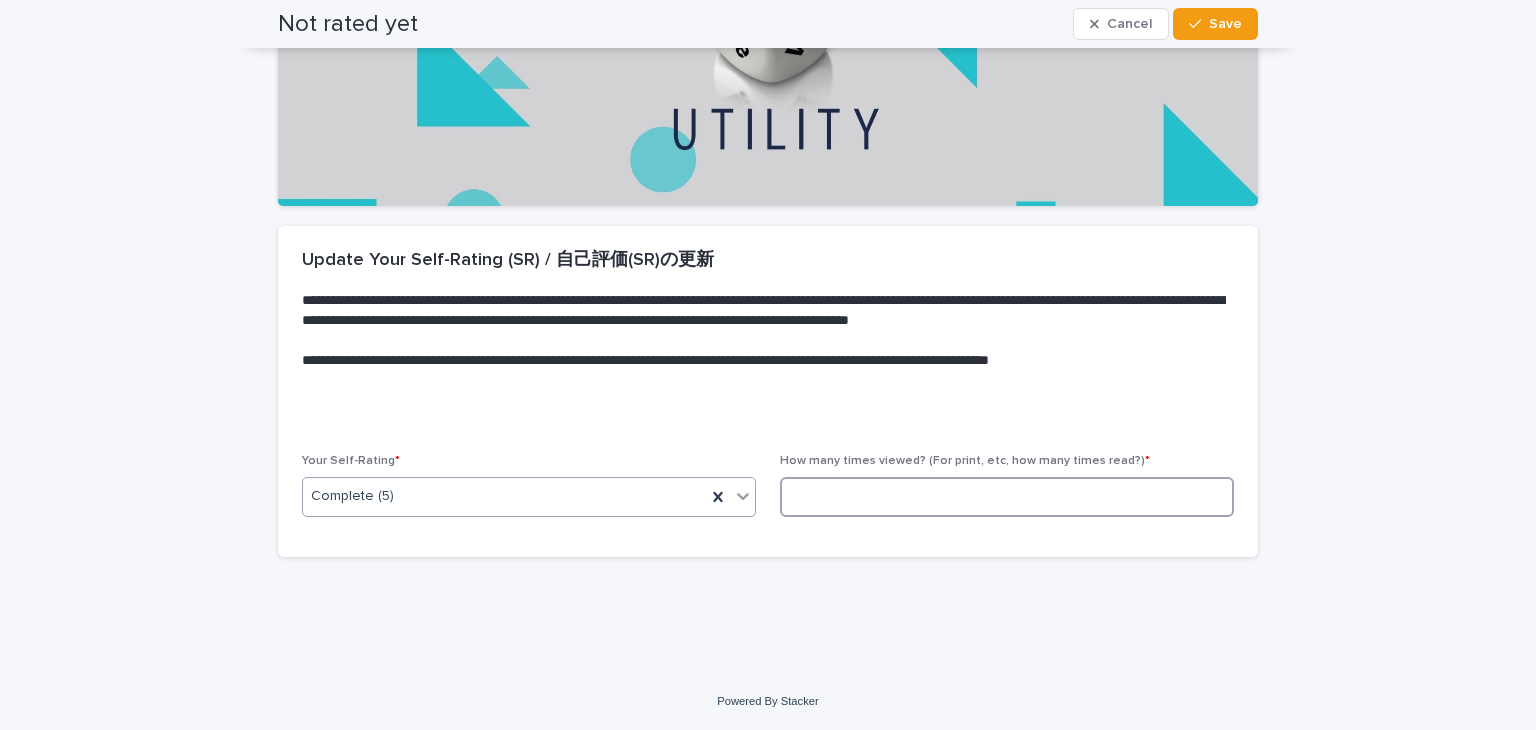 click at bounding box center (1007, 497) 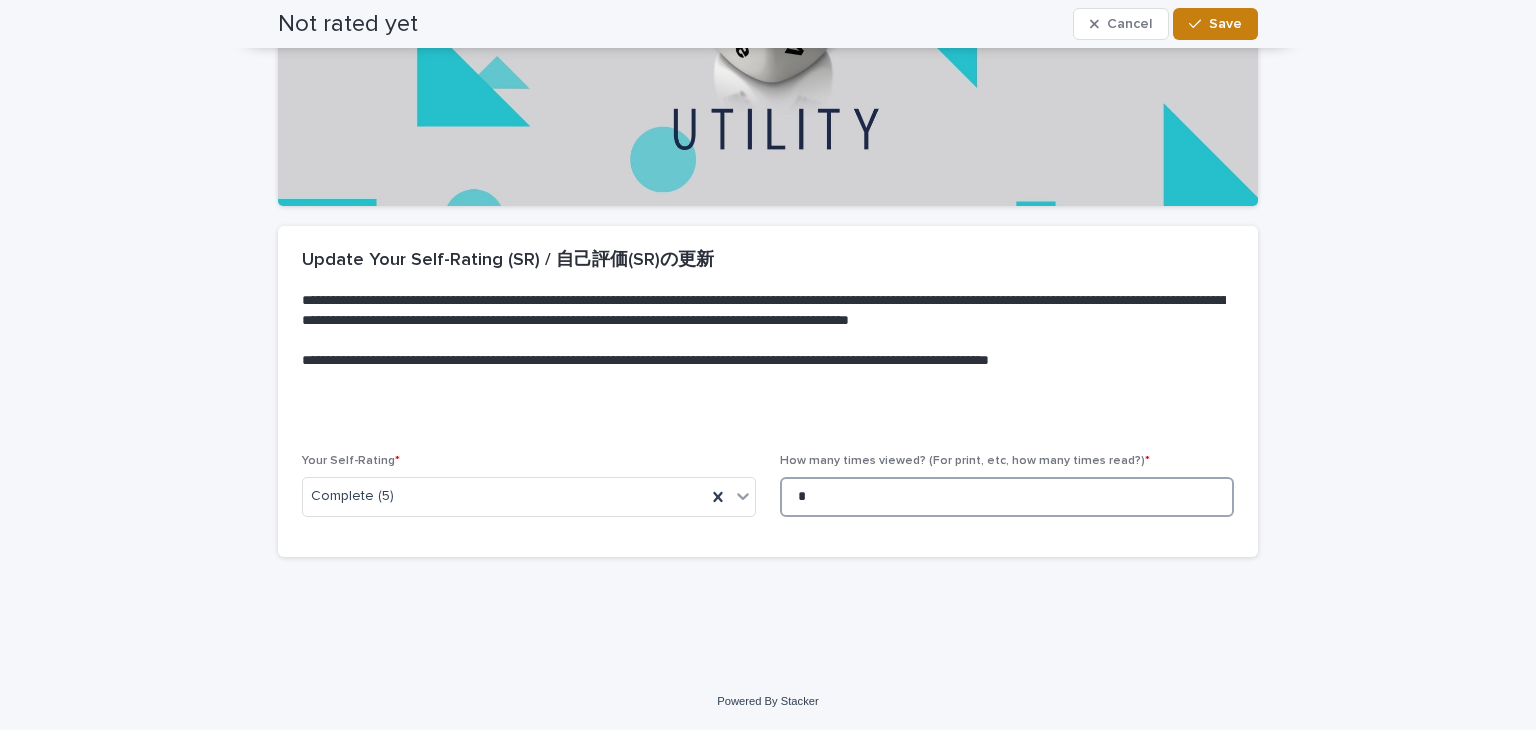 type on "*" 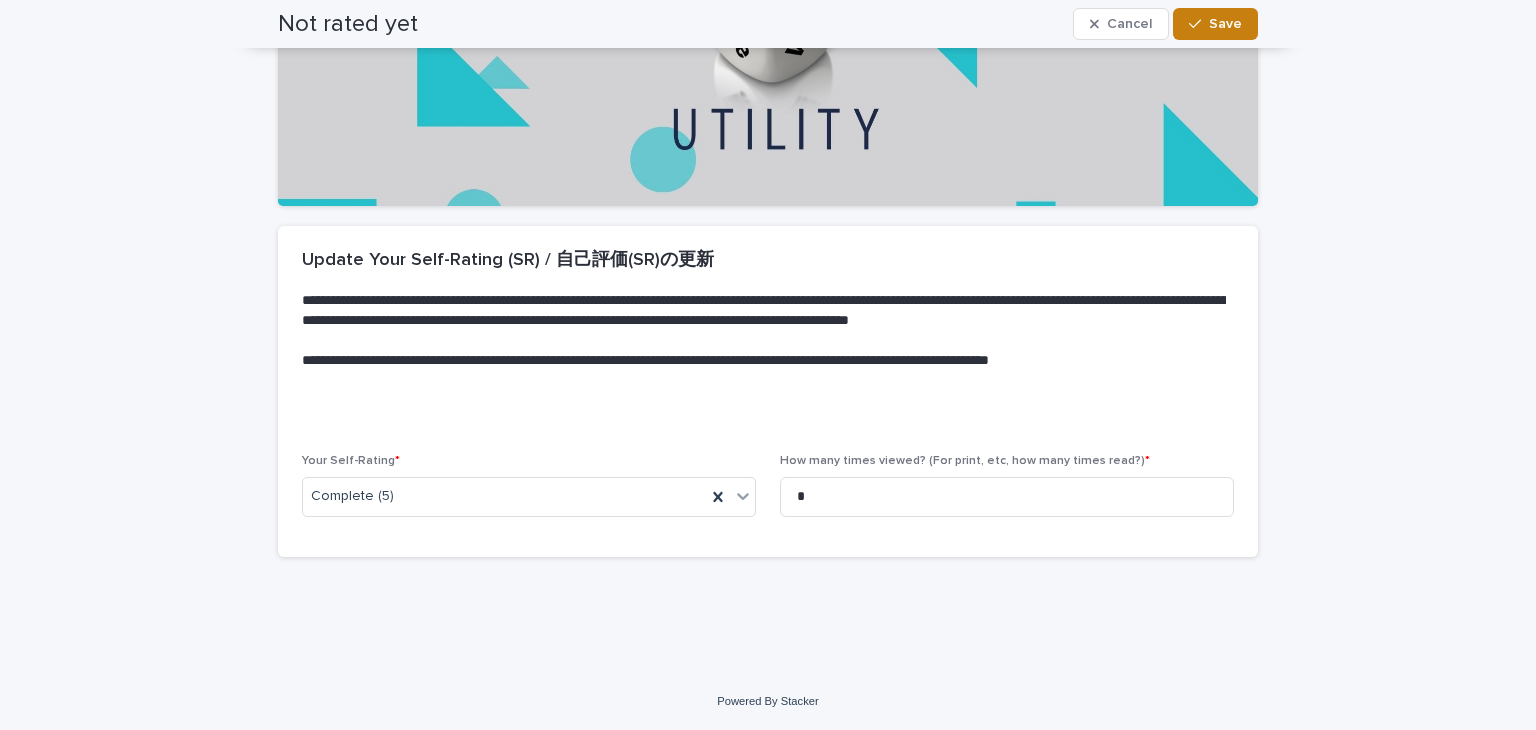 click on "Save" at bounding box center (1215, 24) 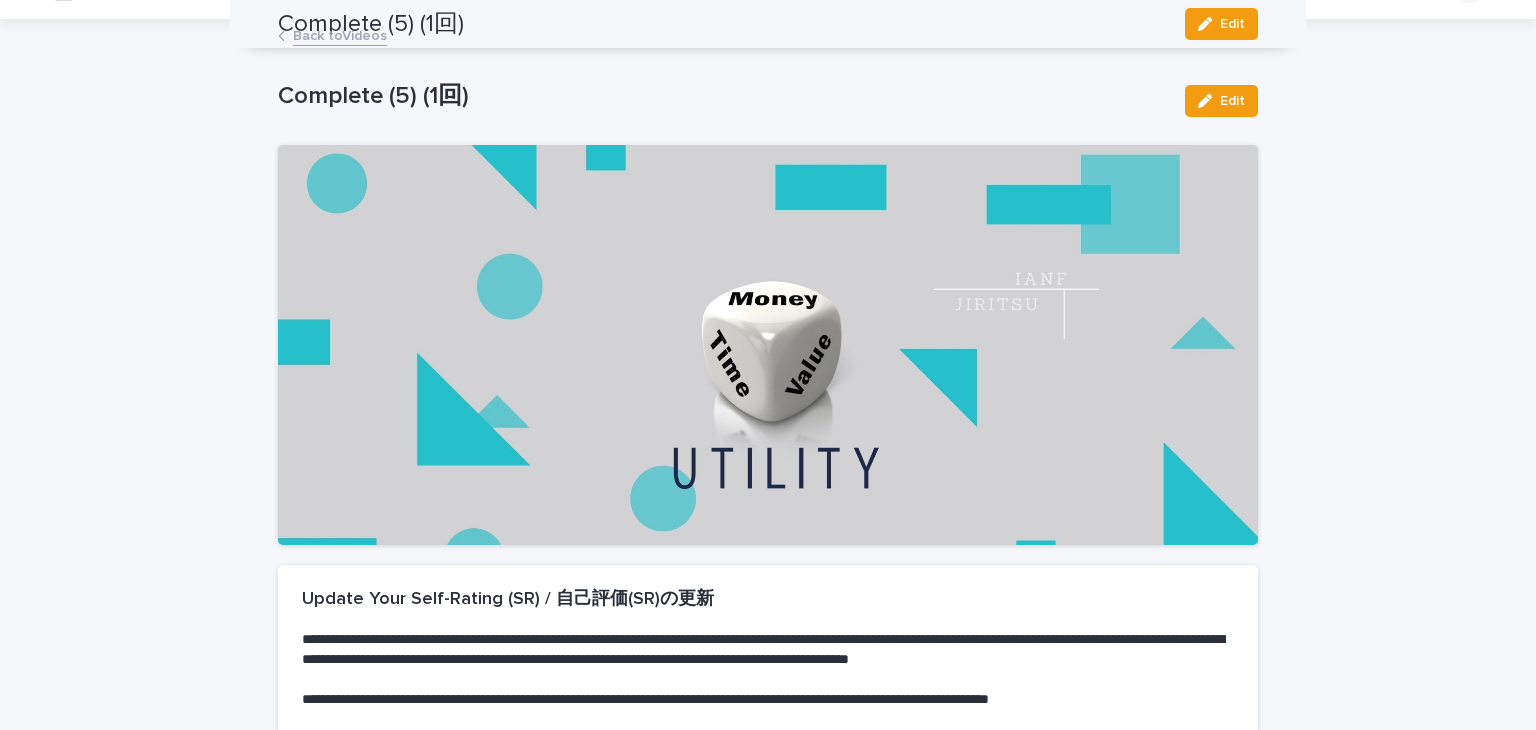 scroll, scrollTop: 0, scrollLeft: 0, axis: both 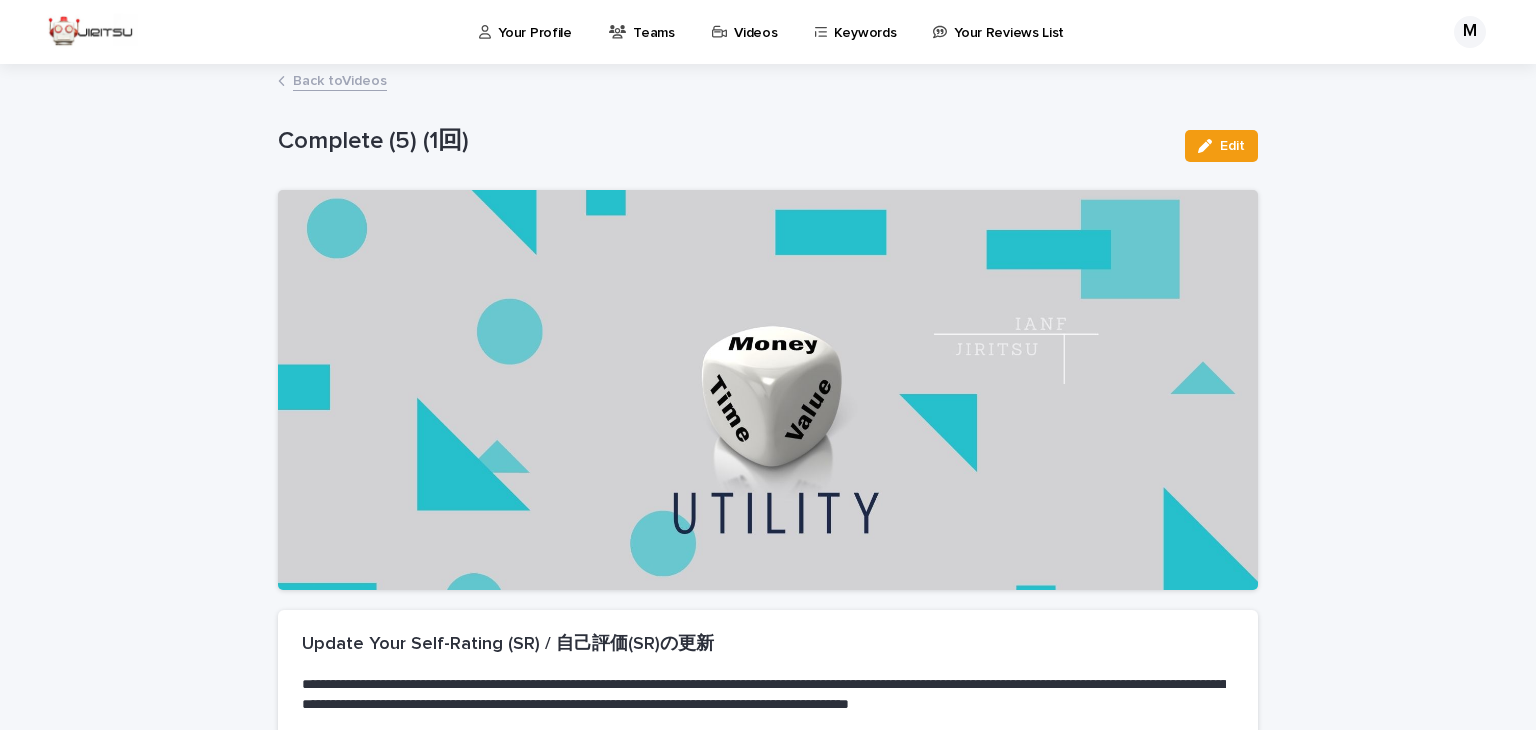 click on "Back to  Videos" at bounding box center (340, 79) 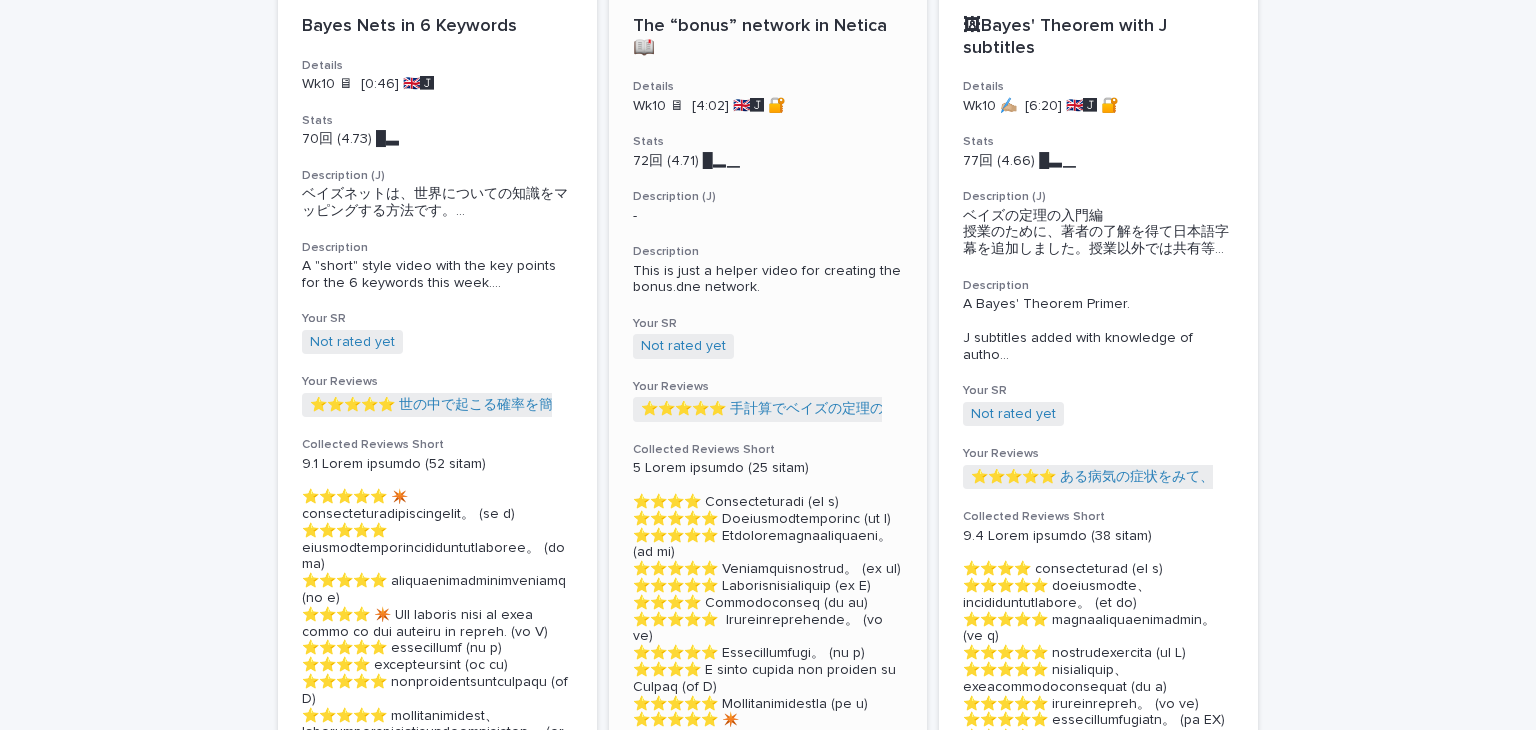 scroll, scrollTop: 2916, scrollLeft: 0, axis: vertical 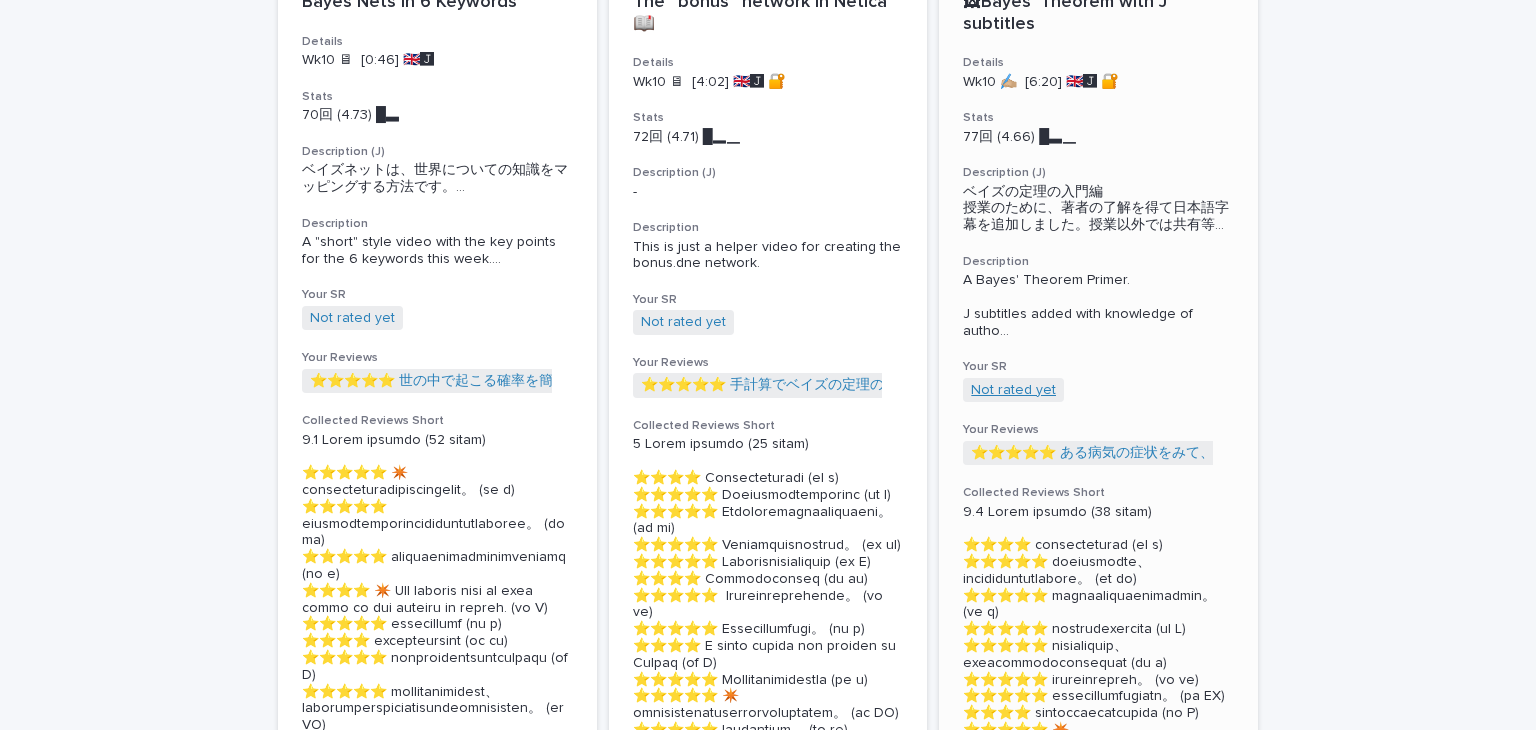 click on "Not rated yet" at bounding box center (1013, 390) 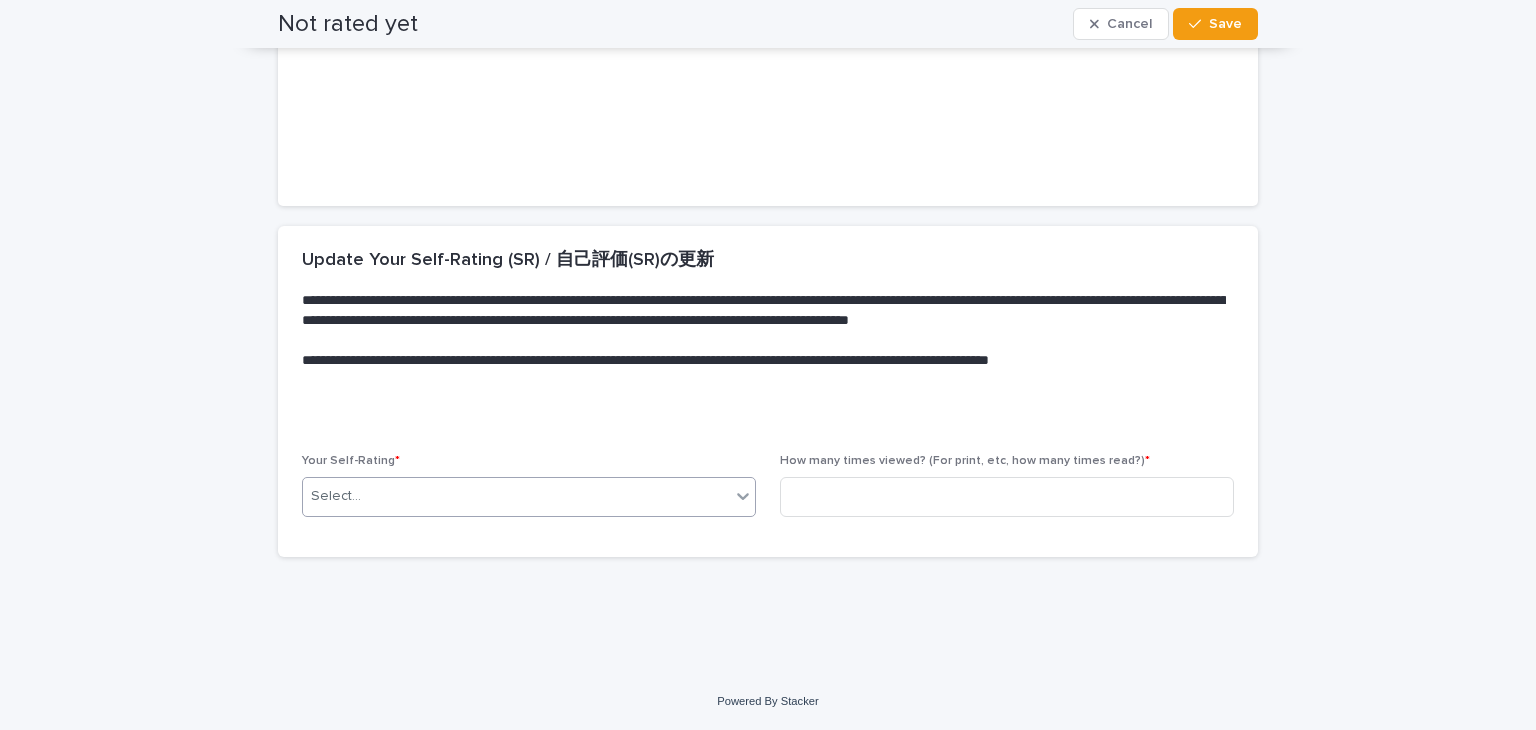 scroll, scrollTop: 383, scrollLeft: 0, axis: vertical 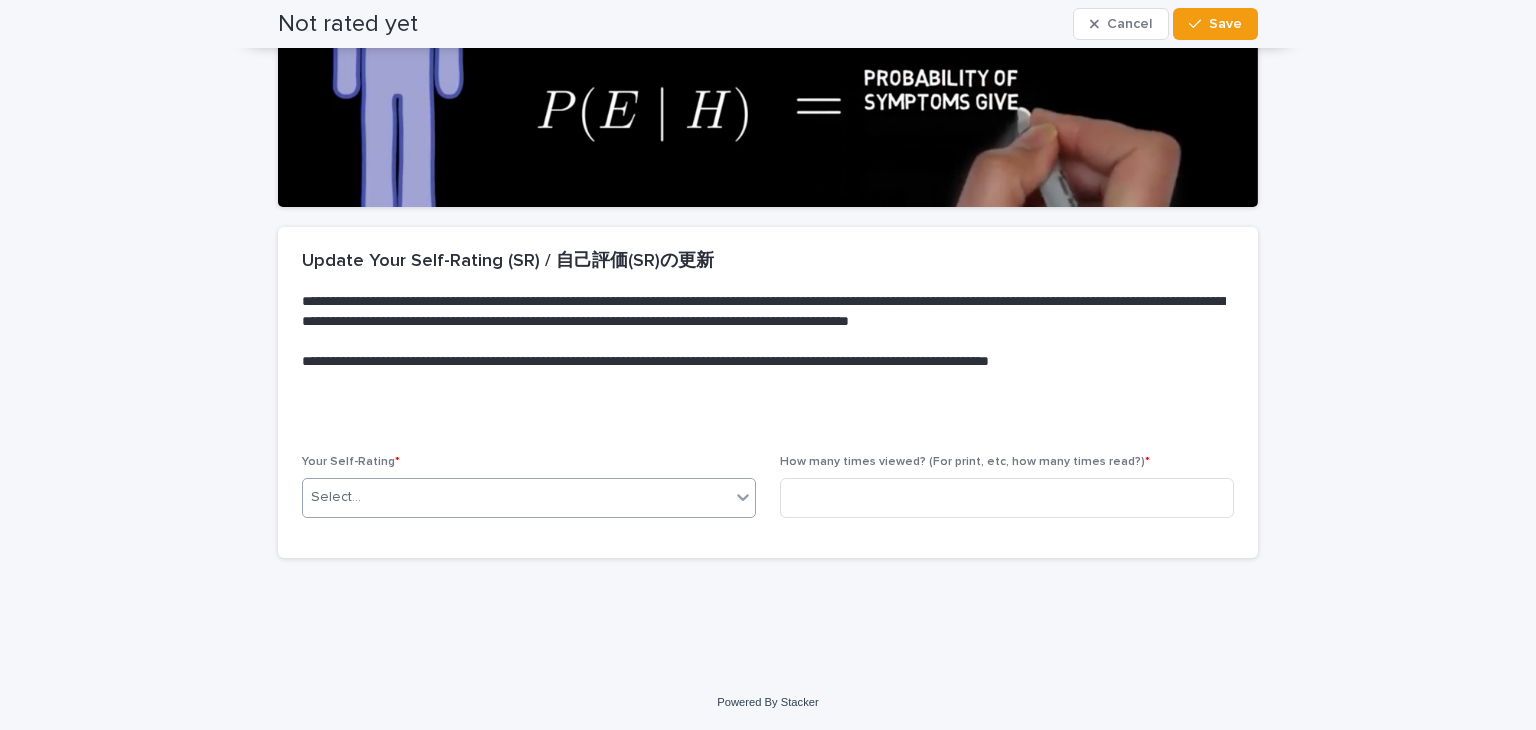 click on "Select..." at bounding box center (516, 497) 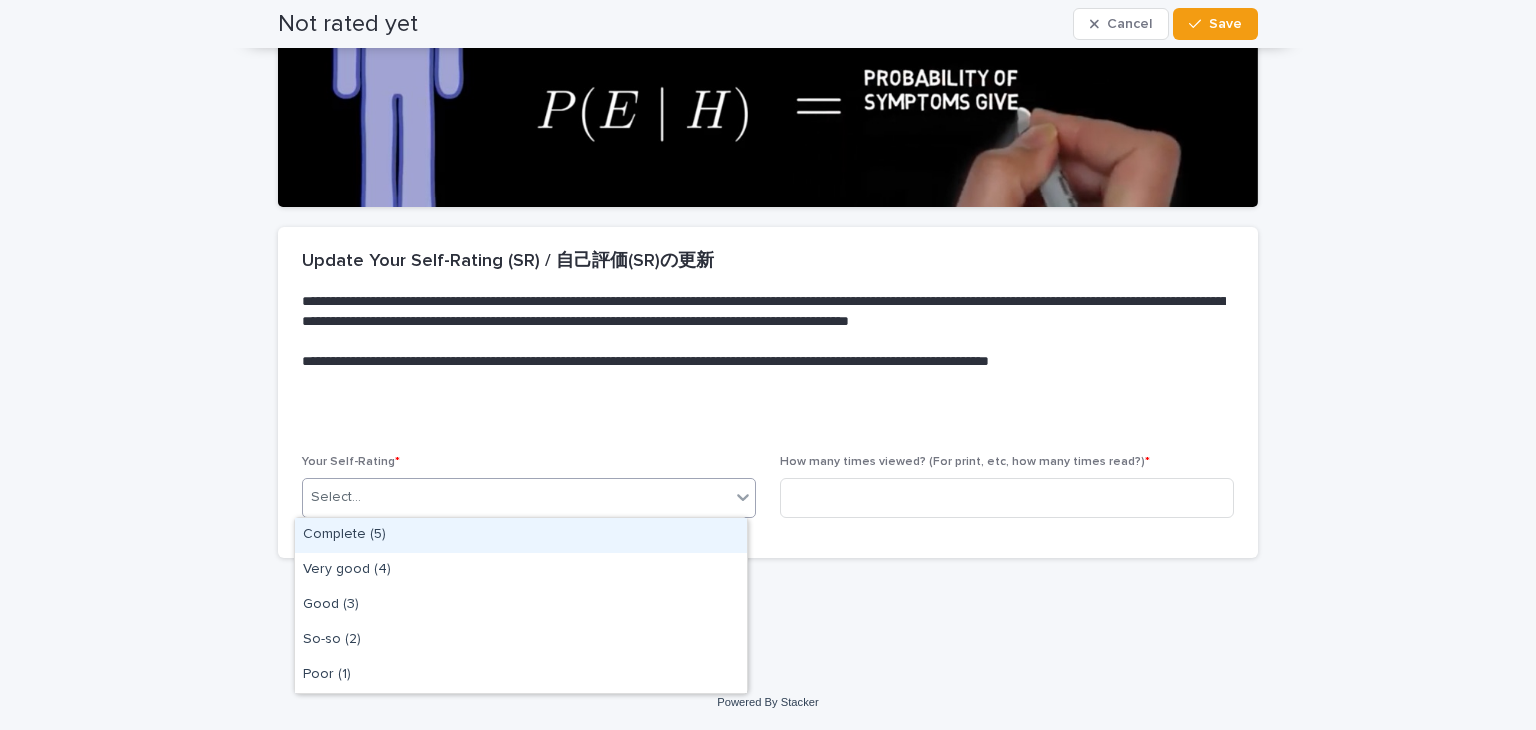 click on "Complete (5)" at bounding box center [521, 535] 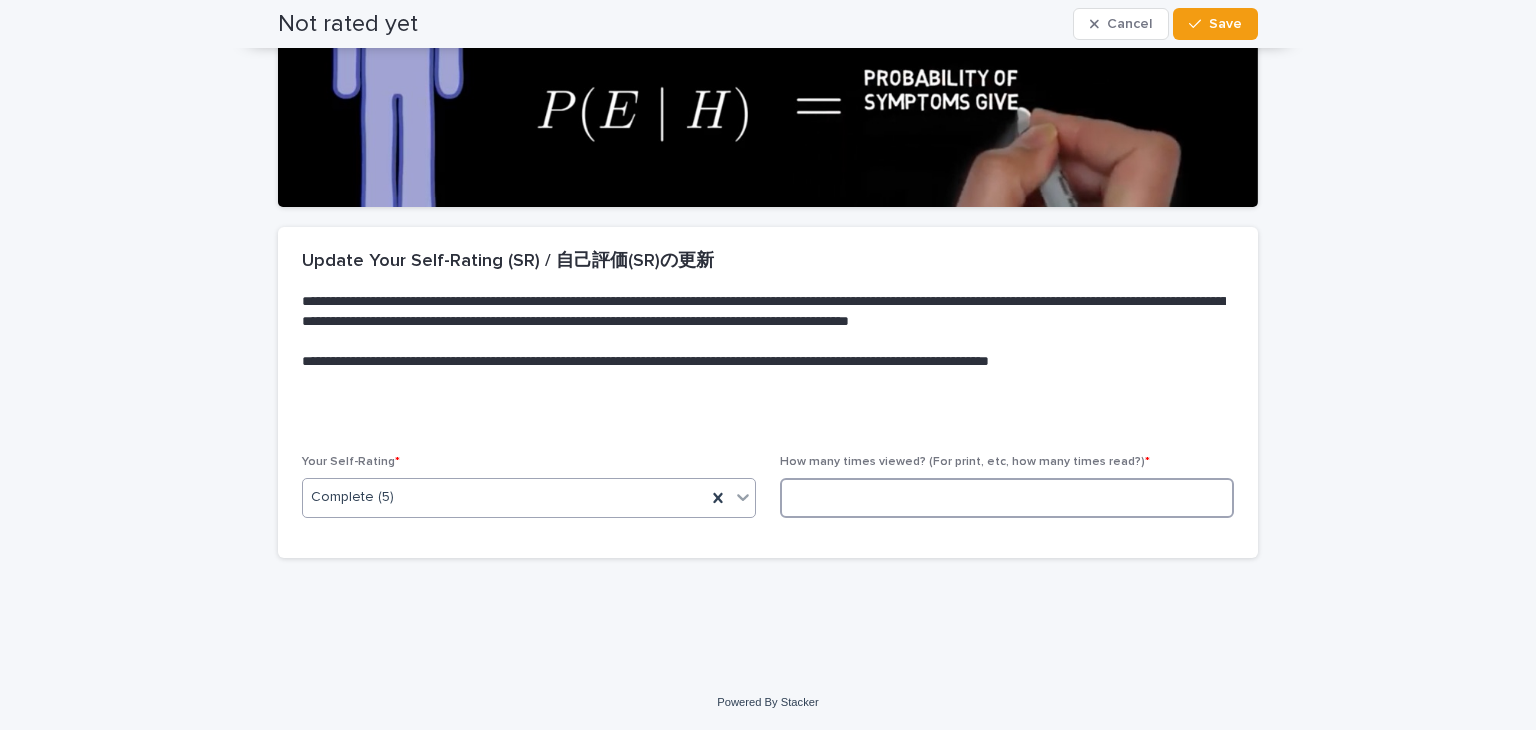 click at bounding box center [1007, 498] 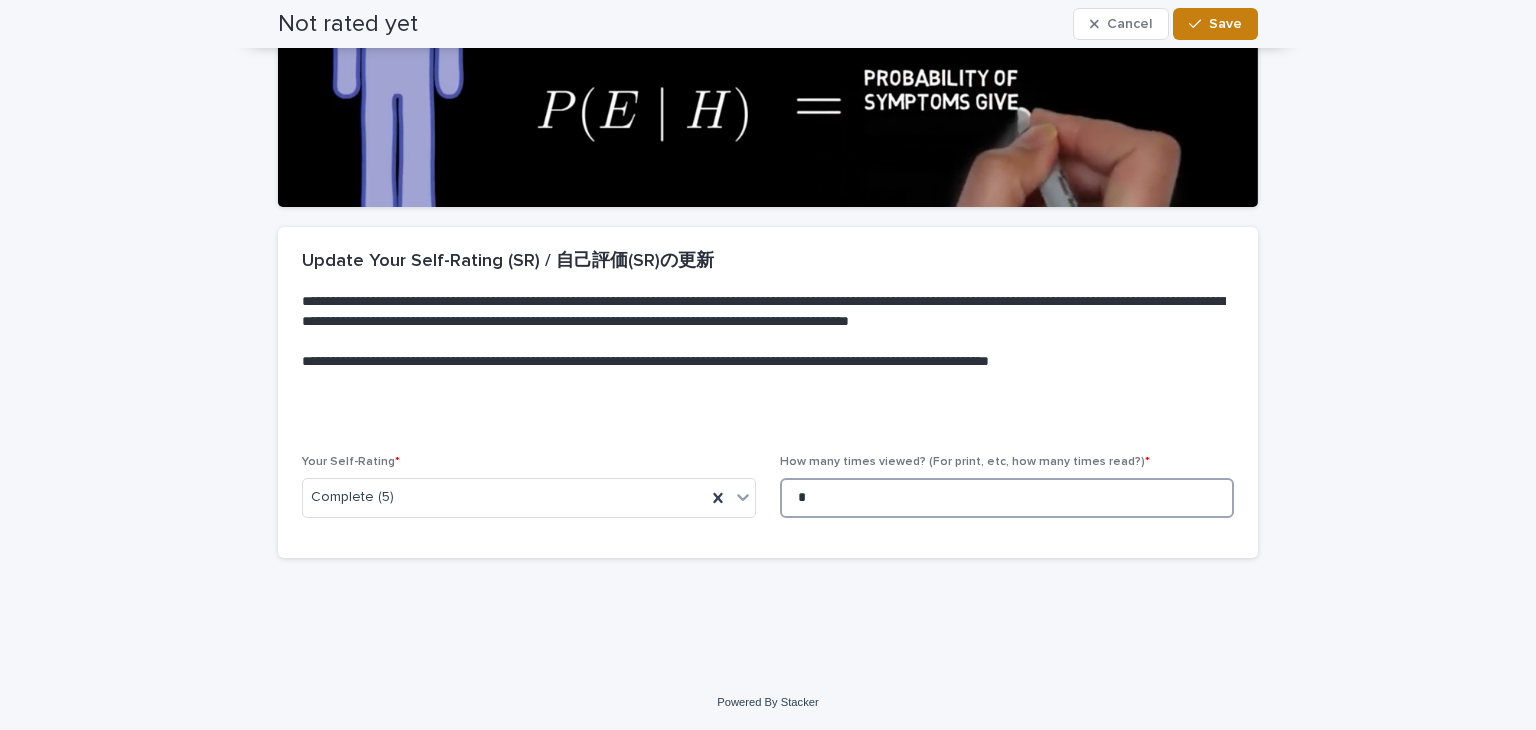 type on "*" 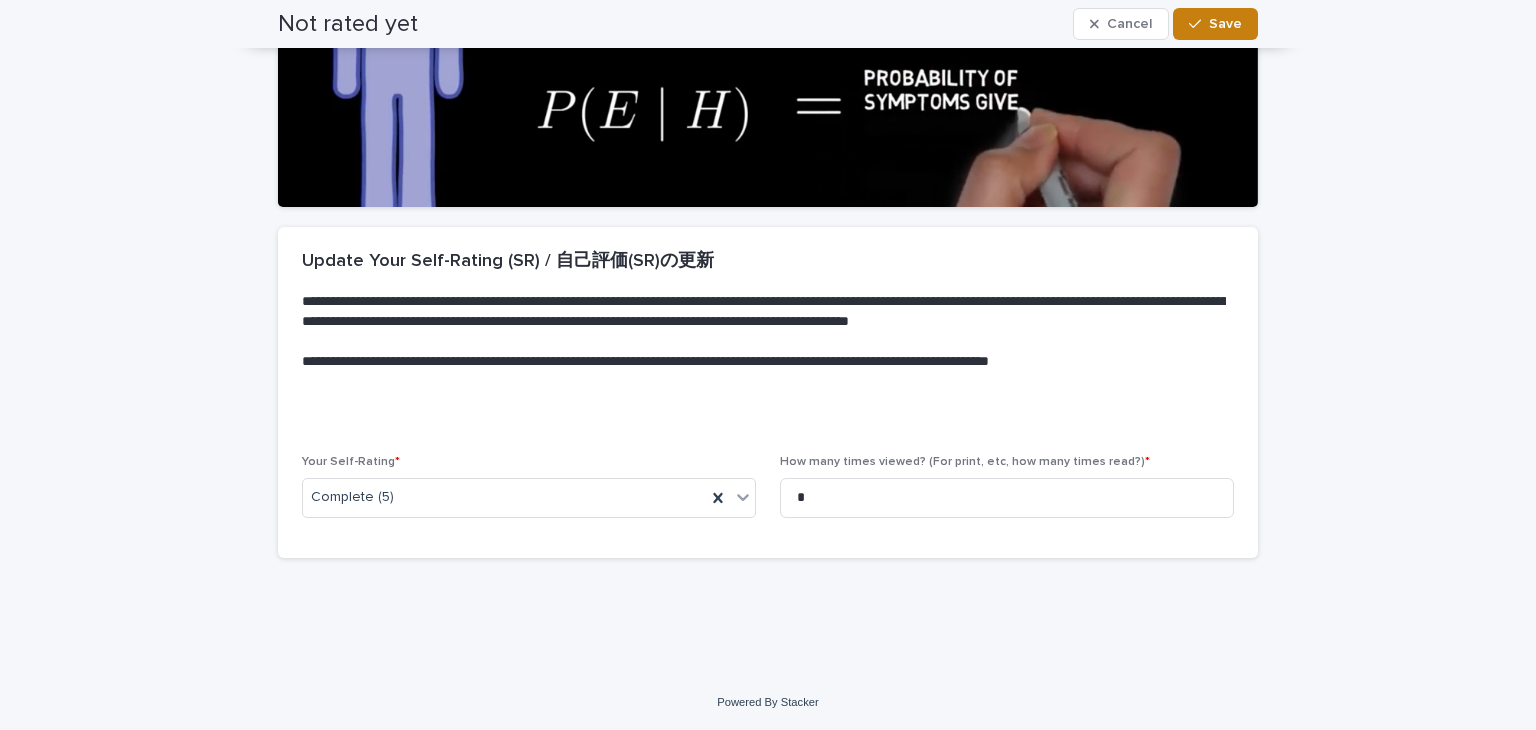 click at bounding box center [1199, 24] 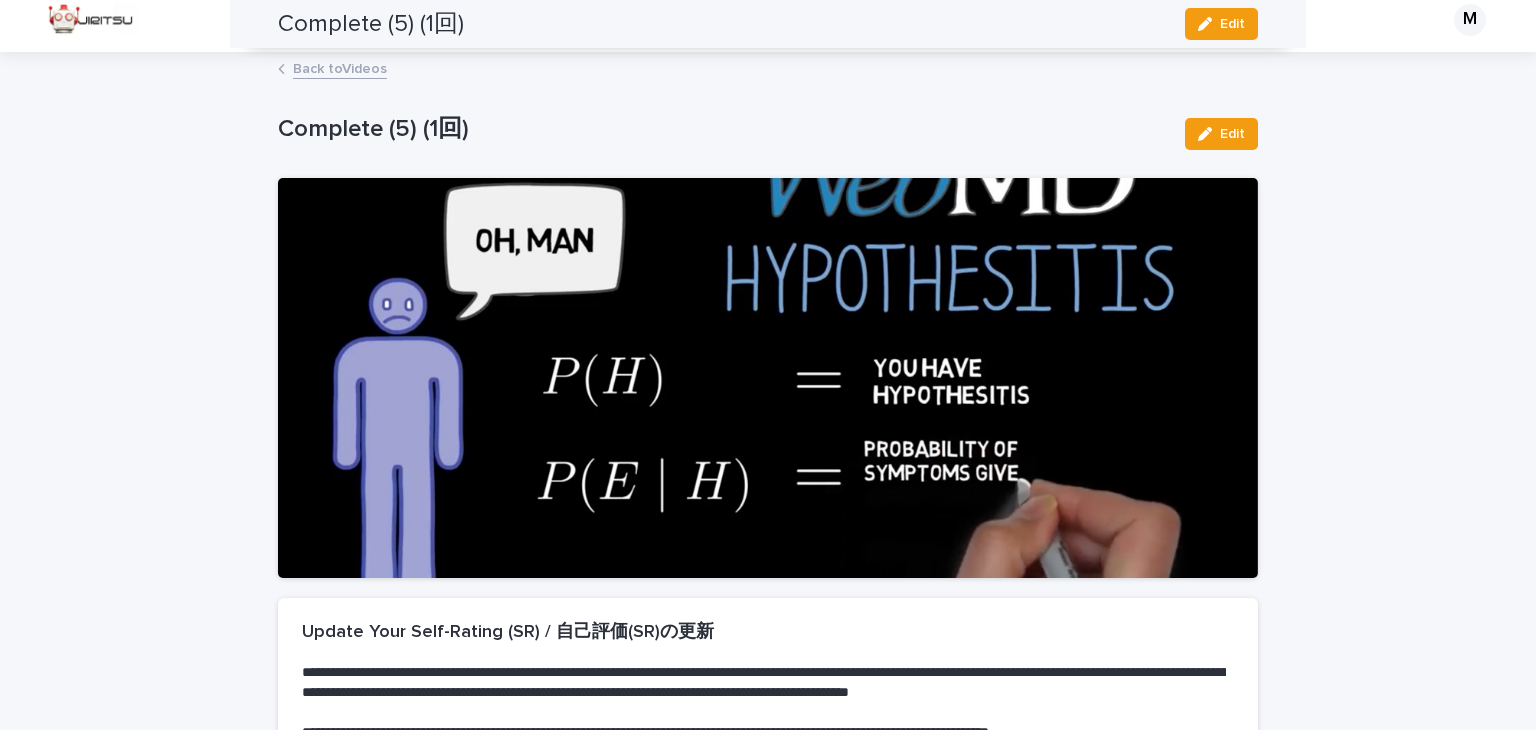 scroll, scrollTop: 0, scrollLeft: 0, axis: both 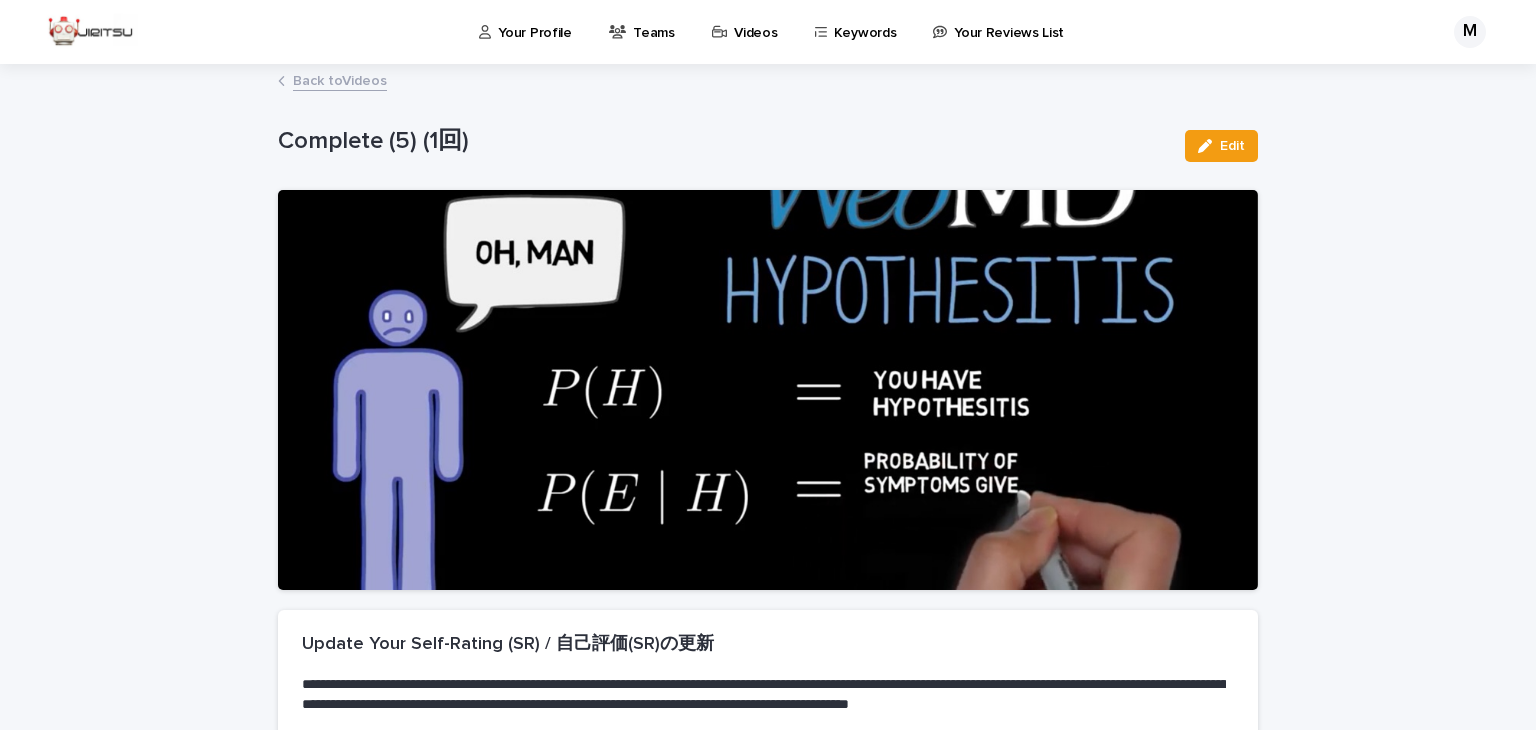 click on "Back to  Videos" at bounding box center [768, 82] 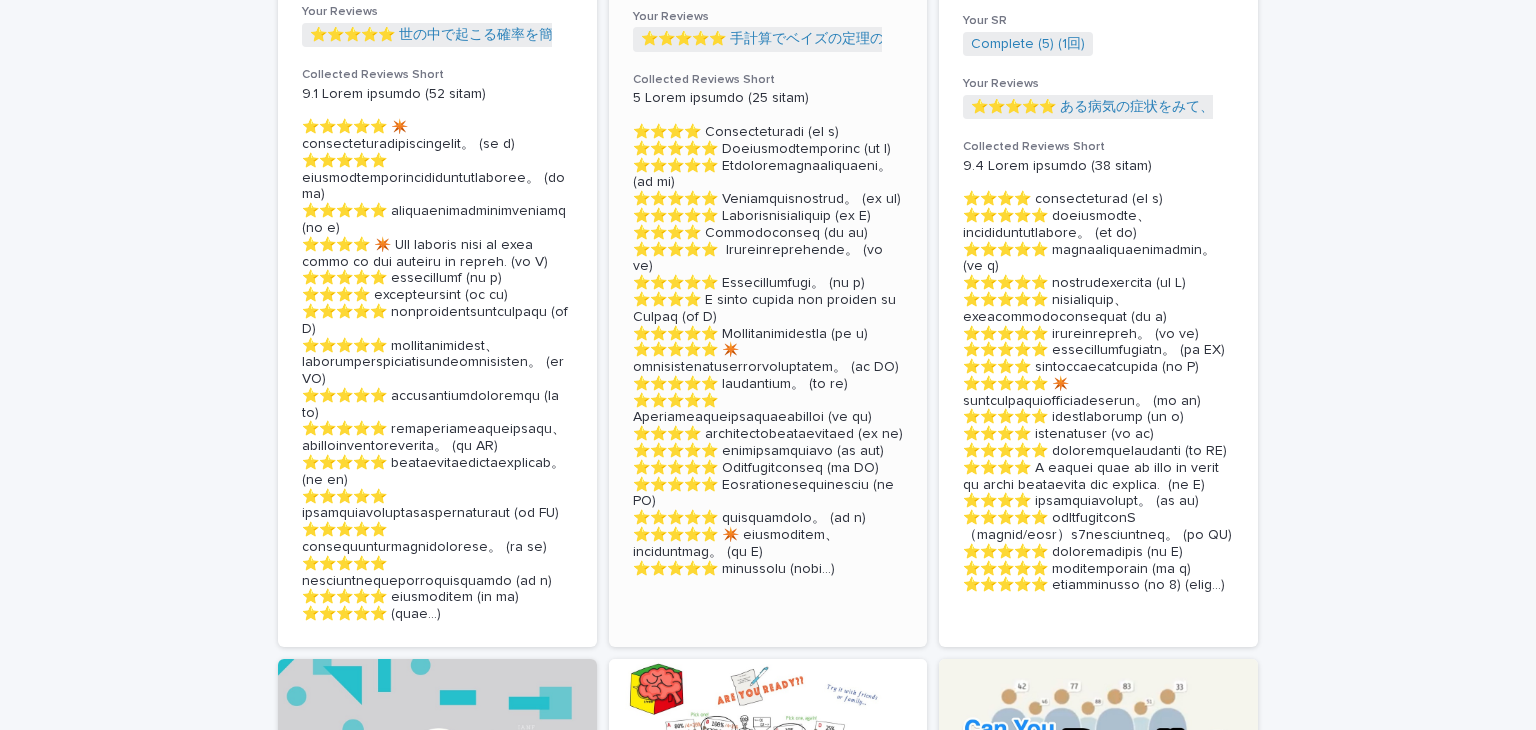 scroll, scrollTop: 3089, scrollLeft: 0, axis: vertical 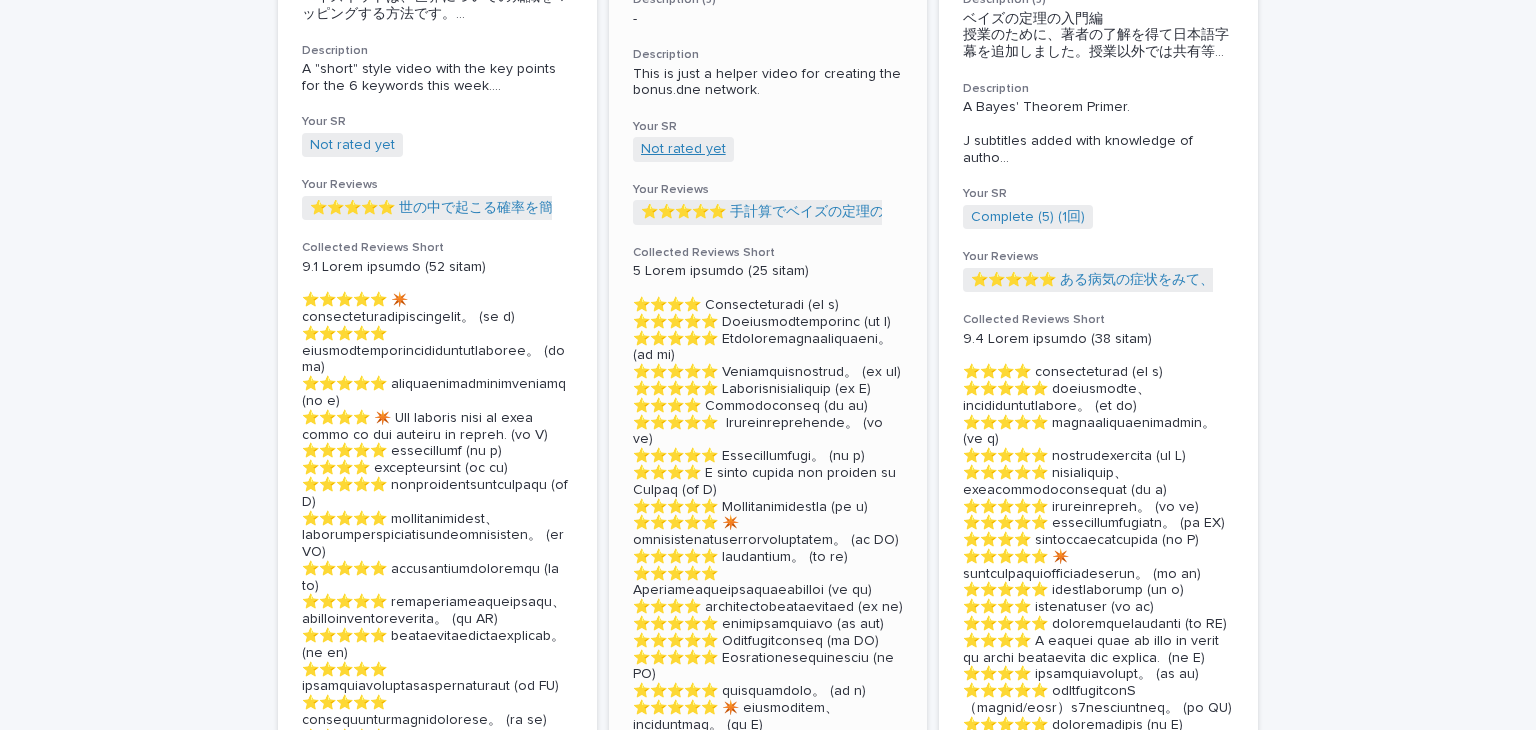 click on "Not rated yet" at bounding box center [683, 149] 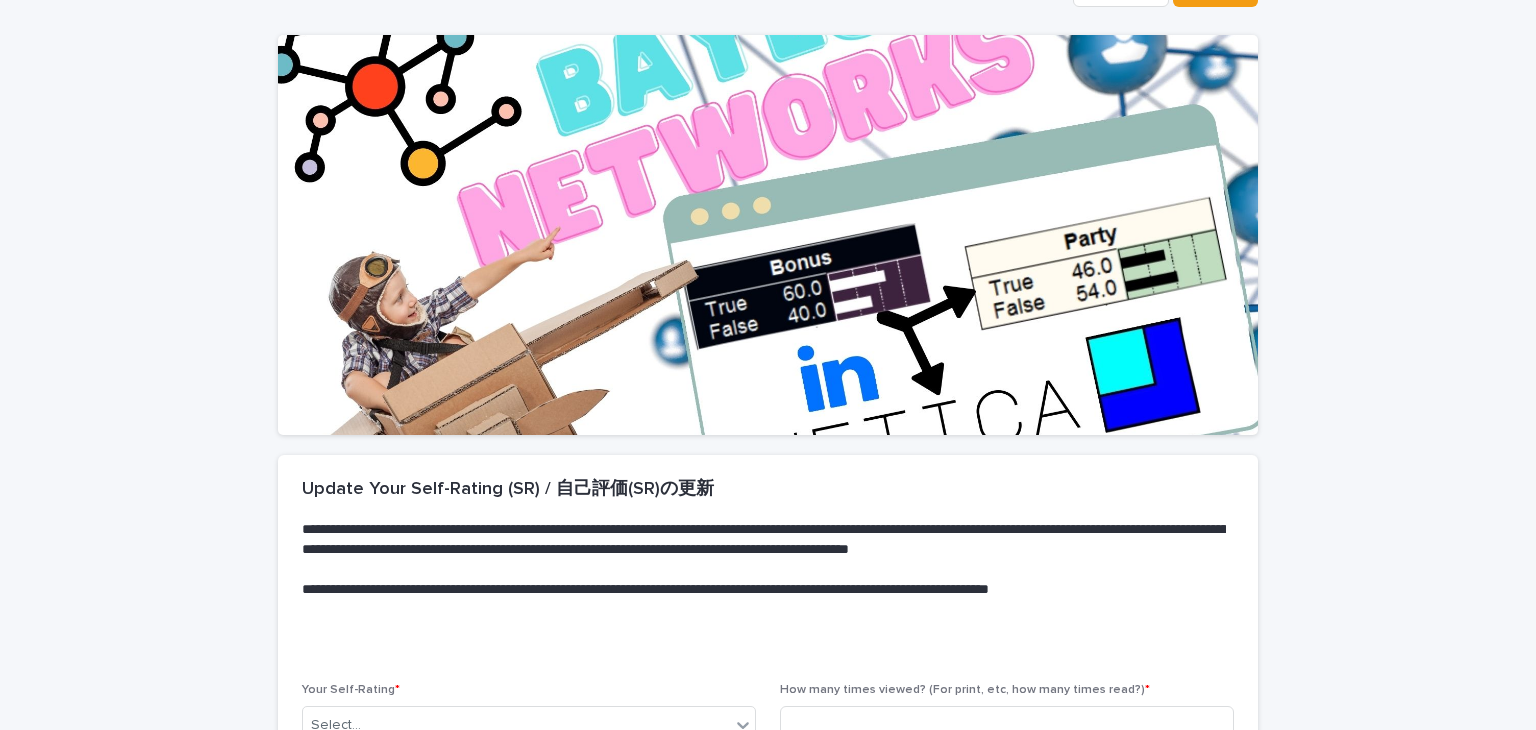 scroll, scrollTop: 384, scrollLeft: 0, axis: vertical 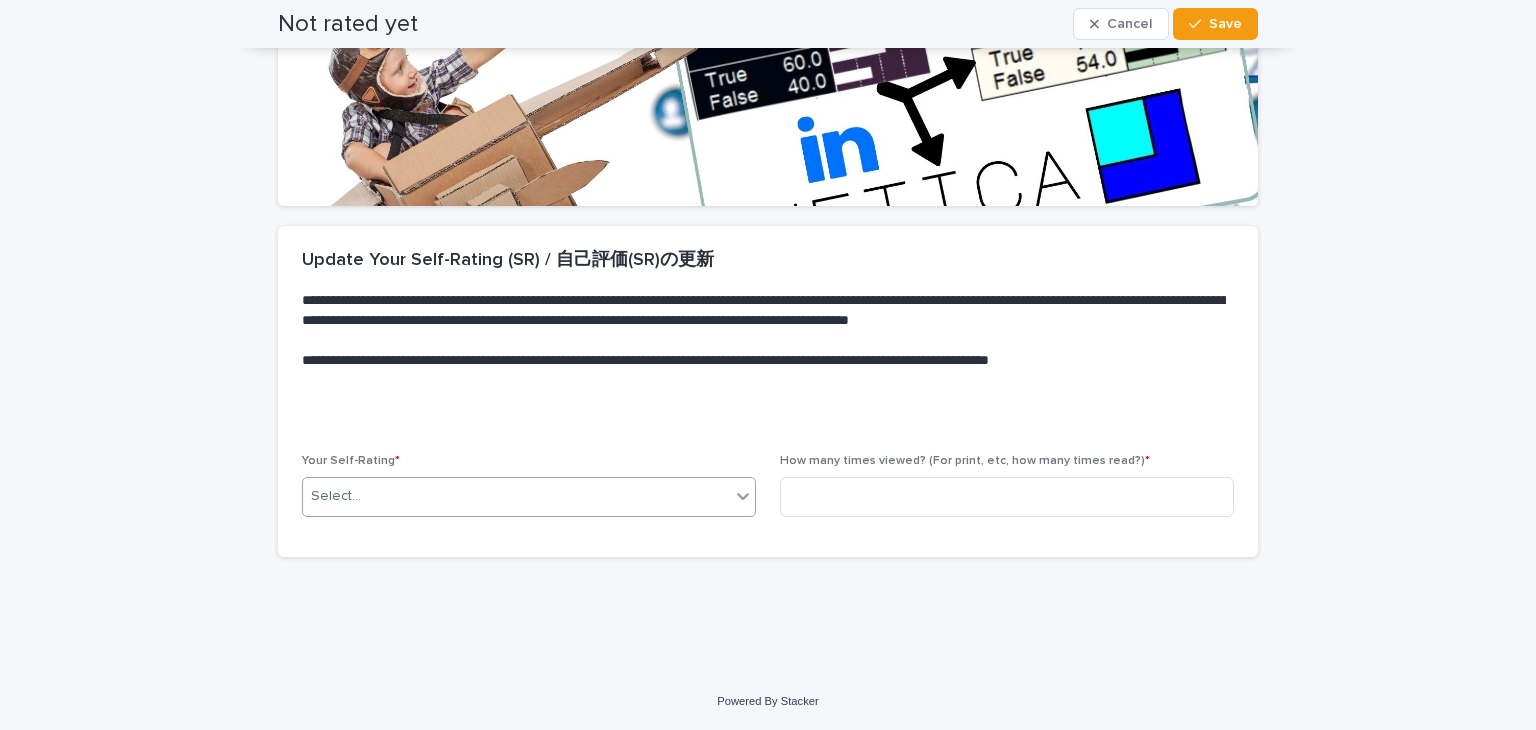 click on "Select..." at bounding box center (516, 496) 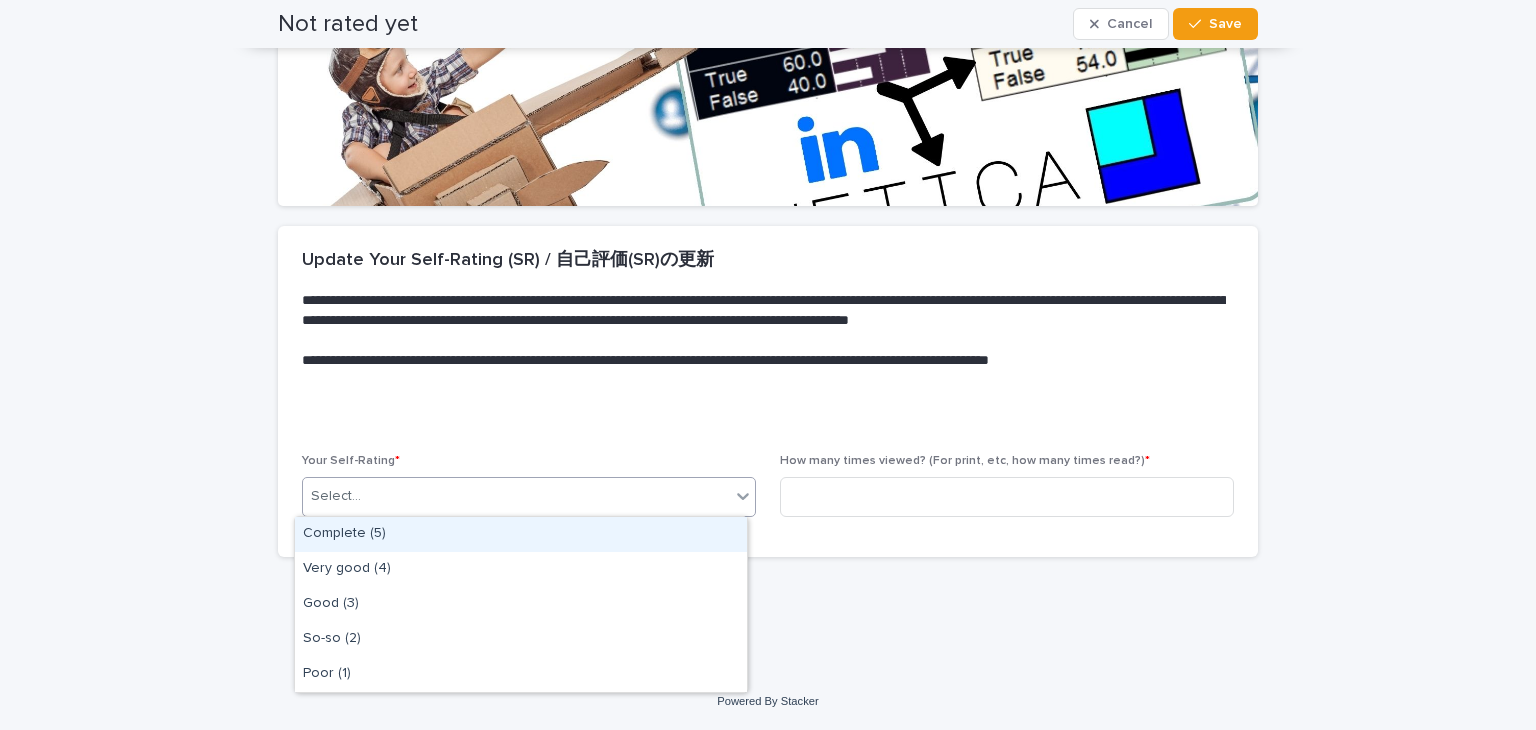 click on "Complete (5)" at bounding box center (521, 534) 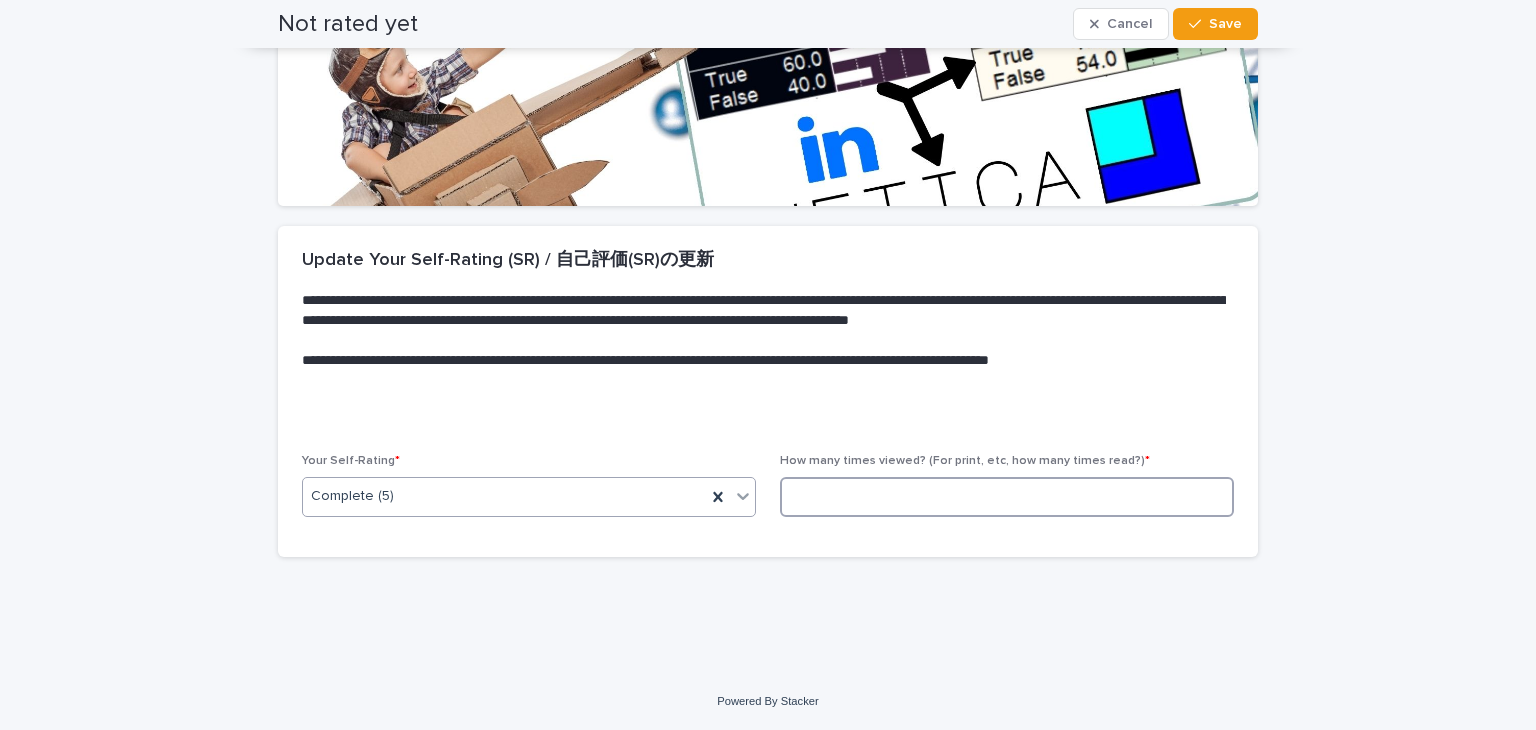 click at bounding box center [1007, 497] 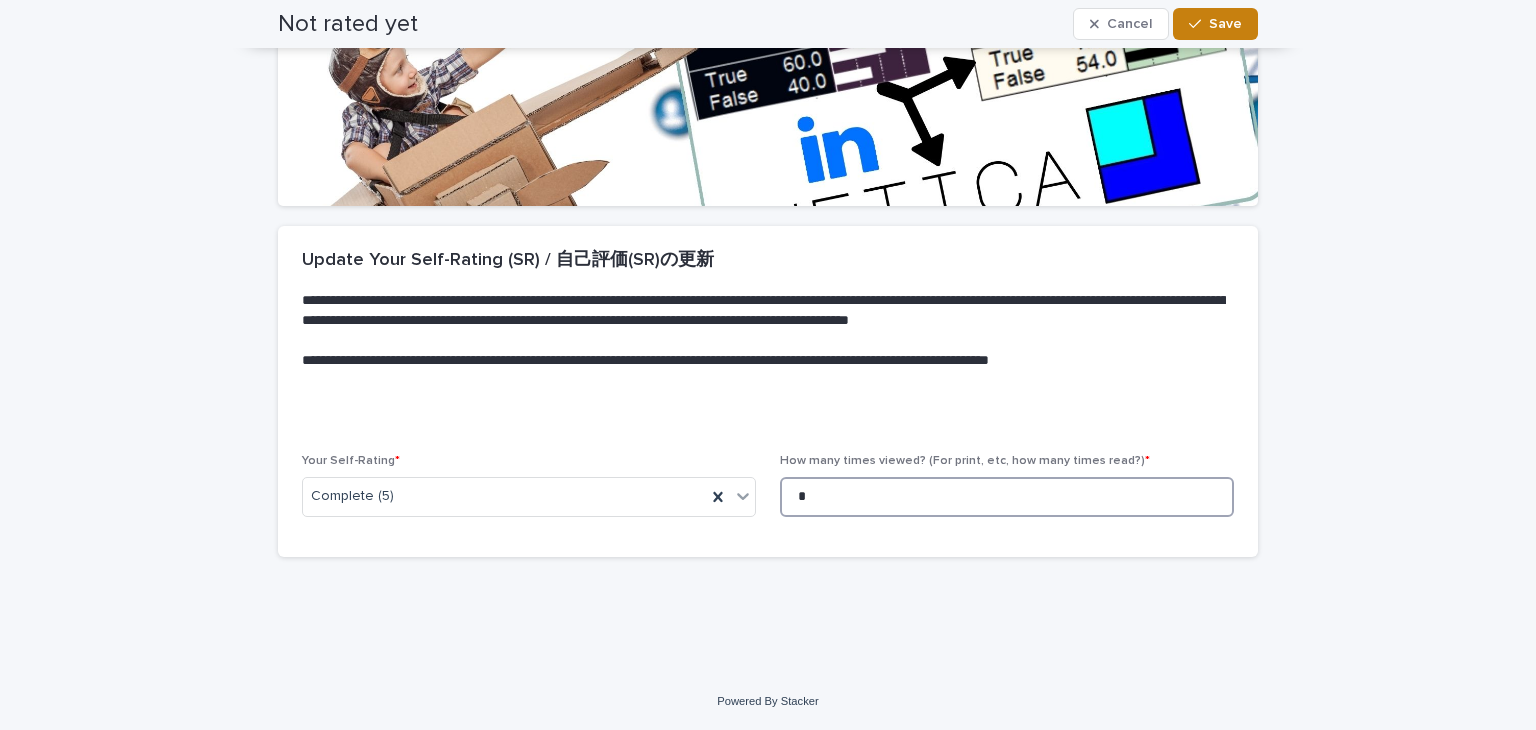 type on "*" 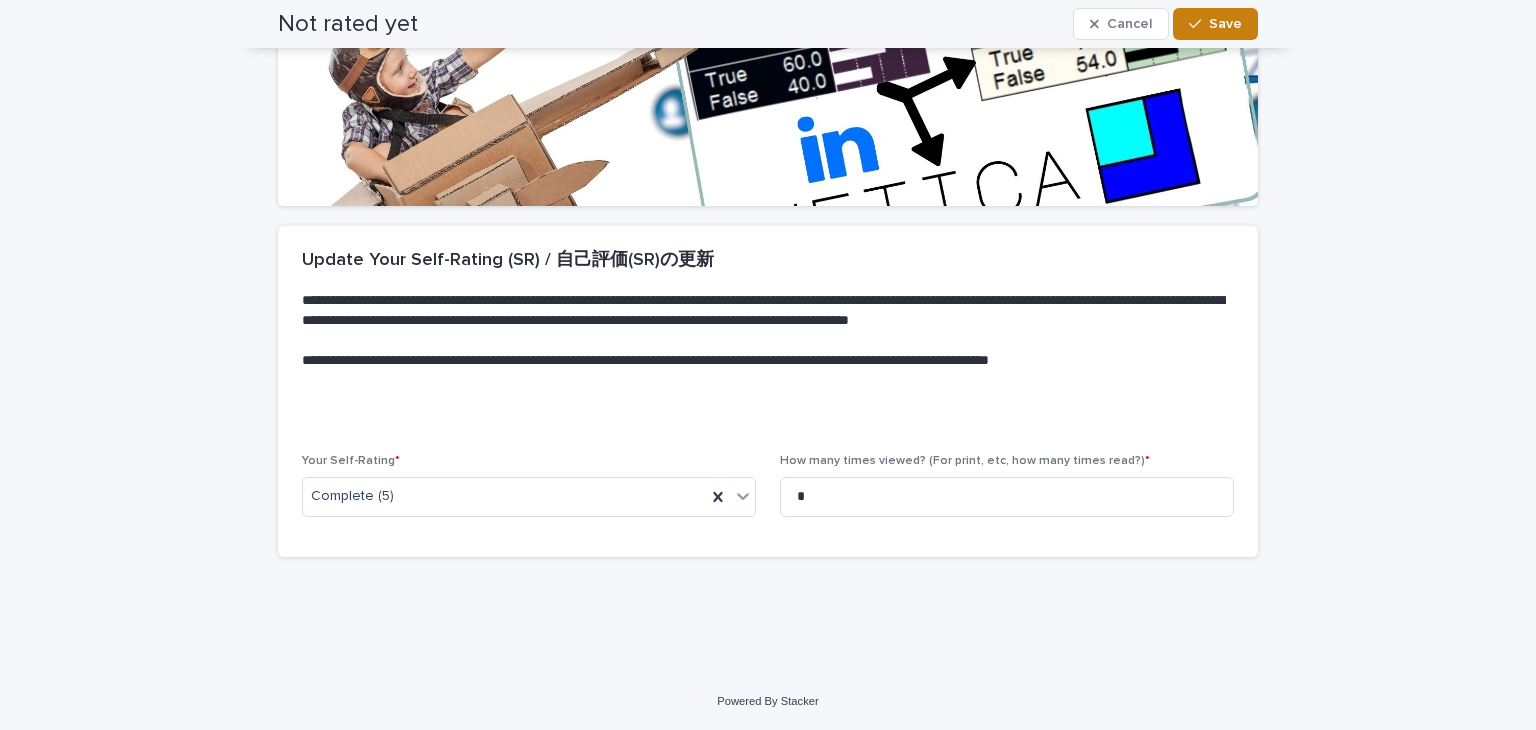 click on "Save" at bounding box center [1225, 24] 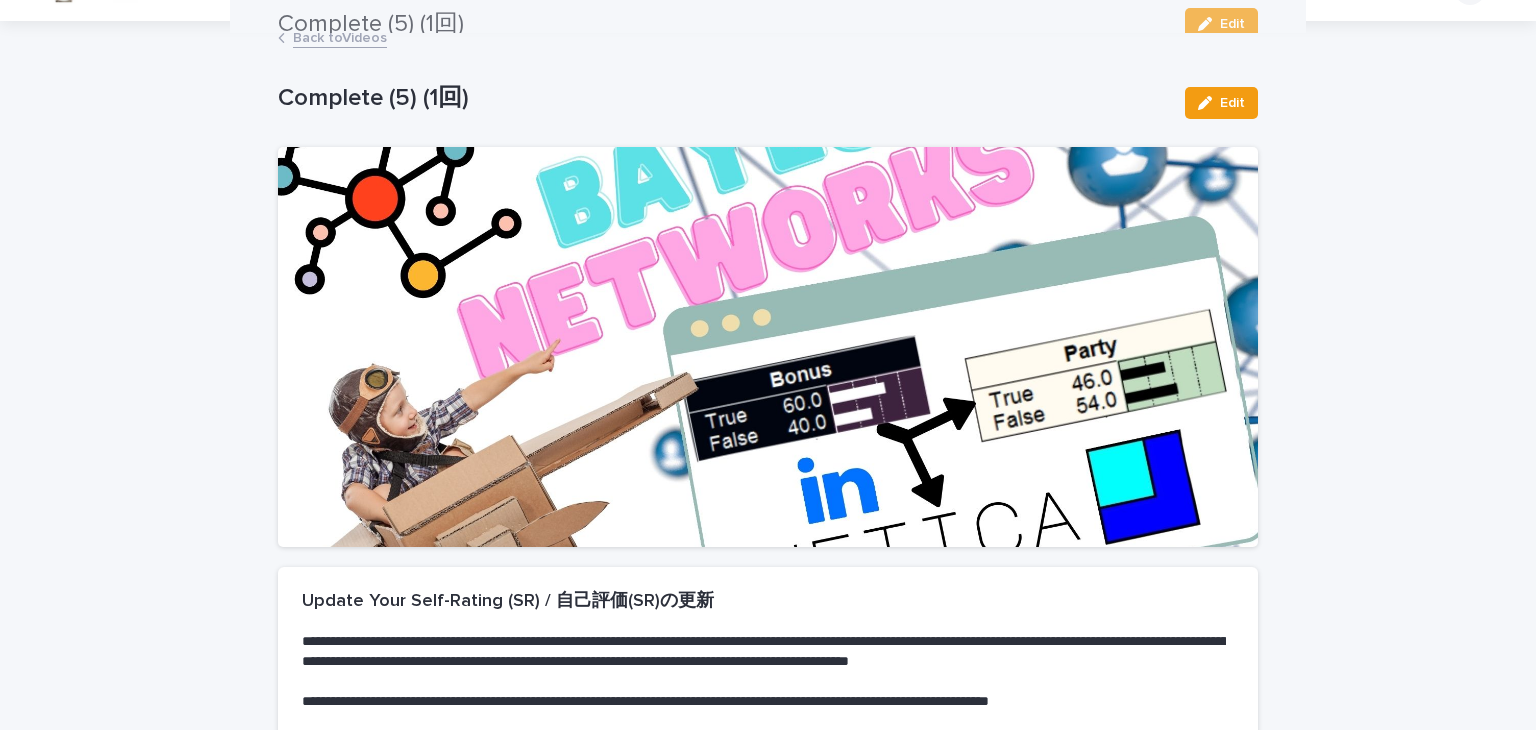 scroll, scrollTop: 0, scrollLeft: 0, axis: both 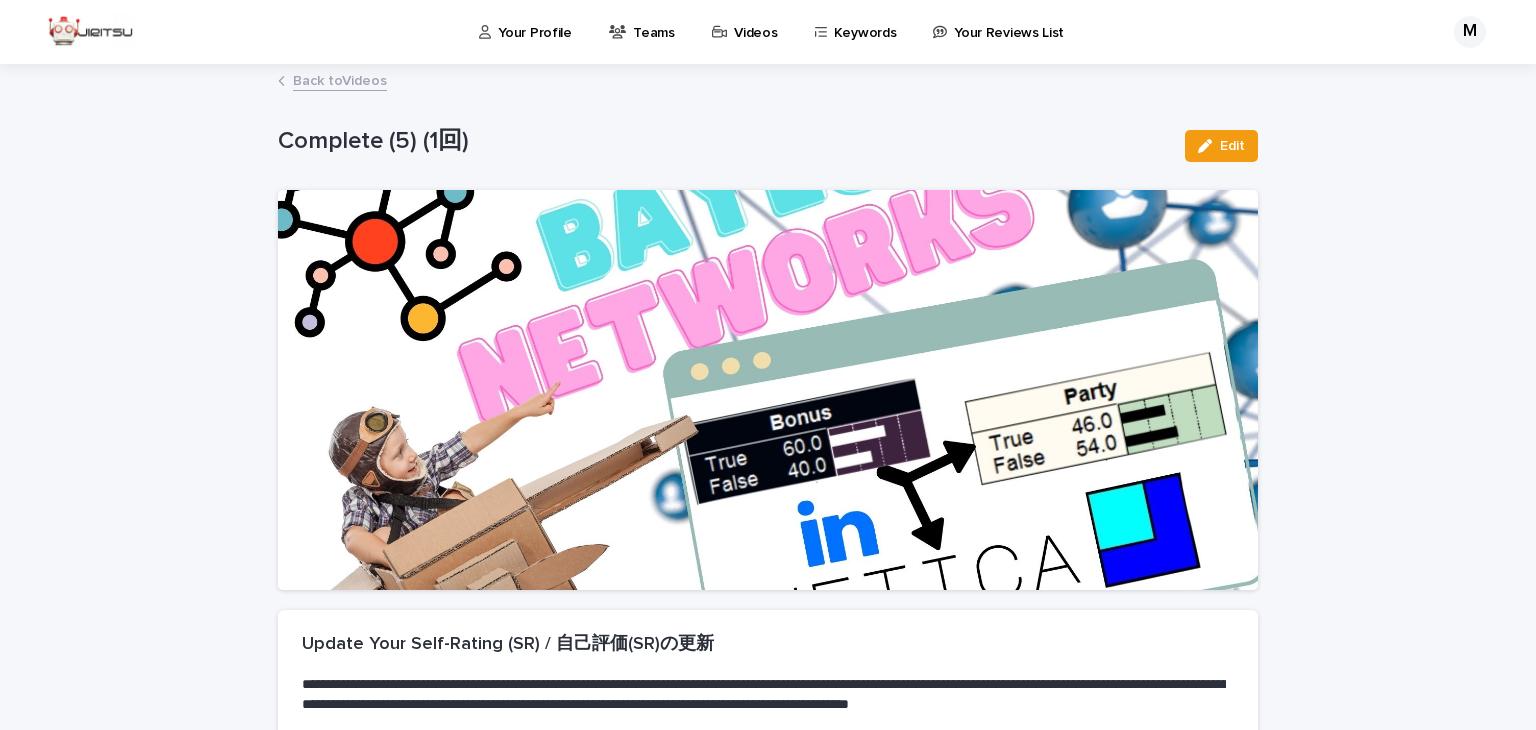 click on "Back to  Videos" at bounding box center [340, 79] 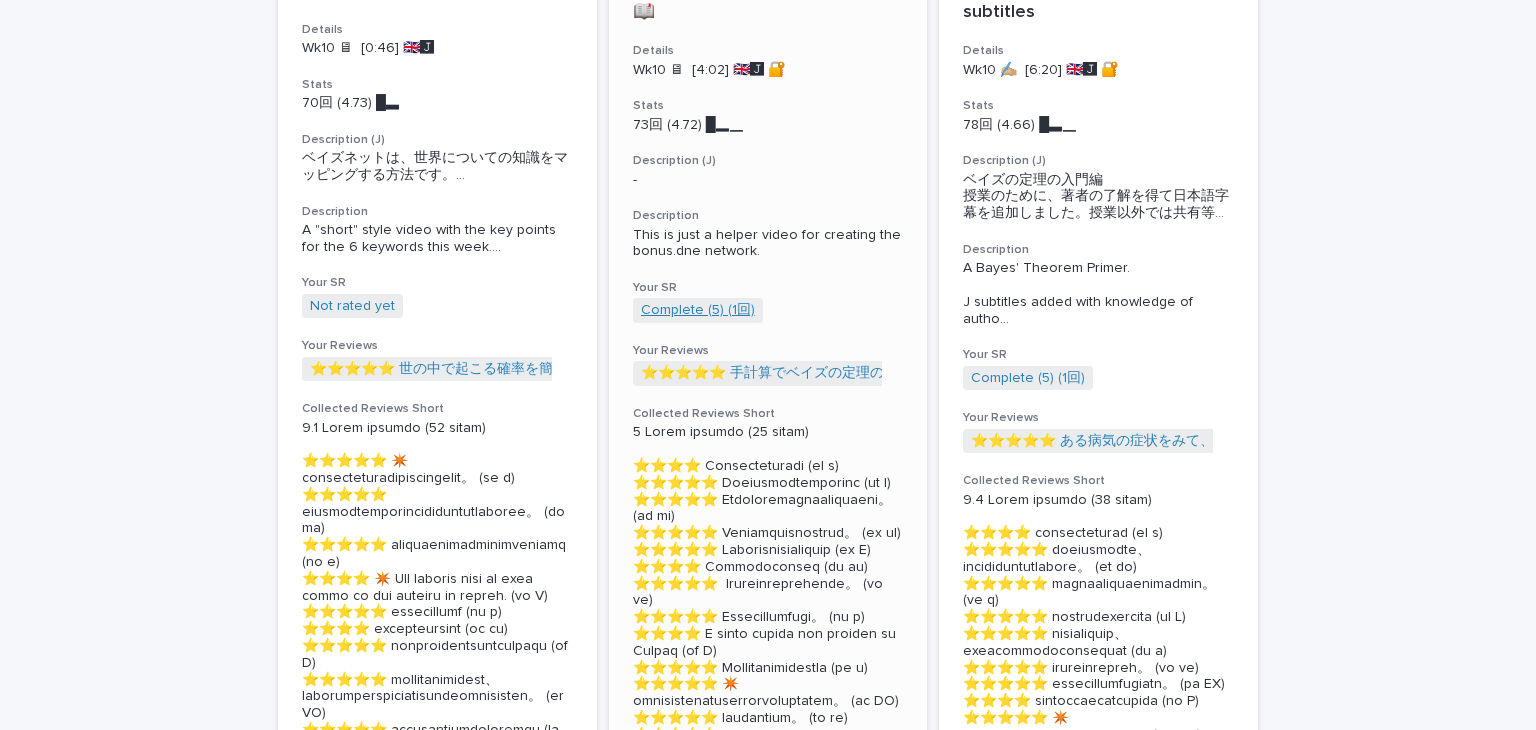 scroll, scrollTop: 2918, scrollLeft: 0, axis: vertical 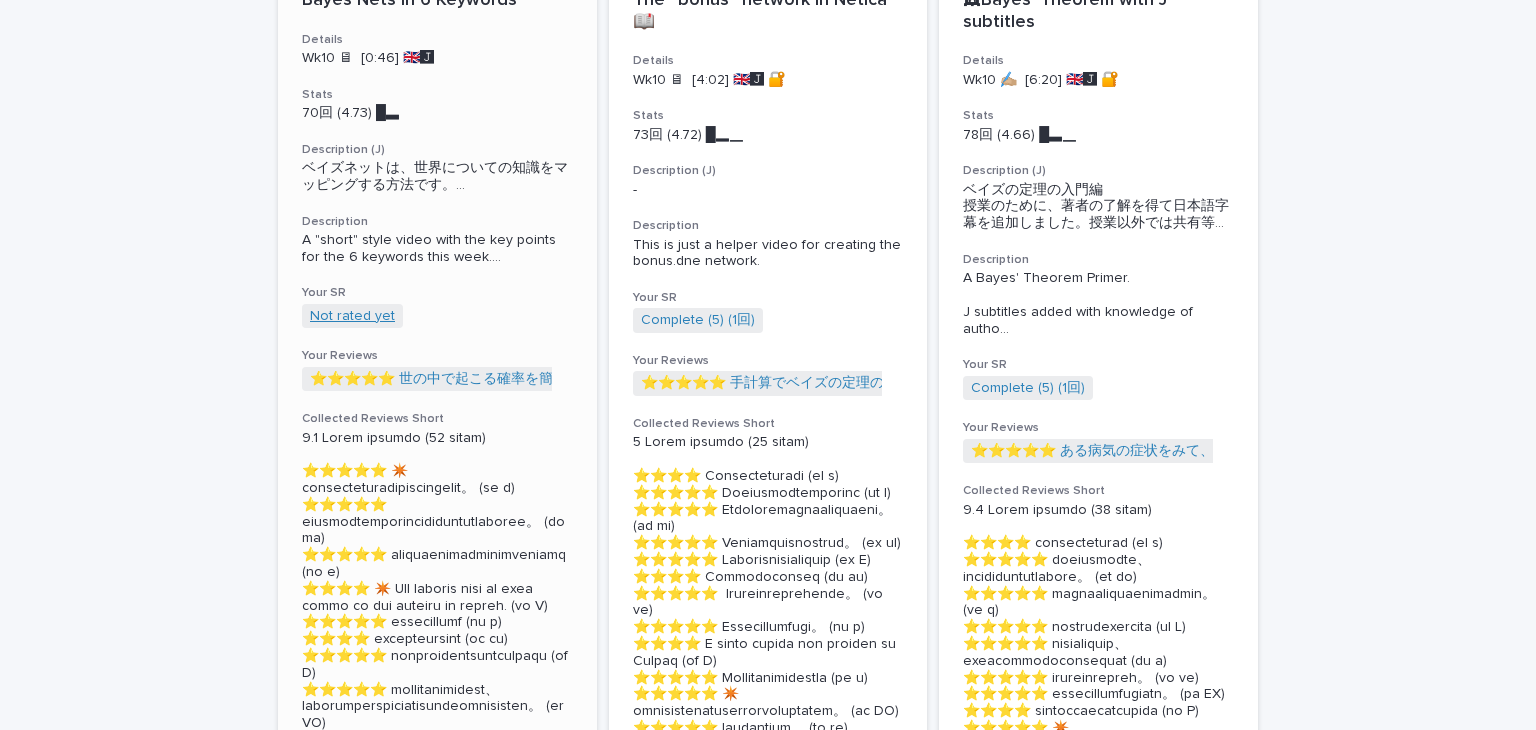 click on "Not rated yet" at bounding box center [352, 316] 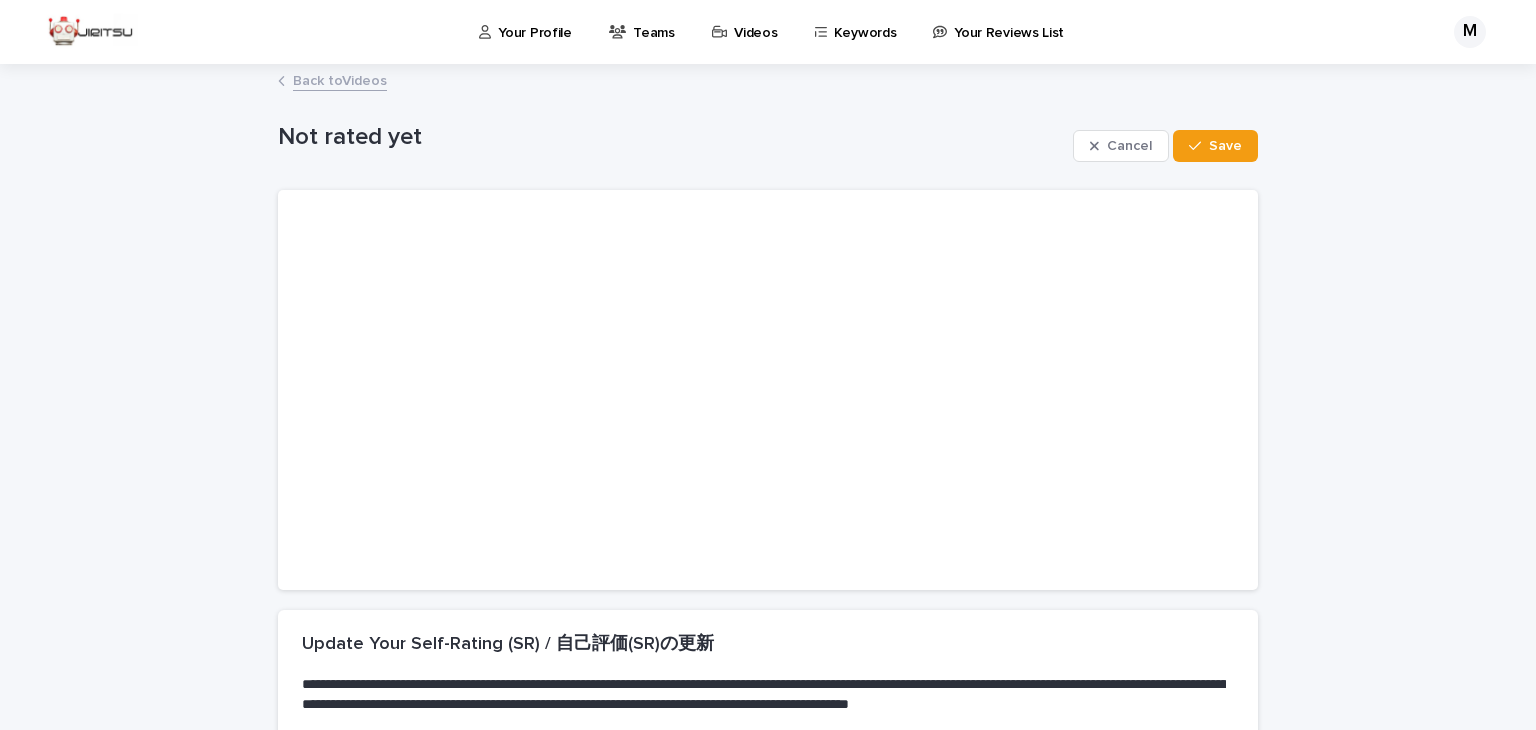 scroll, scrollTop: 384, scrollLeft: 0, axis: vertical 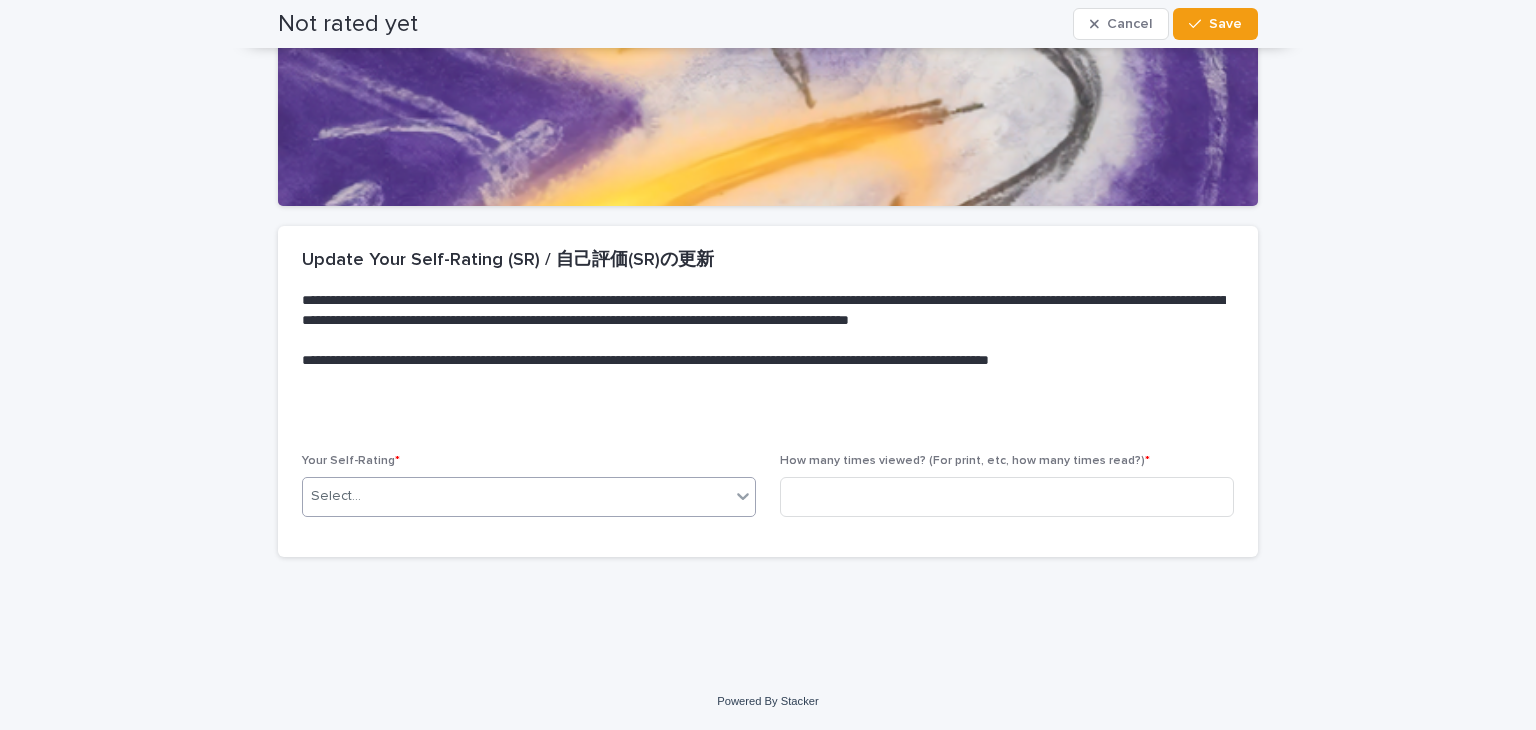 click on "Select..." at bounding box center [516, 496] 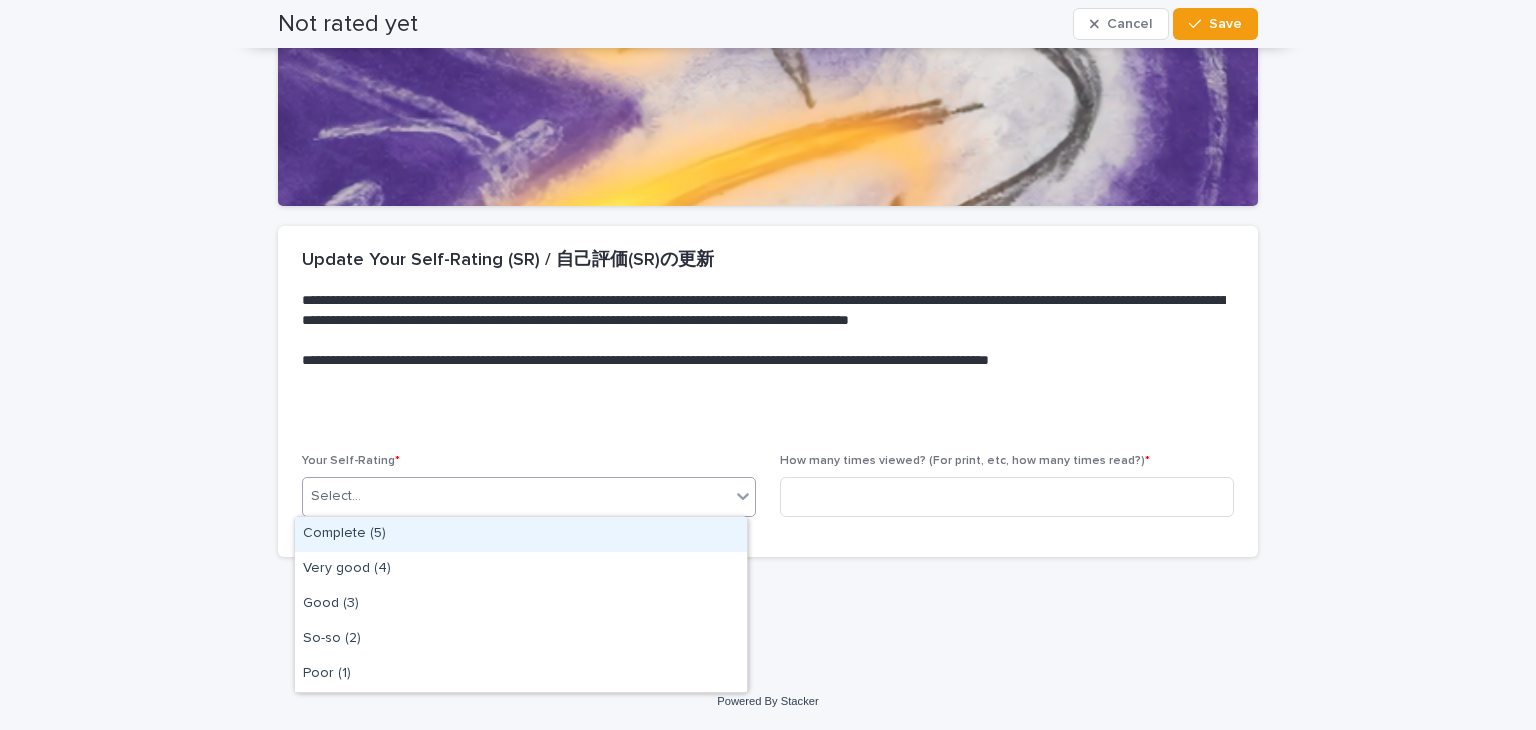 click on "Select..." at bounding box center [529, 497] 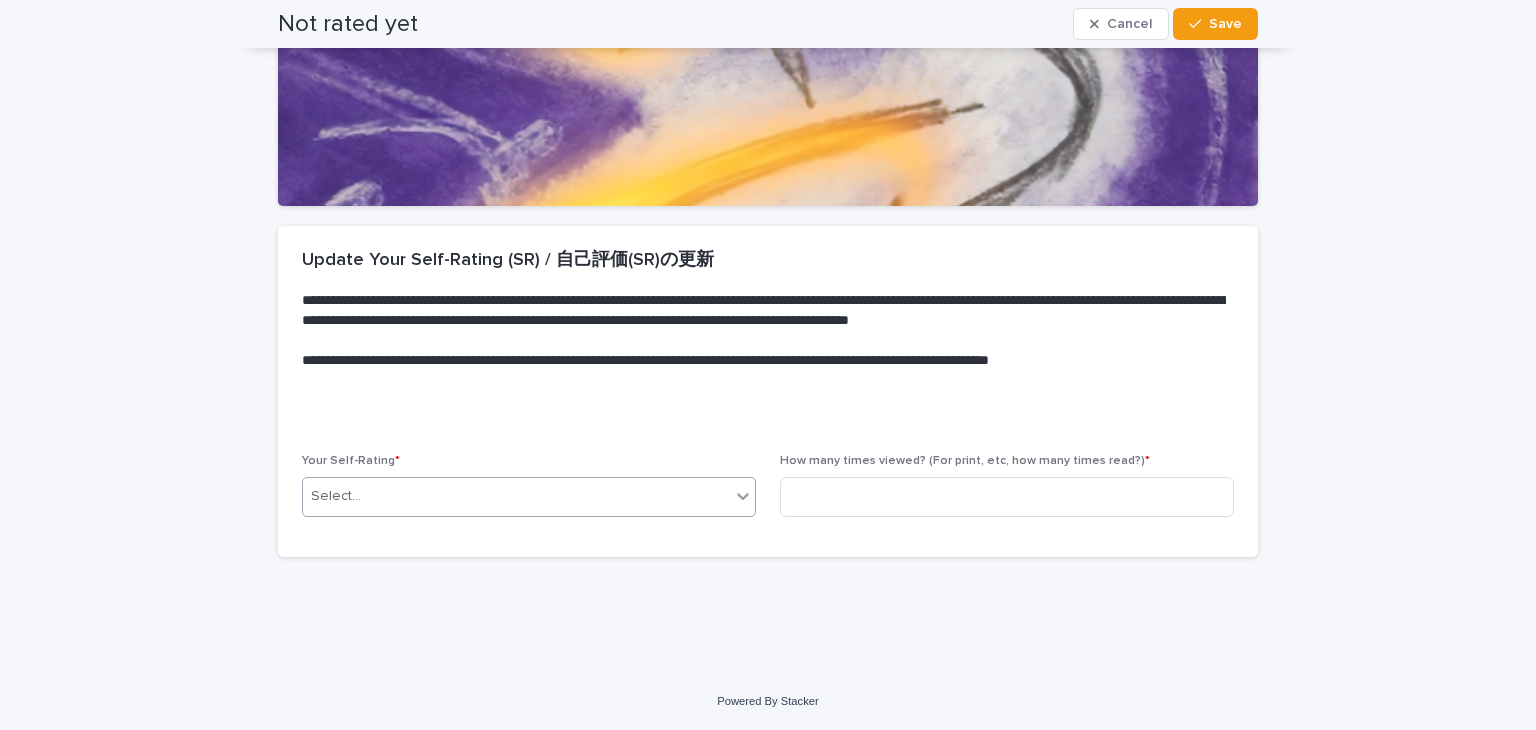 click on "Select..." at bounding box center [516, 496] 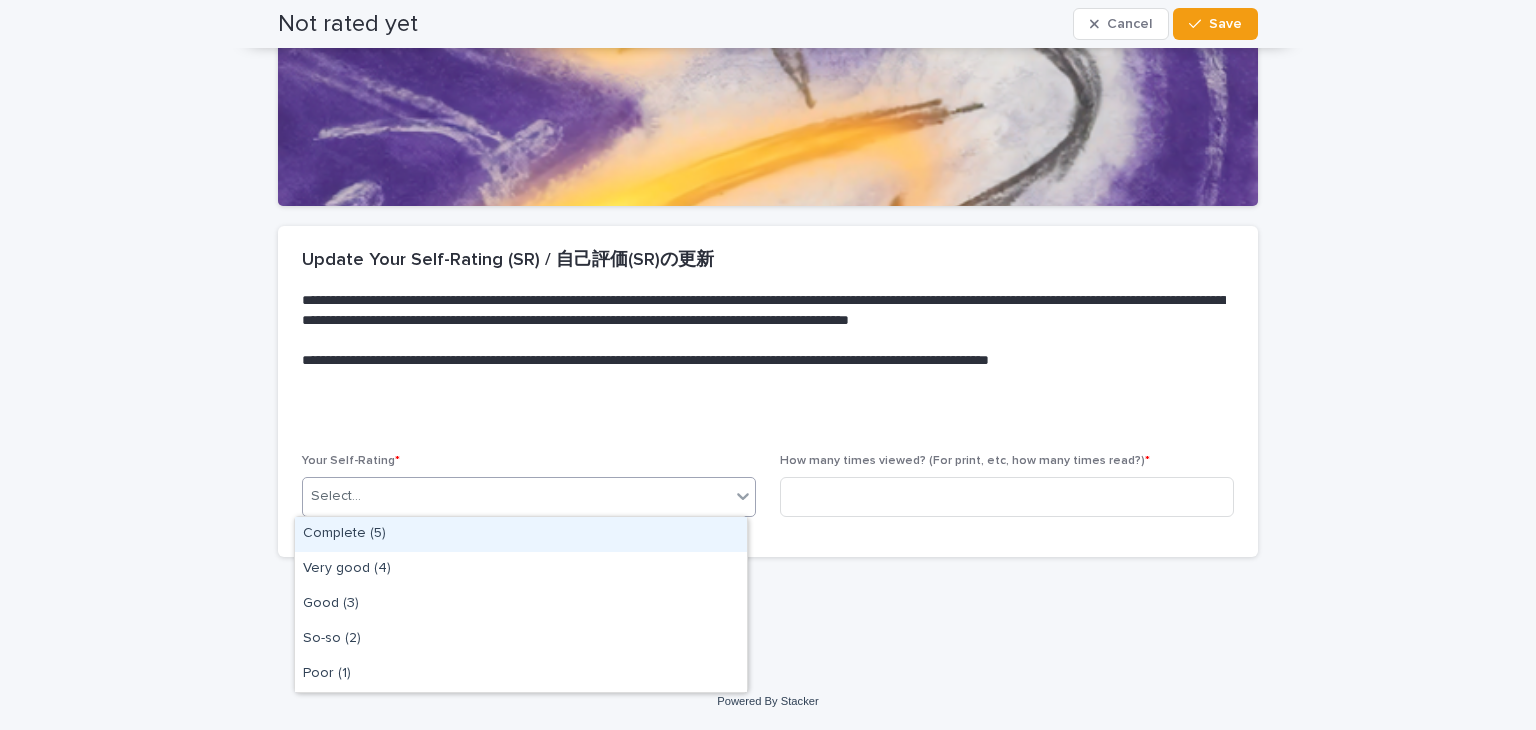 click on "Complete (5)" at bounding box center (521, 534) 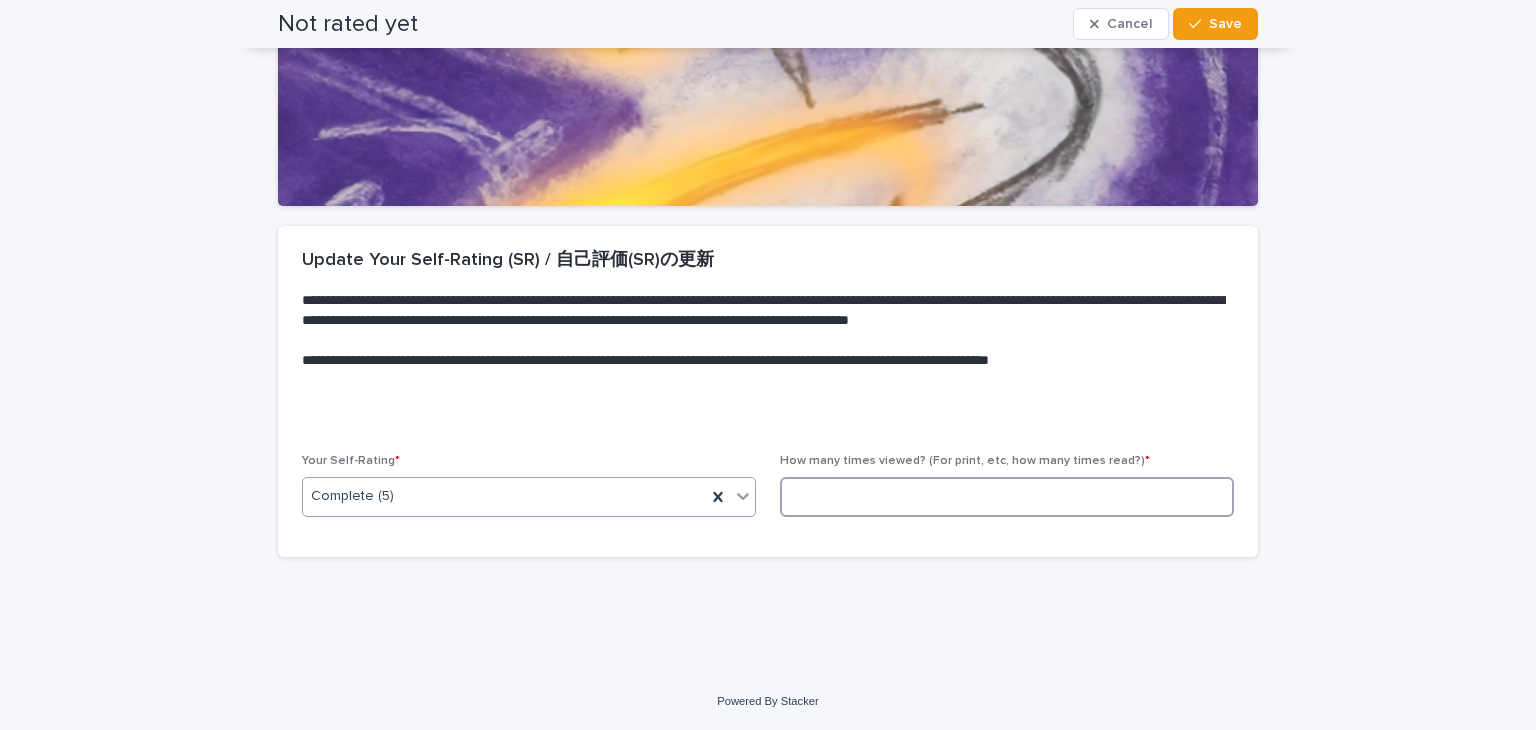 click at bounding box center (1007, 497) 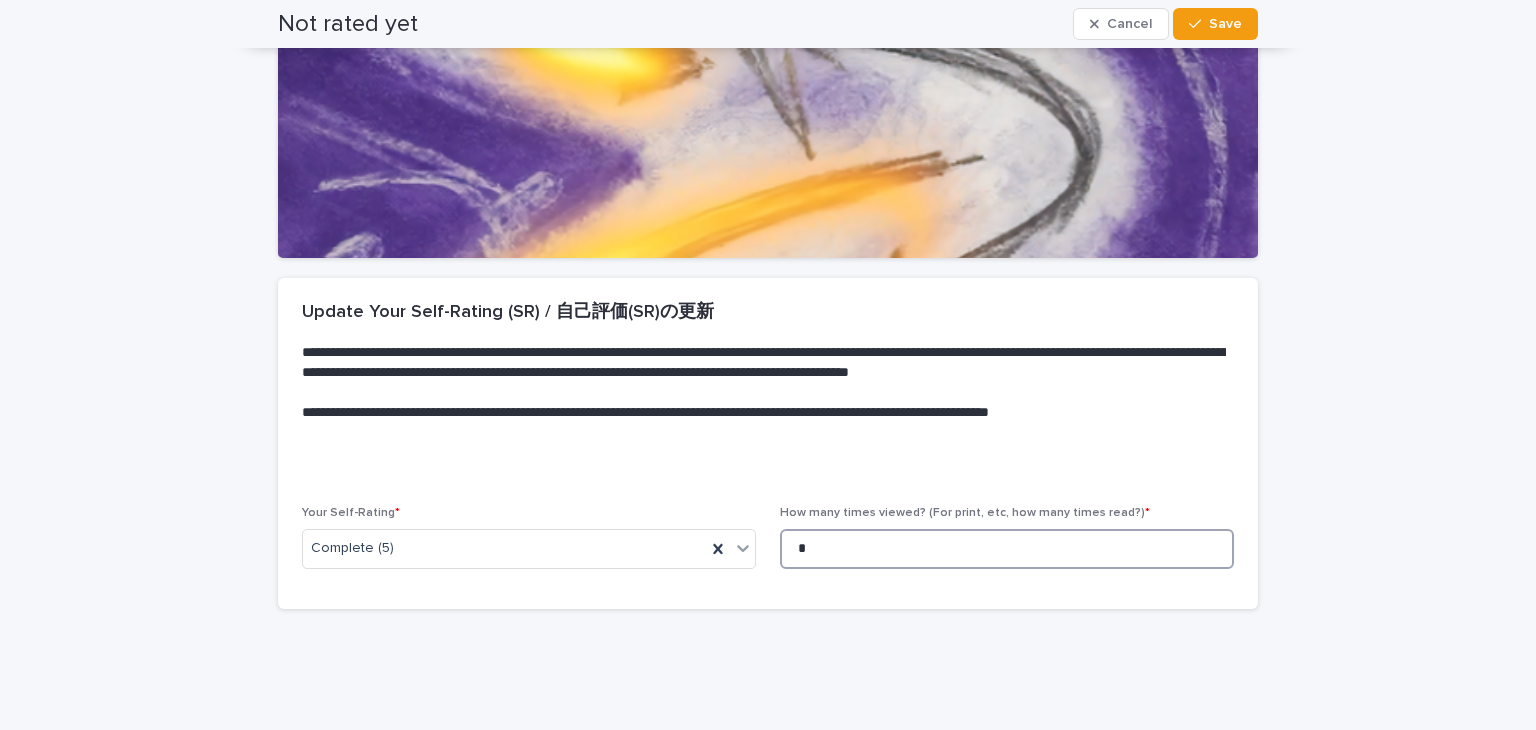 scroll, scrollTop: 0, scrollLeft: 0, axis: both 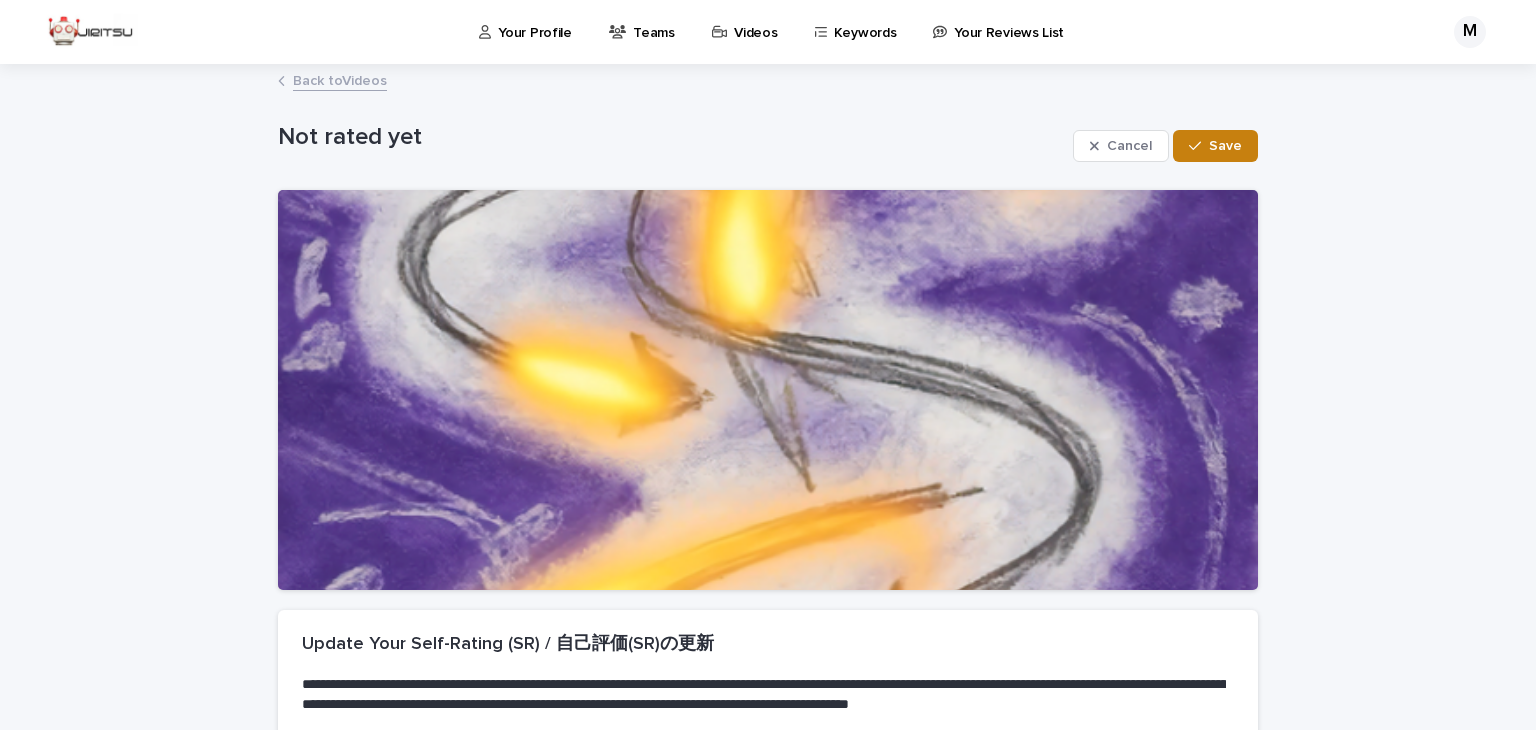 type on "*" 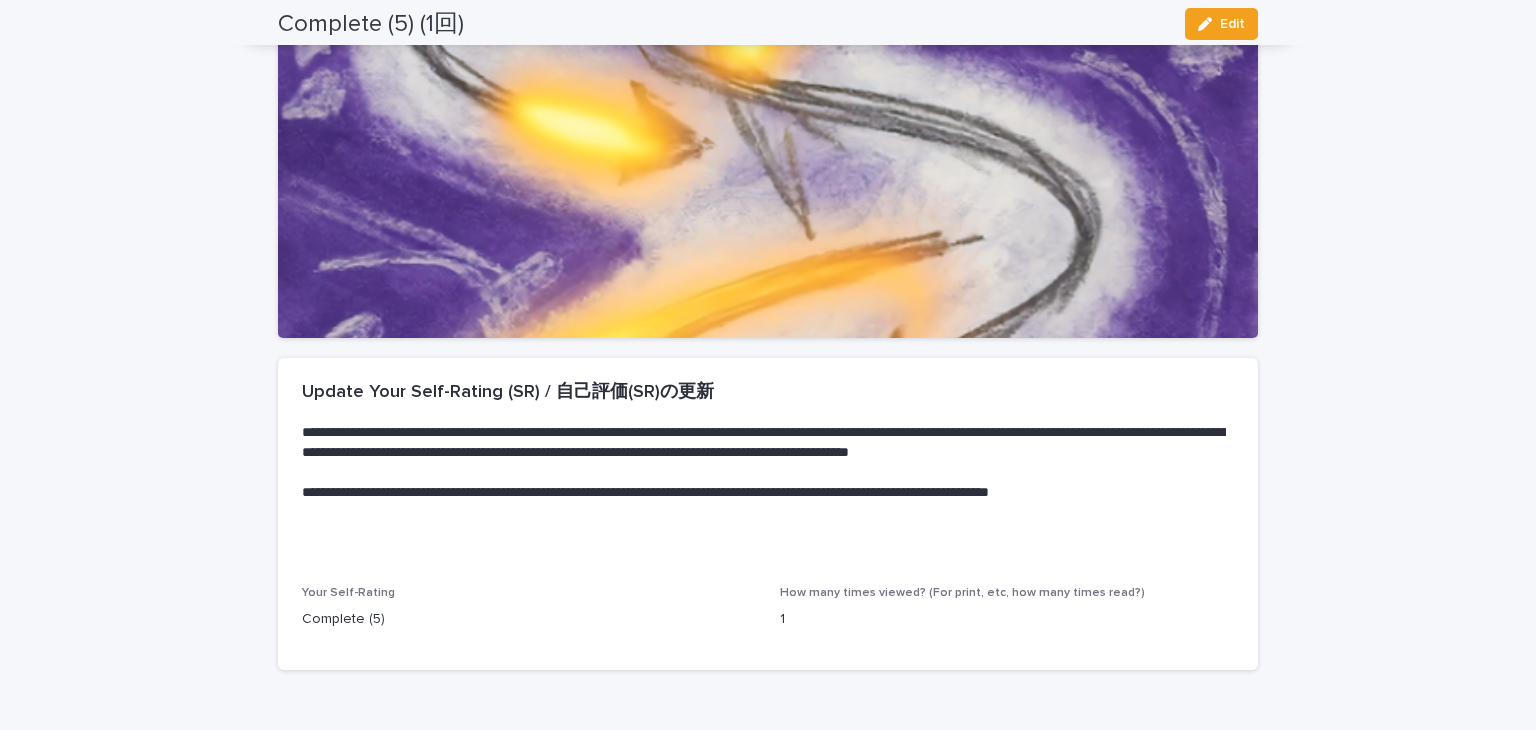 scroll, scrollTop: 0, scrollLeft: 0, axis: both 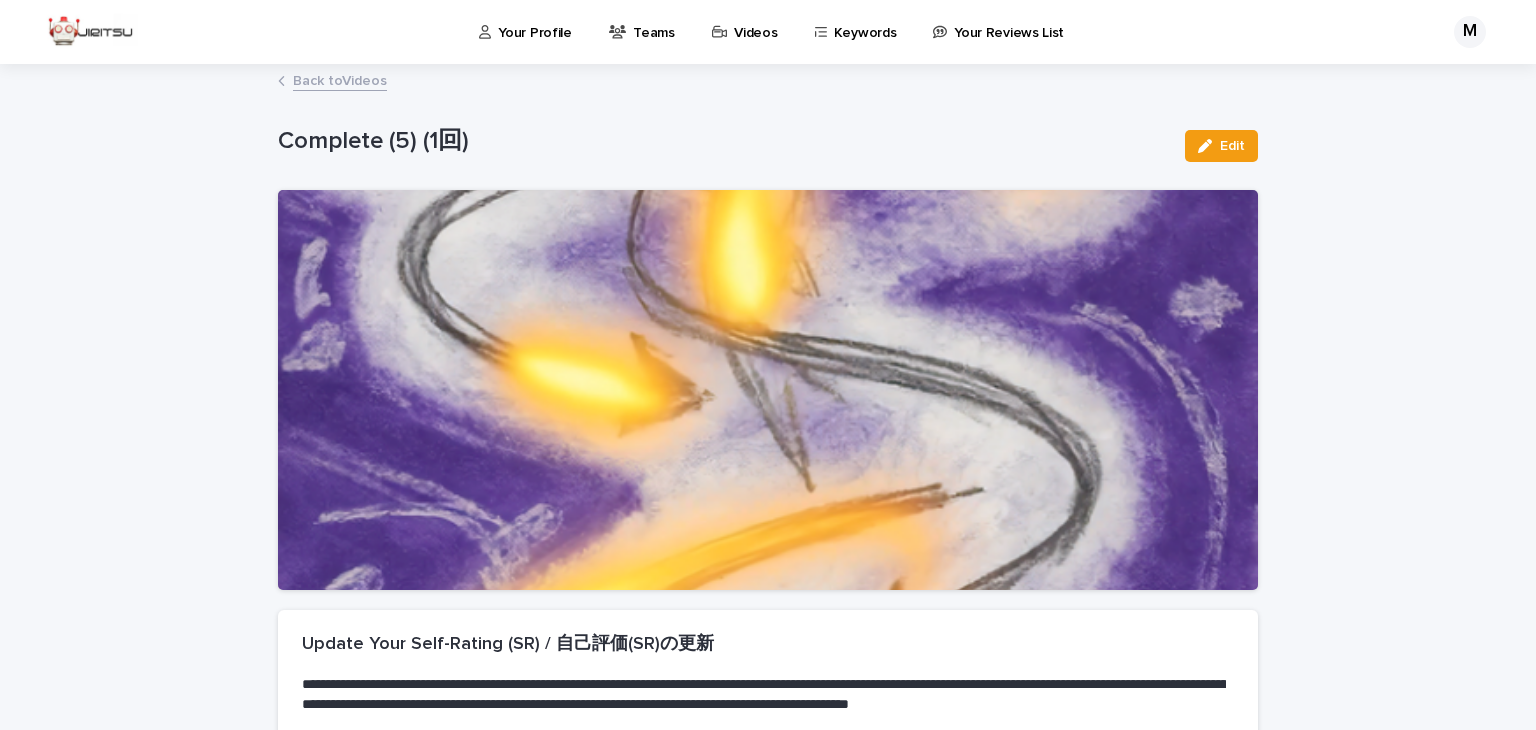 click on "Back to  Videos" at bounding box center (340, 79) 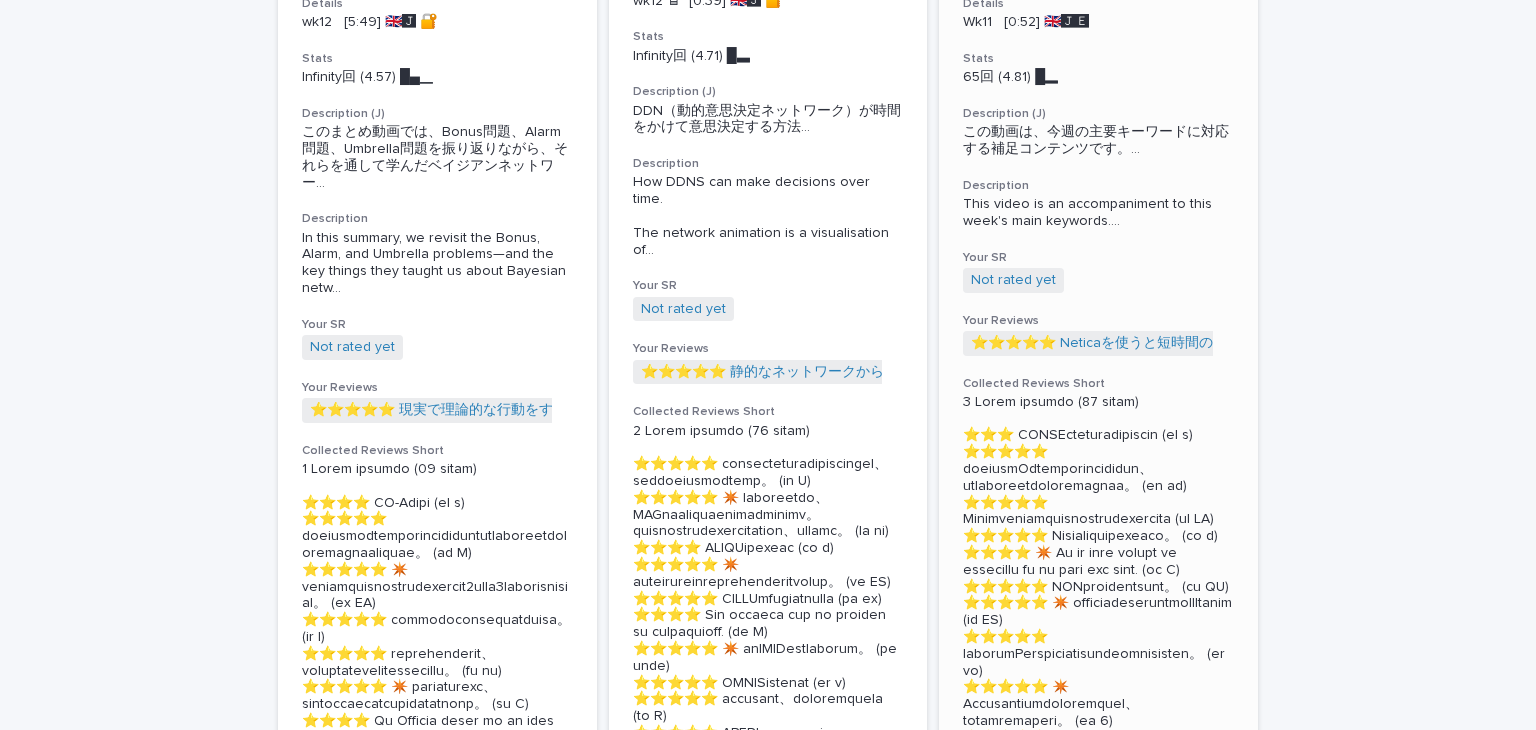 scroll, scrollTop: 1732, scrollLeft: 0, axis: vertical 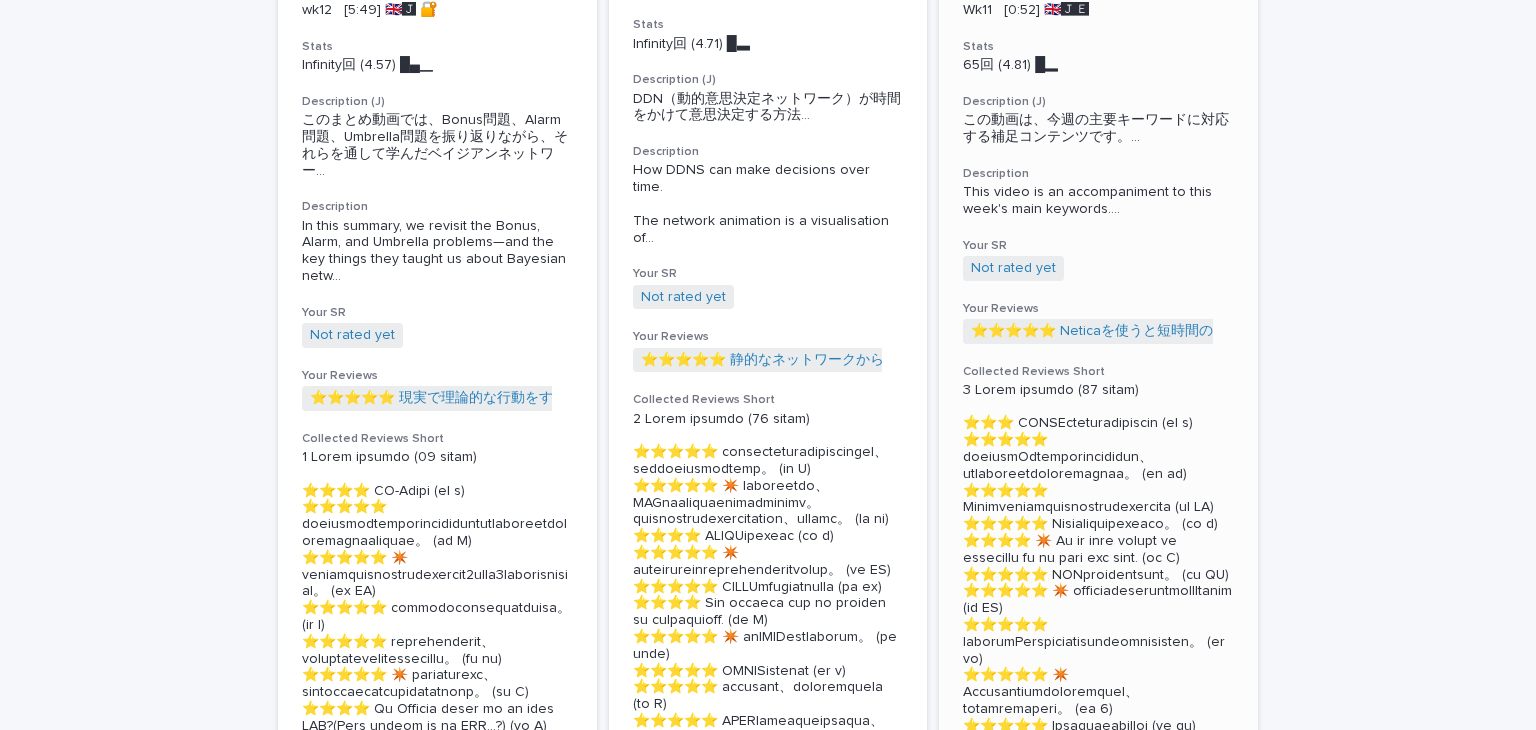 click on "Not rated yet" at bounding box center (1013, 268) 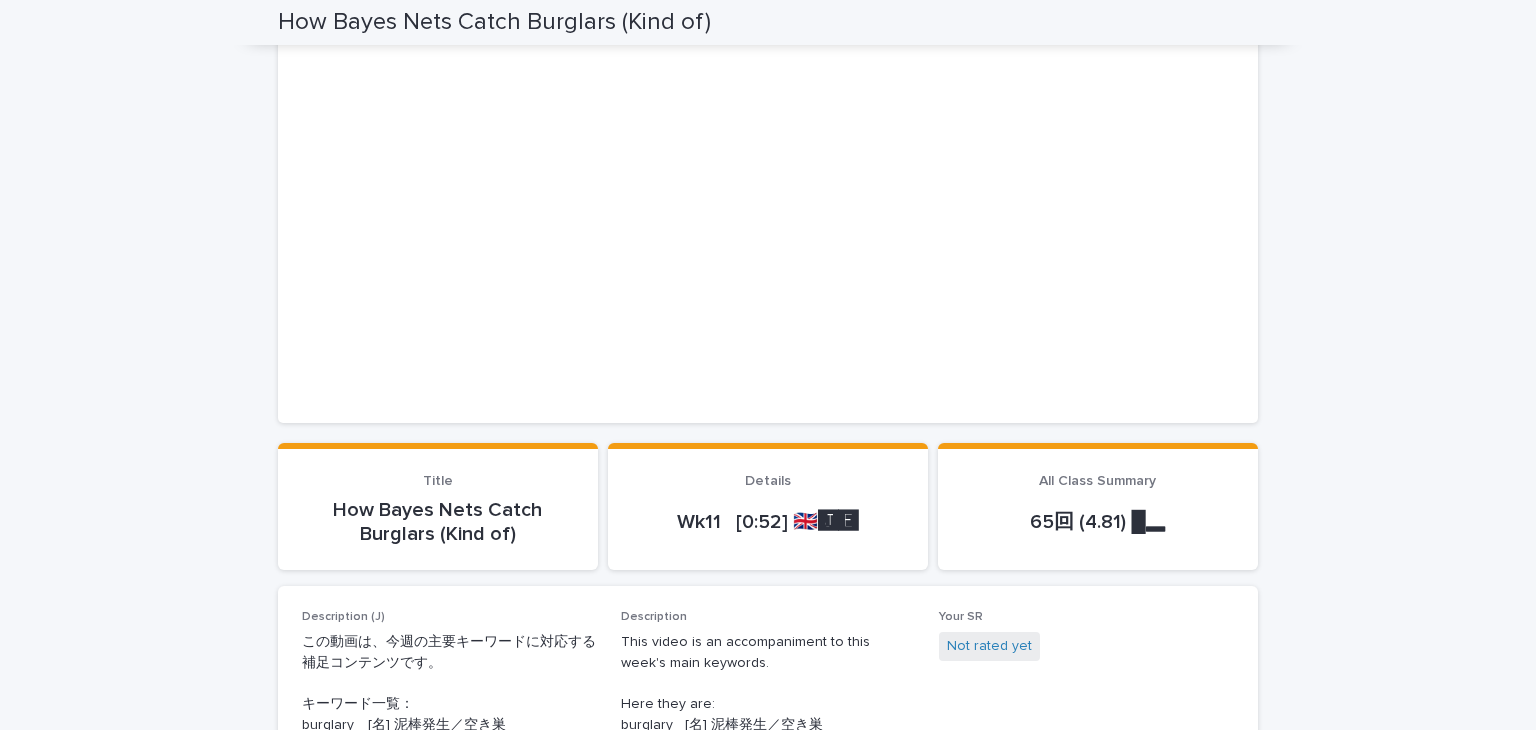 scroll, scrollTop: 140, scrollLeft: 0, axis: vertical 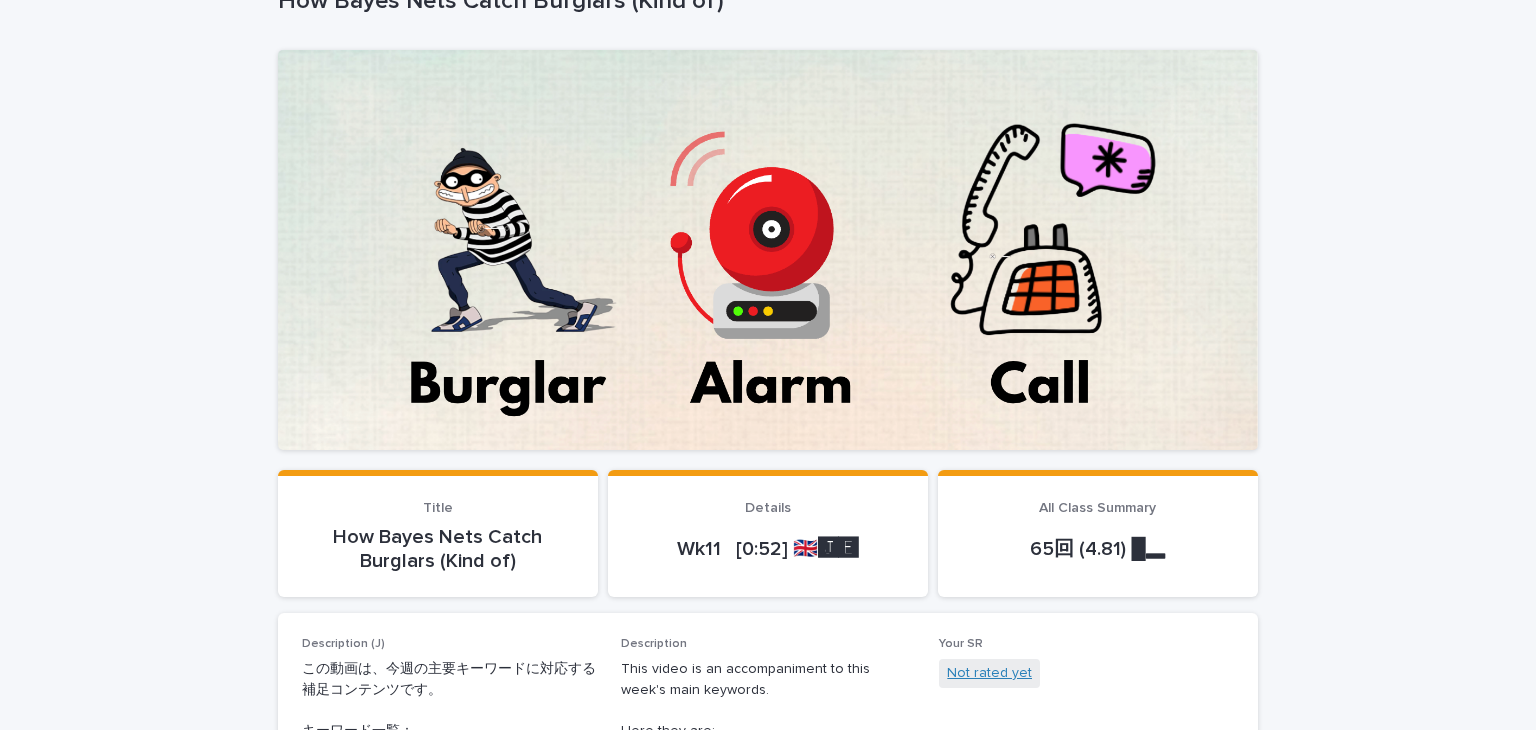 click on "Not rated yet" at bounding box center (989, 673) 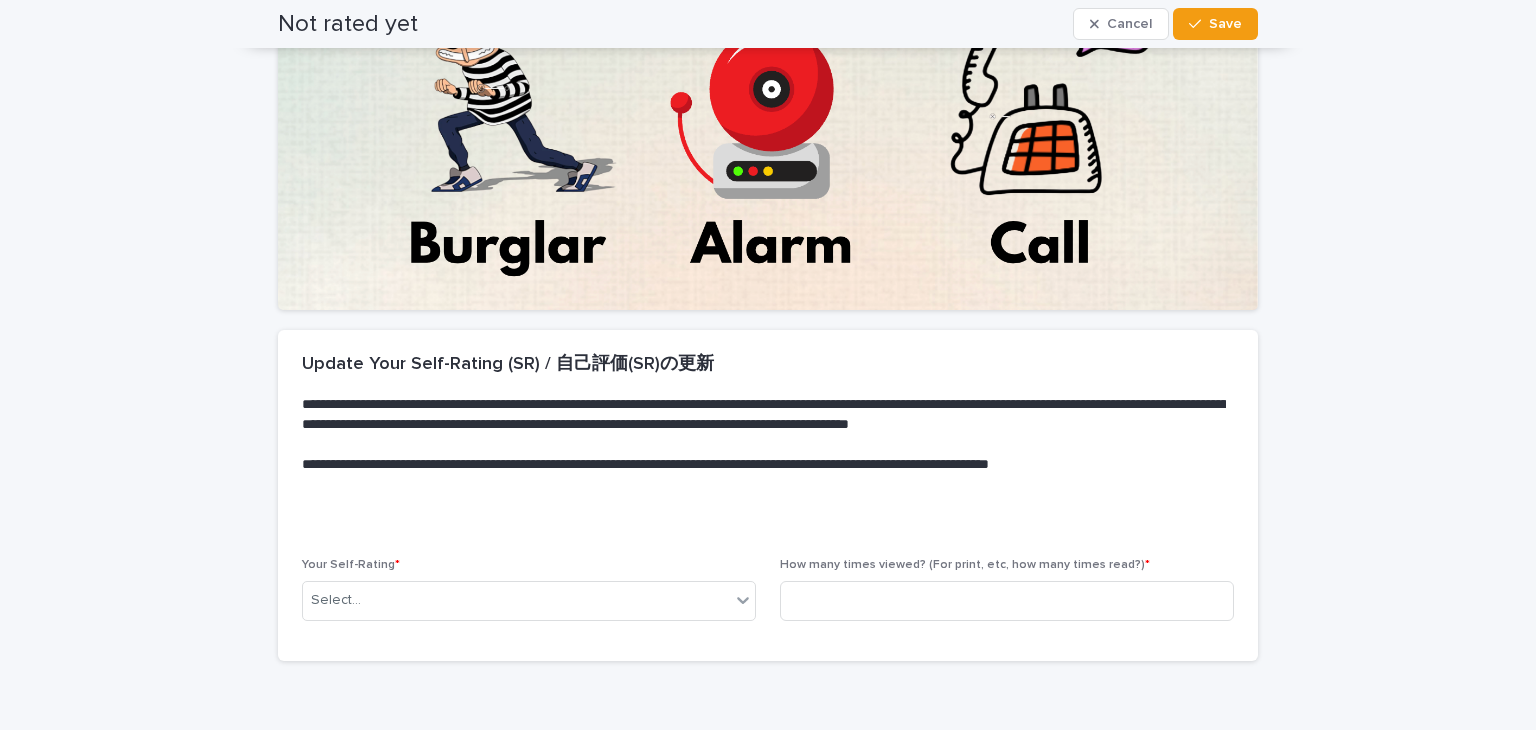 scroll, scrollTop: 316, scrollLeft: 0, axis: vertical 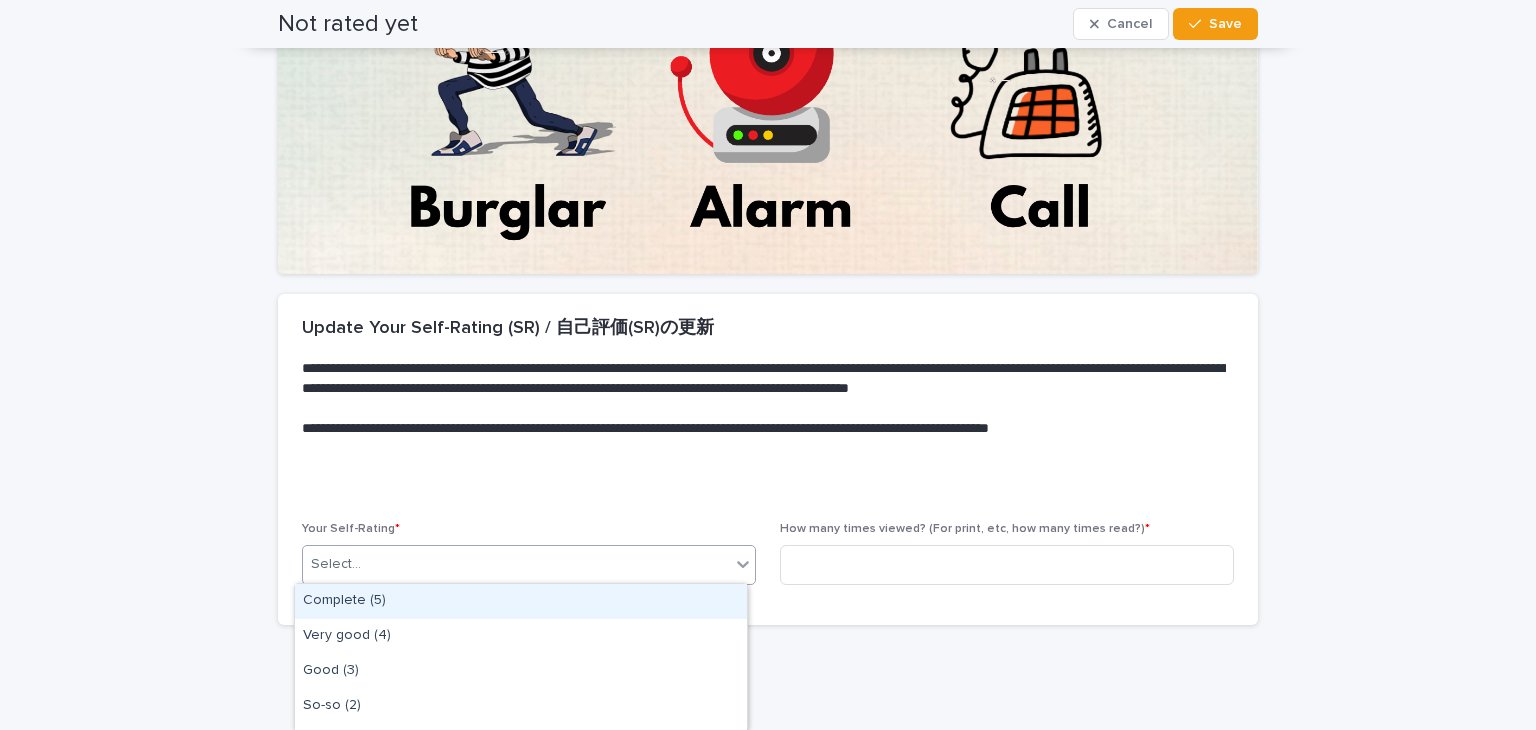 click on "Select..." at bounding box center (516, 564) 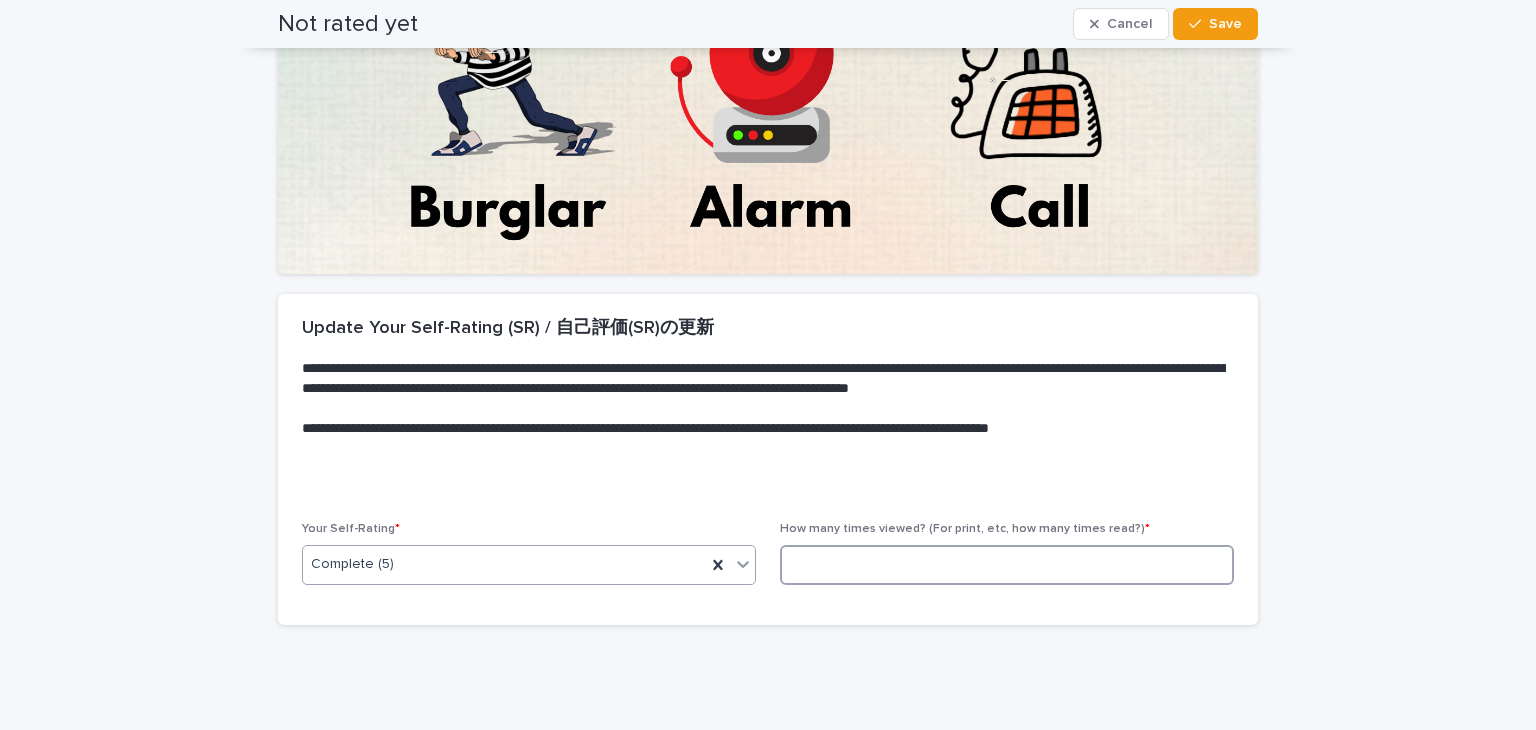 click at bounding box center [1007, 565] 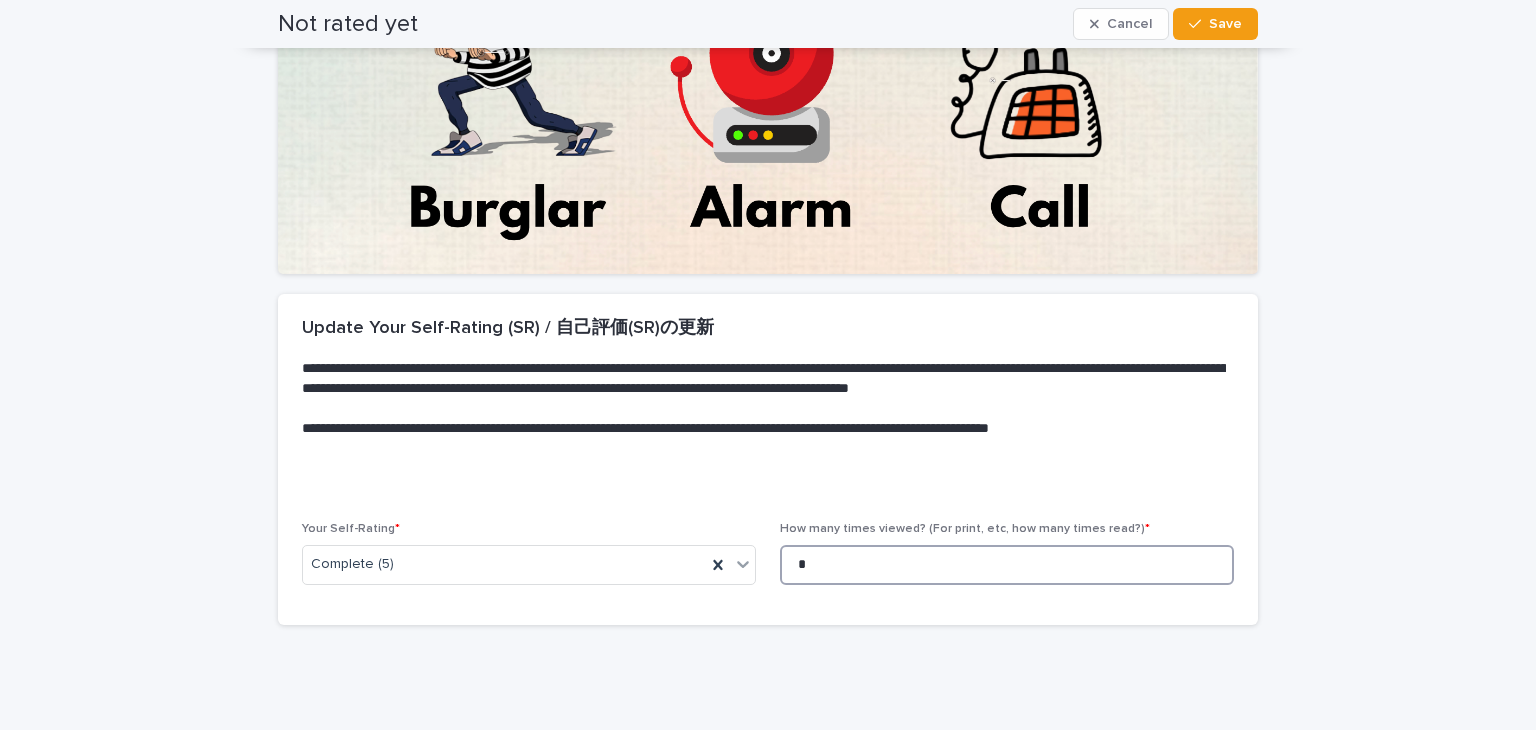 scroll, scrollTop: 0, scrollLeft: 0, axis: both 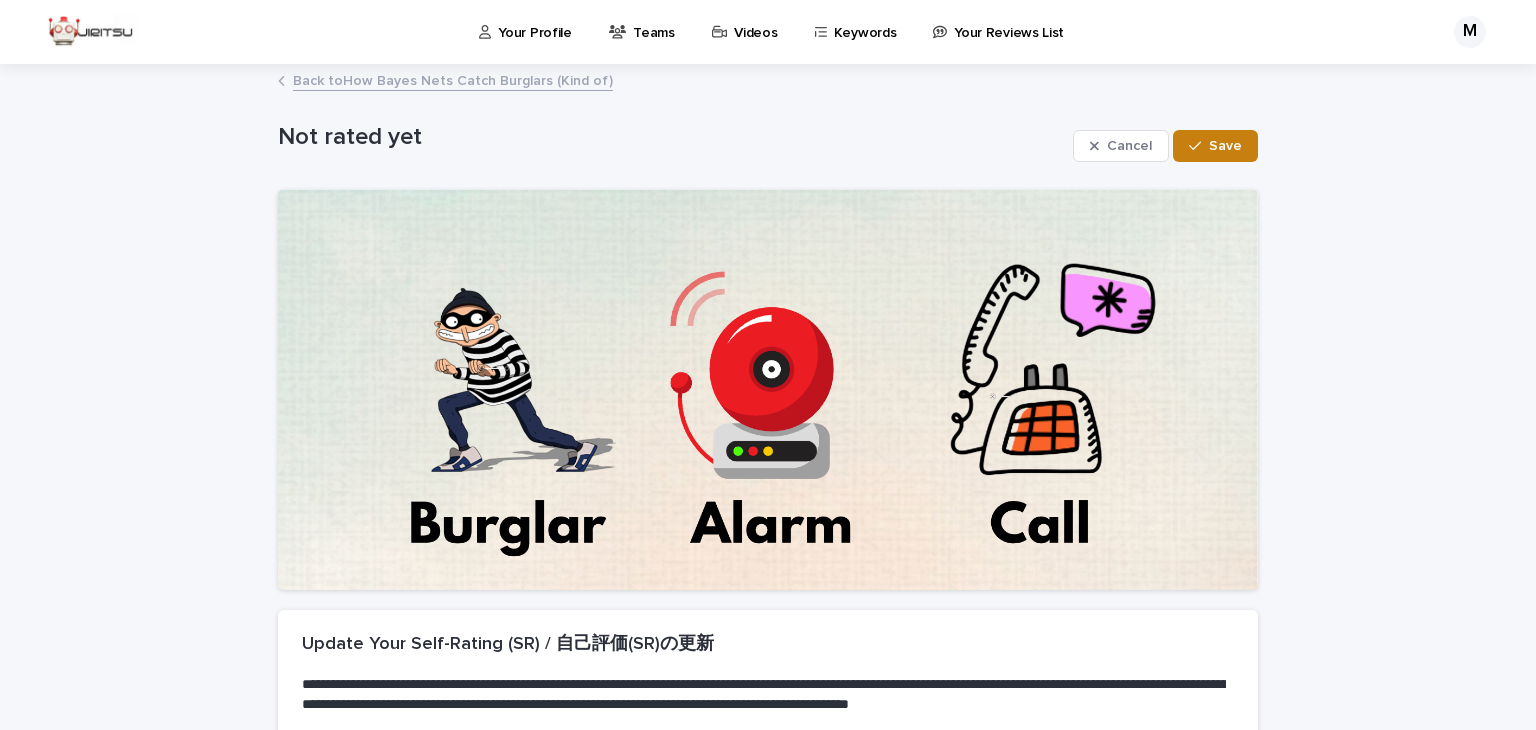 type on "*" 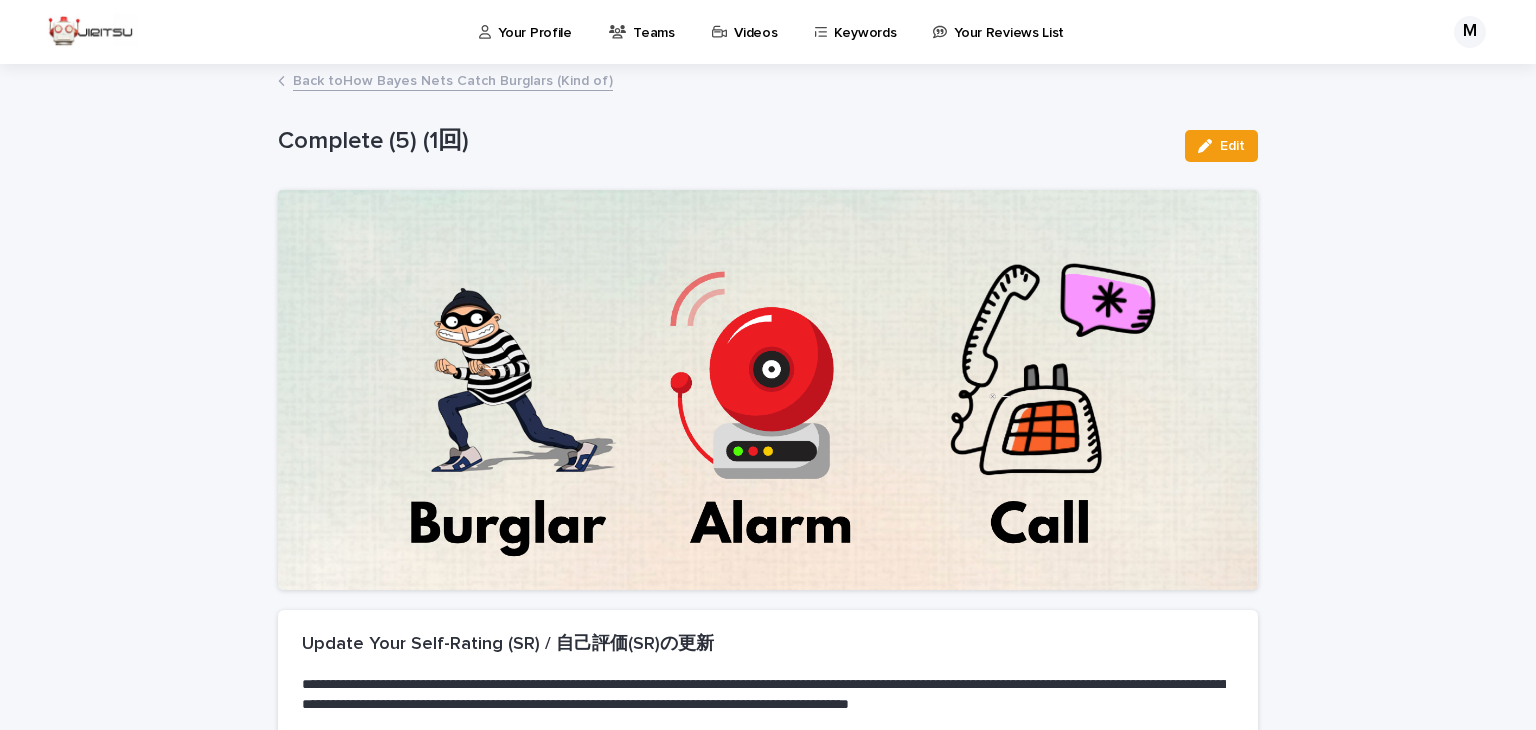 click on "Back to  How Bayes Nets Catch Burglars (Kind of)" at bounding box center [453, 79] 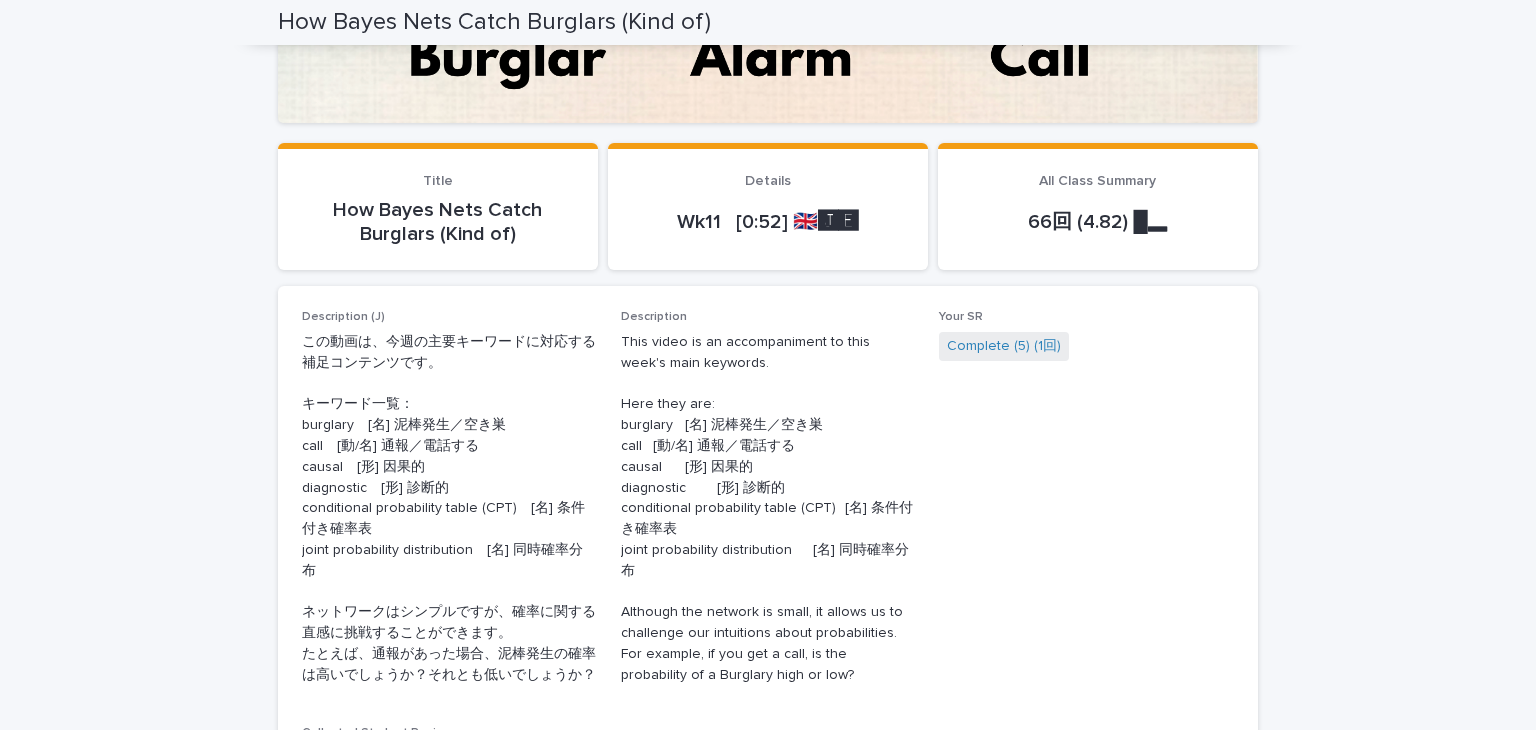 scroll, scrollTop: 0, scrollLeft: 0, axis: both 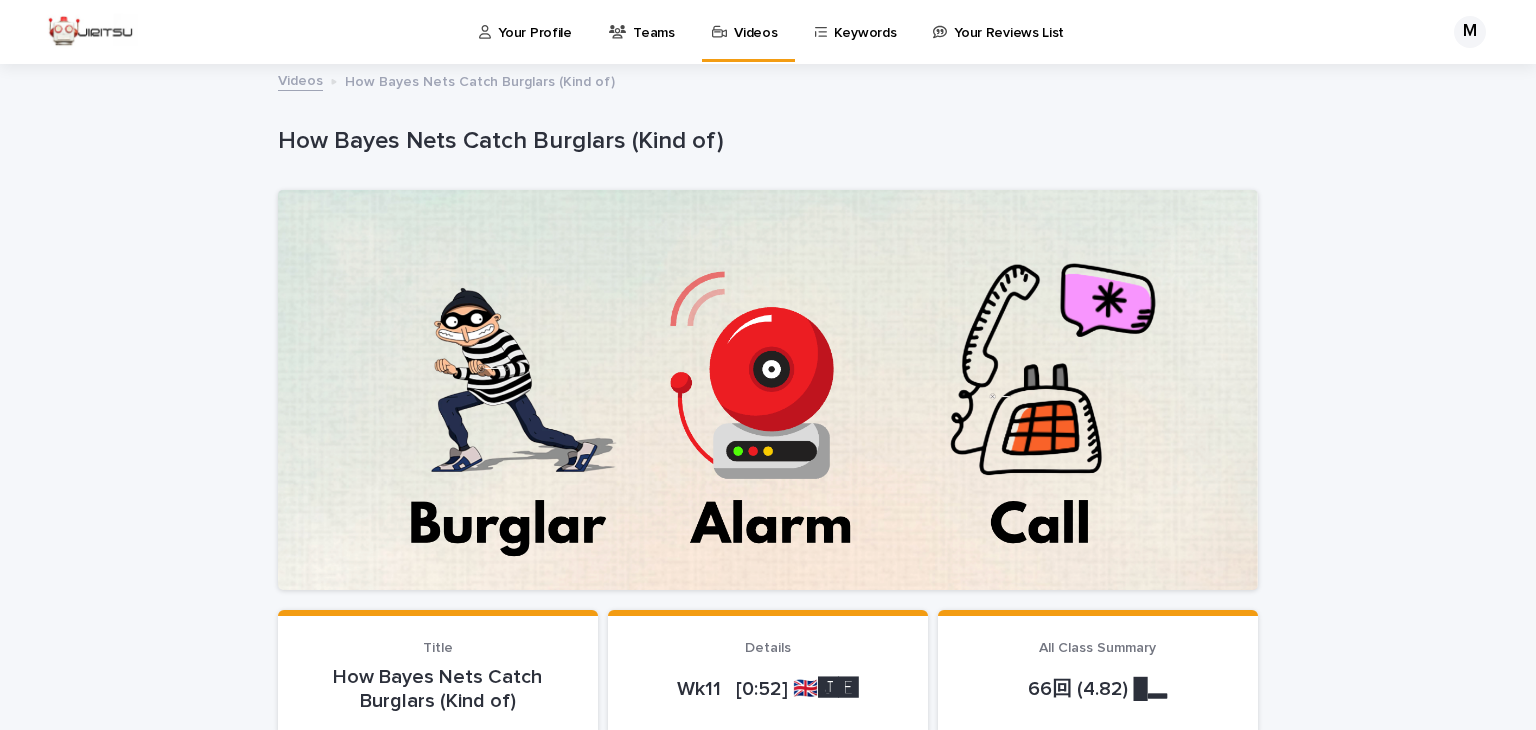 click on "Videos" at bounding box center [300, 79] 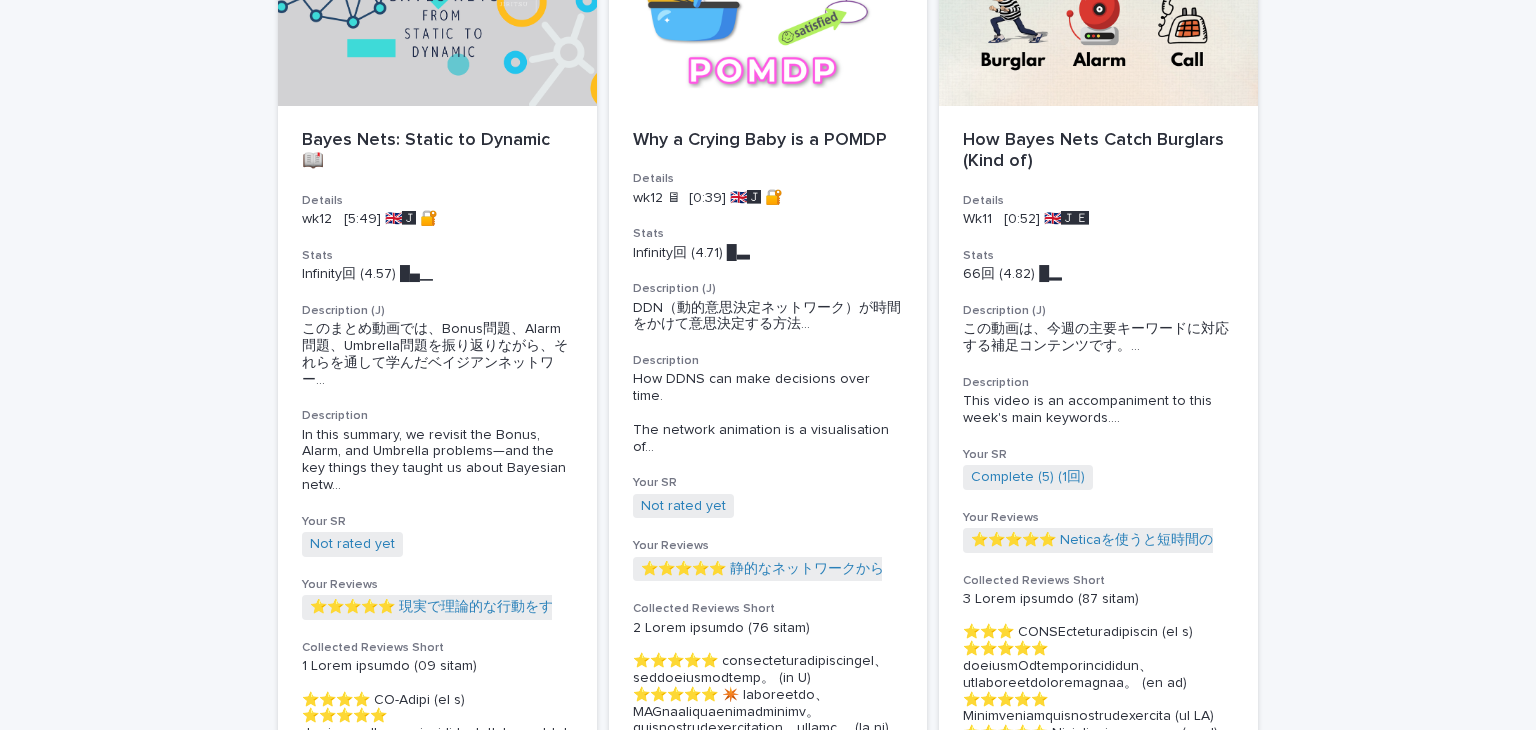scroll, scrollTop: 1654, scrollLeft: 0, axis: vertical 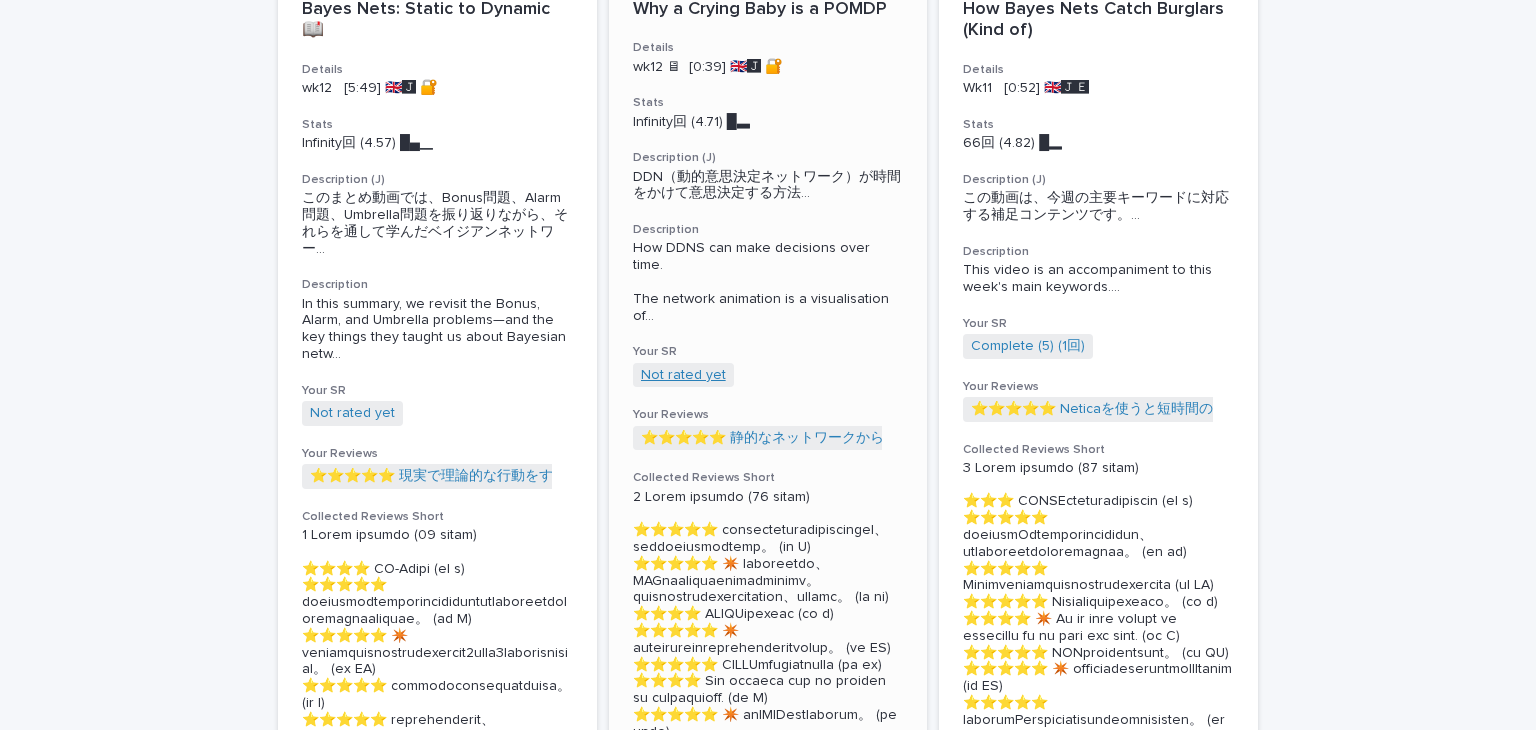 click on "Not rated yet" at bounding box center [683, 375] 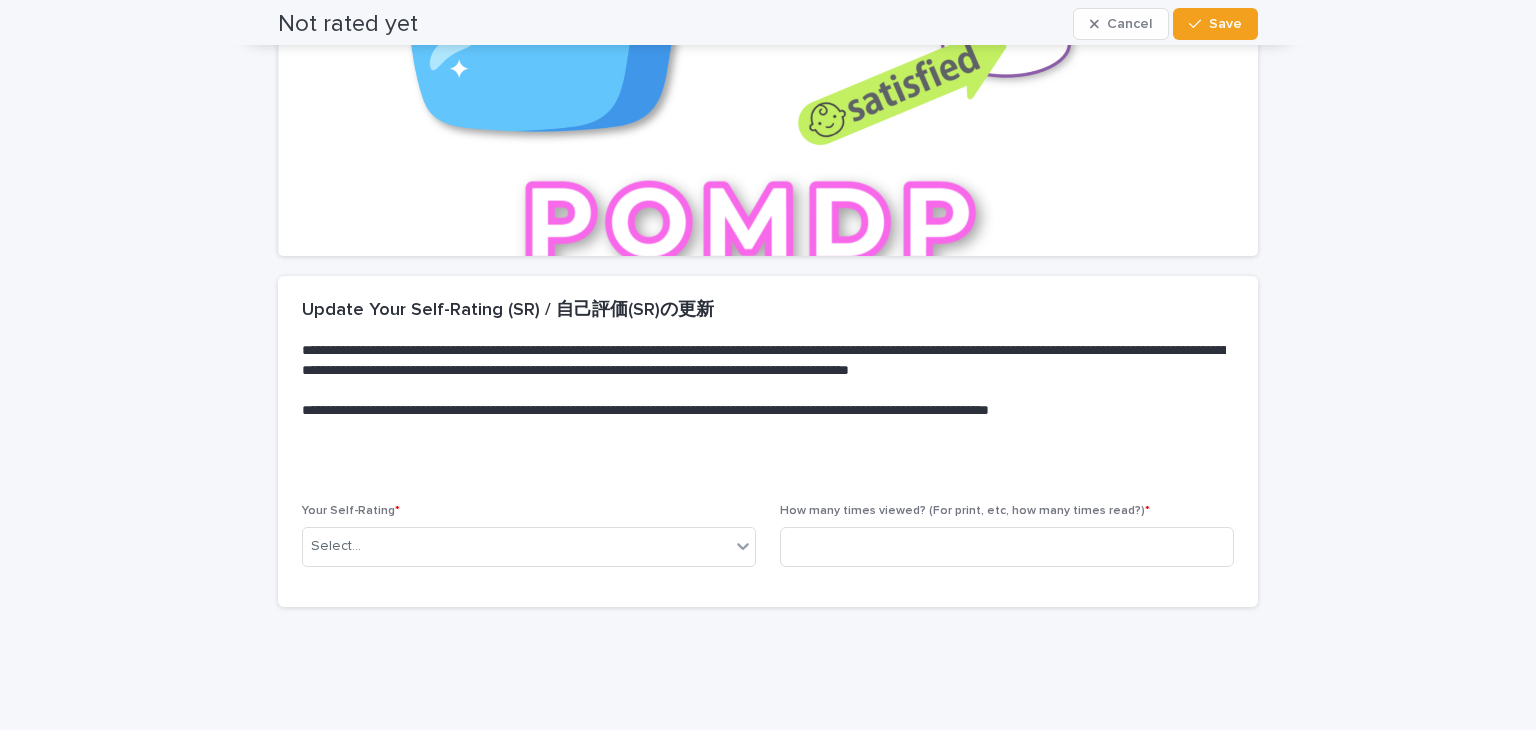 scroll, scrollTop: 384, scrollLeft: 0, axis: vertical 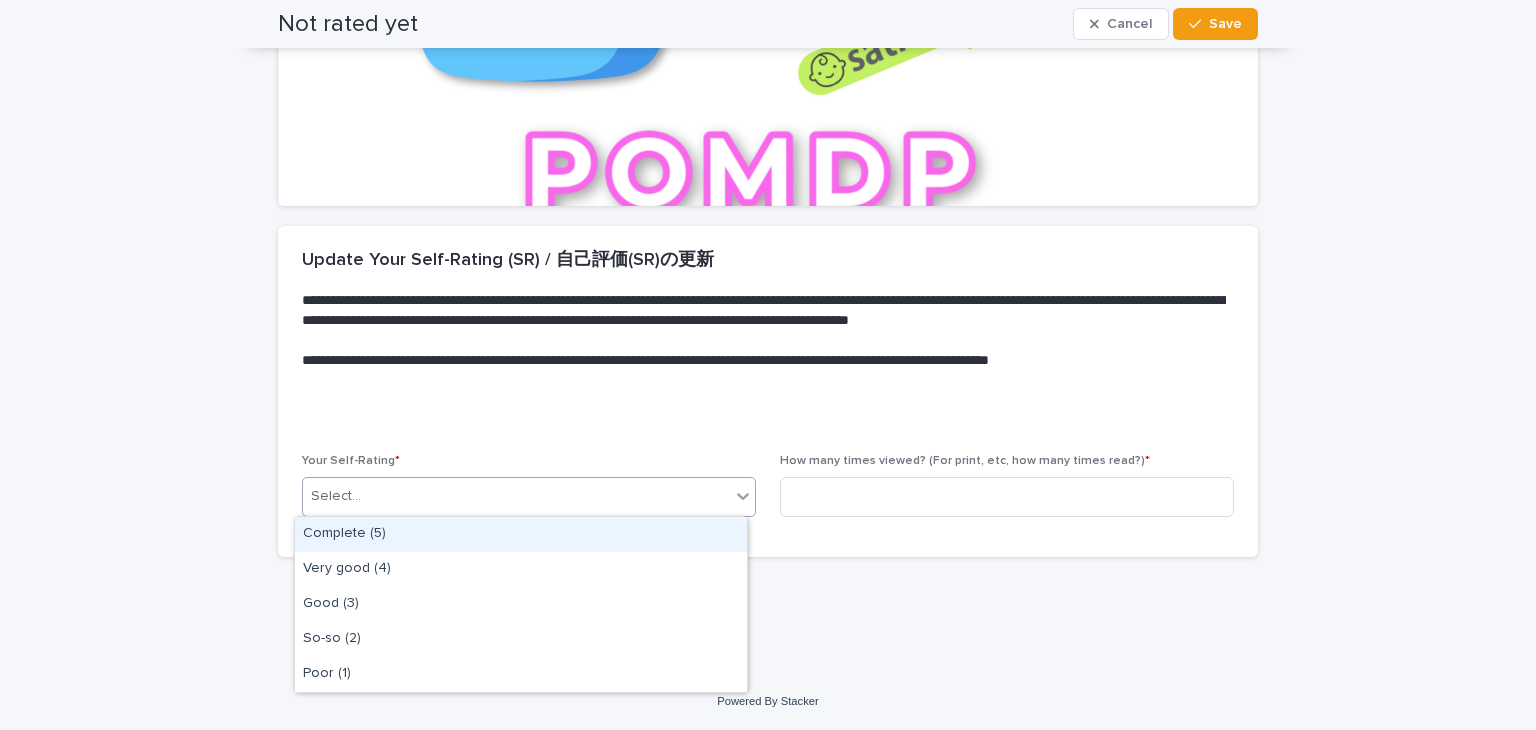 click on "Select..." at bounding box center [516, 496] 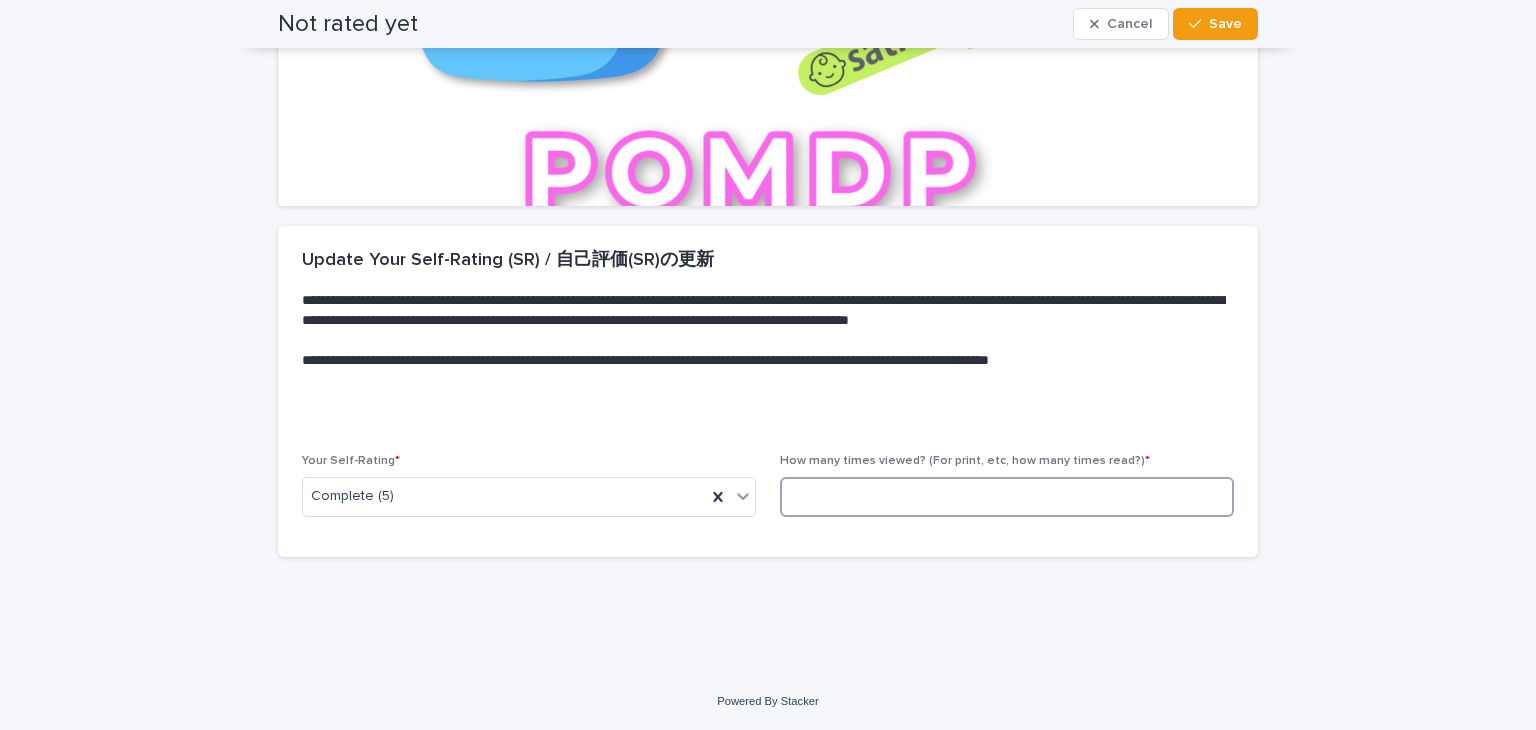click at bounding box center [1007, 497] 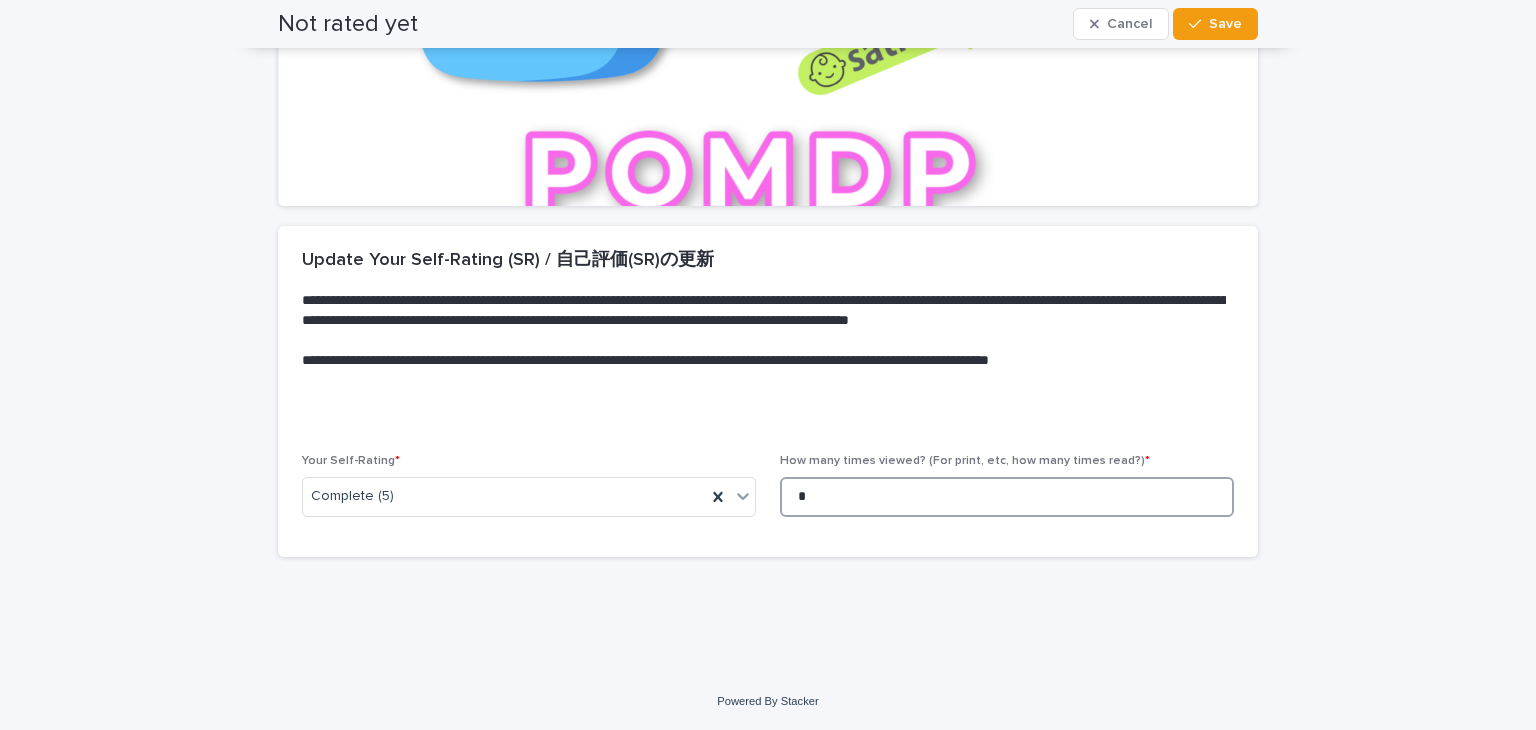 scroll, scrollTop: 0, scrollLeft: 0, axis: both 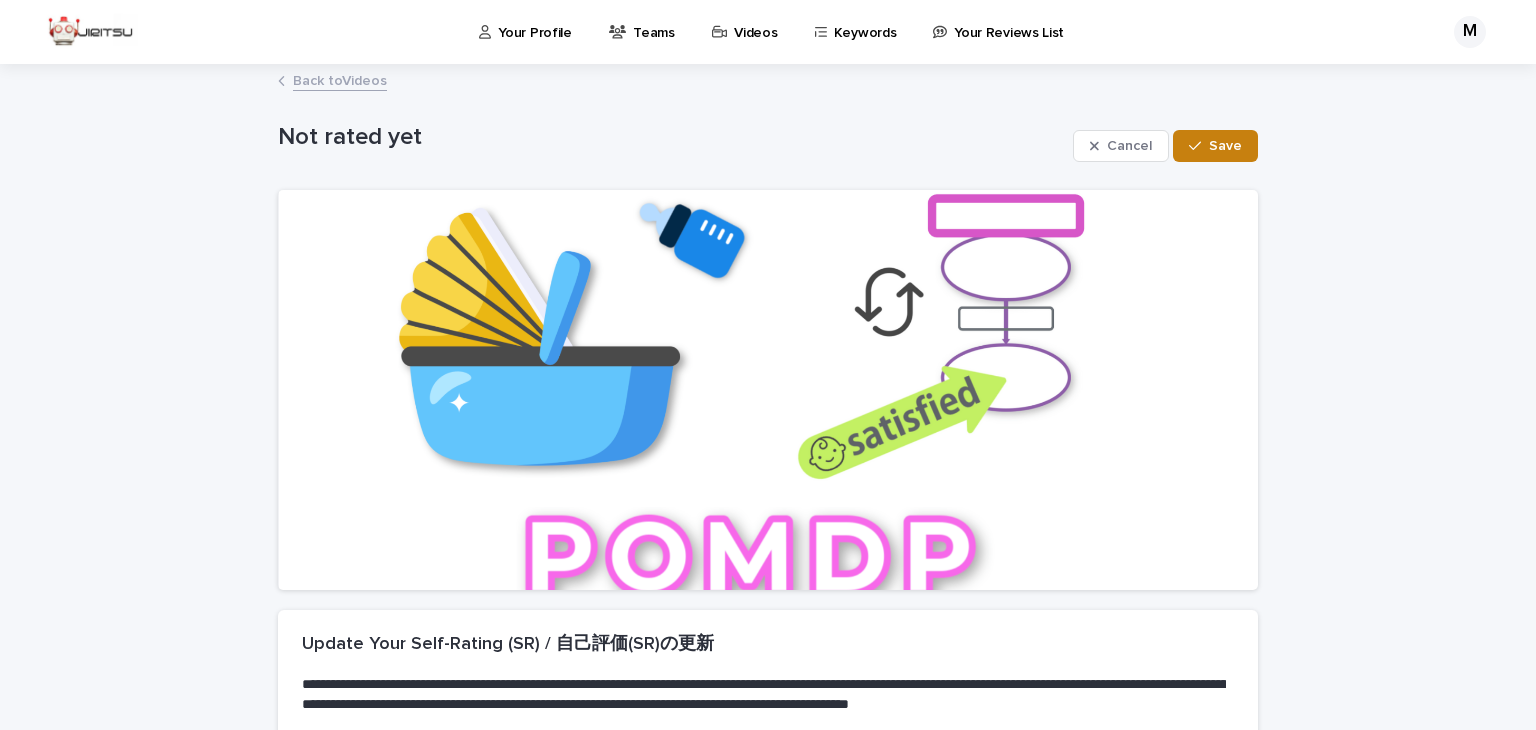 type on "*" 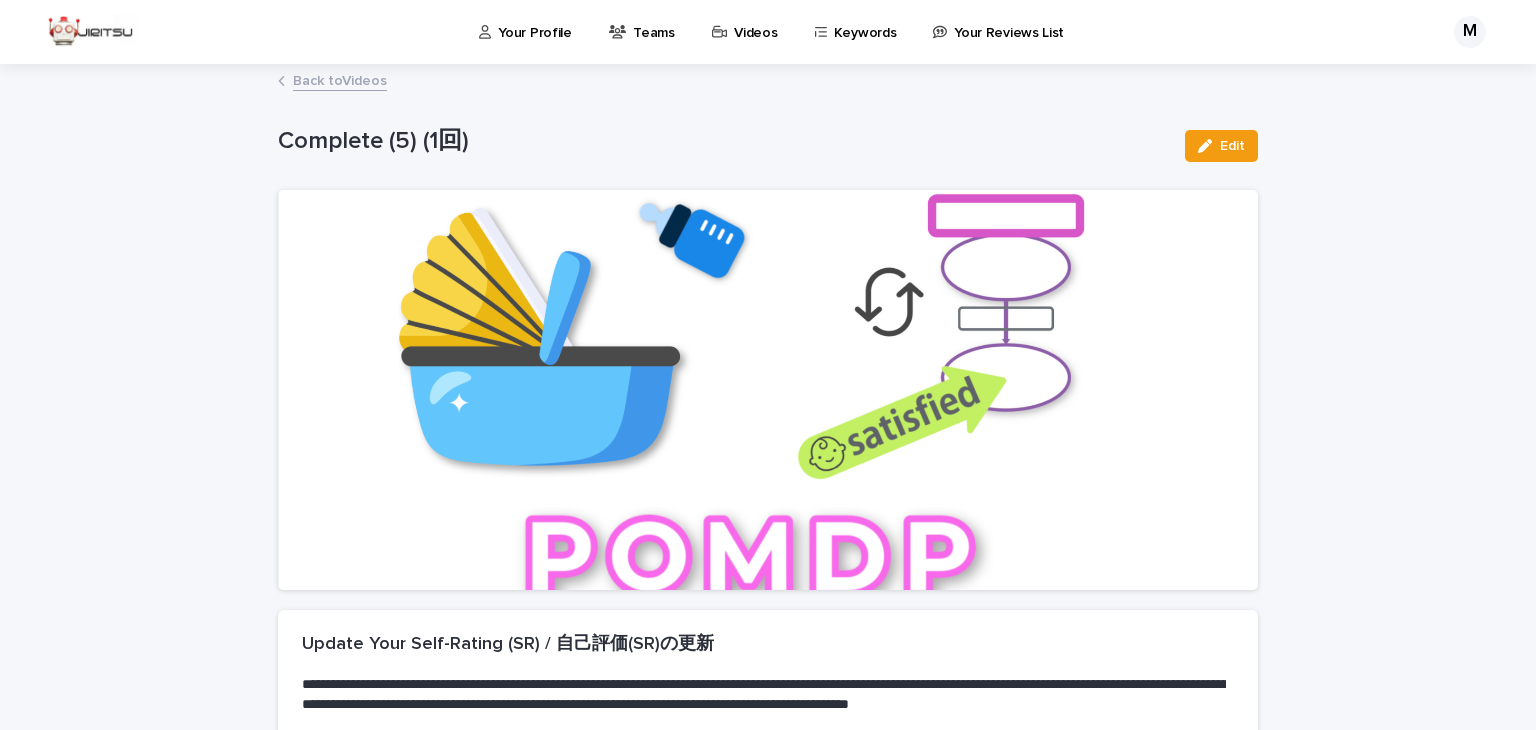 click on "Back to  Videos" at bounding box center (340, 79) 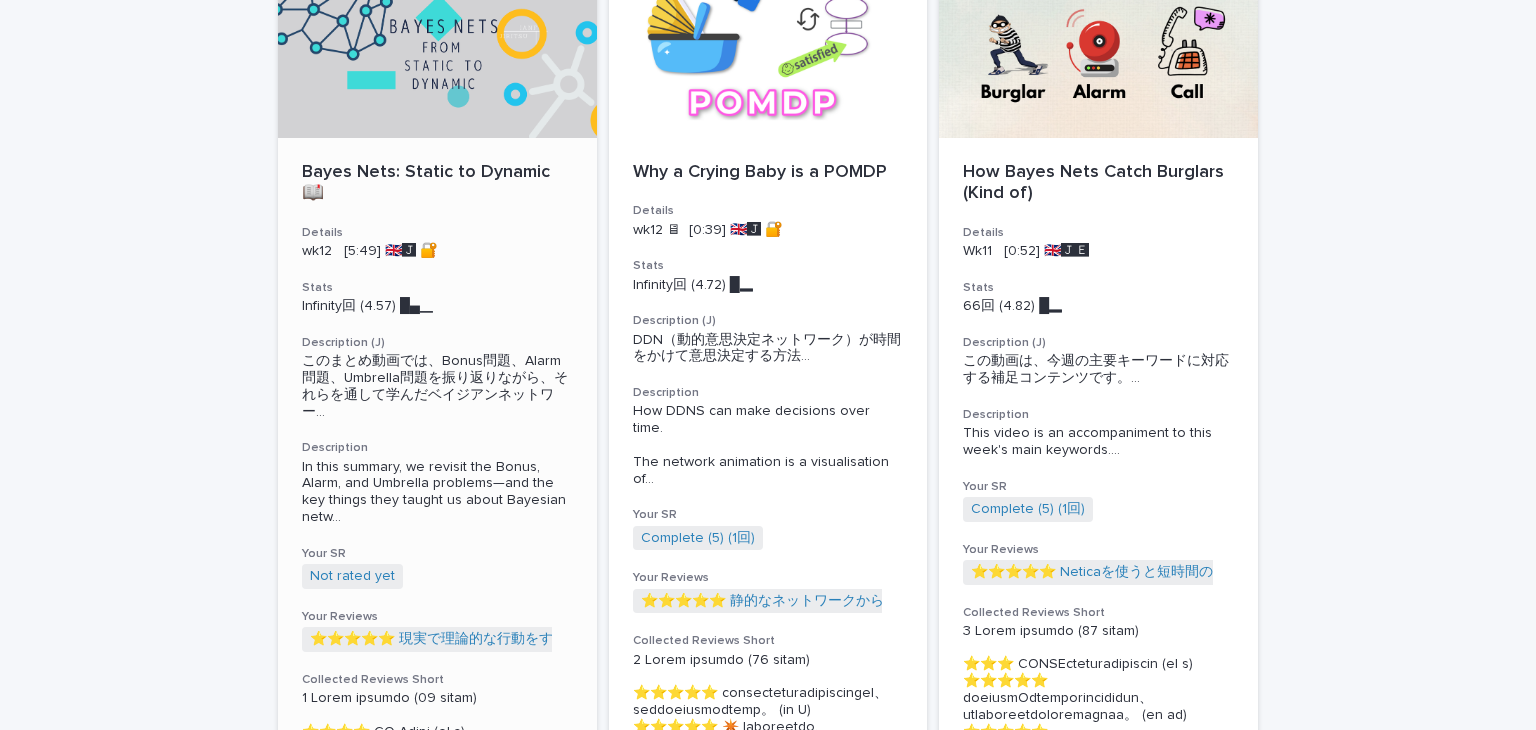 scroll, scrollTop: 1492, scrollLeft: 0, axis: vertical 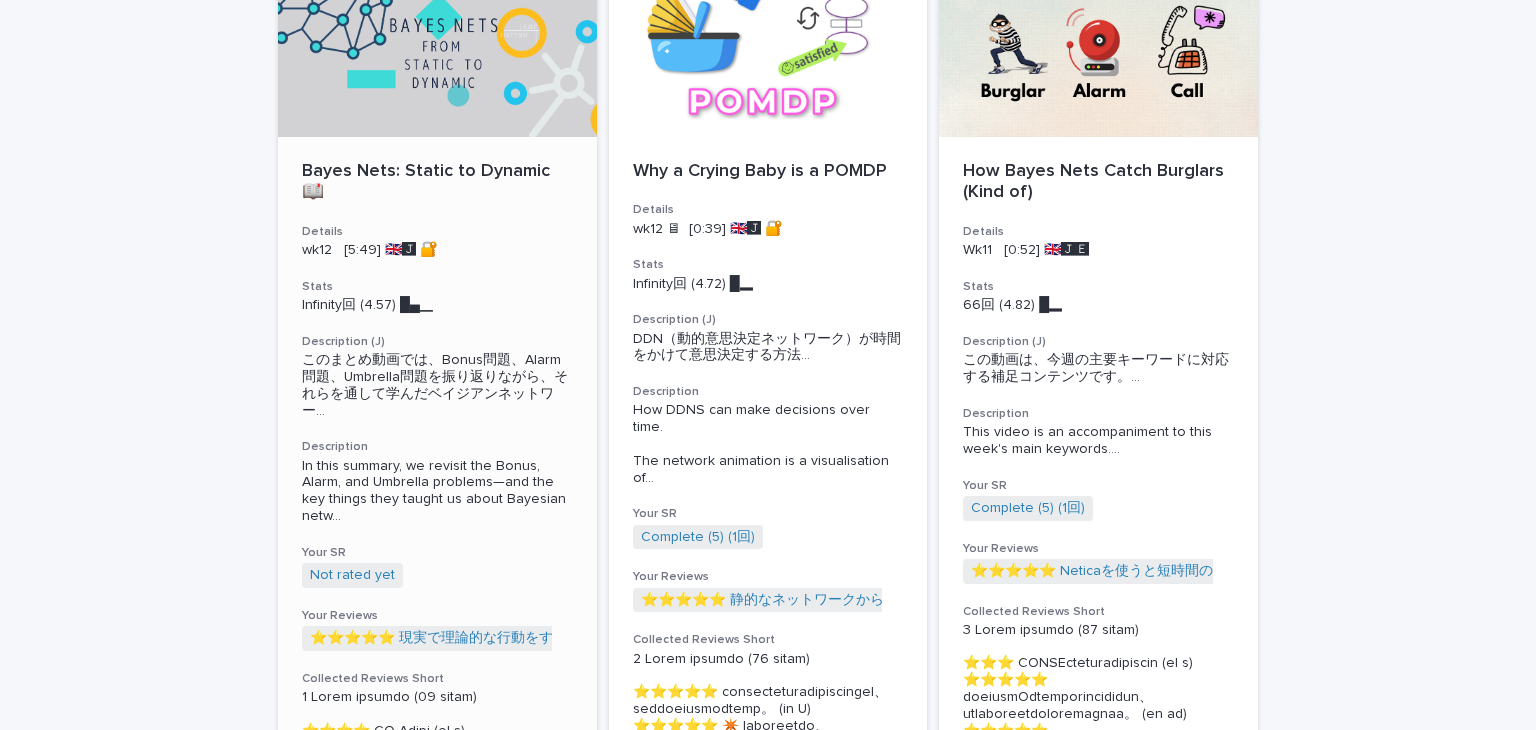 click on "Not rated yet" at bounding box center [352, 575] 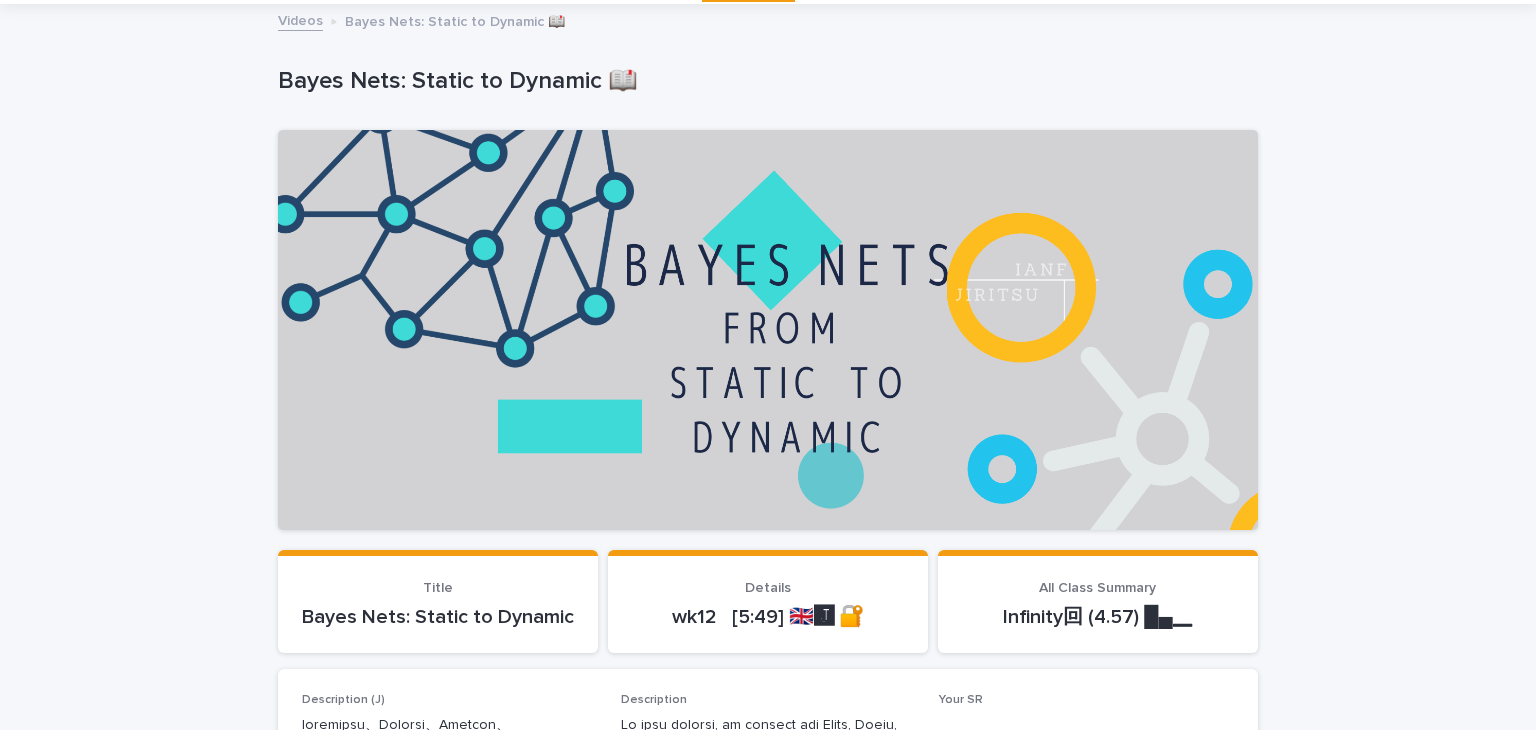 scroll, scrollTop: 0, scrollLeft: 0, axis: both 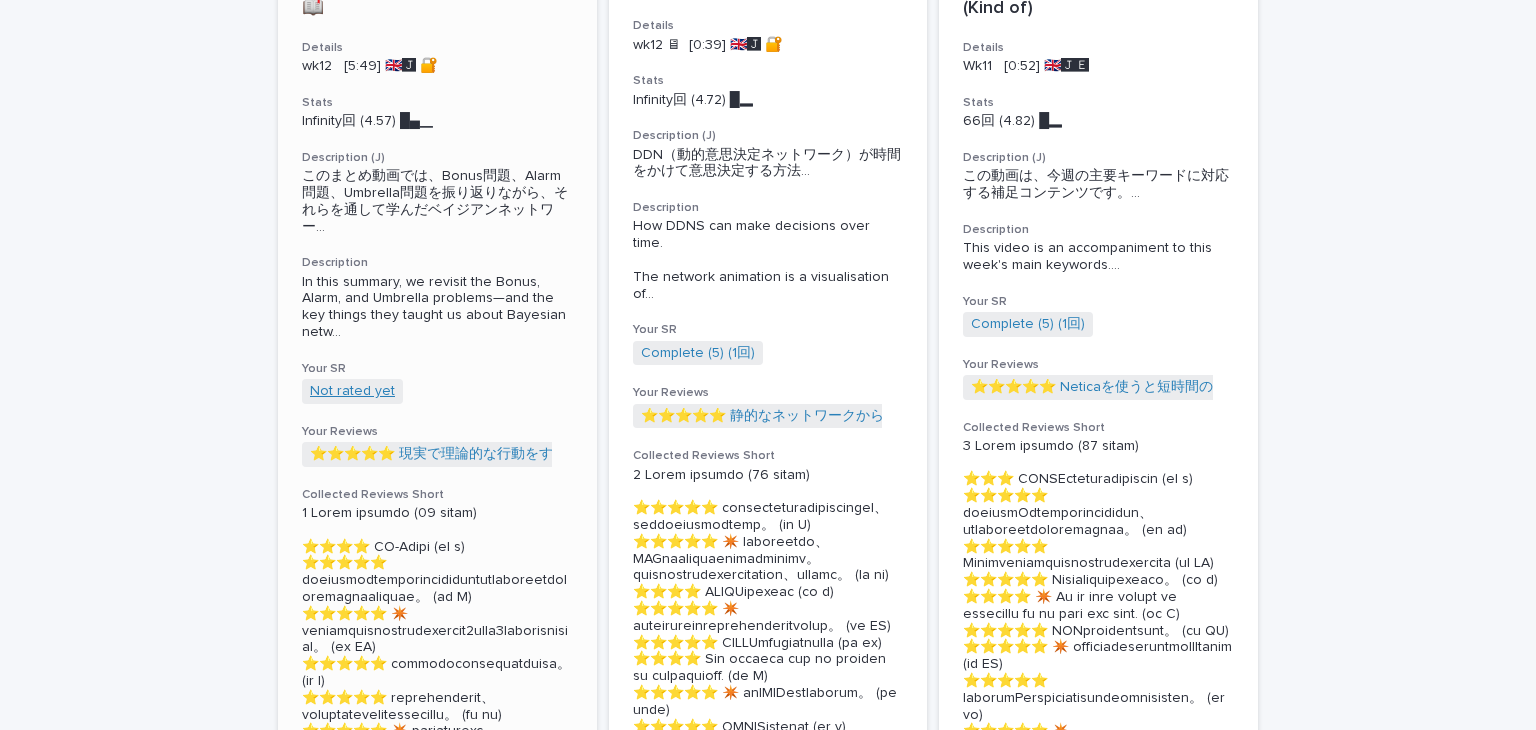 click on "Not rated yet" at bounding box center [352, 391] 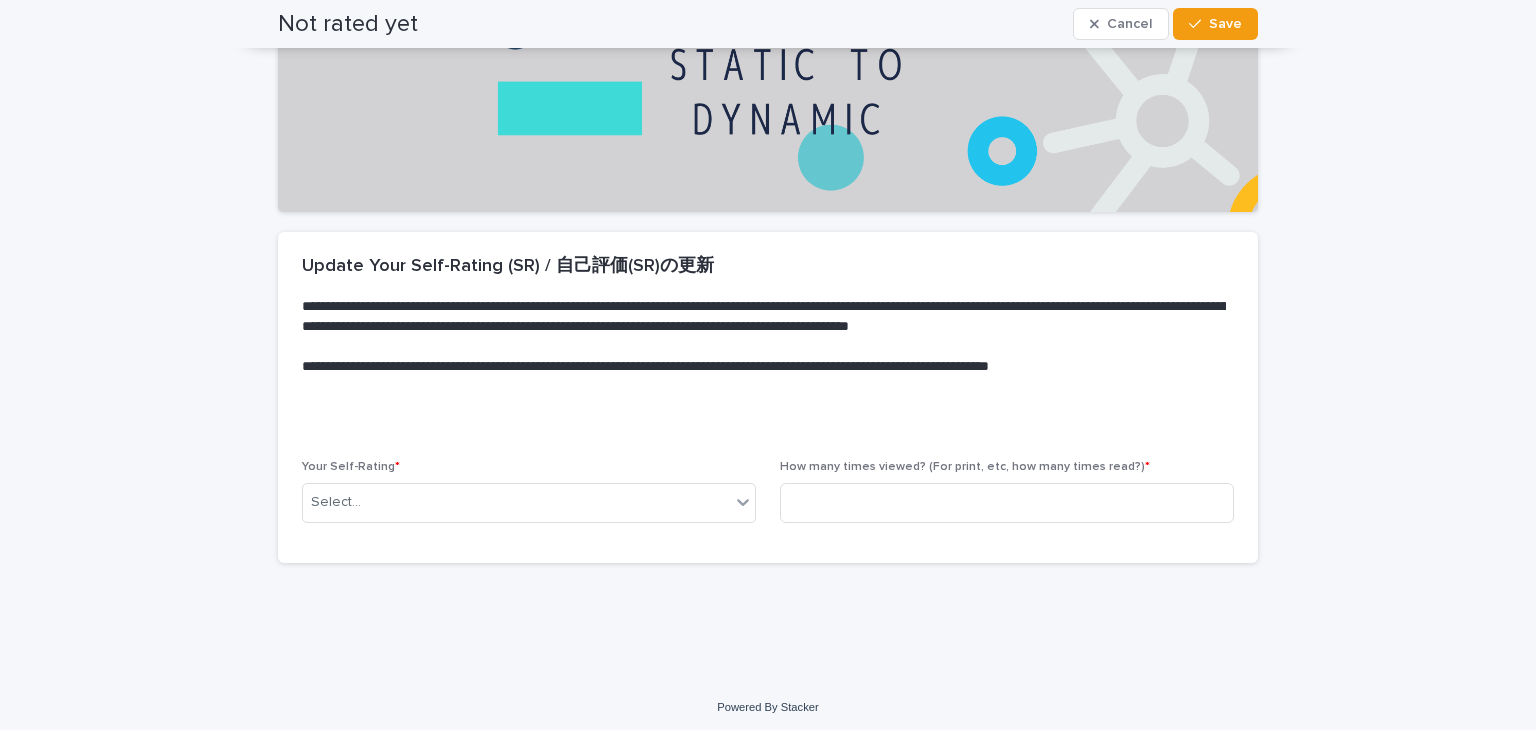 scroll, scrollTop: 384, scrollLeft: 0, axis: vertical 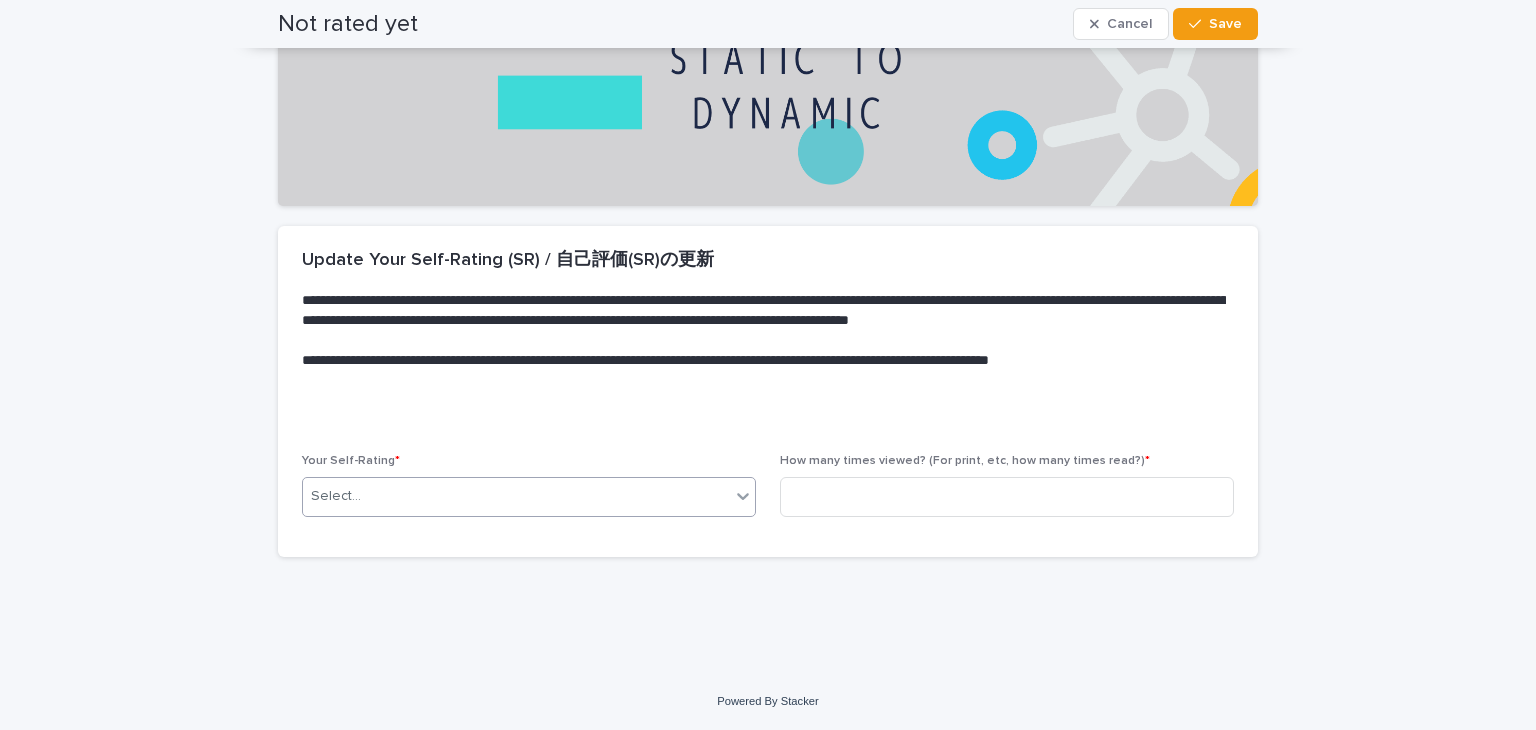click at bounding box center (743, 496) 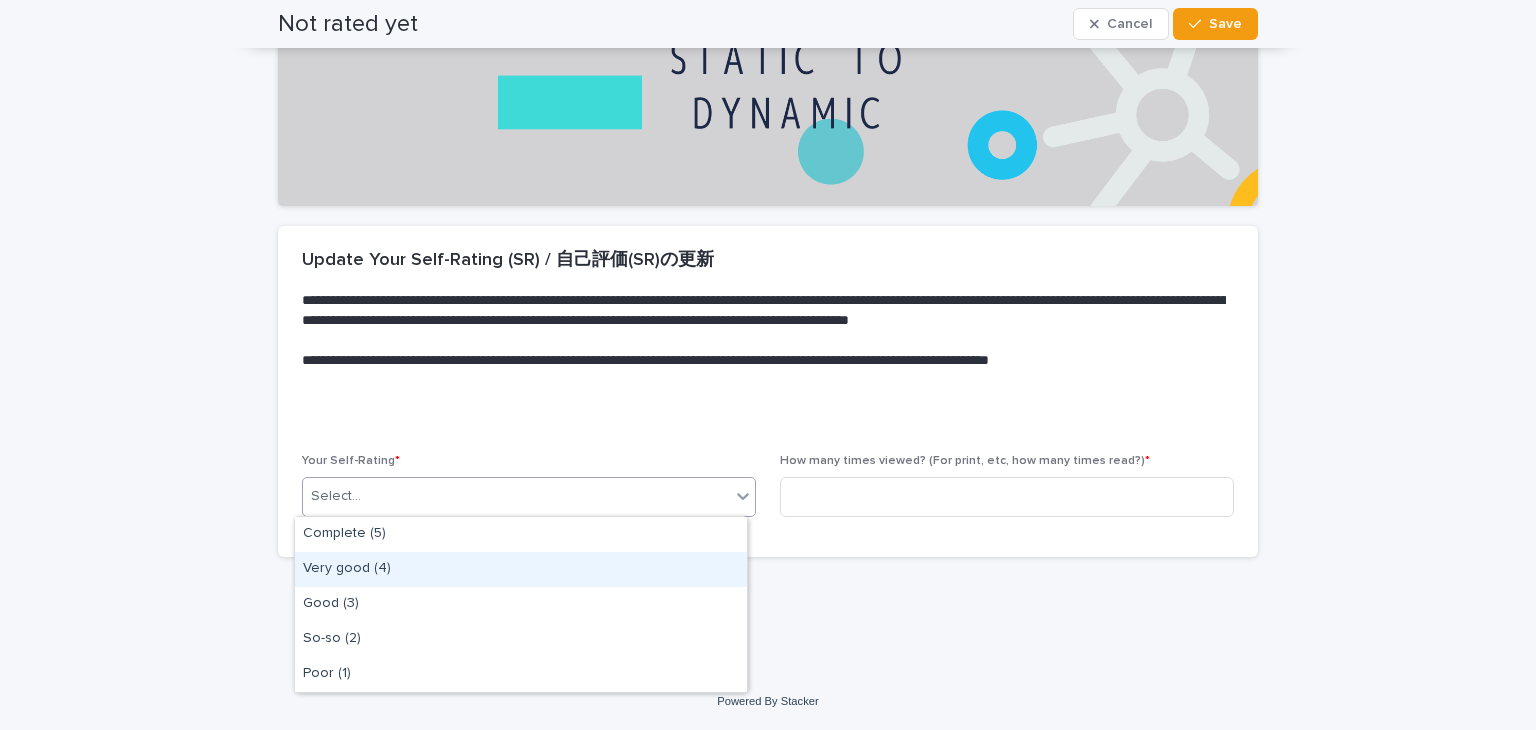 click on "Very good (4)" at bounding box center (521, 569) 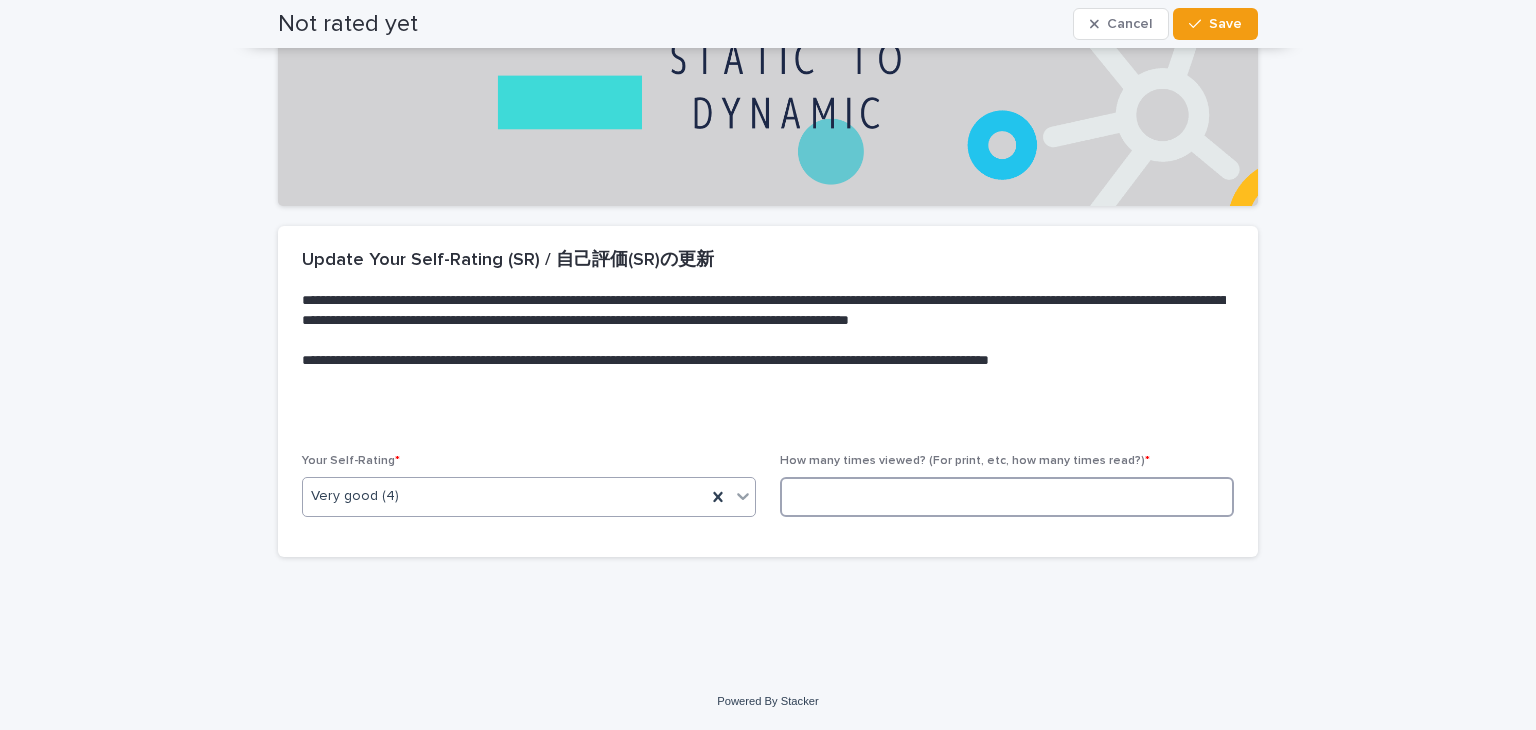 click at bounding box center (1007, 497) 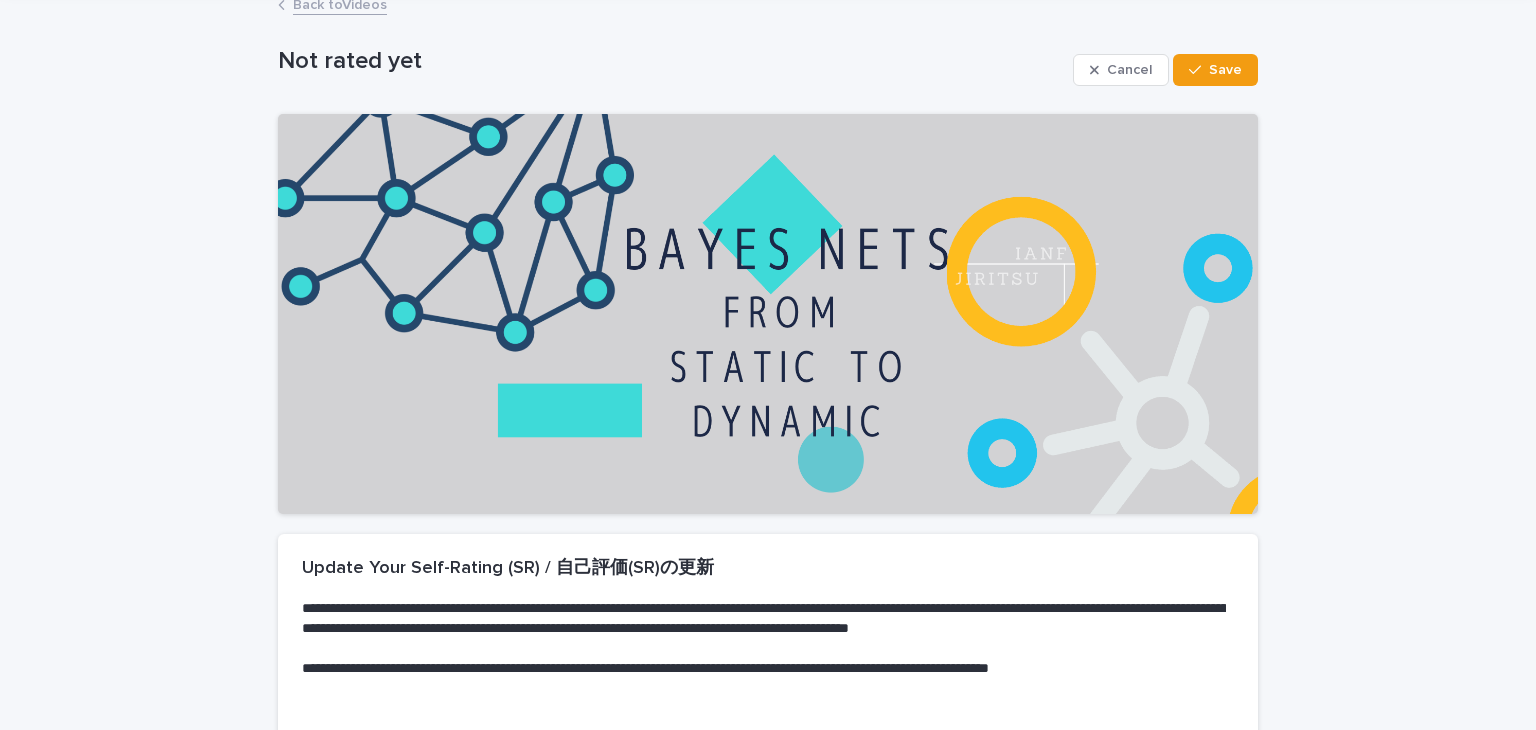 scroll, scrollTop: 75, scrollLeft: 0, axis: vertical 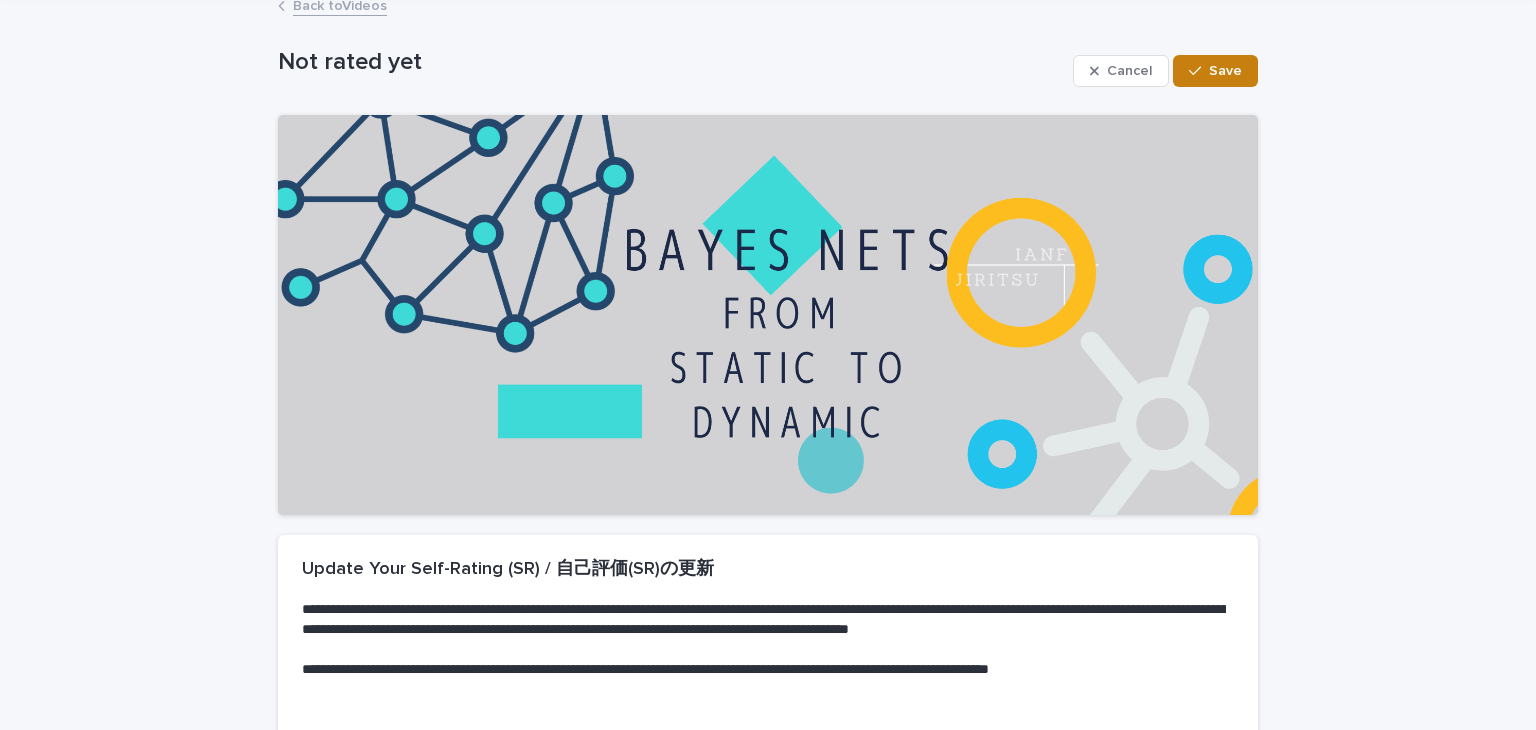 type on "*" 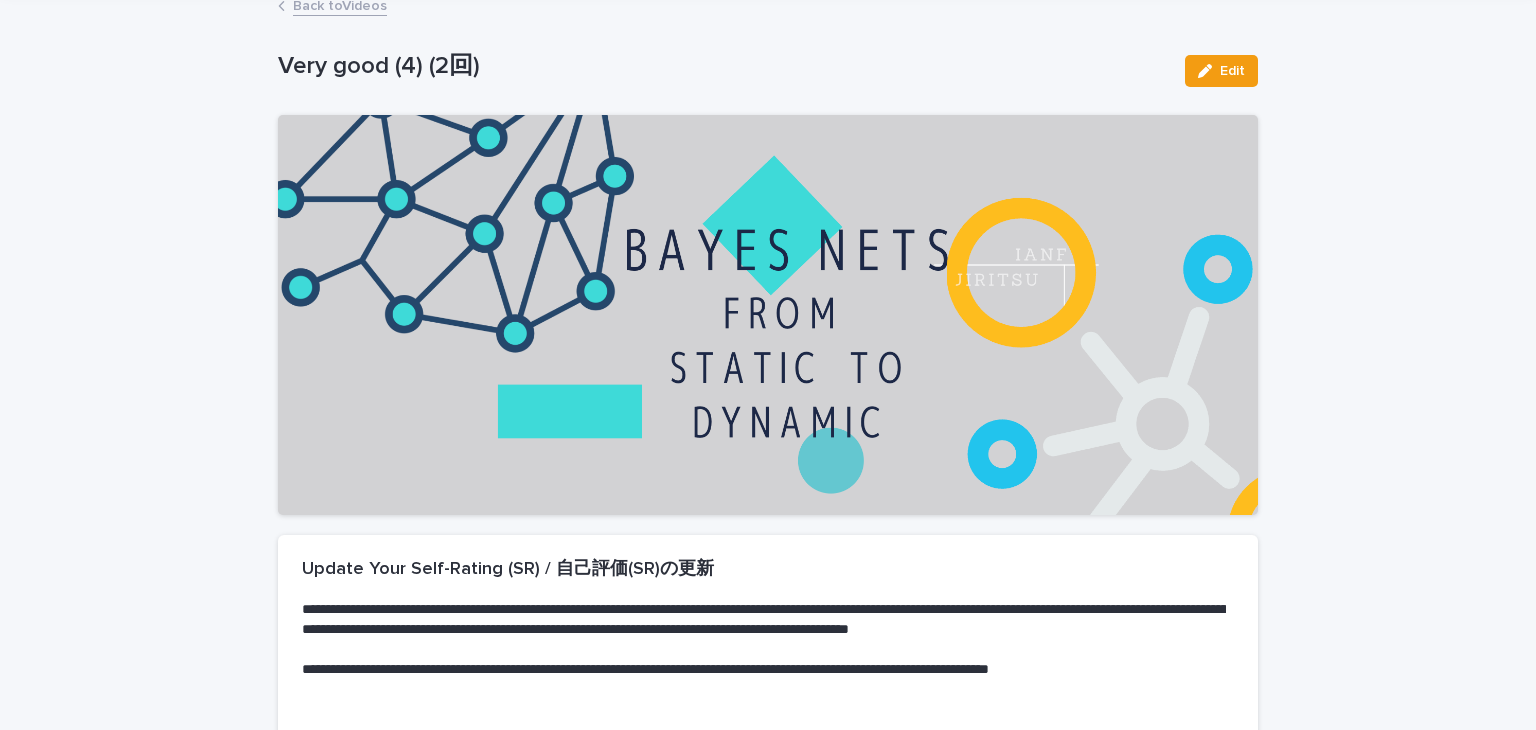 scroll, scrollTop: 11, scrollLeft: 0, axis: vertical 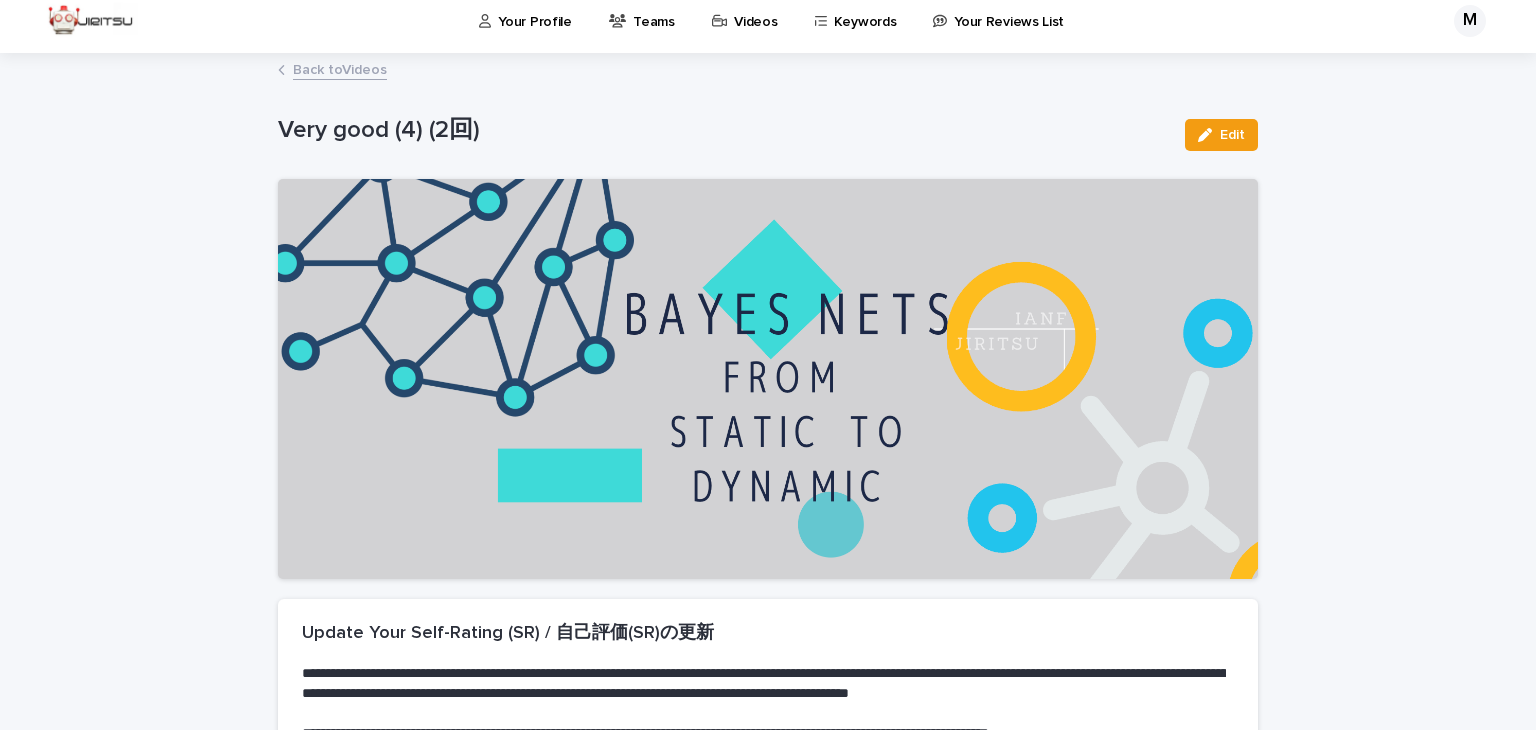 click on "Back to  Videos" at bounding box center (340, 68) 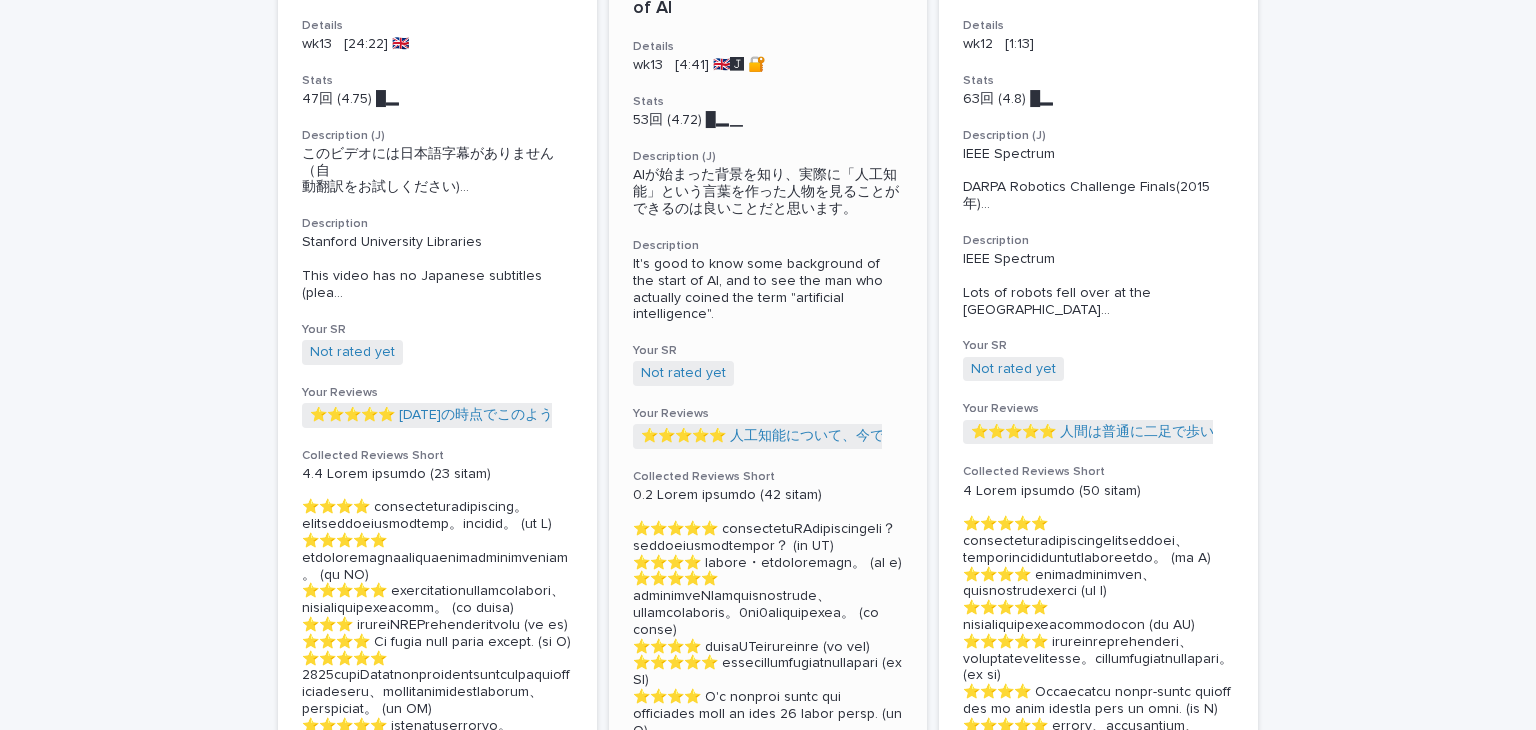 scroll, scrollTop: 143, scrollLeft: 0, axis: vertical 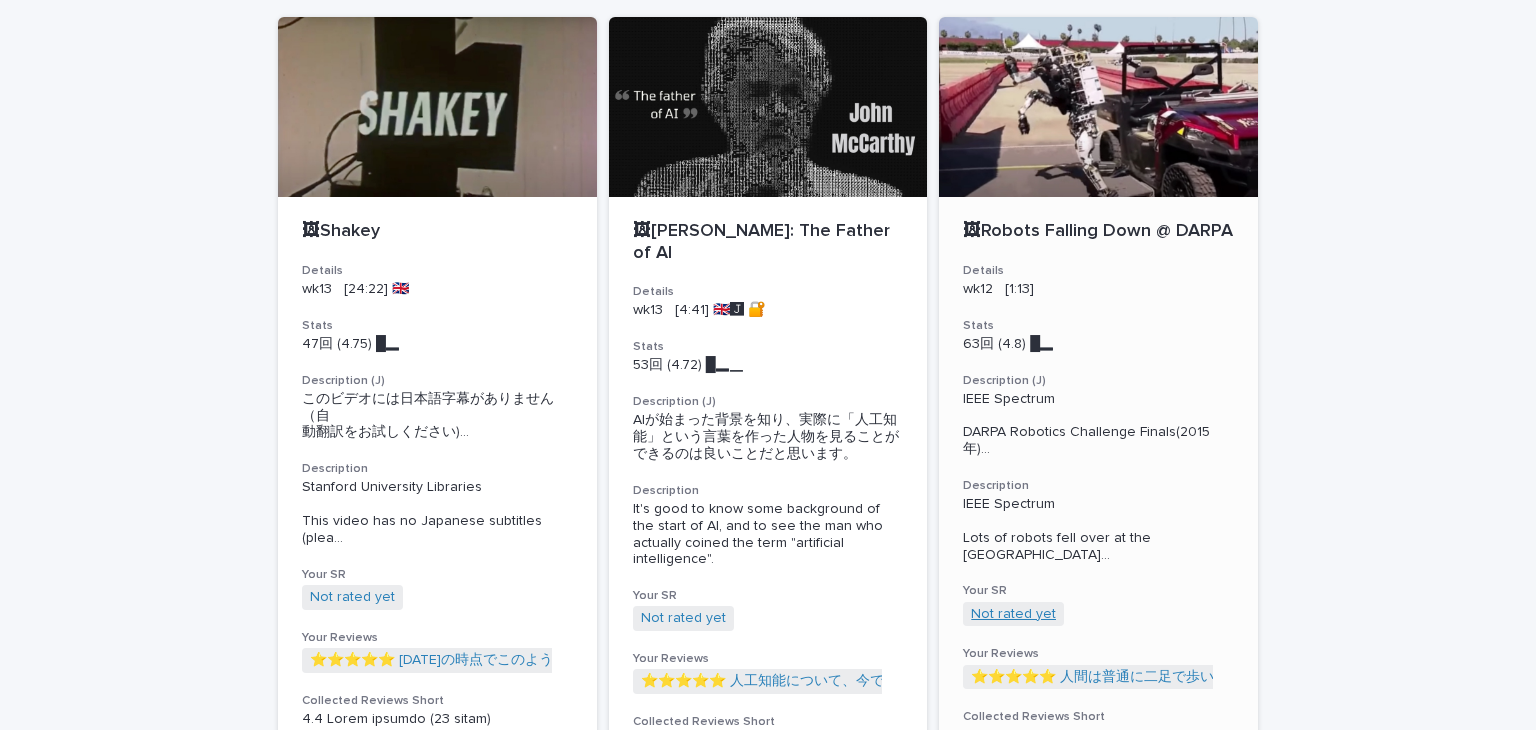 click on "Not rated yet" at bounding box center (1013, 614) 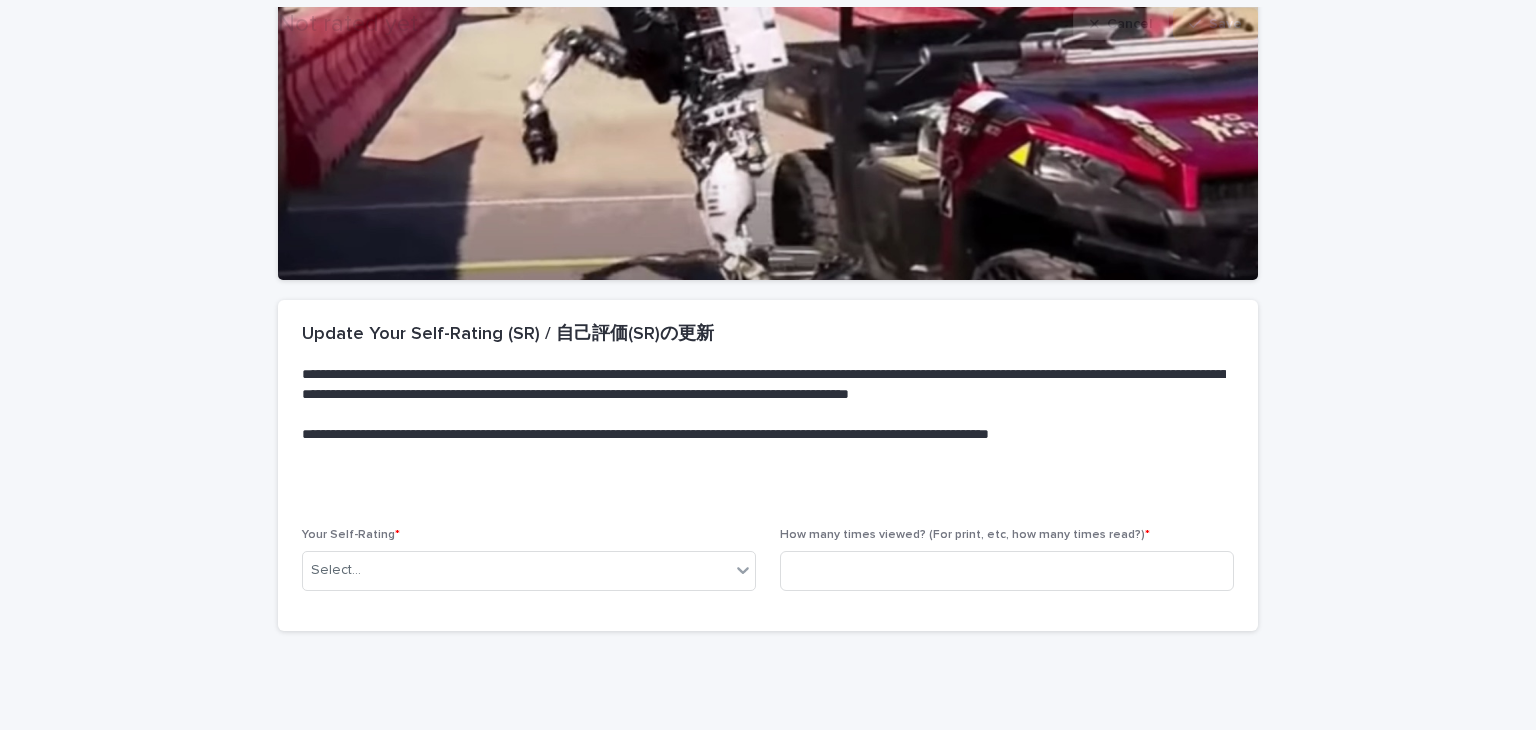 scroll, scrollTop: 384, scrollLeft: 0, axis: vertical 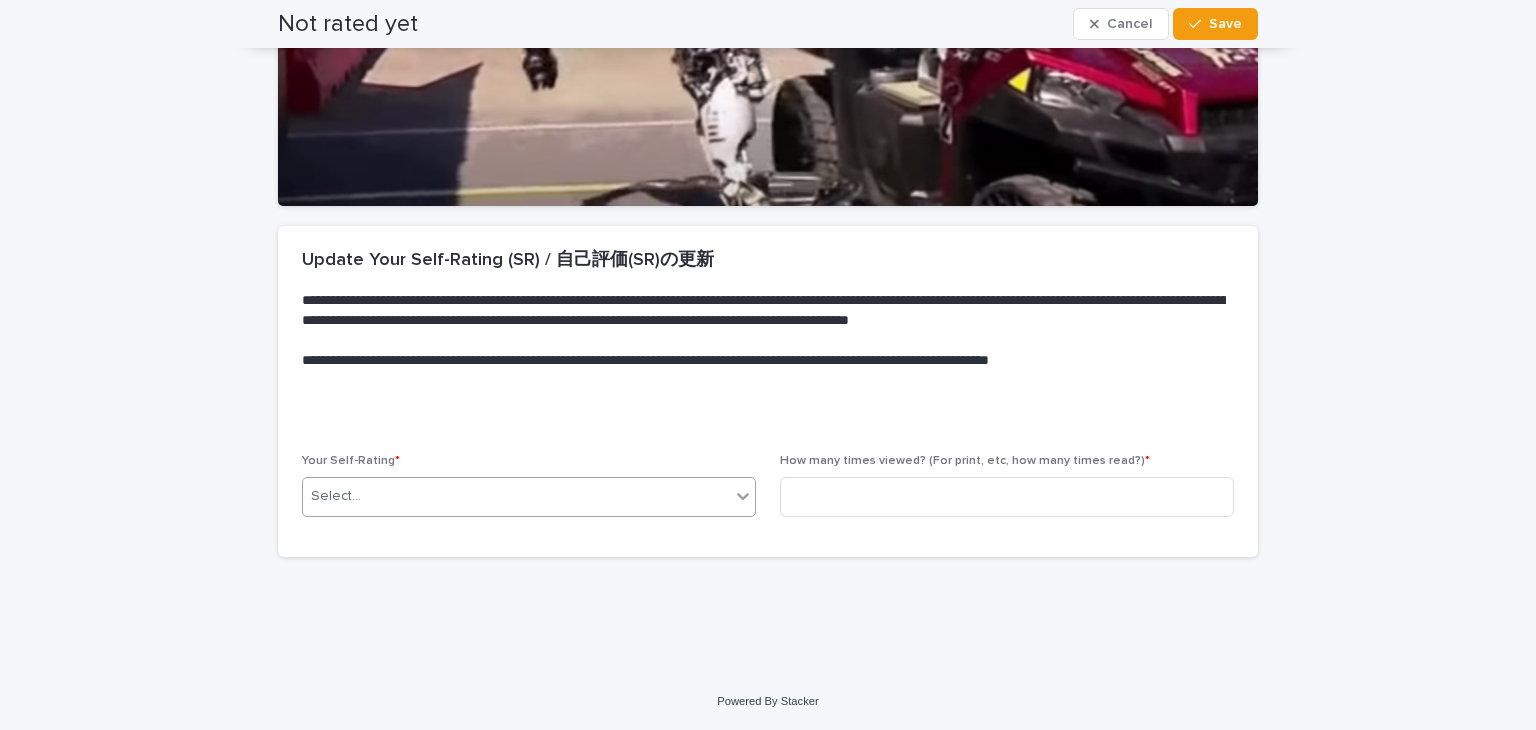 click on "Select..." at bounding box center (516, 496) 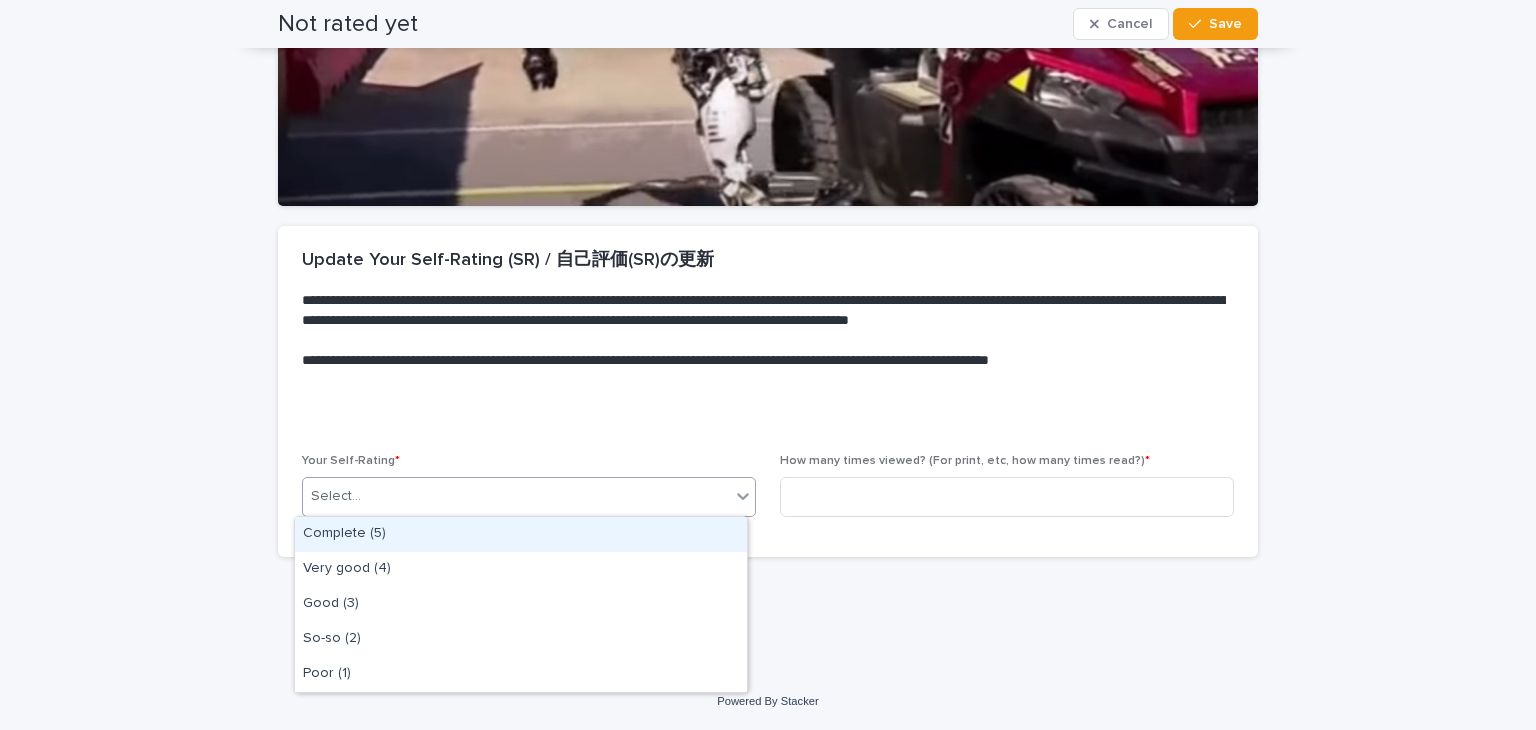 click on "Complete (5)" at bounding box center [521, 534] 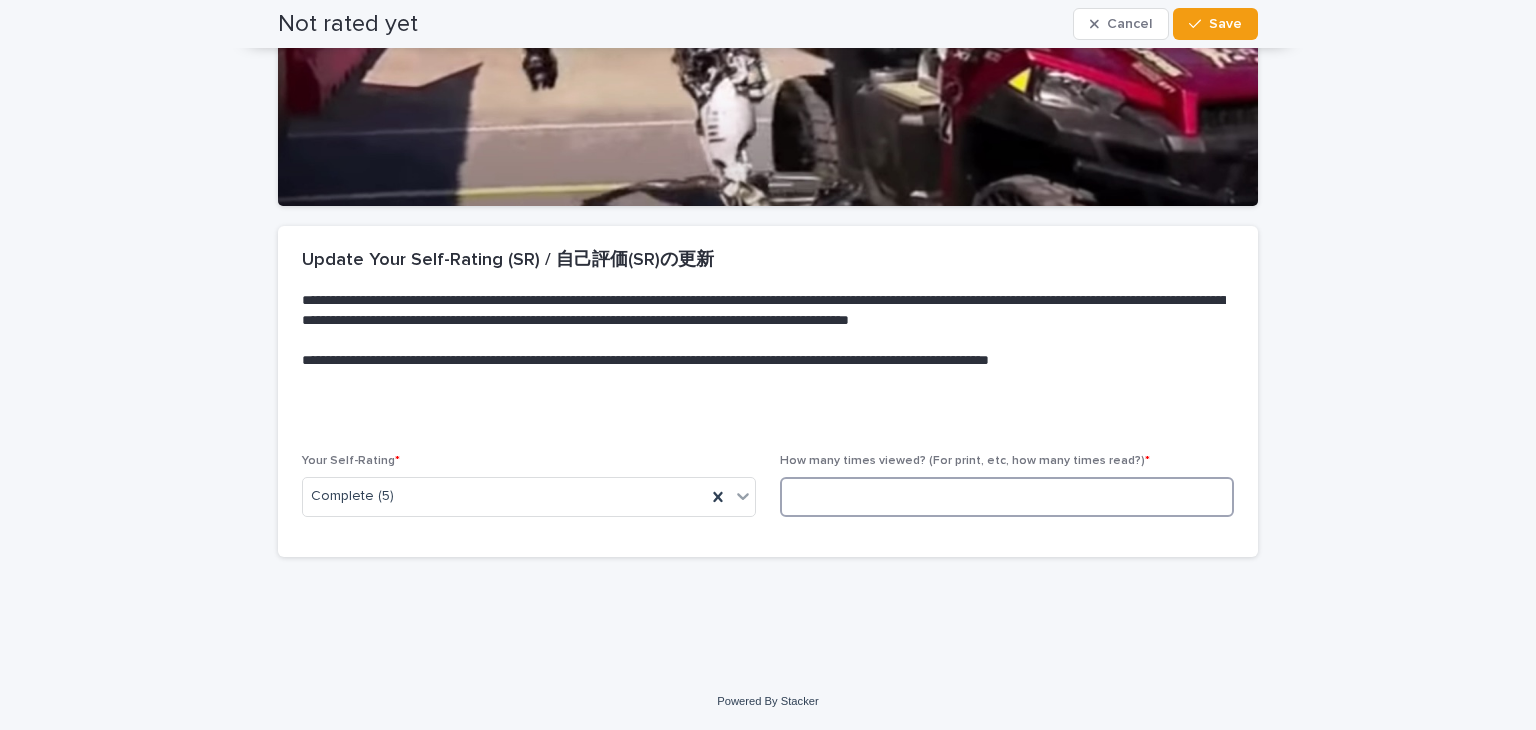 click at bounding box center (1007, 497) 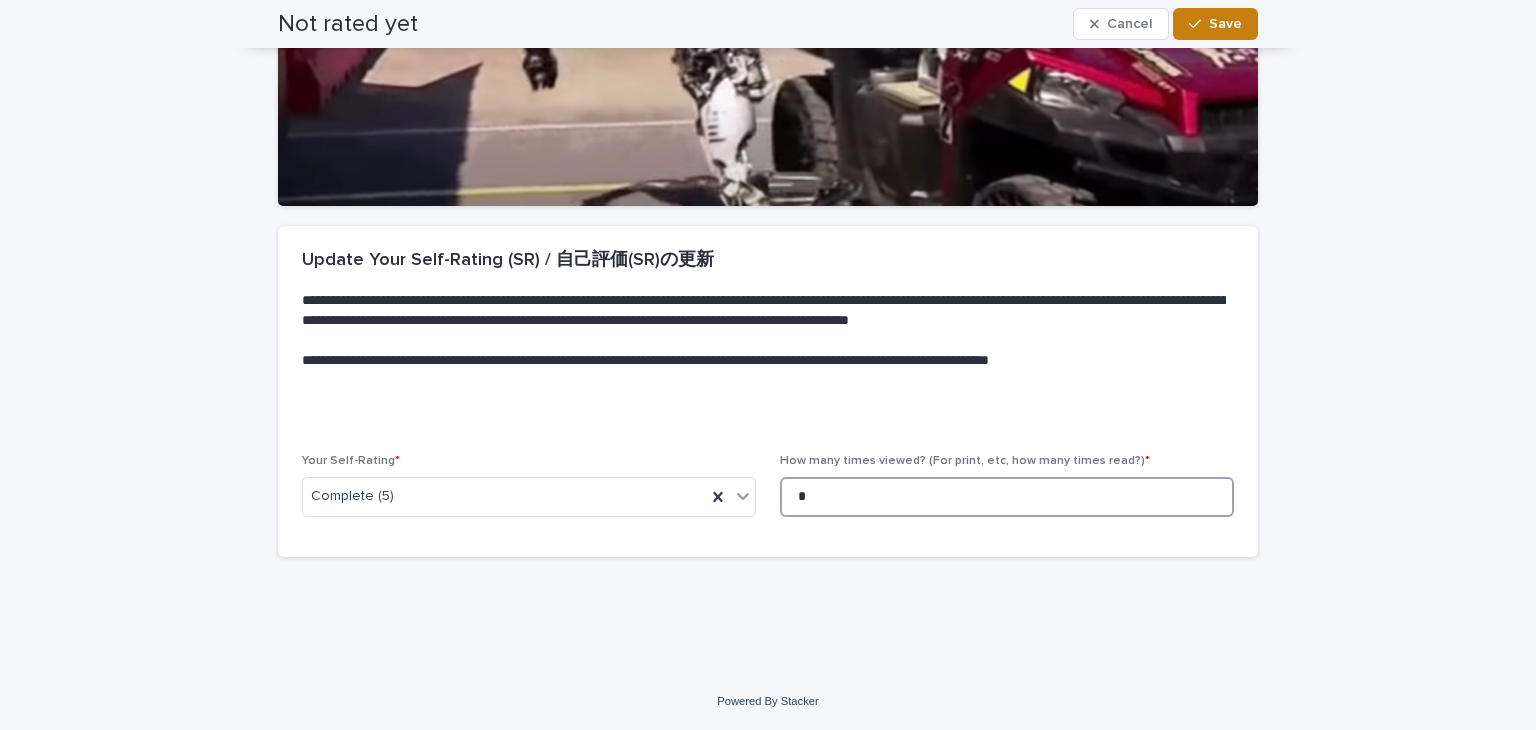 type on "*" 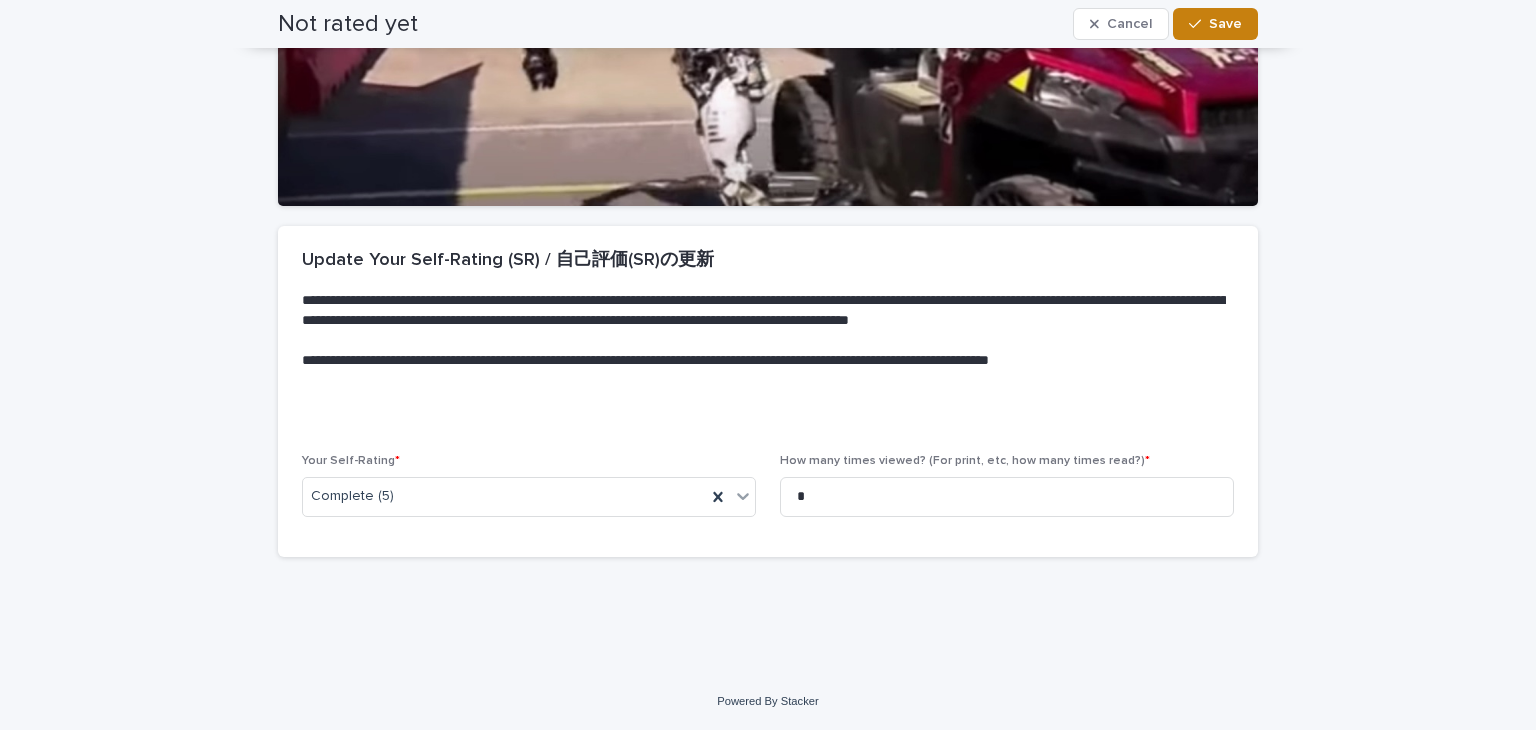 click 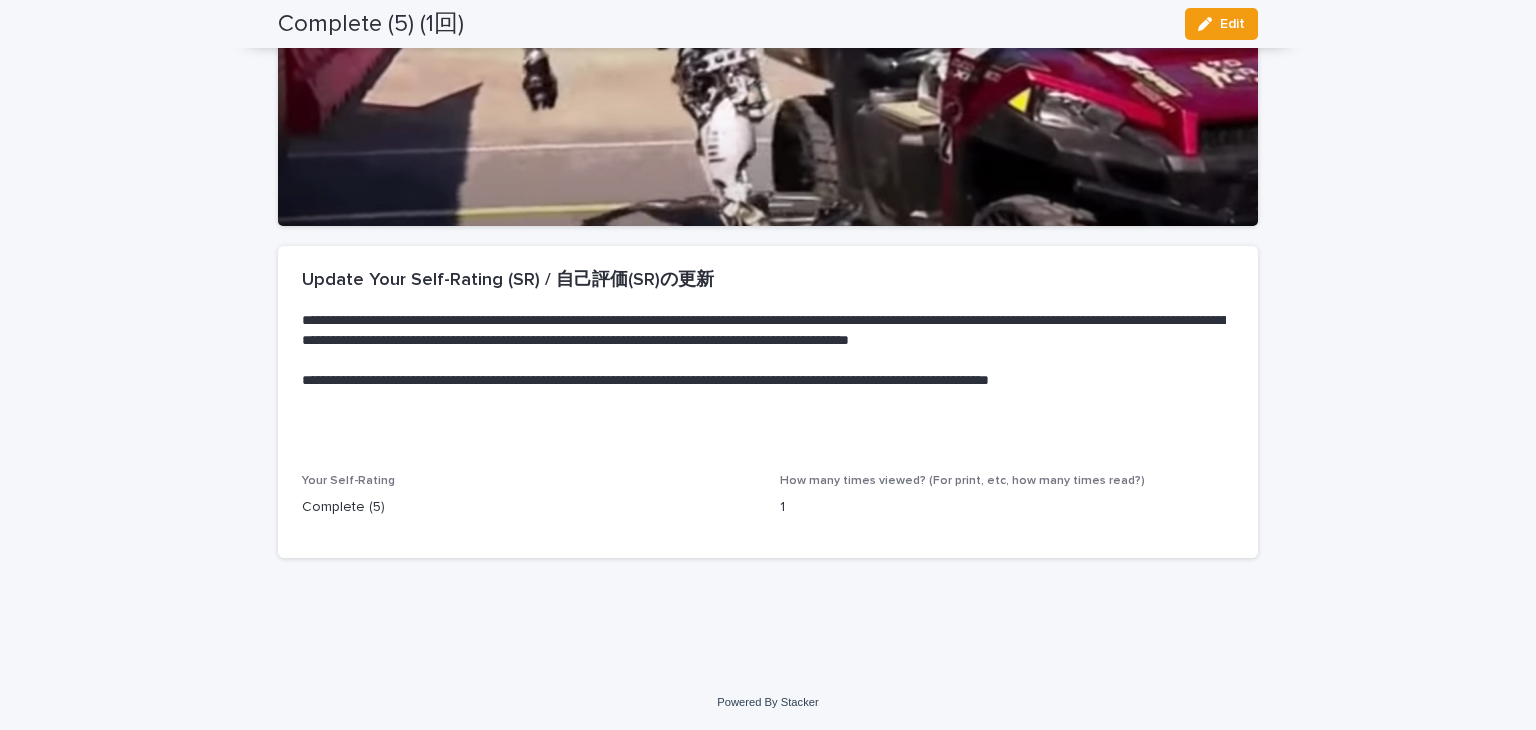 scroll, scrollTop: 0, scrollLeft: 0, axis: both 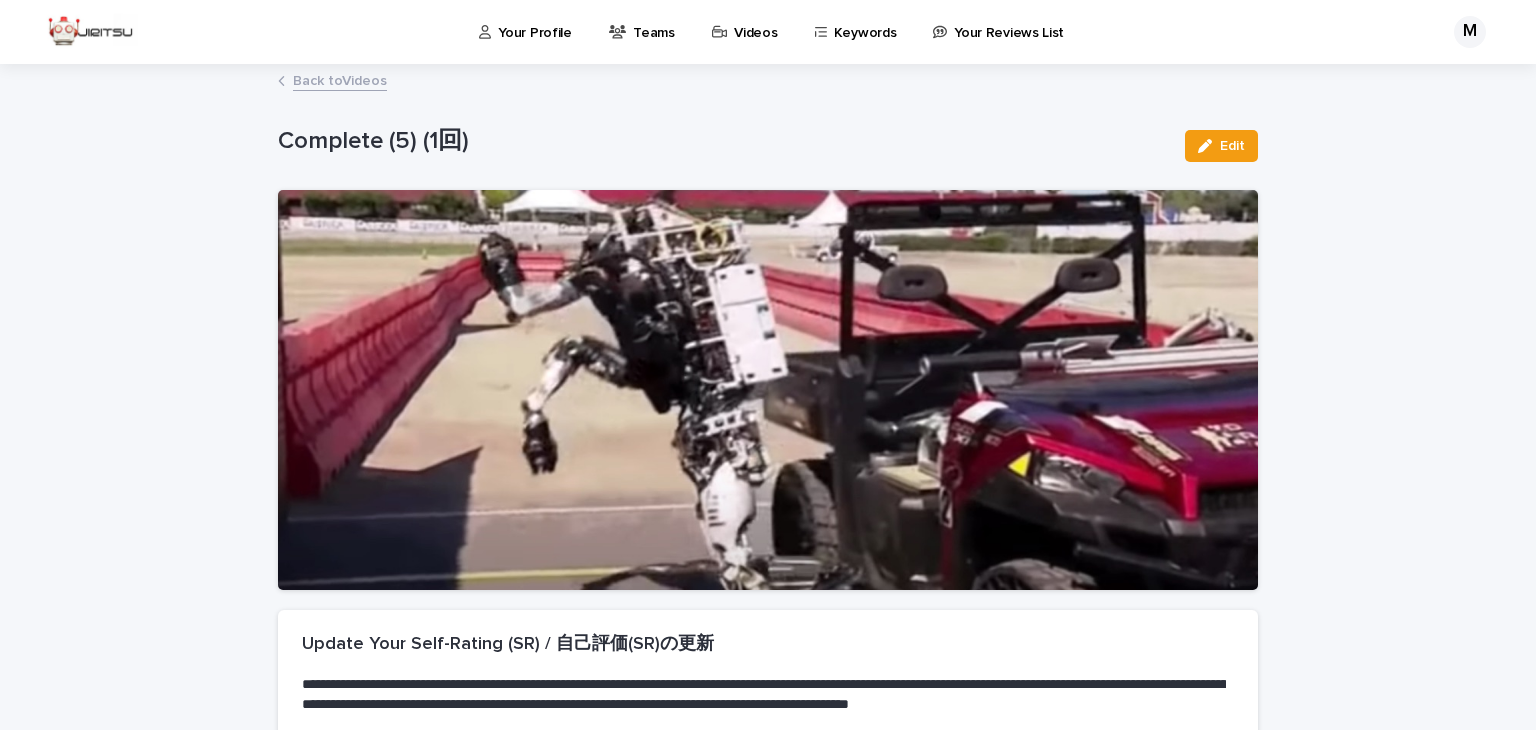 click on "Back to  Videos" at bounding box center [340, 79] 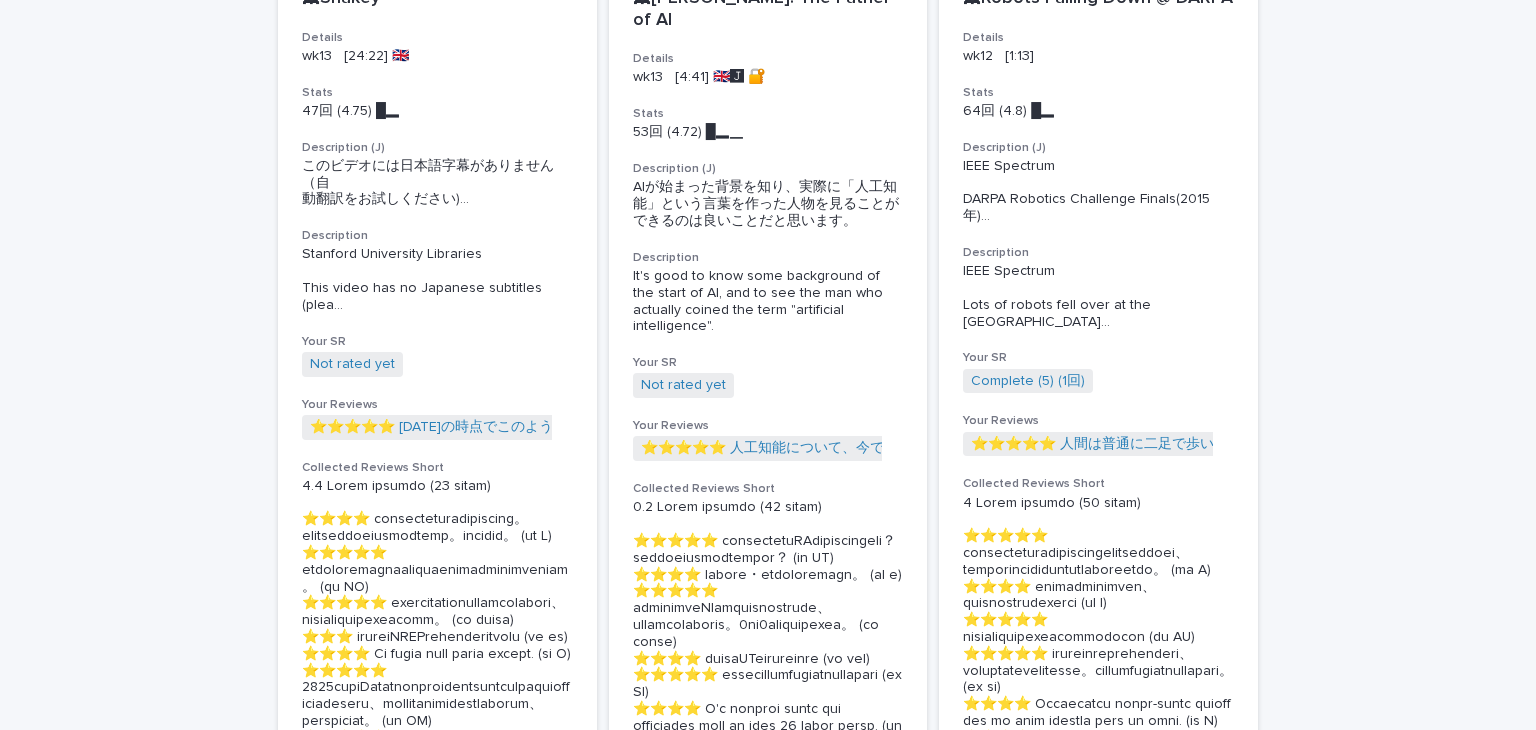 scroll, scrollTop: 384, scrollLeft: 0, axis: vertical 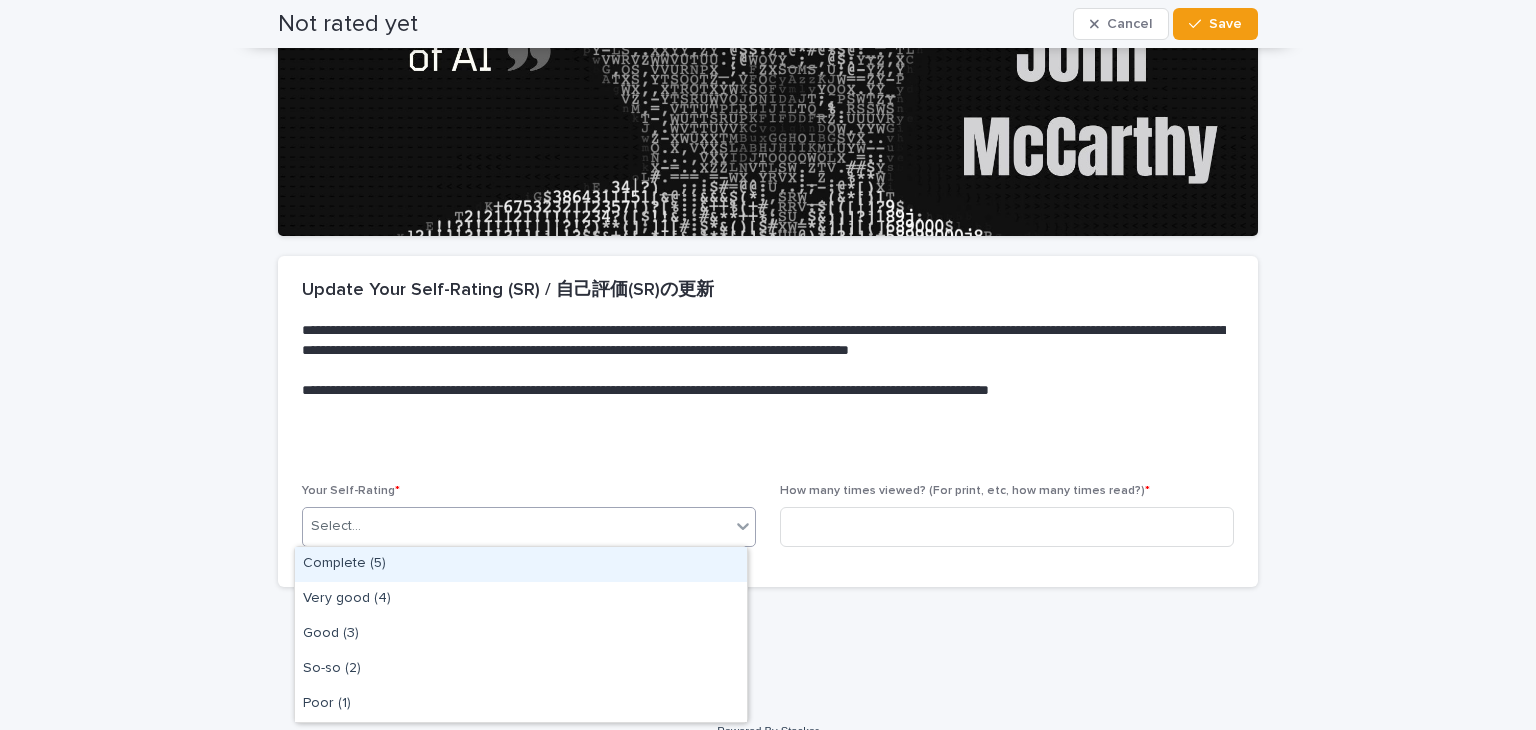 click on "Select..." at bounding box center (516, 526) 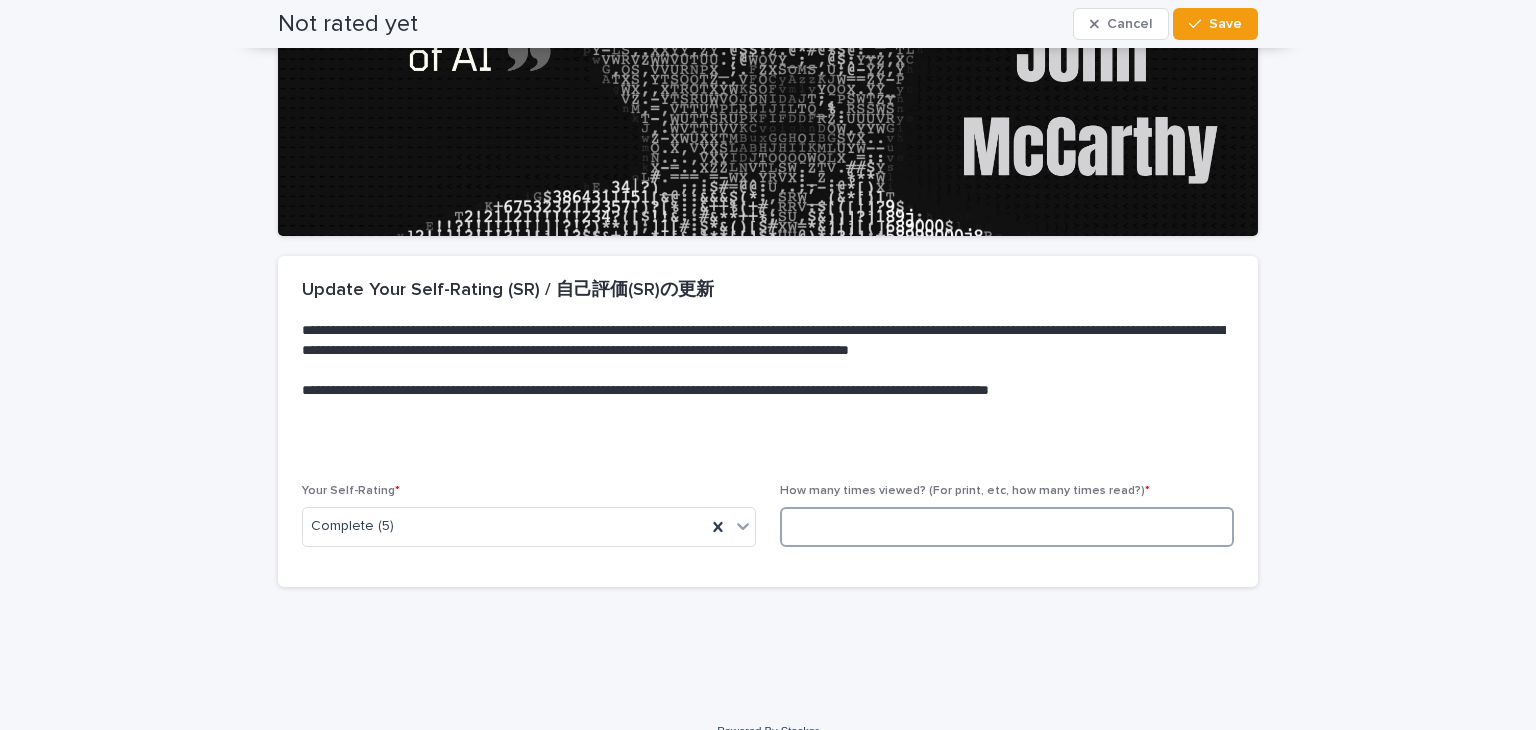 click at bounding box center (1007, 527) 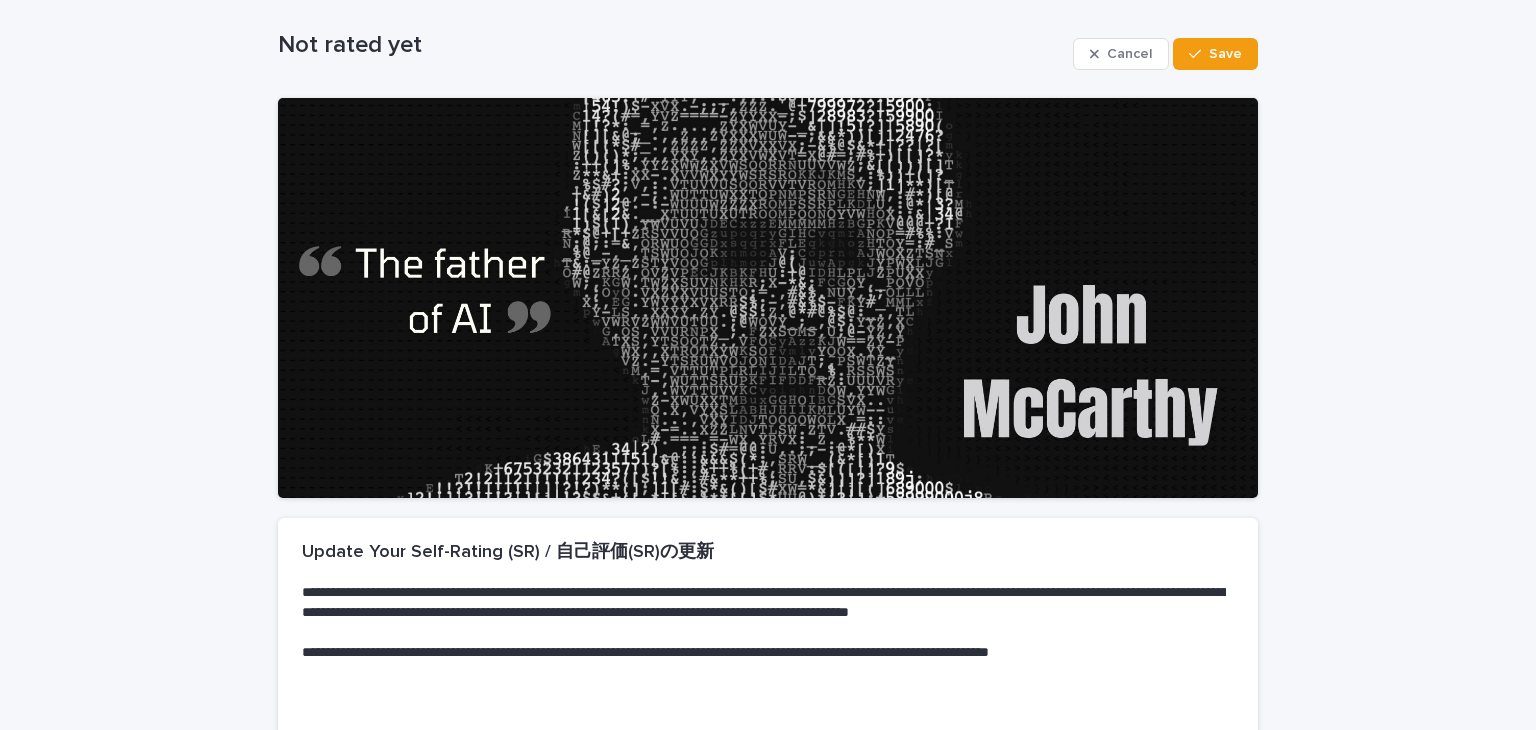 scroll, scrollTop: 0, scrollLeft: 0, axis: both 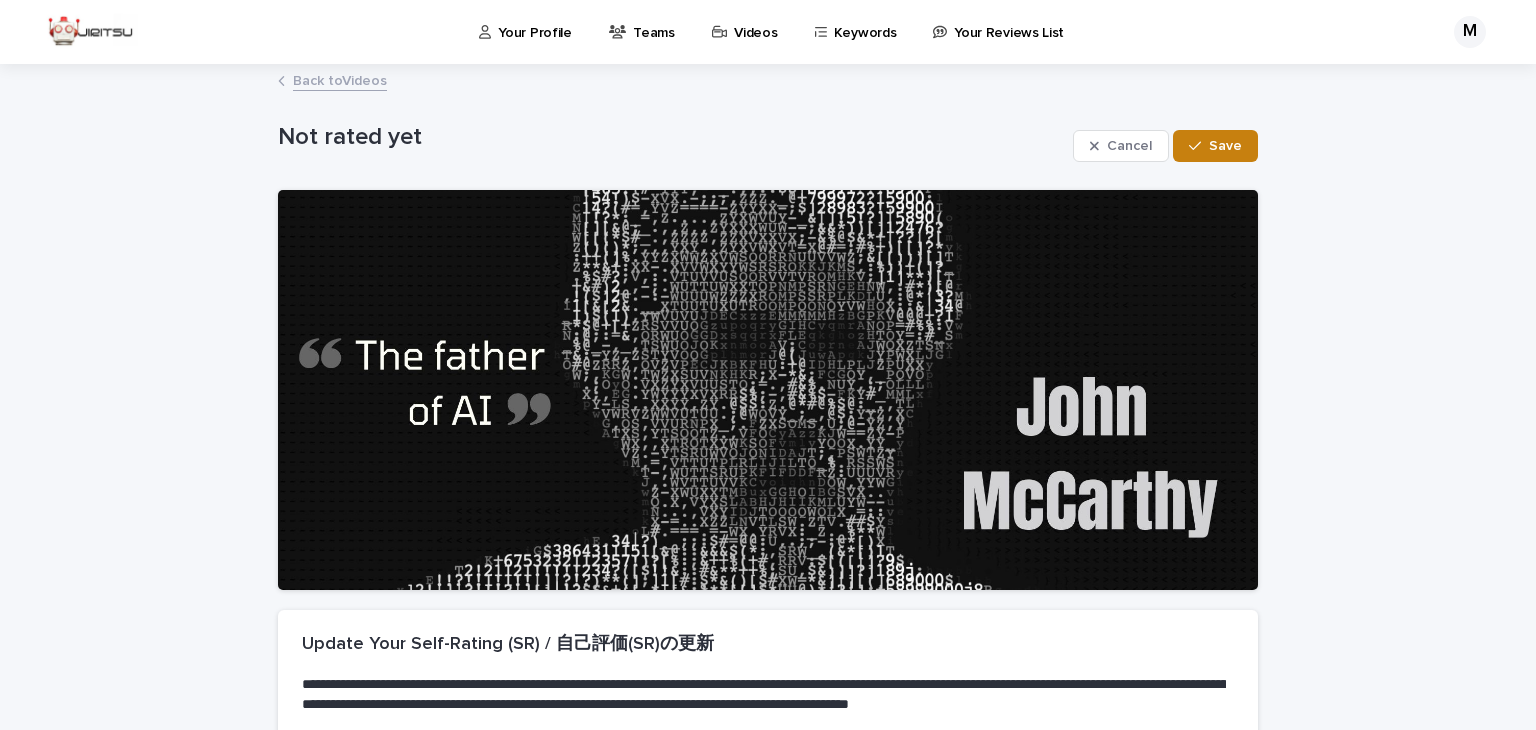 type on "*" 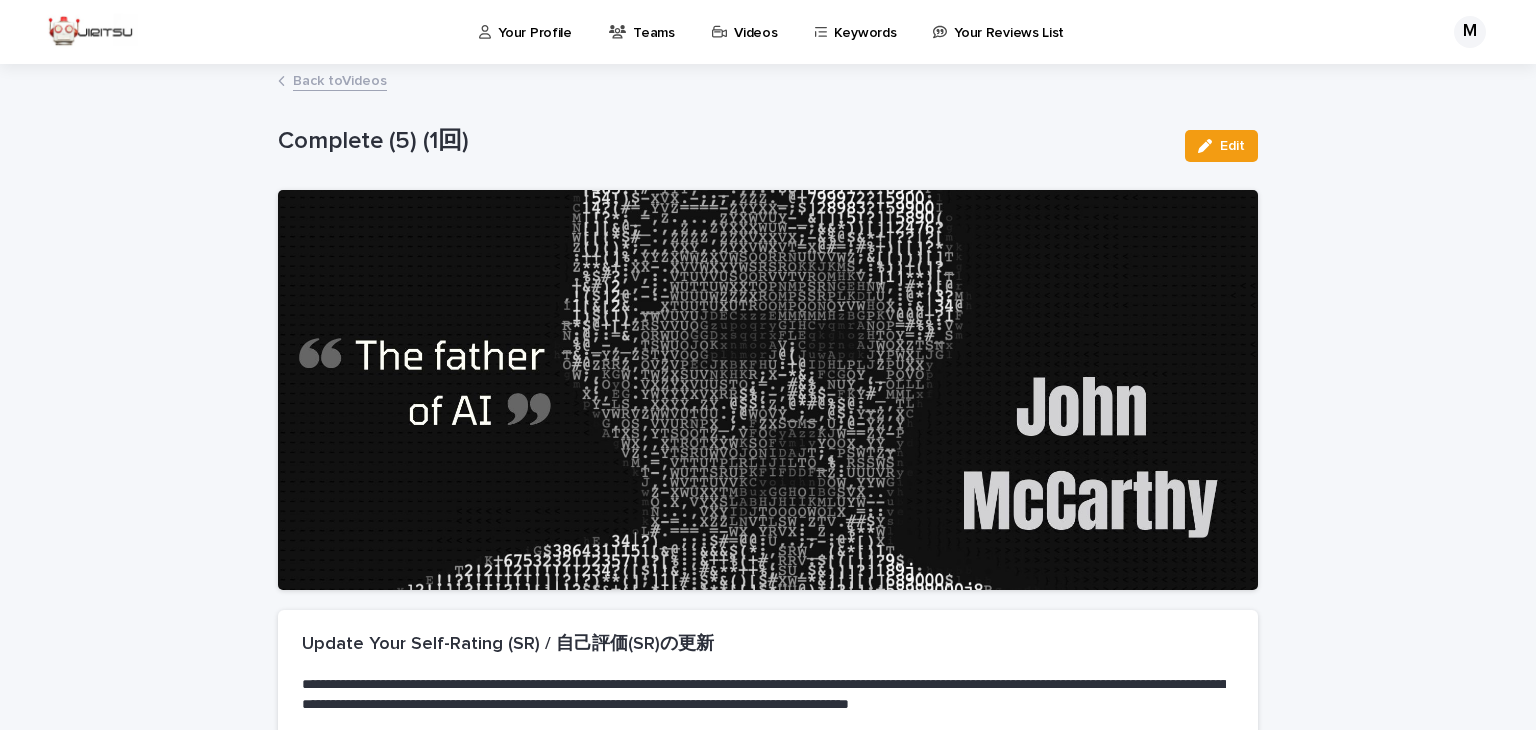 scroll, scrollTop: 0, scrollLeft: 0, axis: both 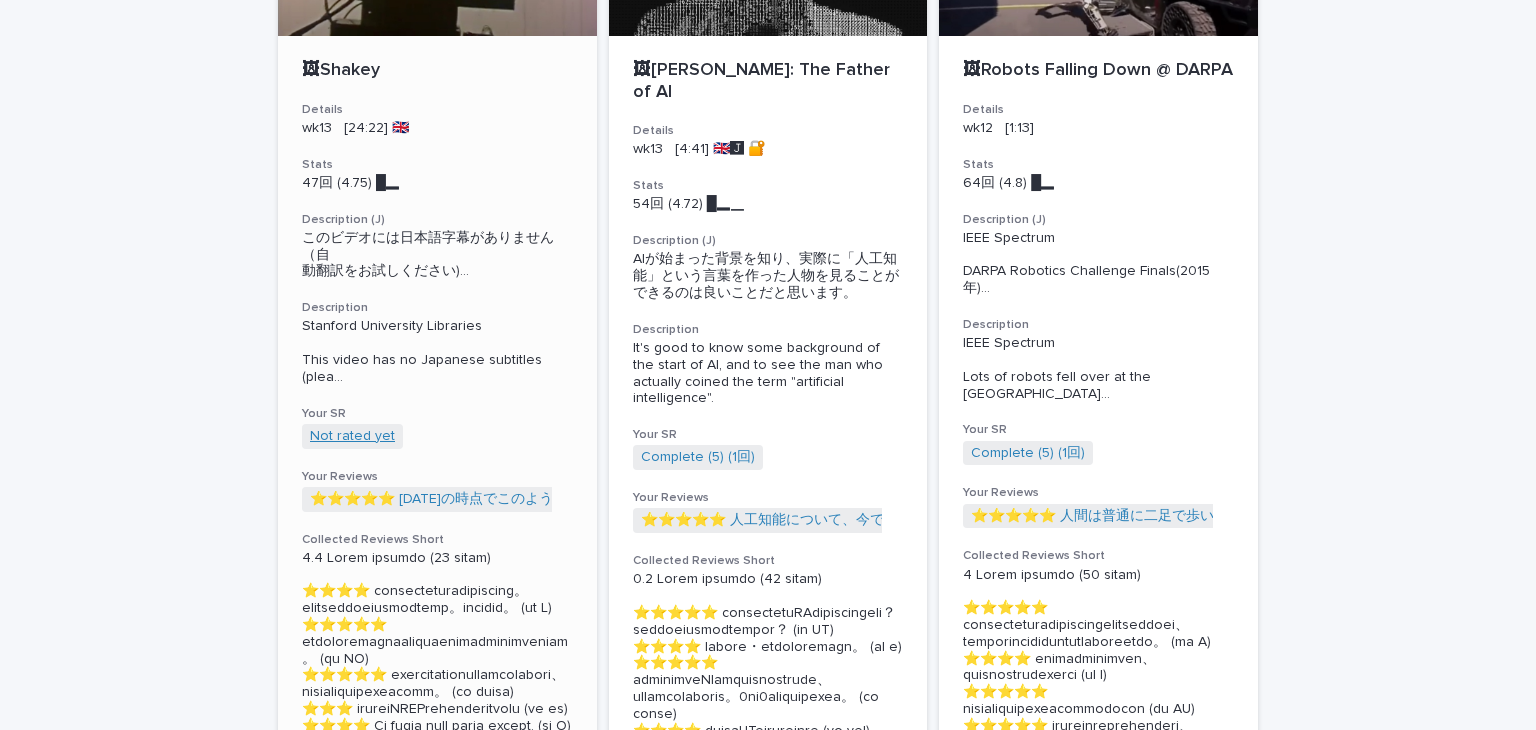 click on "Not rated yet" at bounding box center (352, 436) 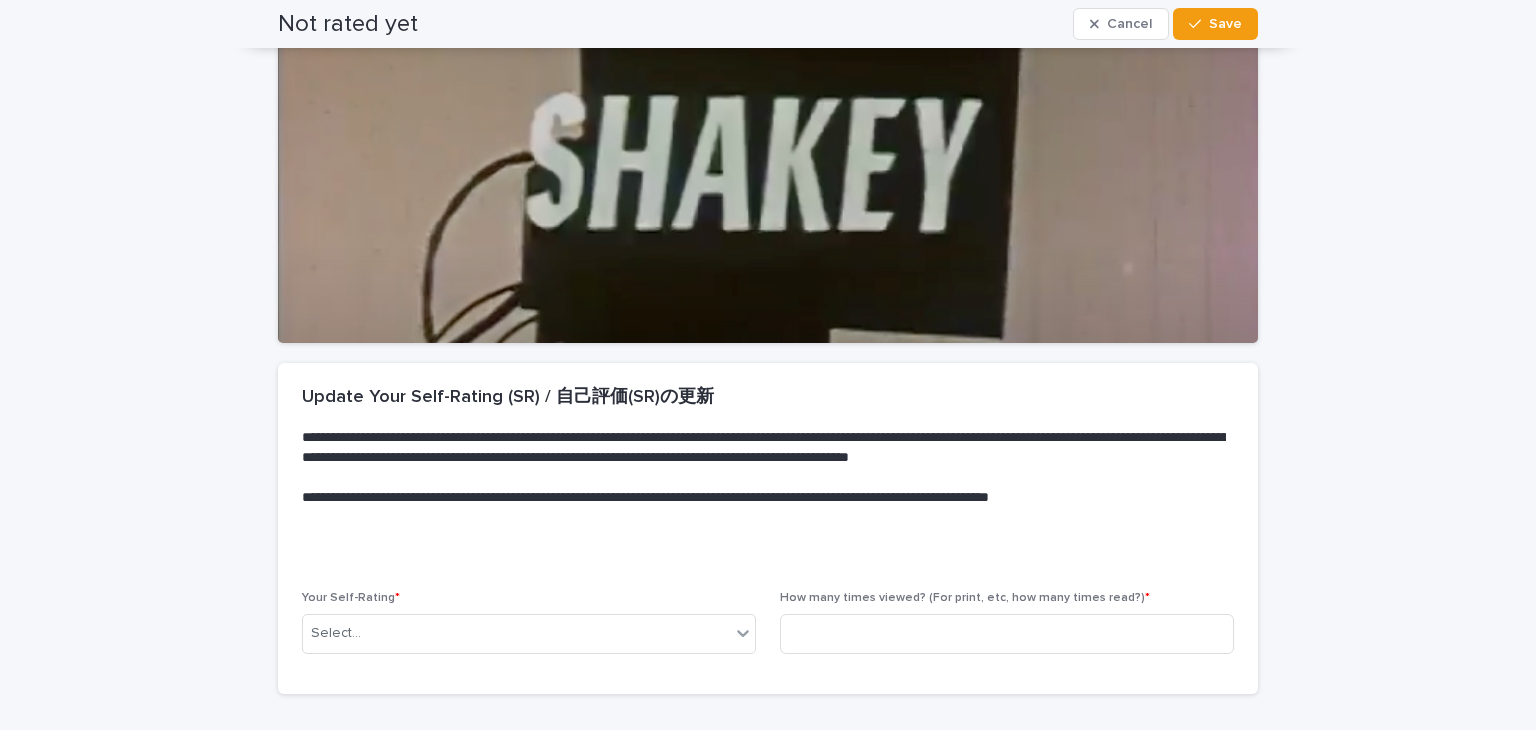 scroll, scrollTop: 268, scrollLeft: 0, axis: vertical 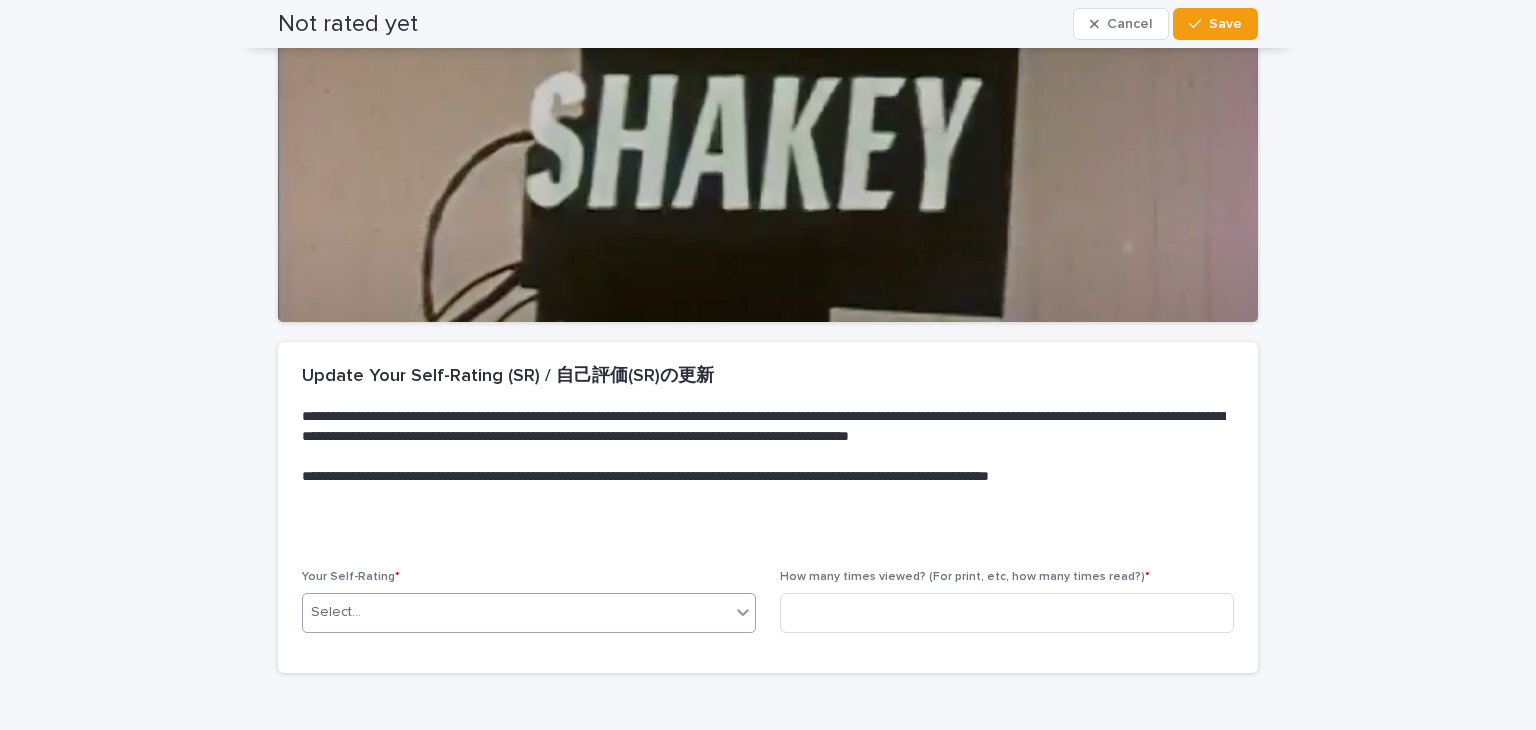 click 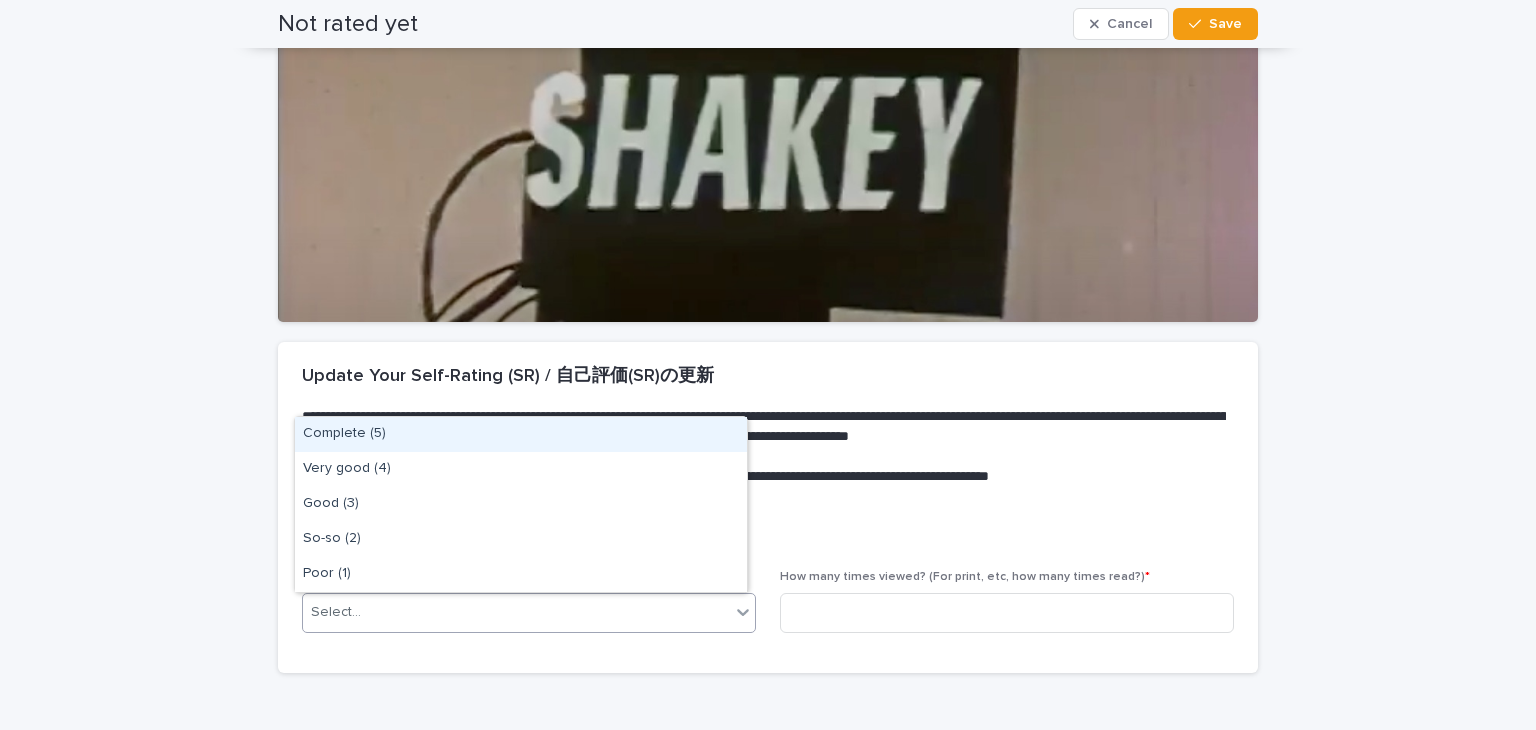 click on "Complete (5)" at bounding box center [521, 434] 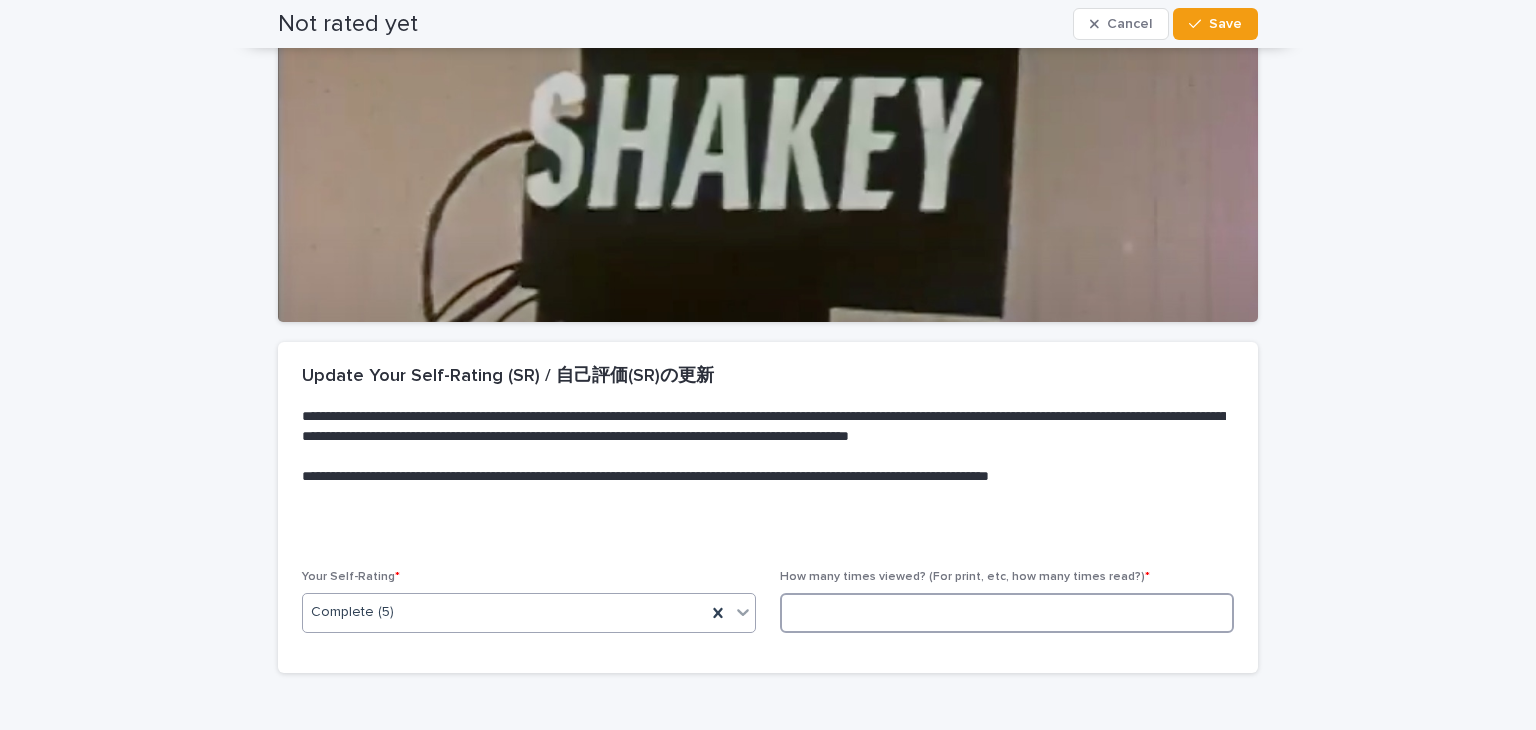 click at bounding box center (1007, 613) 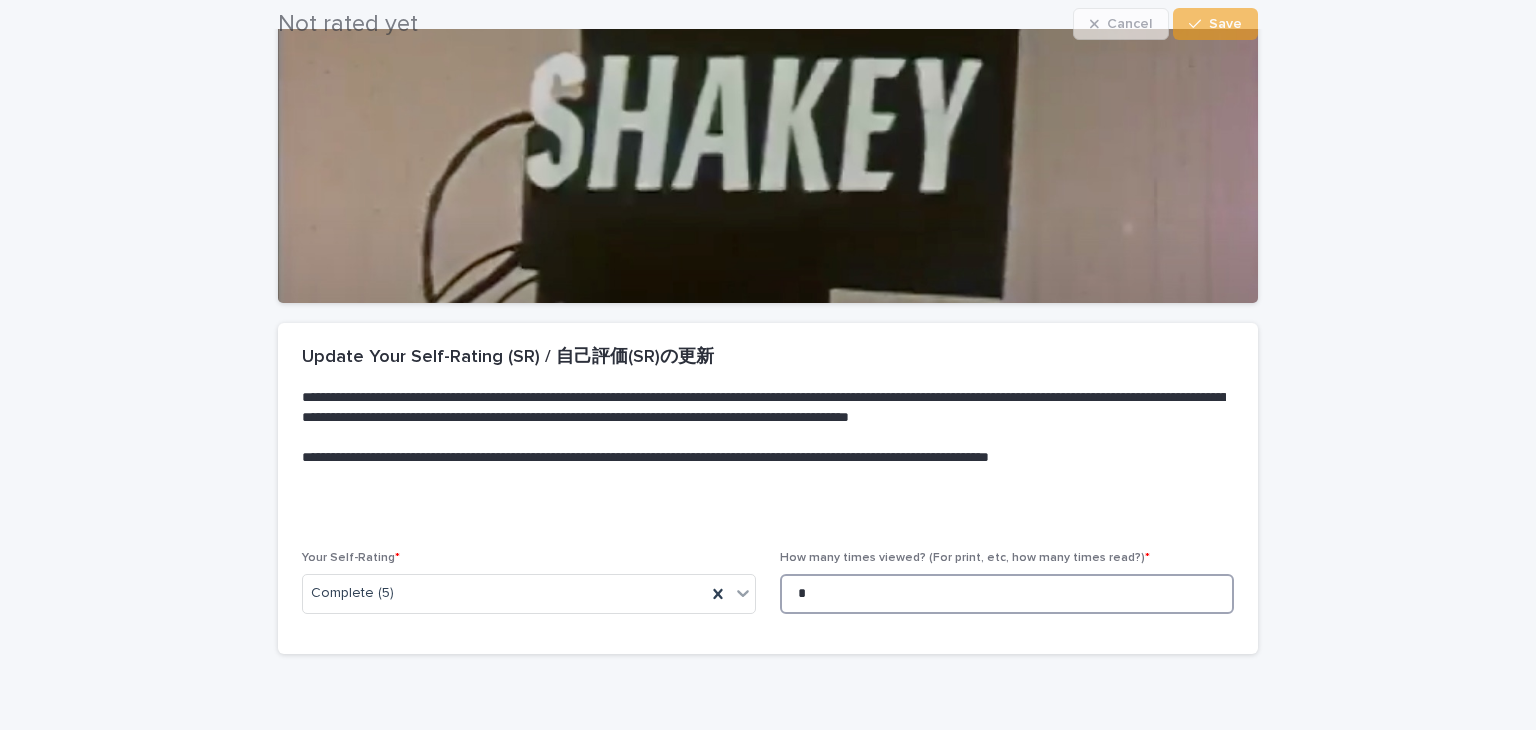 scroll, scrollTop: 327, scrollLeft: 0, axis: vertical 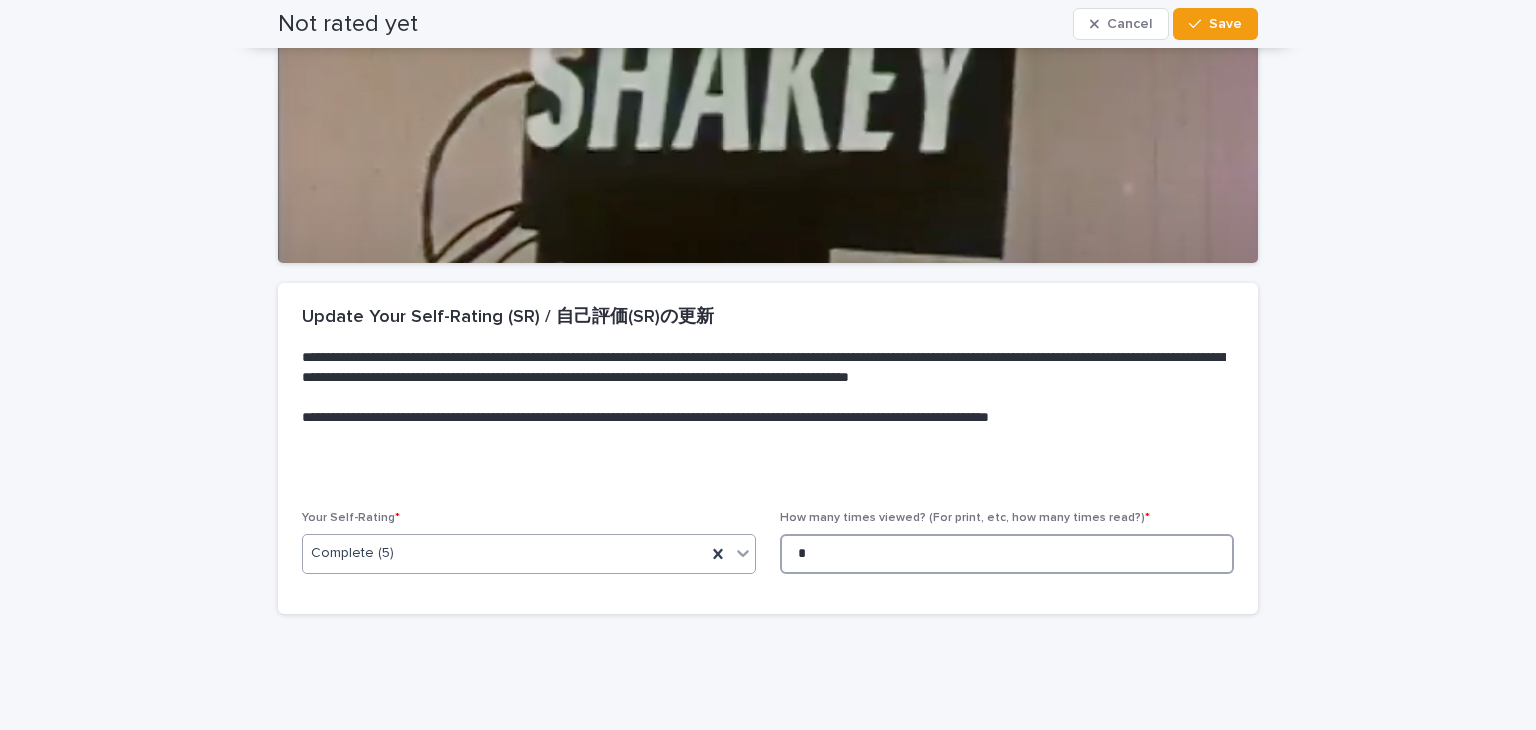 type on "*" 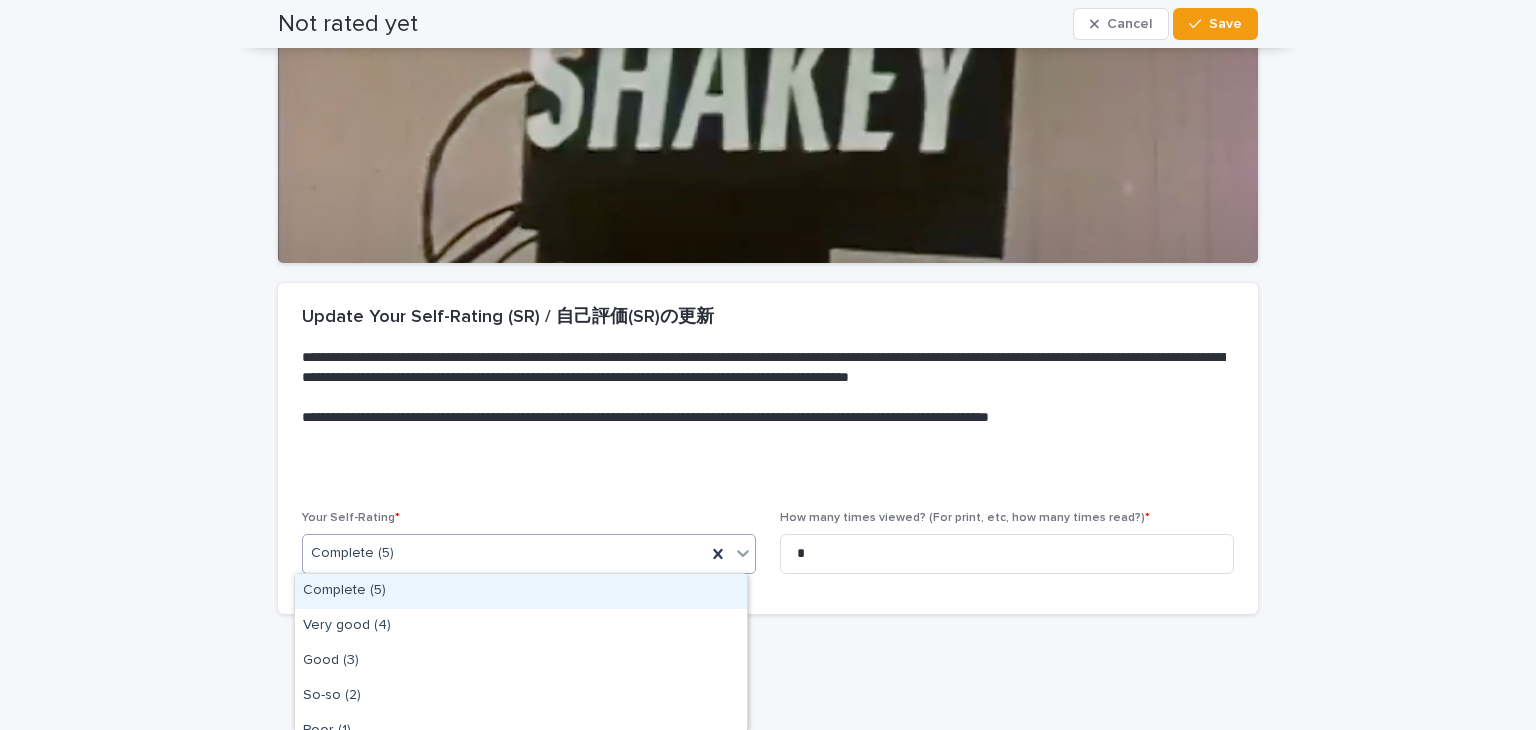 click 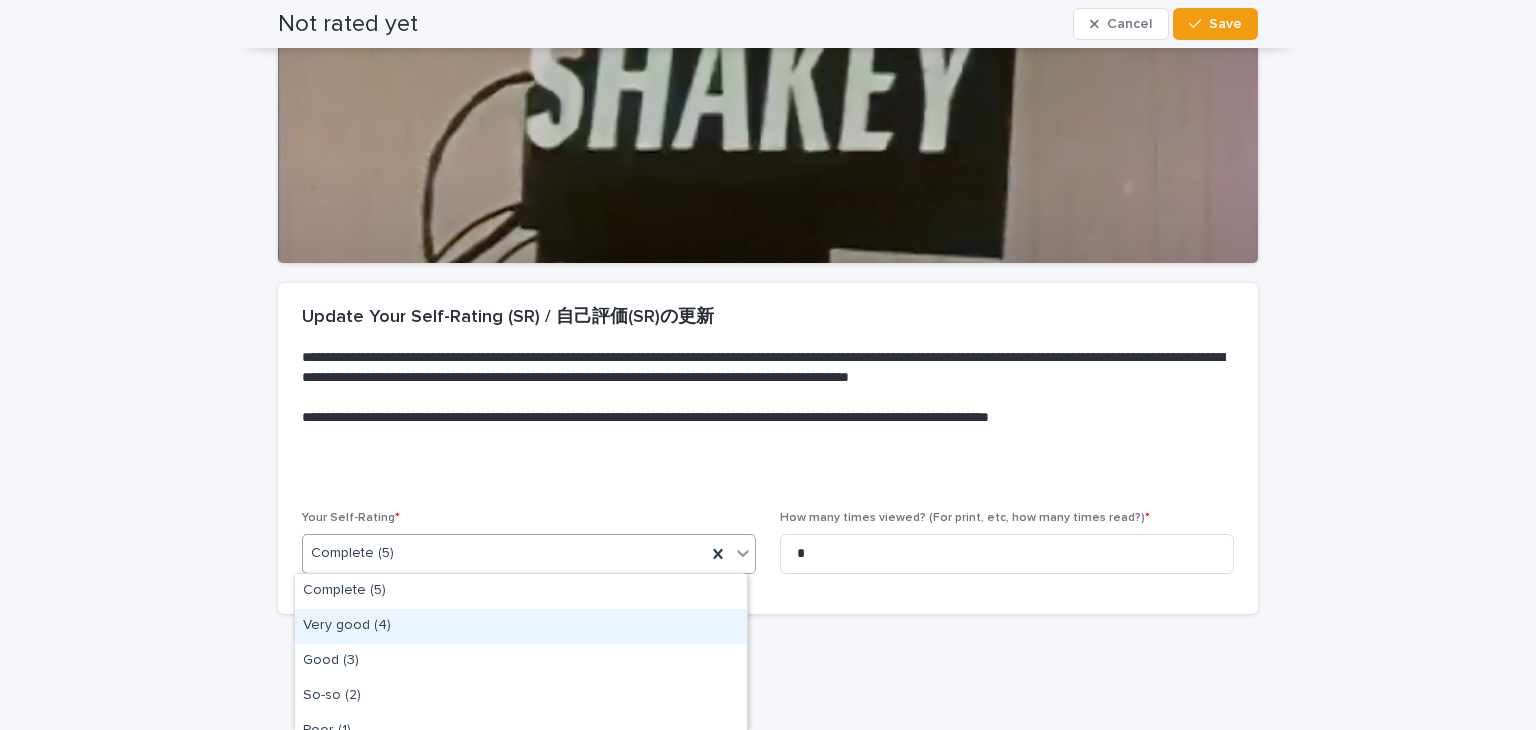 click on "Very good (4)" at bounding box center [521, 626] 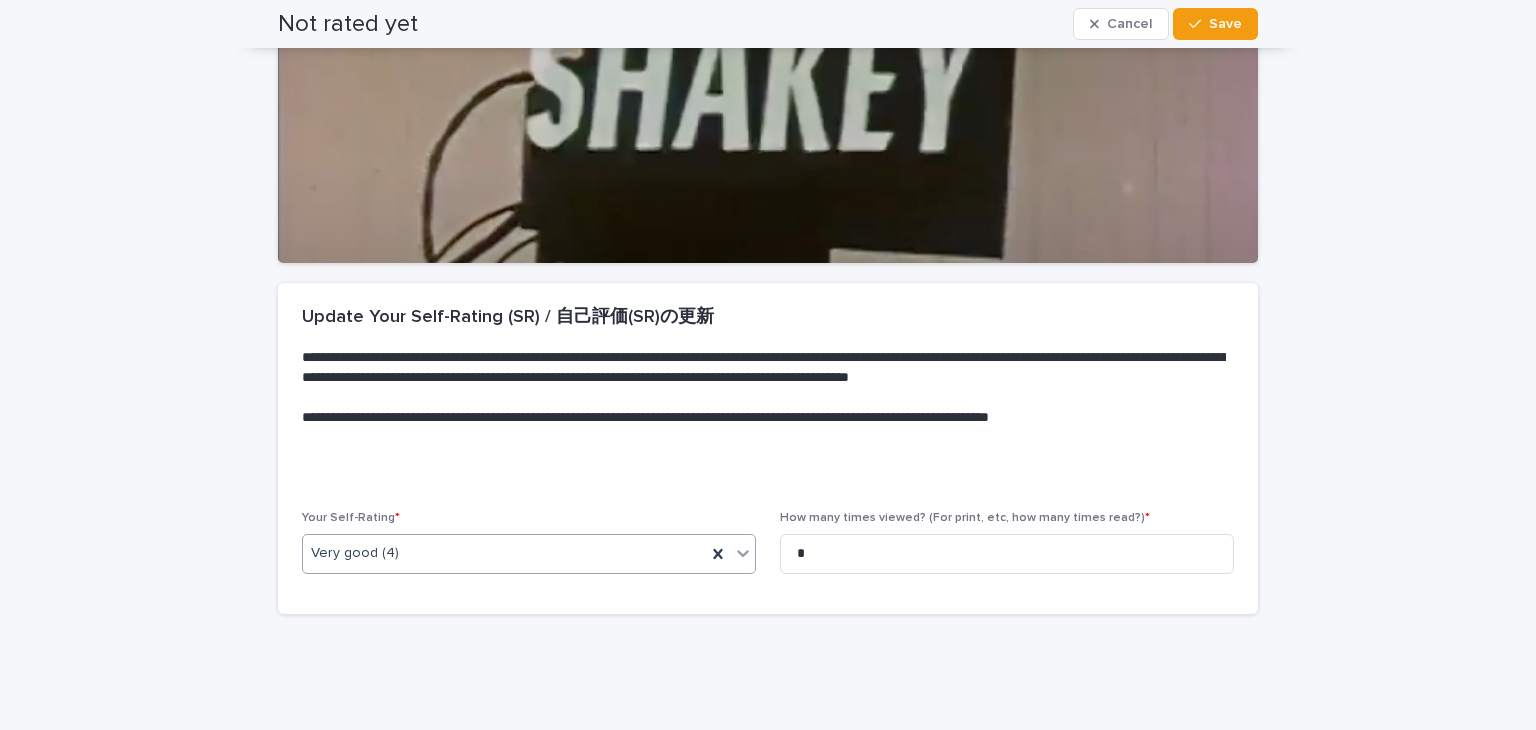 scroll, scrollTop: 0, scrollLeft: 0, axis: both 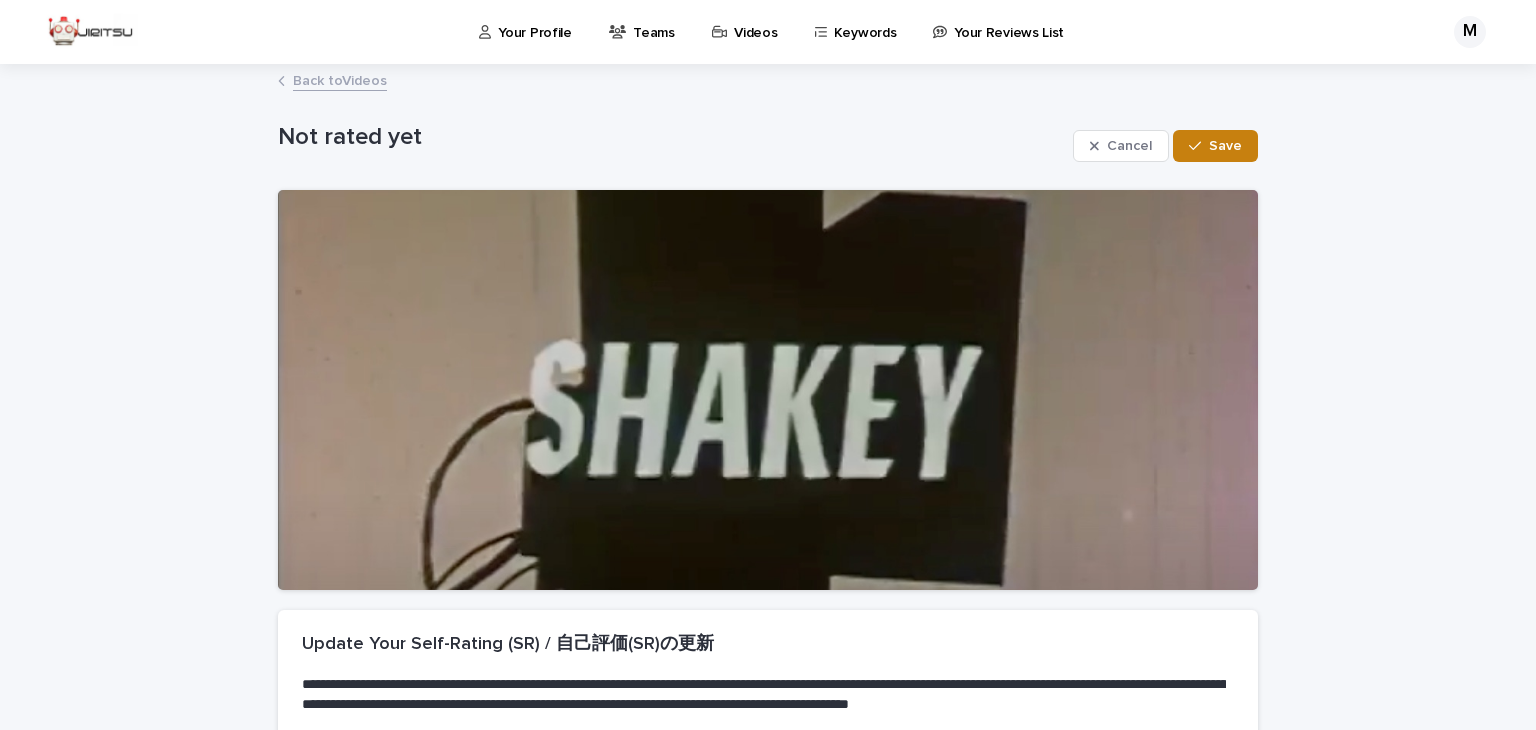 click on "Save" at bounding box center (1215, 146) 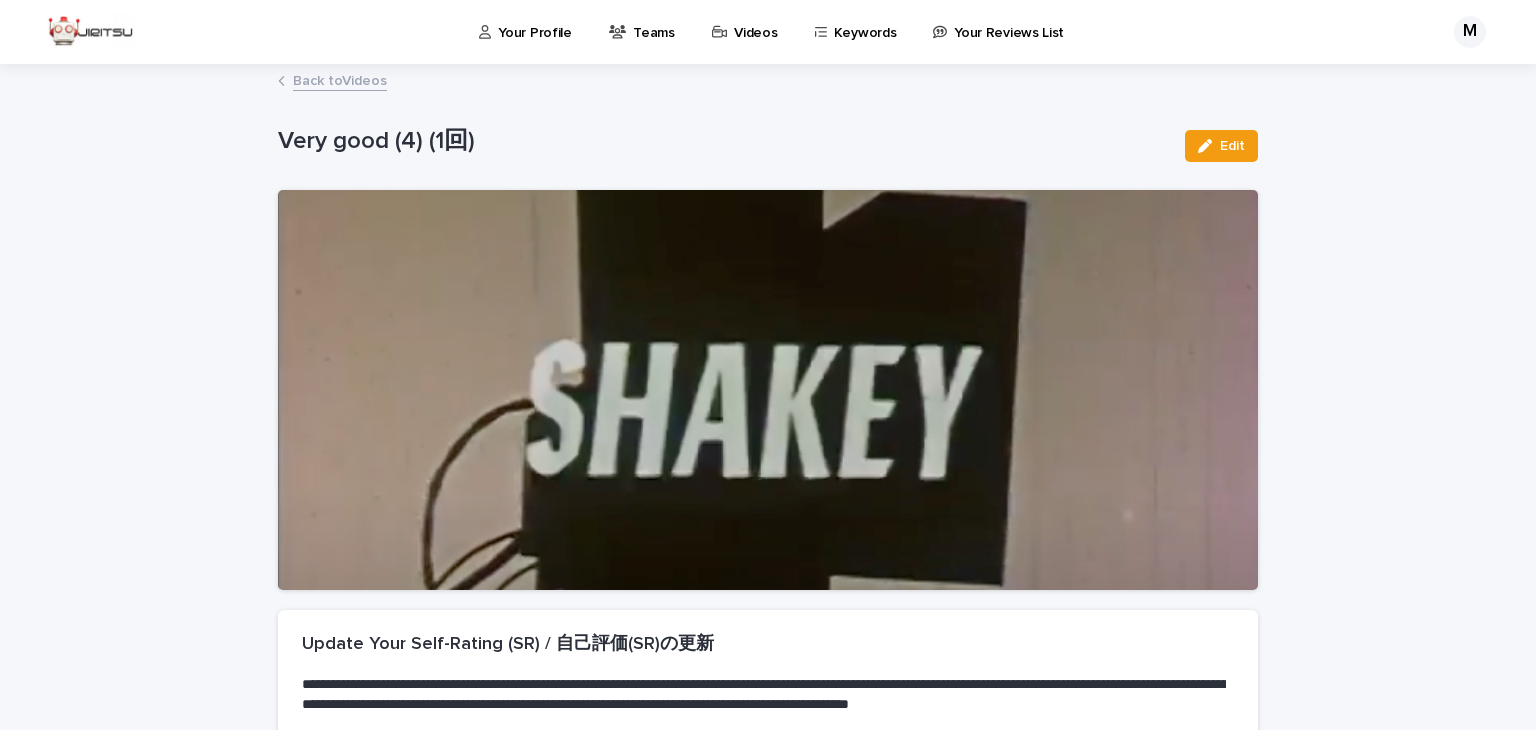click on "Back to  Videos" at bounding box center (340, 79) 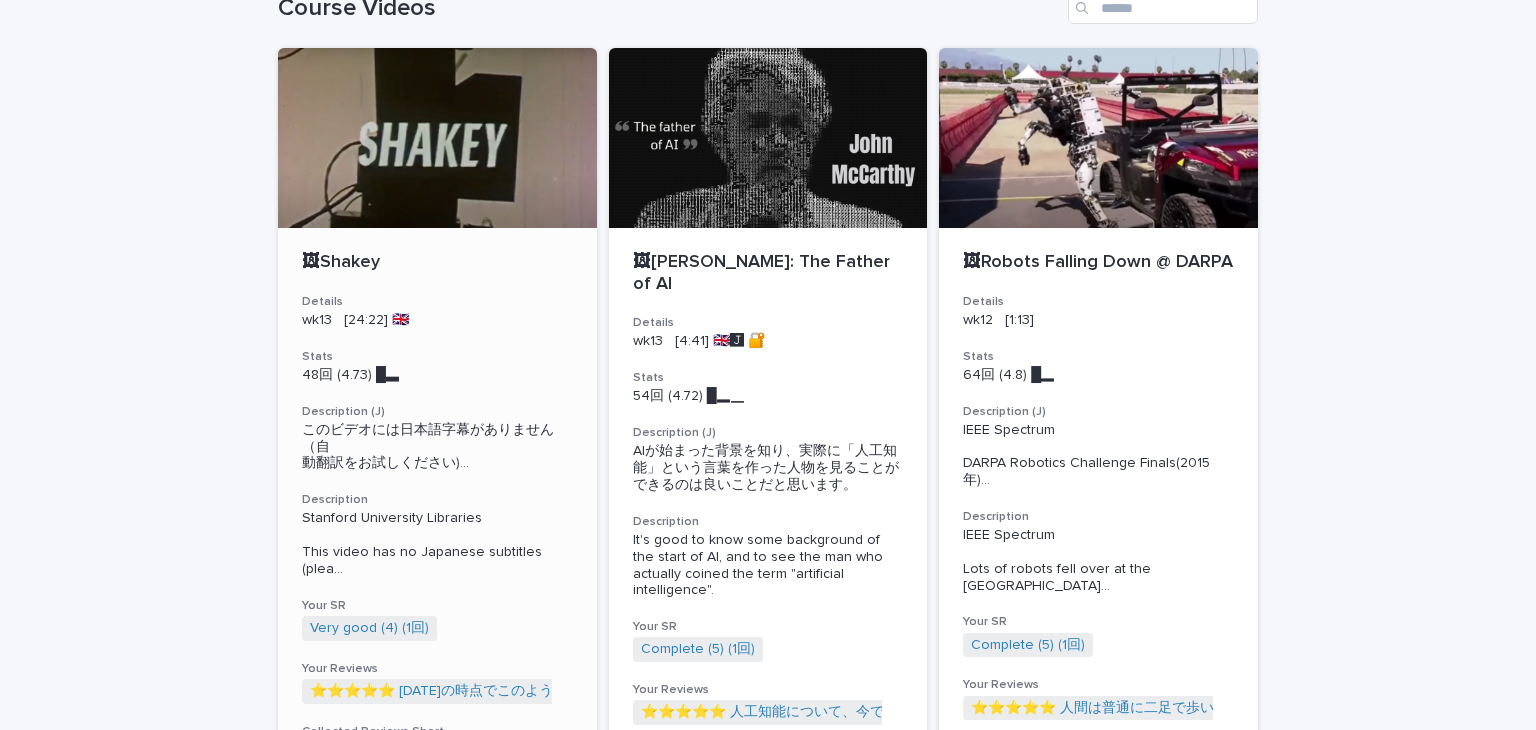 scroll, scrollTop: 0, scrollLeft: 0, axis: both 